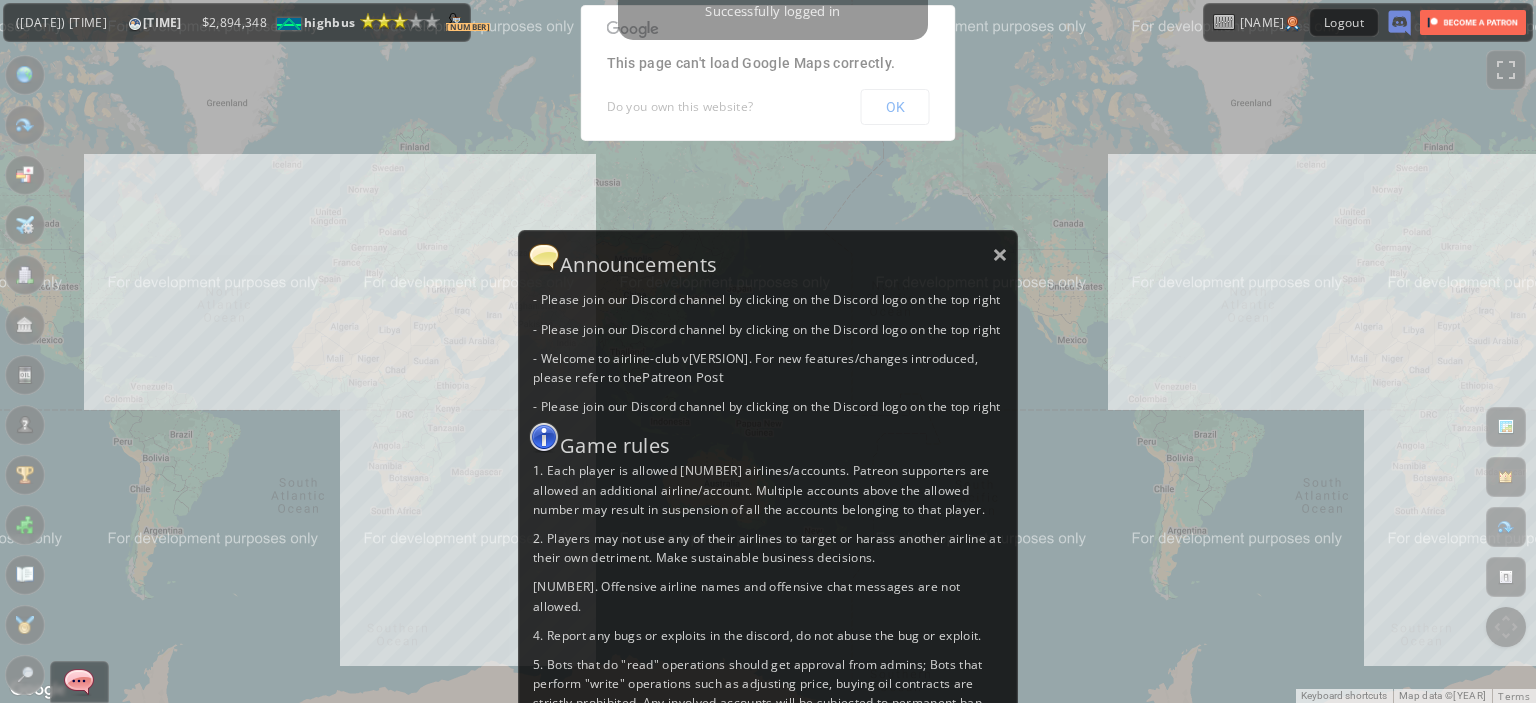 scroll, scrollTop: 0, scrollLeft: 0, axis: both 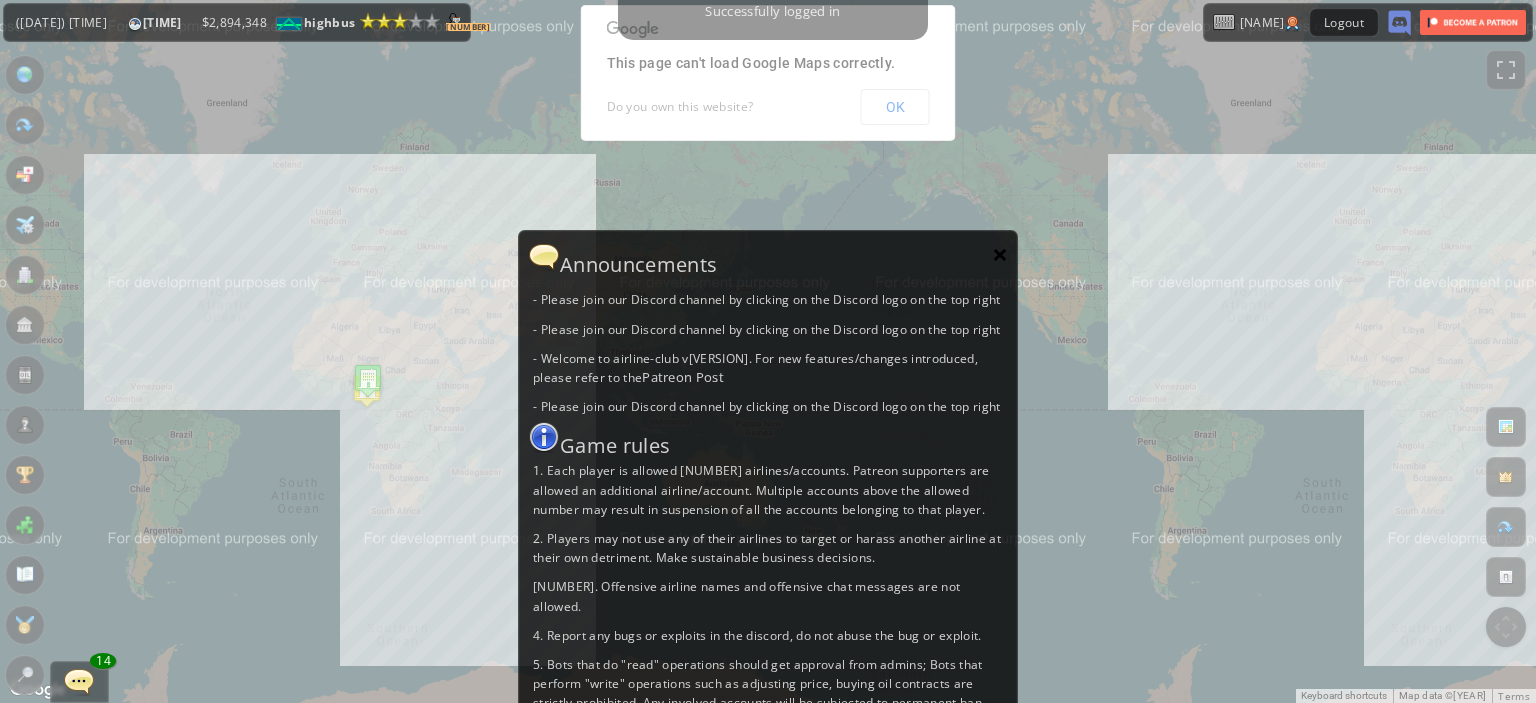 click on "×" at bounding box center [1000, 254] 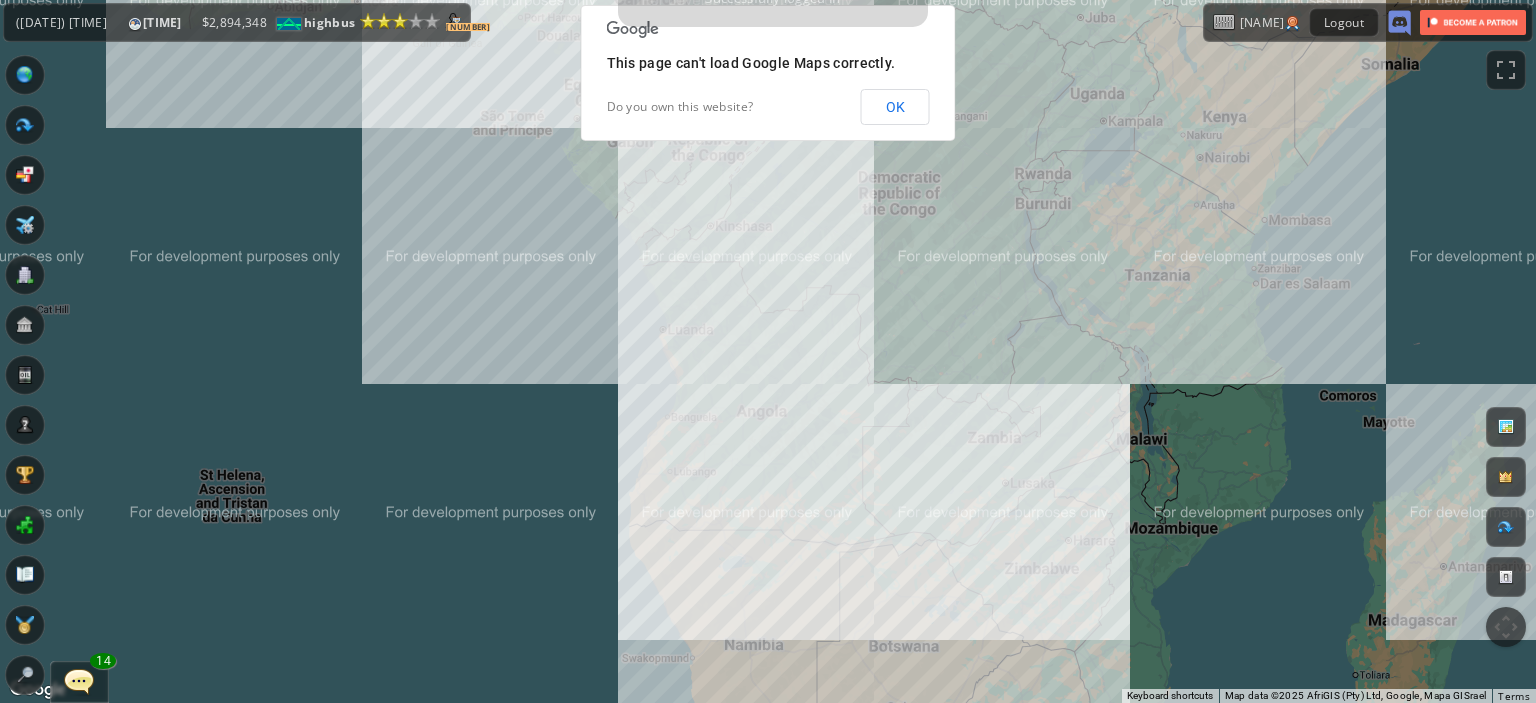 drag, startPoint x: 438, startPoint y: 247, endPoint x: 406, endPoint y: 469, distance: 224.29445 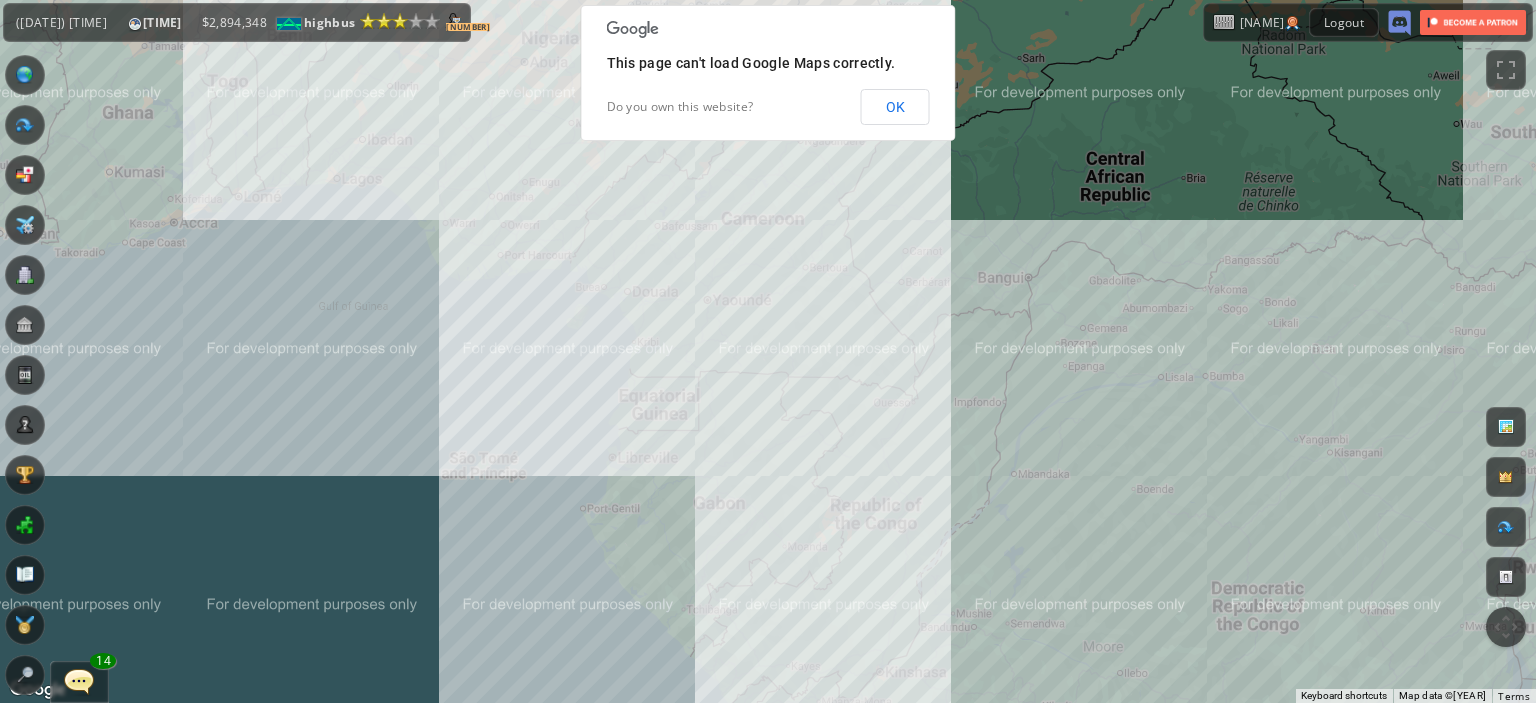 click on "To navigate, press the arrow keys." at bounding box center [768, 351] 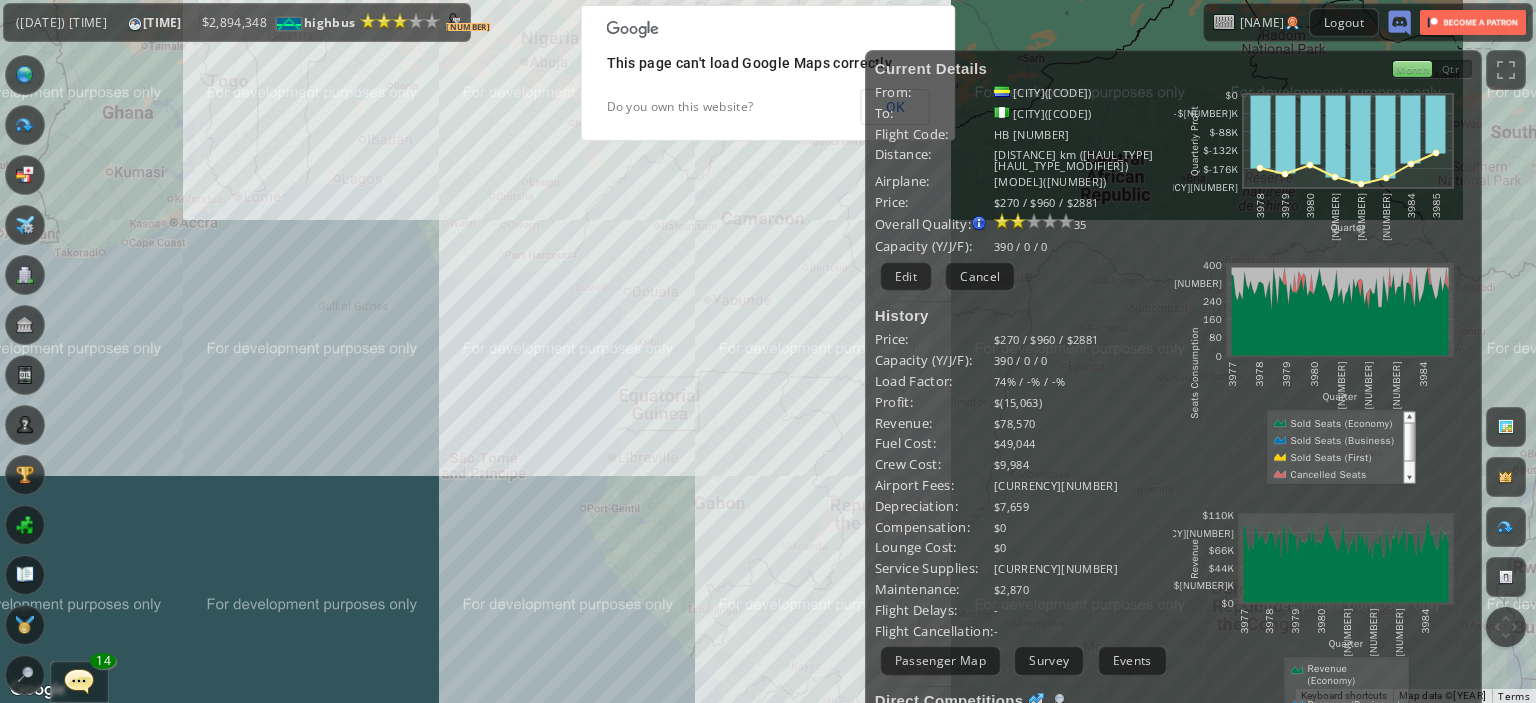 drag, startPoint x: 444, startPoint y: 396, endPoint x: 475, endPoint y: 511, distance: 119.104996 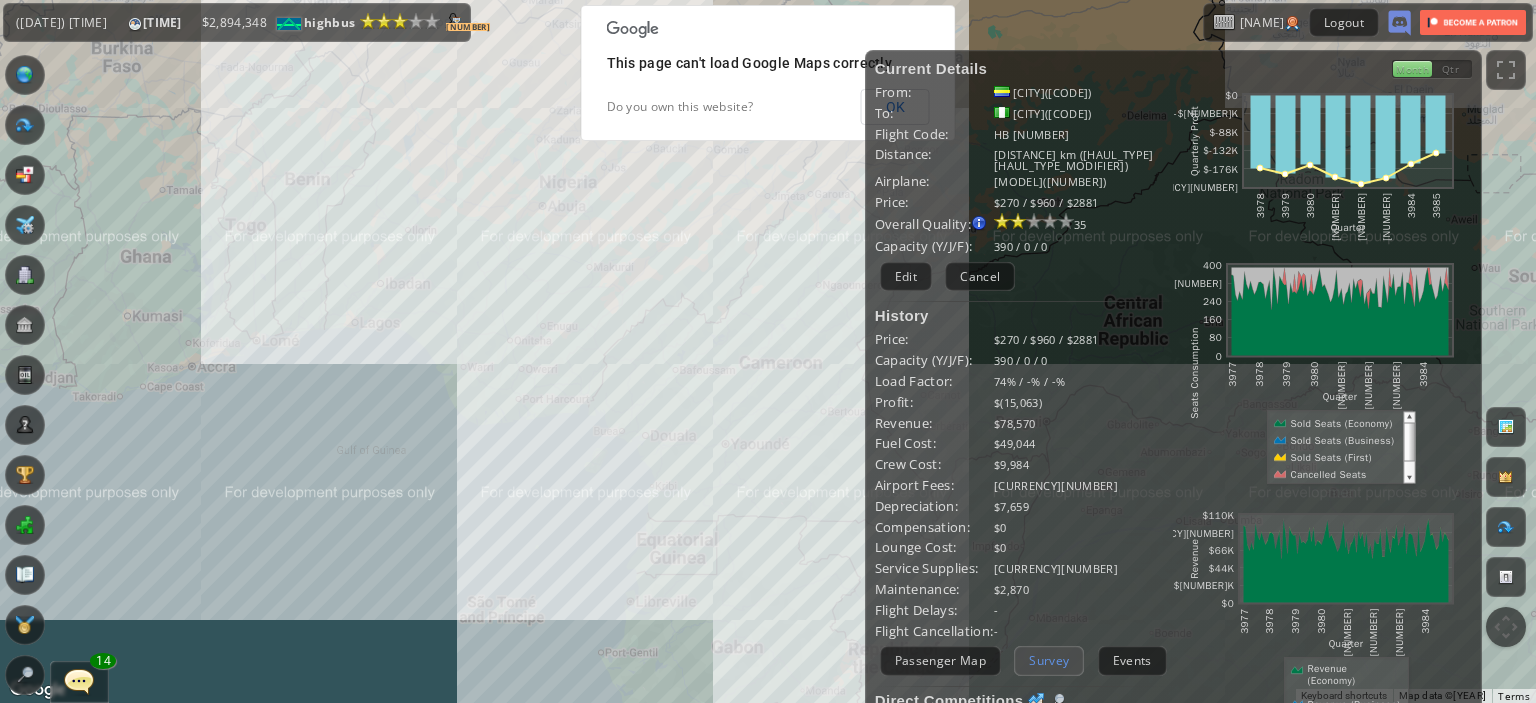 click on "Survey" at bounding box center [1049, 660] 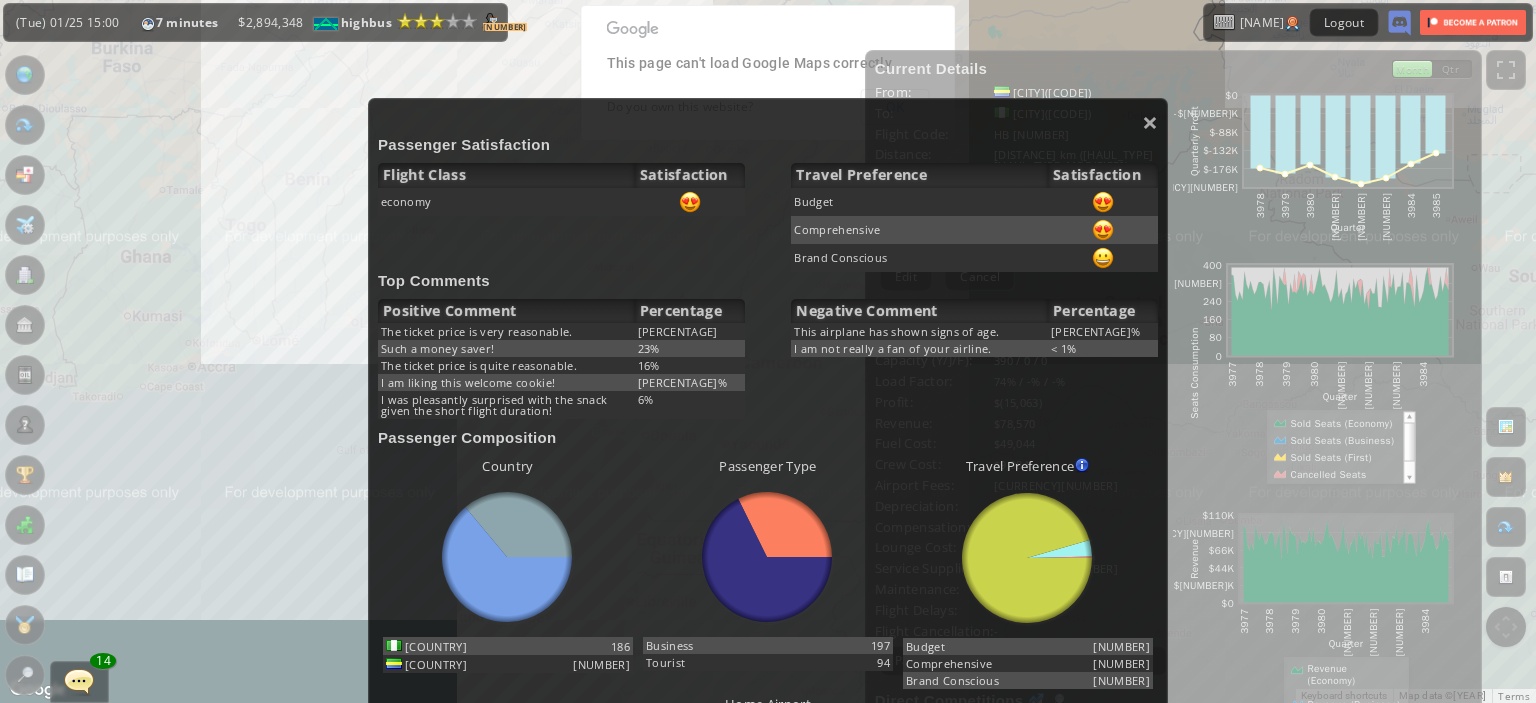 scroll, scrollTop: 102, scrollLeft: 0, axis: vertical 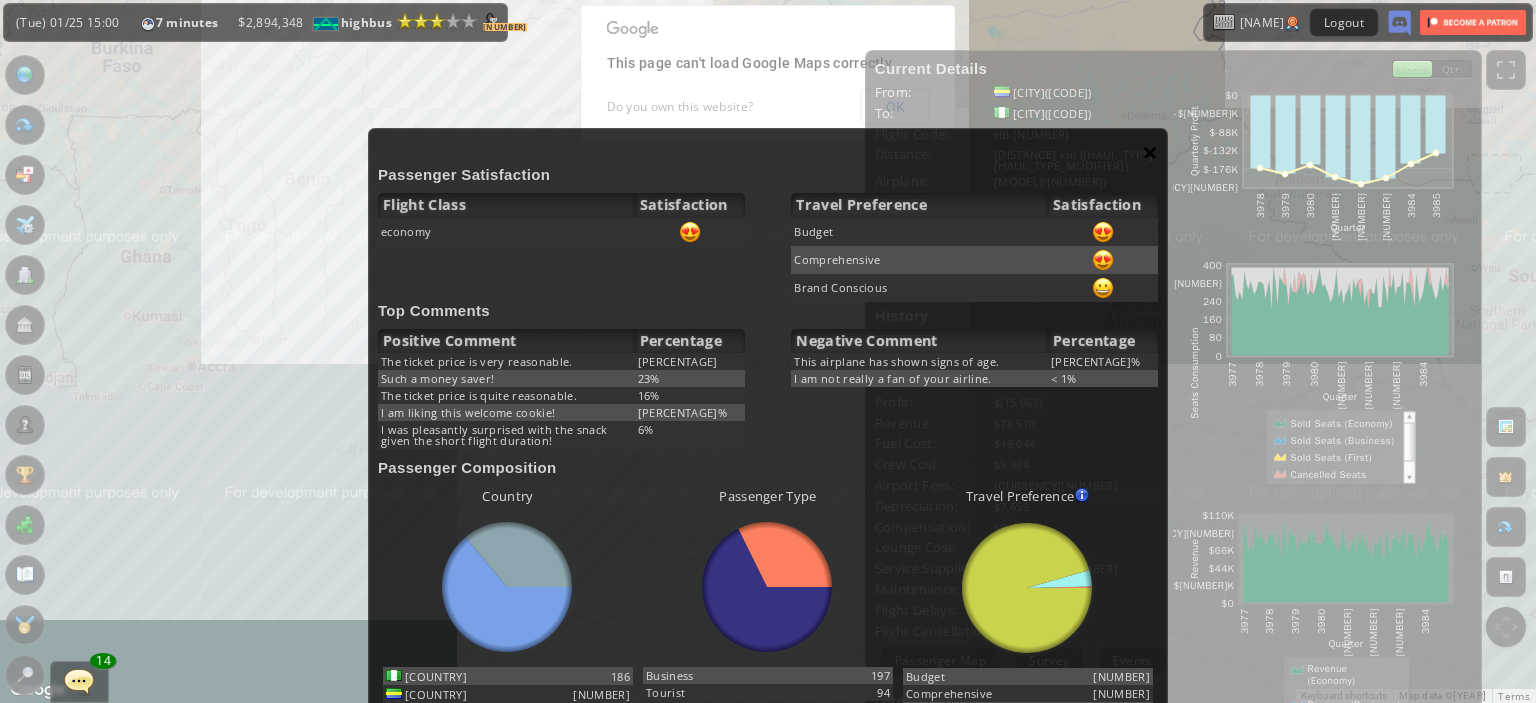click on "×" at bounding box center [1150, 152] 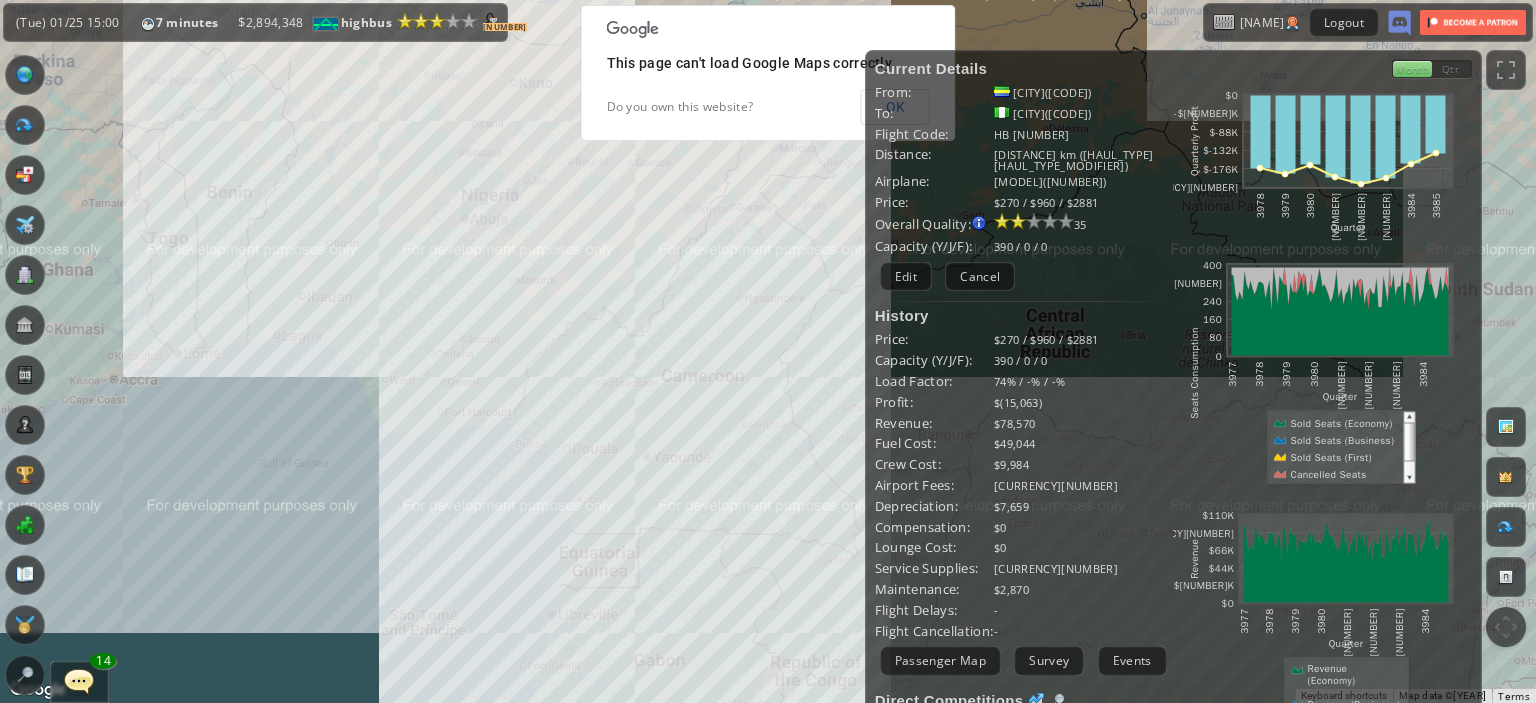 drag, startPoint x: 559, startPoint y: 416, endPoint x: 388, endPoint y: 456, distance: 175.61606 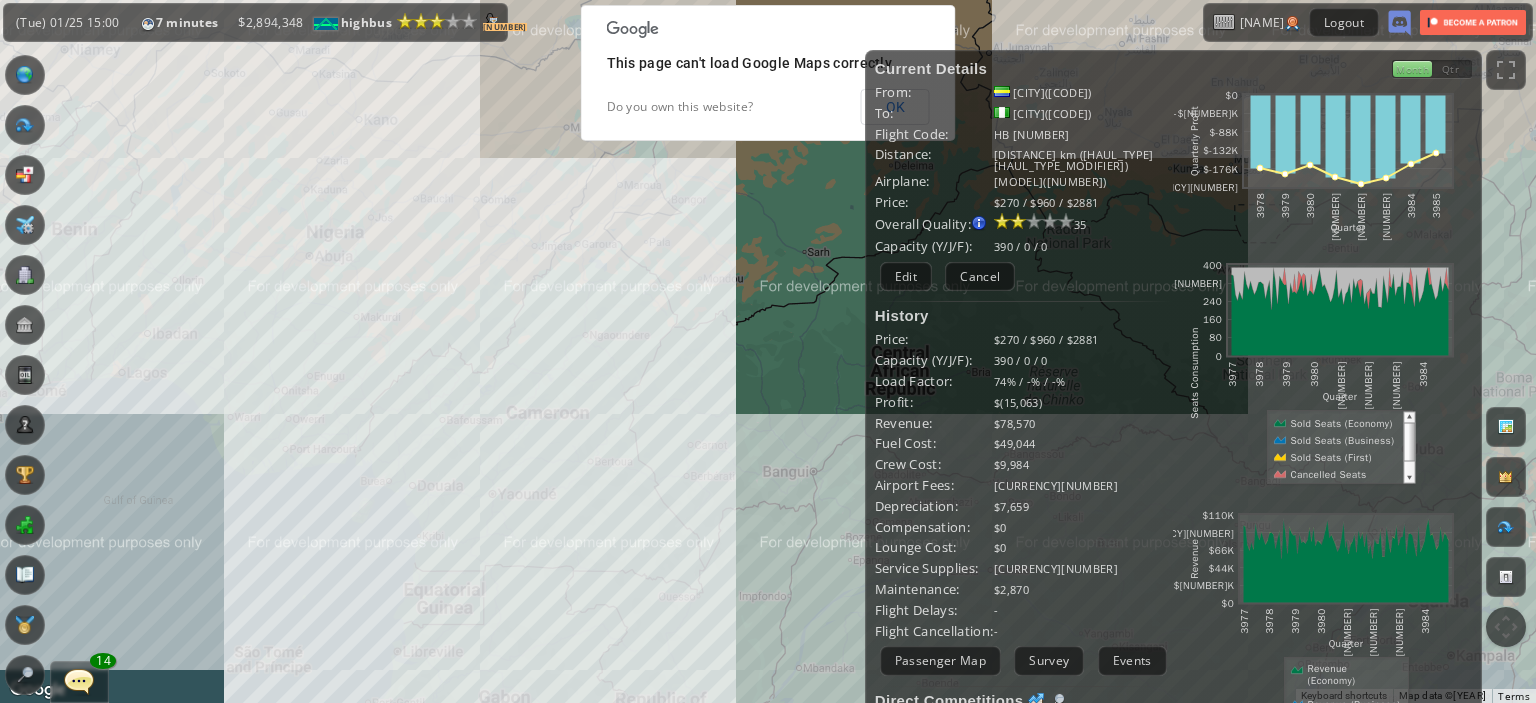 click on "To navigate, press the arrow keys." at bounding box center [768, 351] 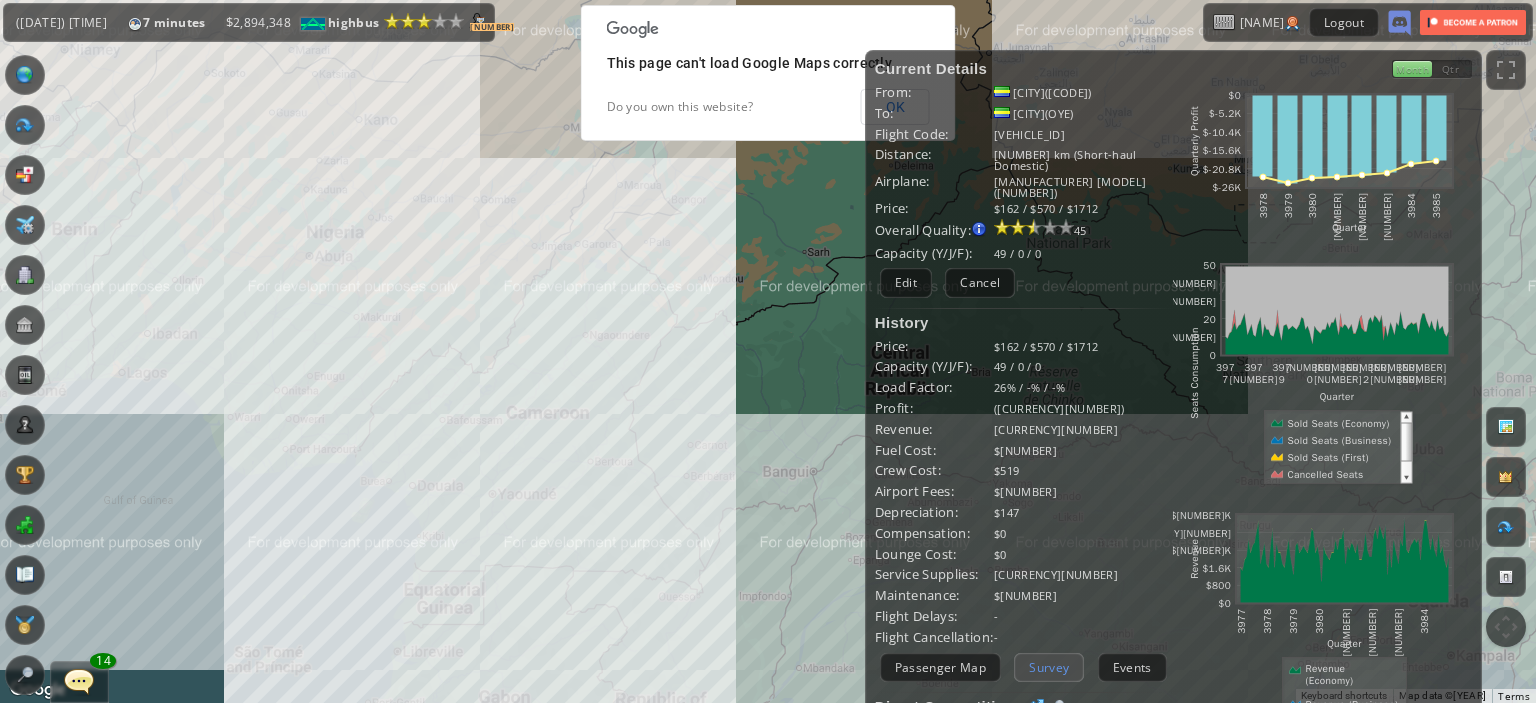 click on "Survey" at bounding box center (1049, 667) 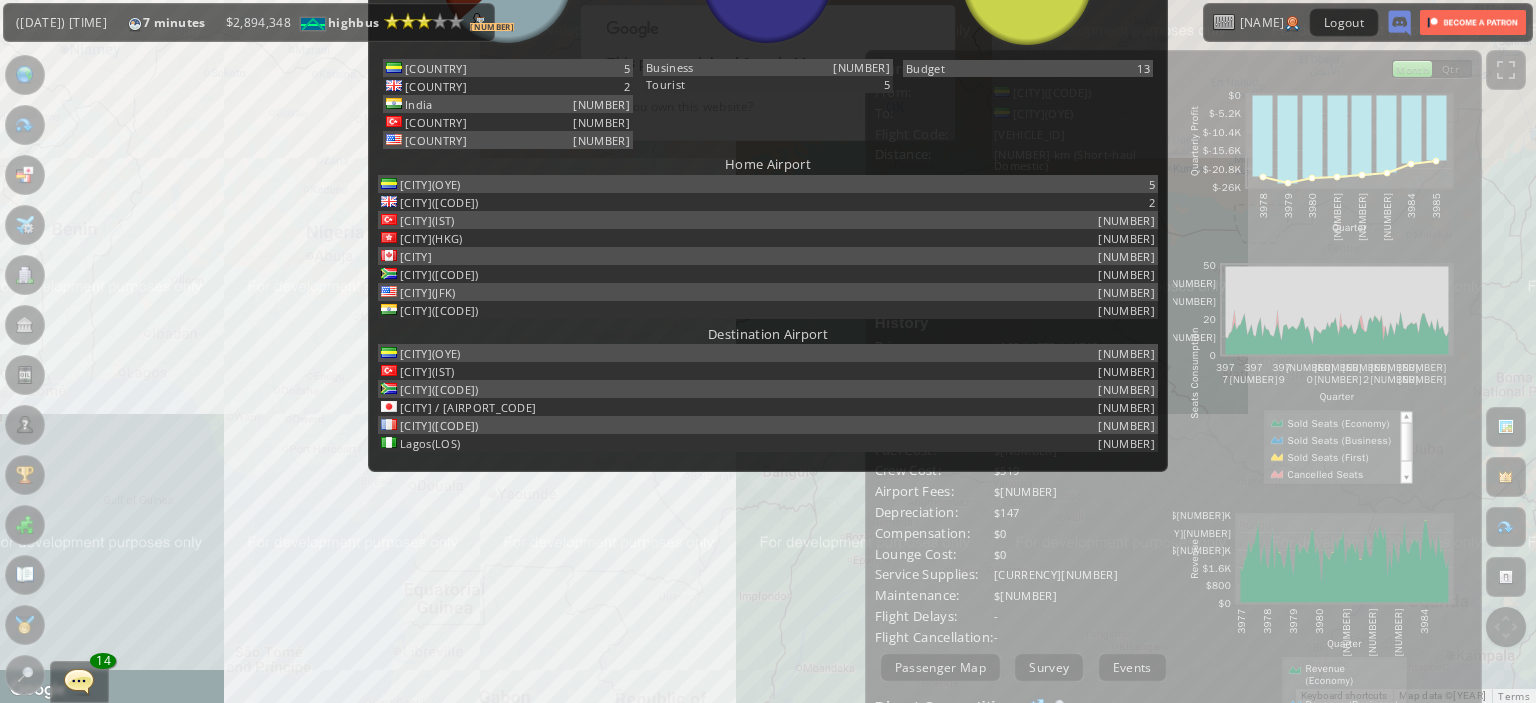 scroll, scrollTop: 0, scrollLeft: 0, axis: both 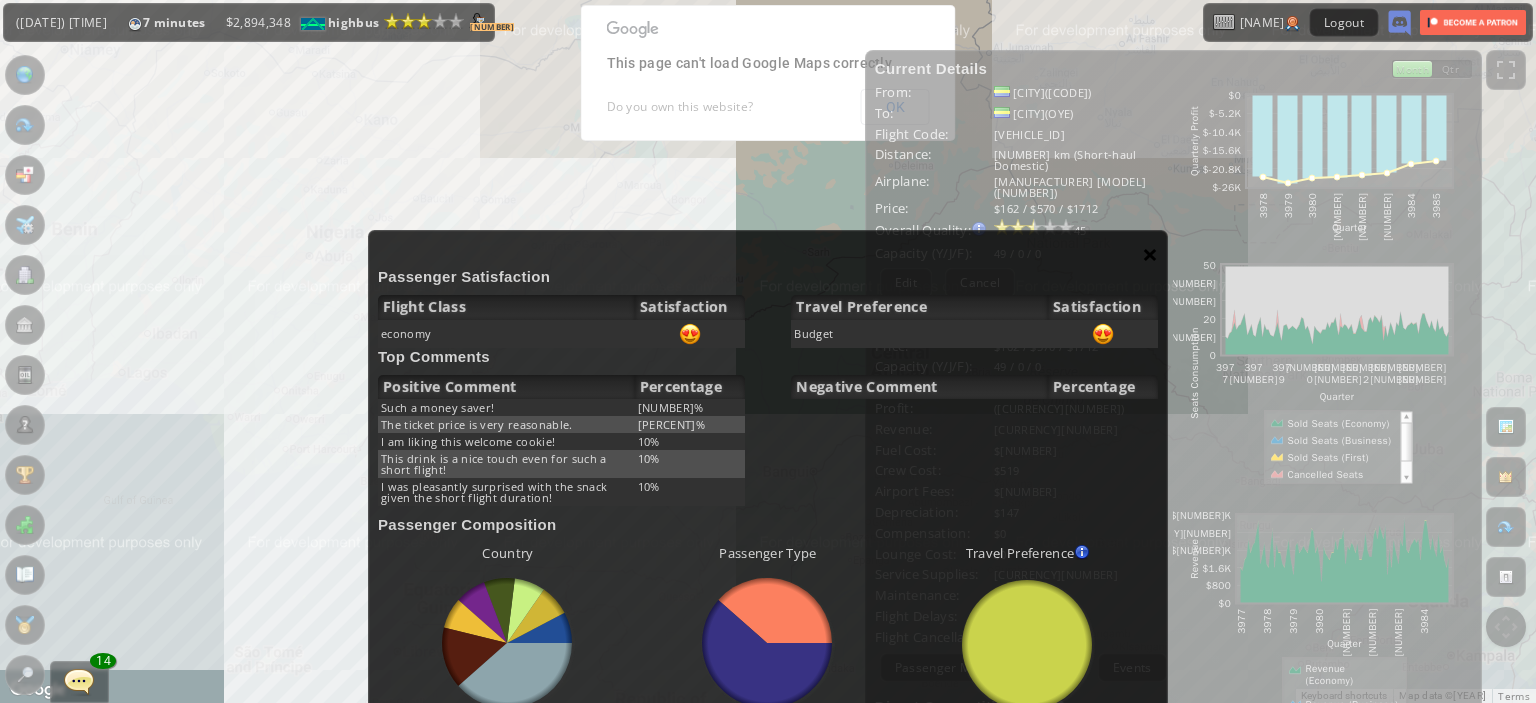 click on "×" at bounding box center [1150, 254] 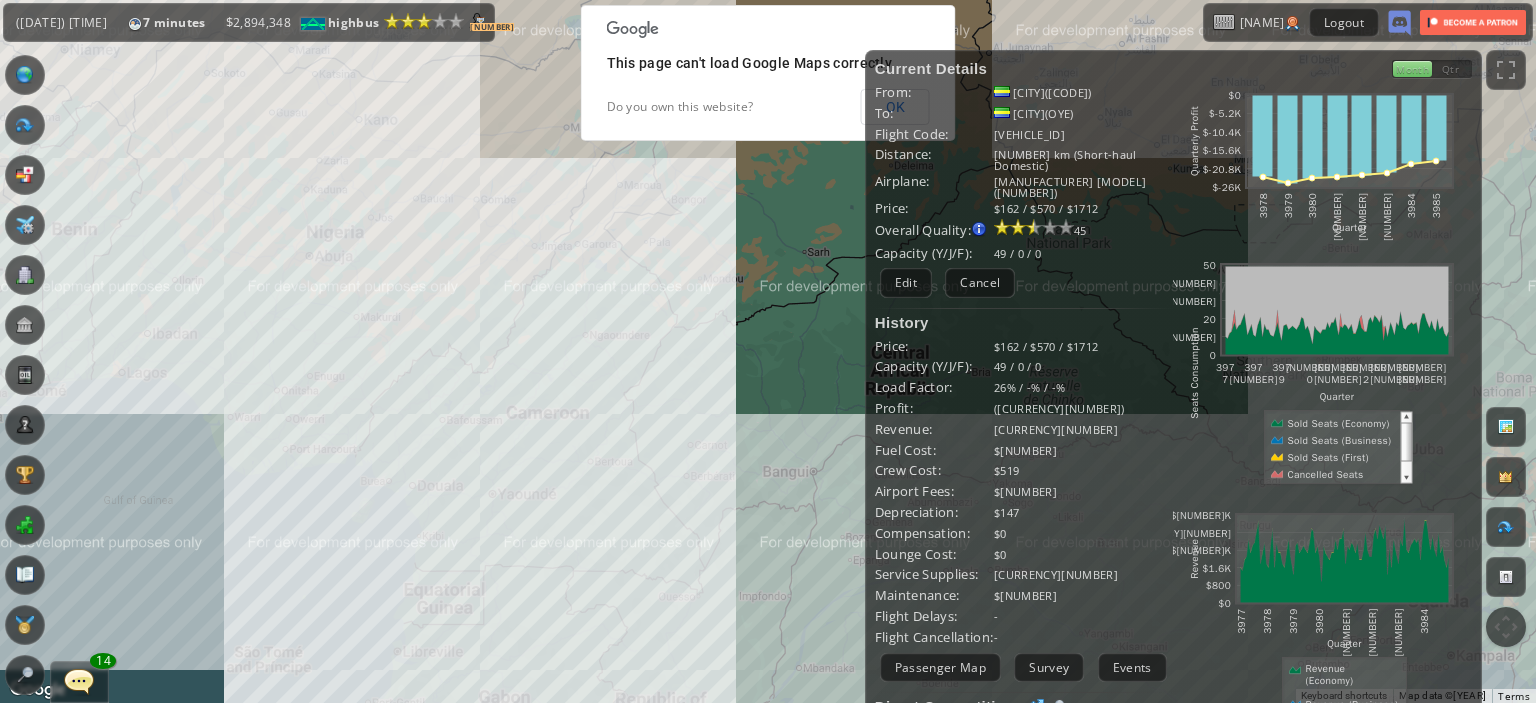 drag, startPoint x: 560, startPoint y: 423, endPoint x: 672, endPoint y: 387, distance: 117.64353 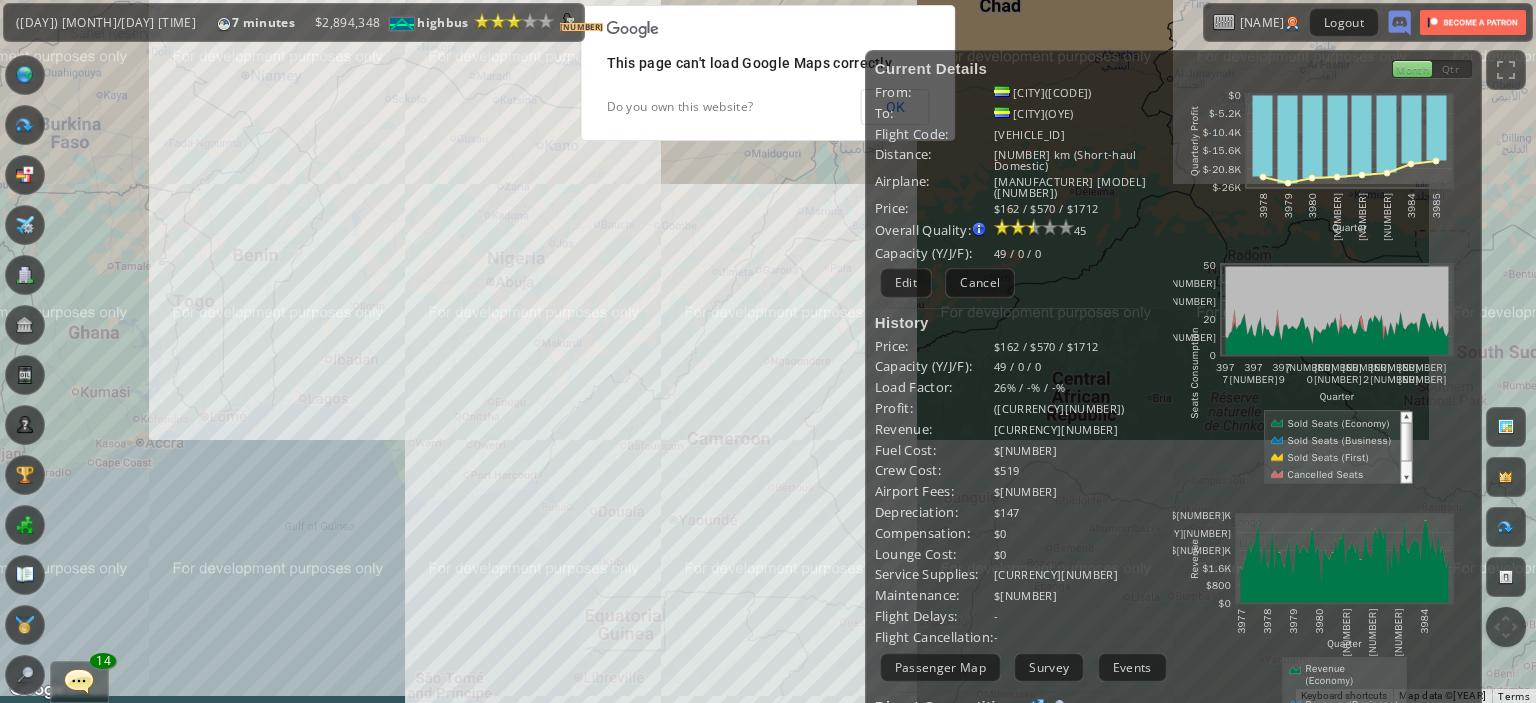 drag, startPoint x: 586, startPoint y: 253, endPoint x: 630, endPoint y: 347, distance: 103.788246 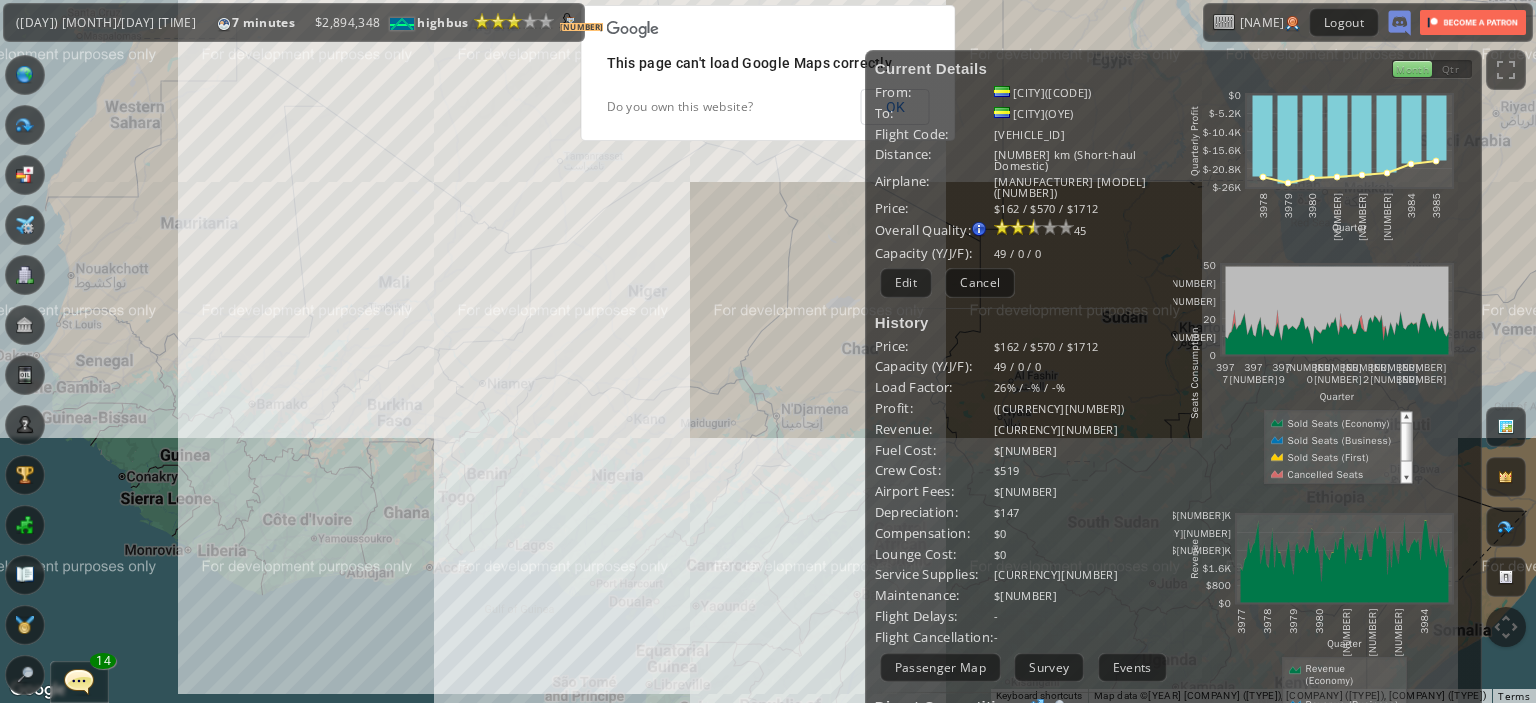 drag, startPoint x: 630, startPoint y: 347, endPoint x: 655, endPoint y: 304, distance: 49.73932 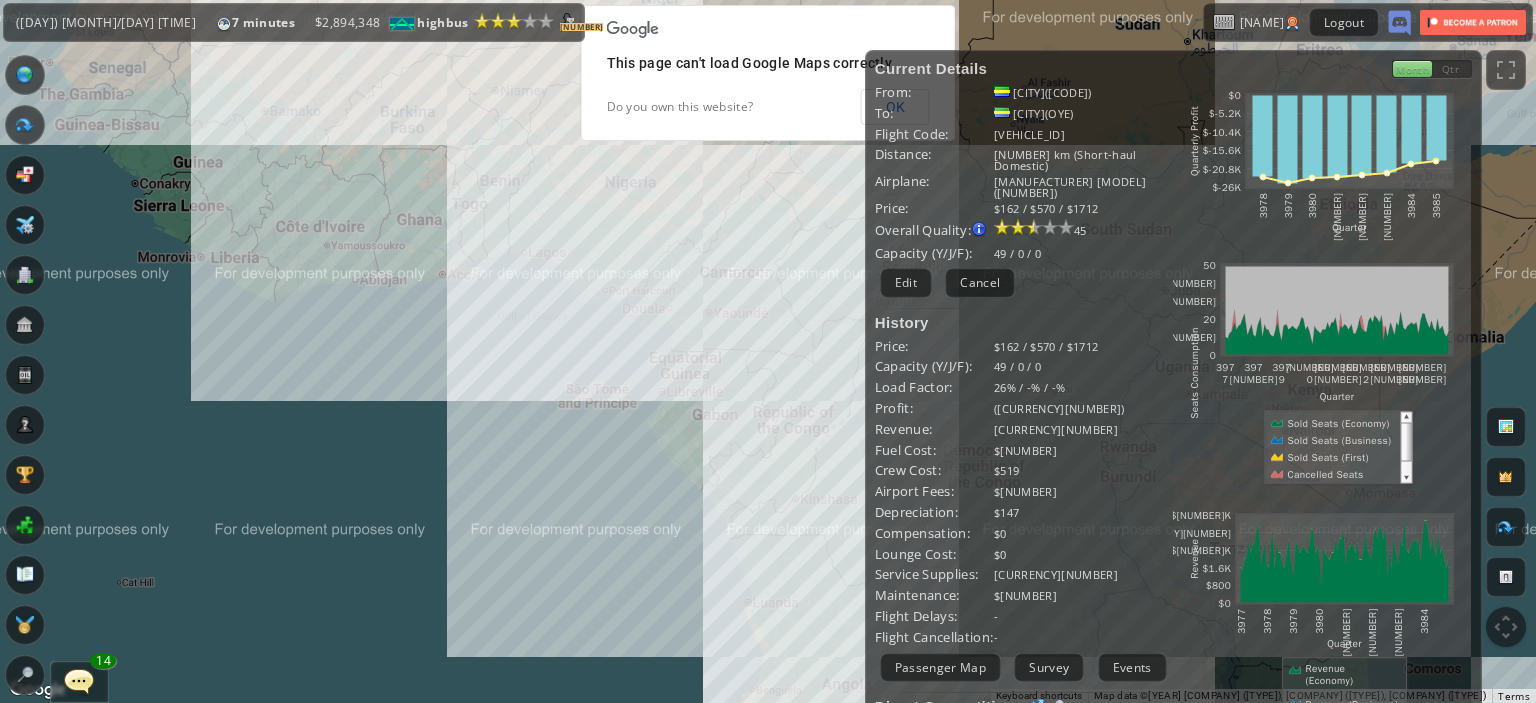 click on "To navigate, press the arrow keys." at bounding box center [768, 351] 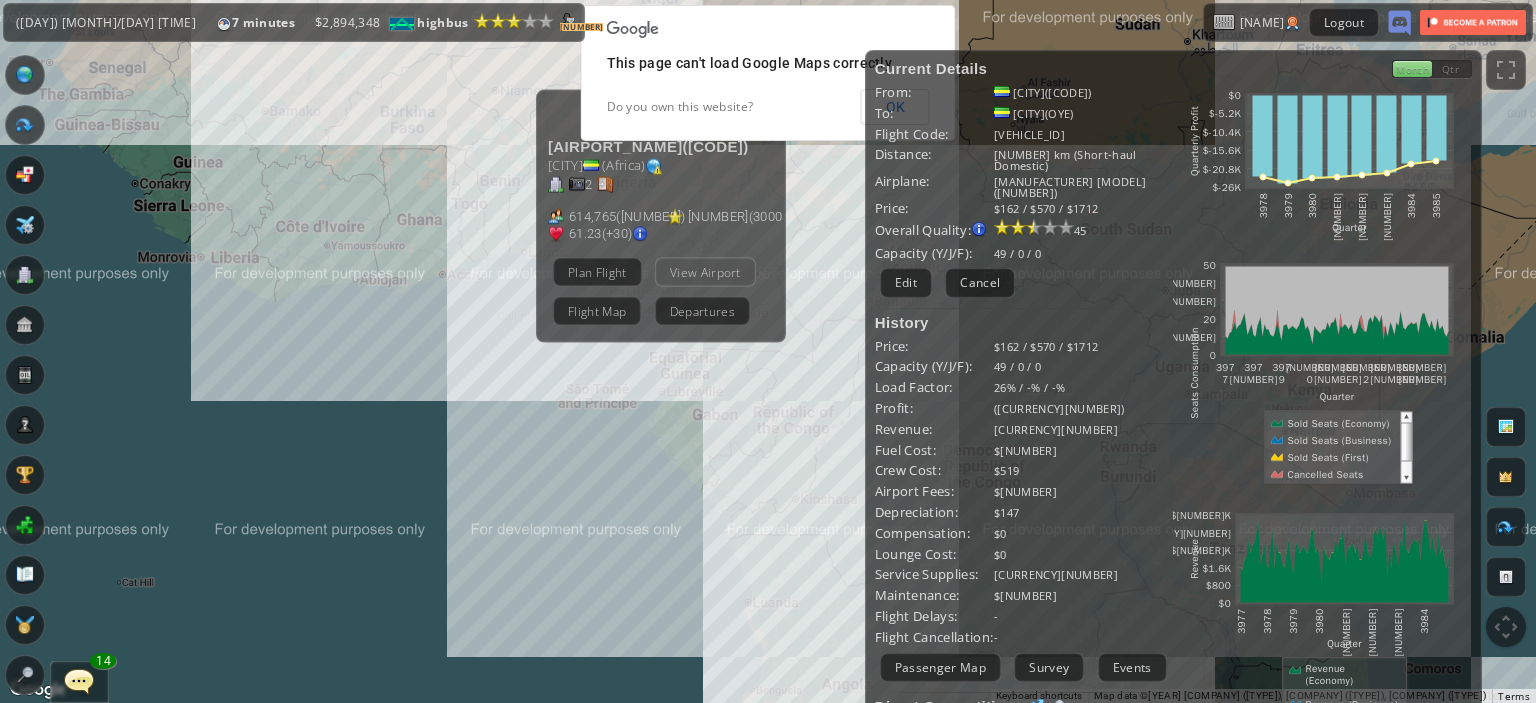 click on "View Airport" at bounding box center [705, 271] 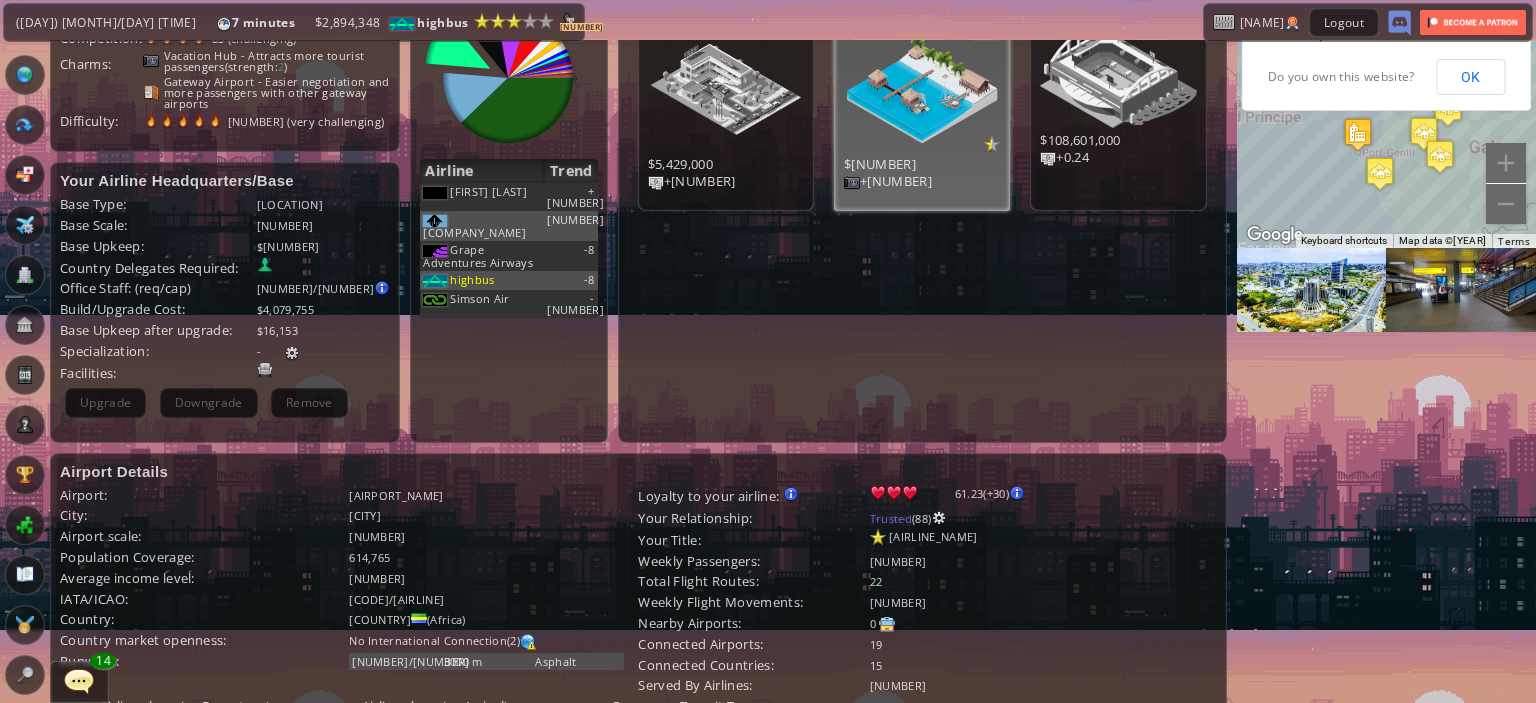 scroll, scrollTop: 87, scrollLeft: 0, axis: vertical 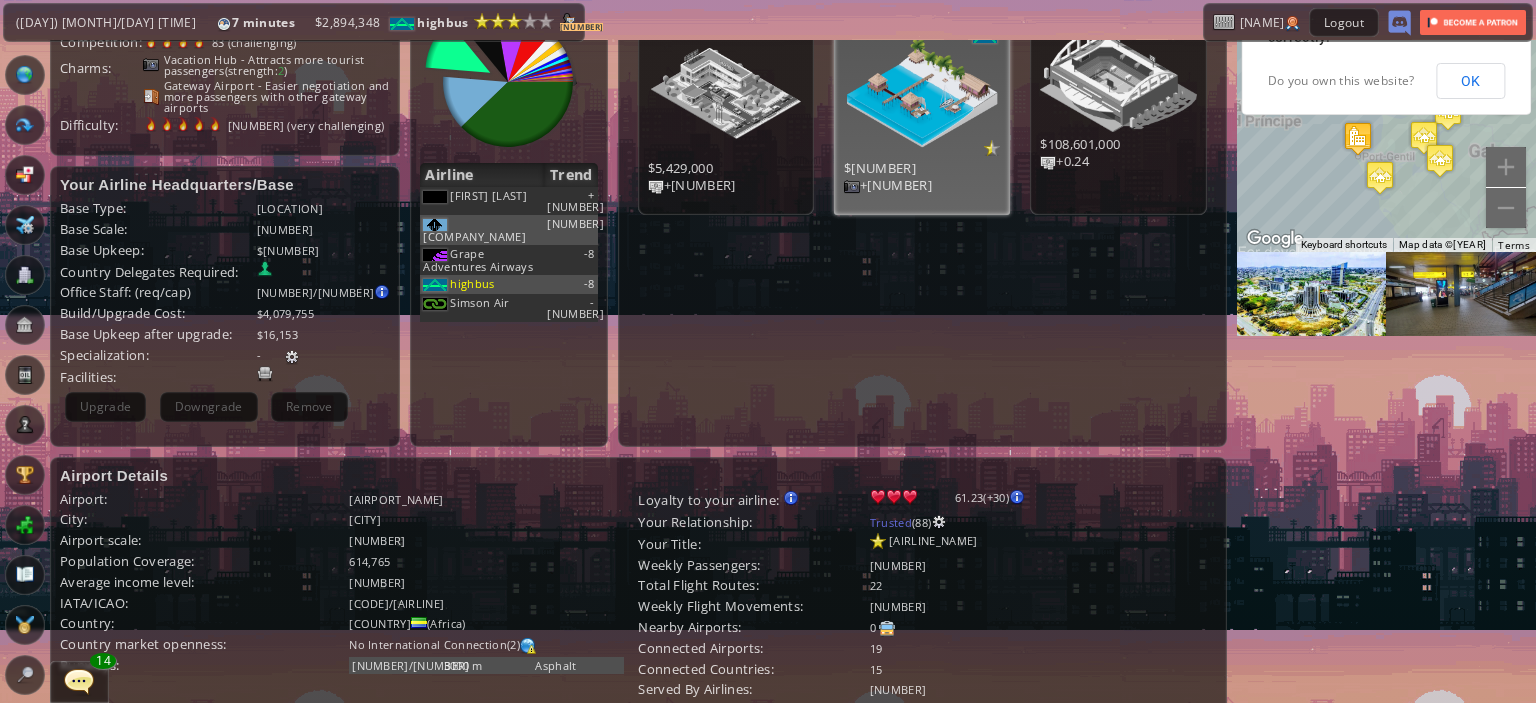 click at bounding box center (25, 75) 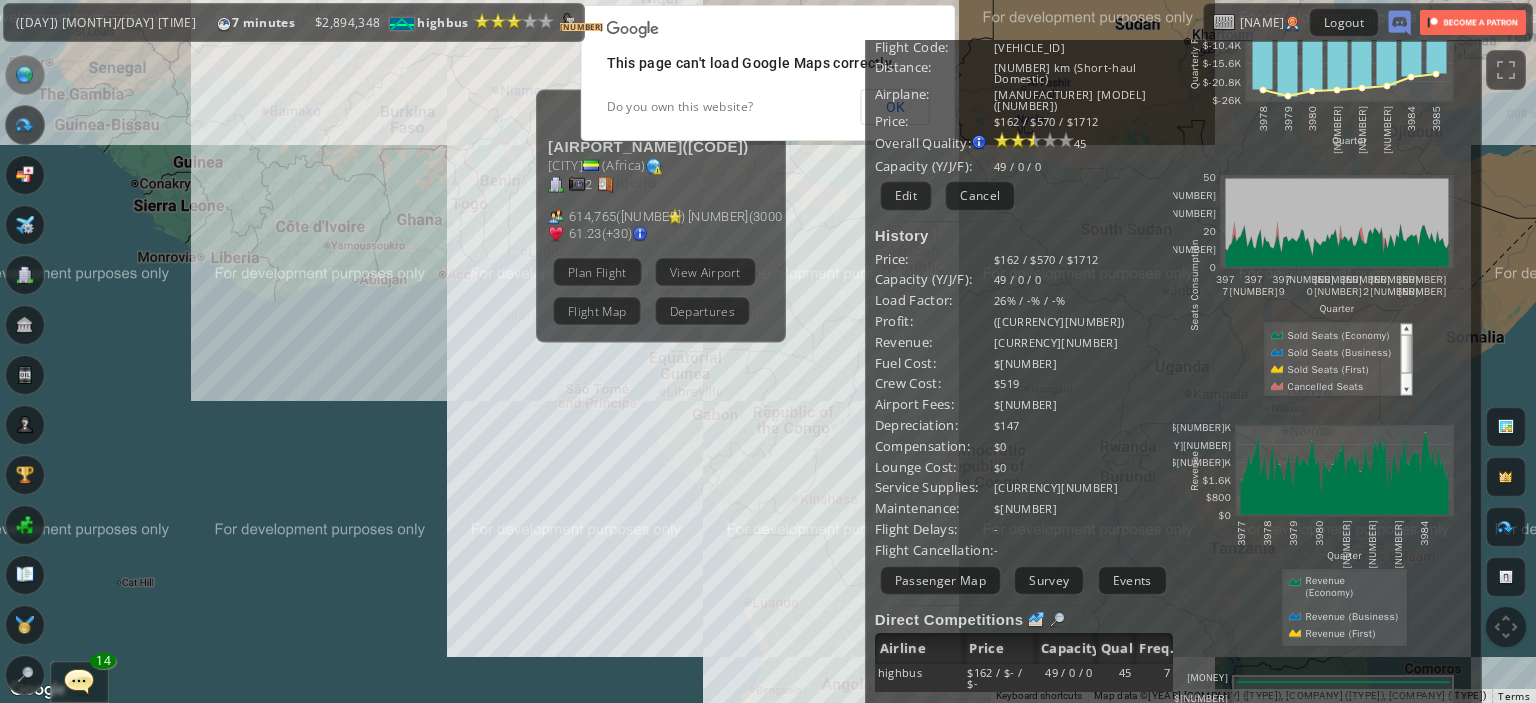 drag, startPoint x: 449, startPoint y: 462, endPoint x: 395, endPoint y: 574, distance: 124.33825 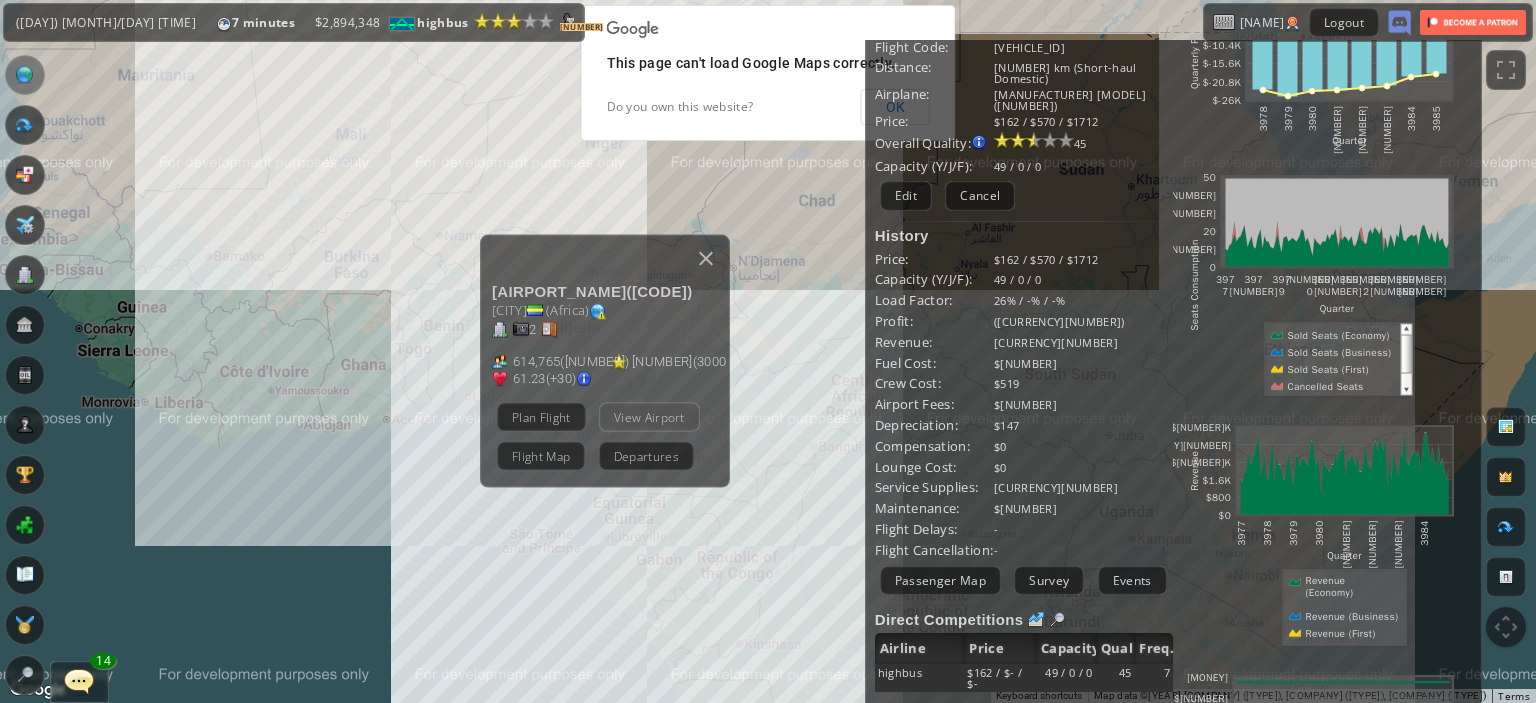 click on "View Airport" at bounding box center [649, 416] 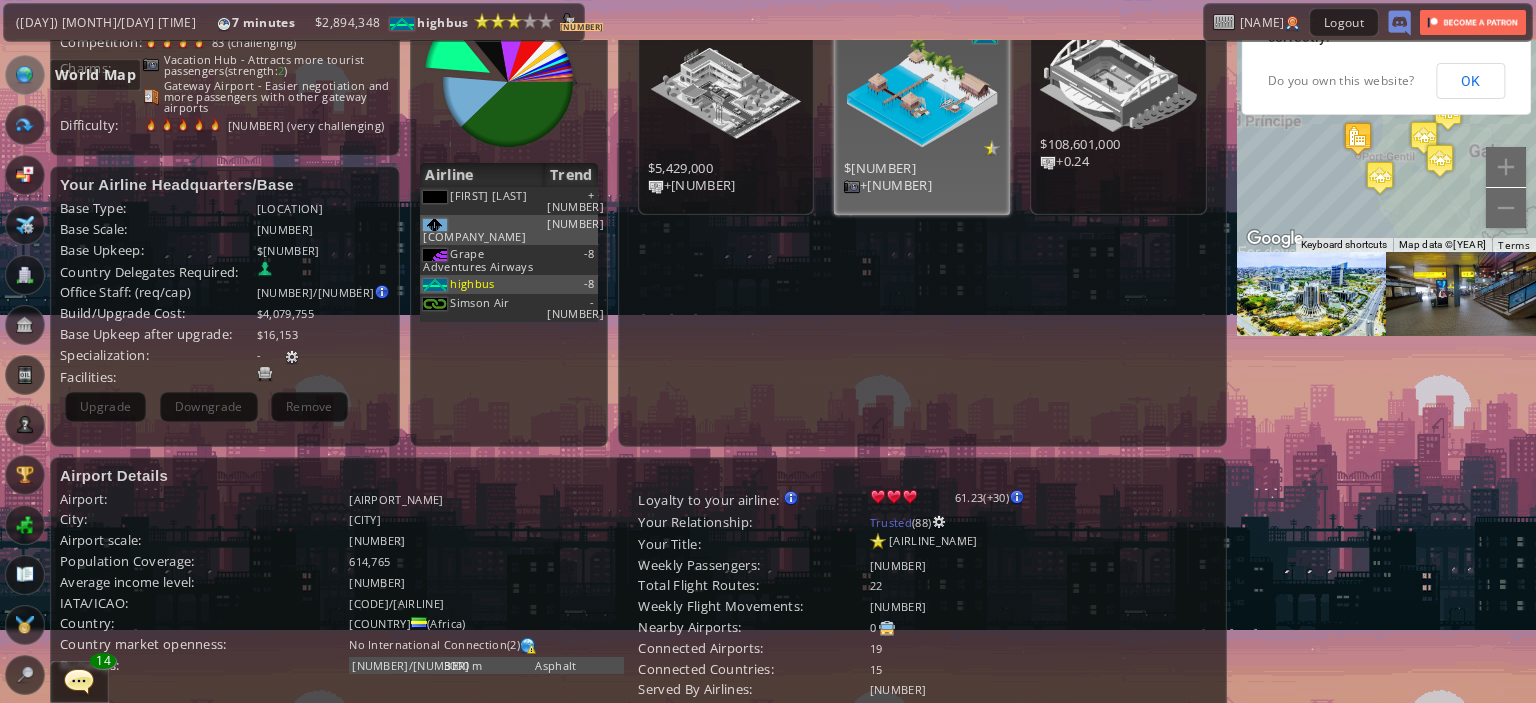 click at bounding box center [25, 75] 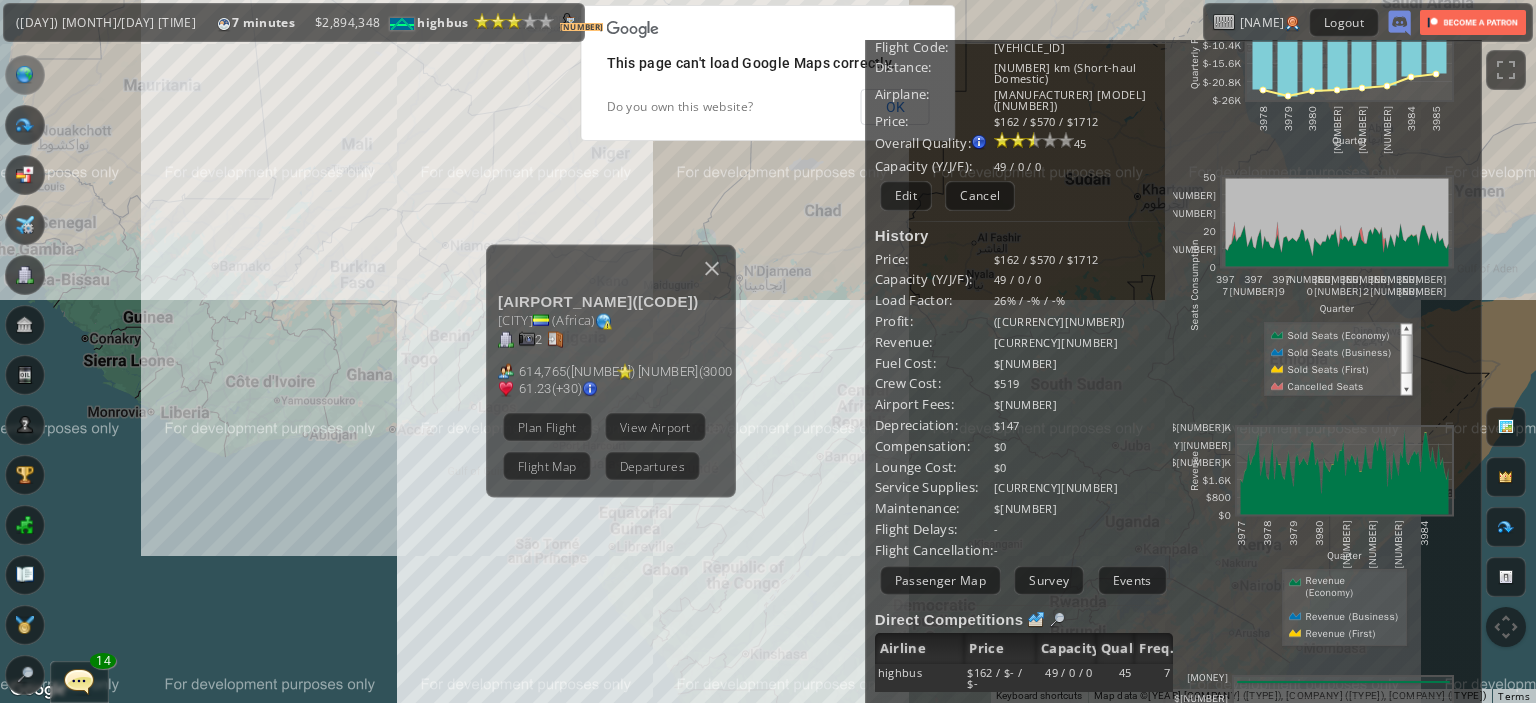 drag, startPoint x: 272, startPoint y: 423, endPoint x: 282, endPoint y: 474, distance: 51.971146 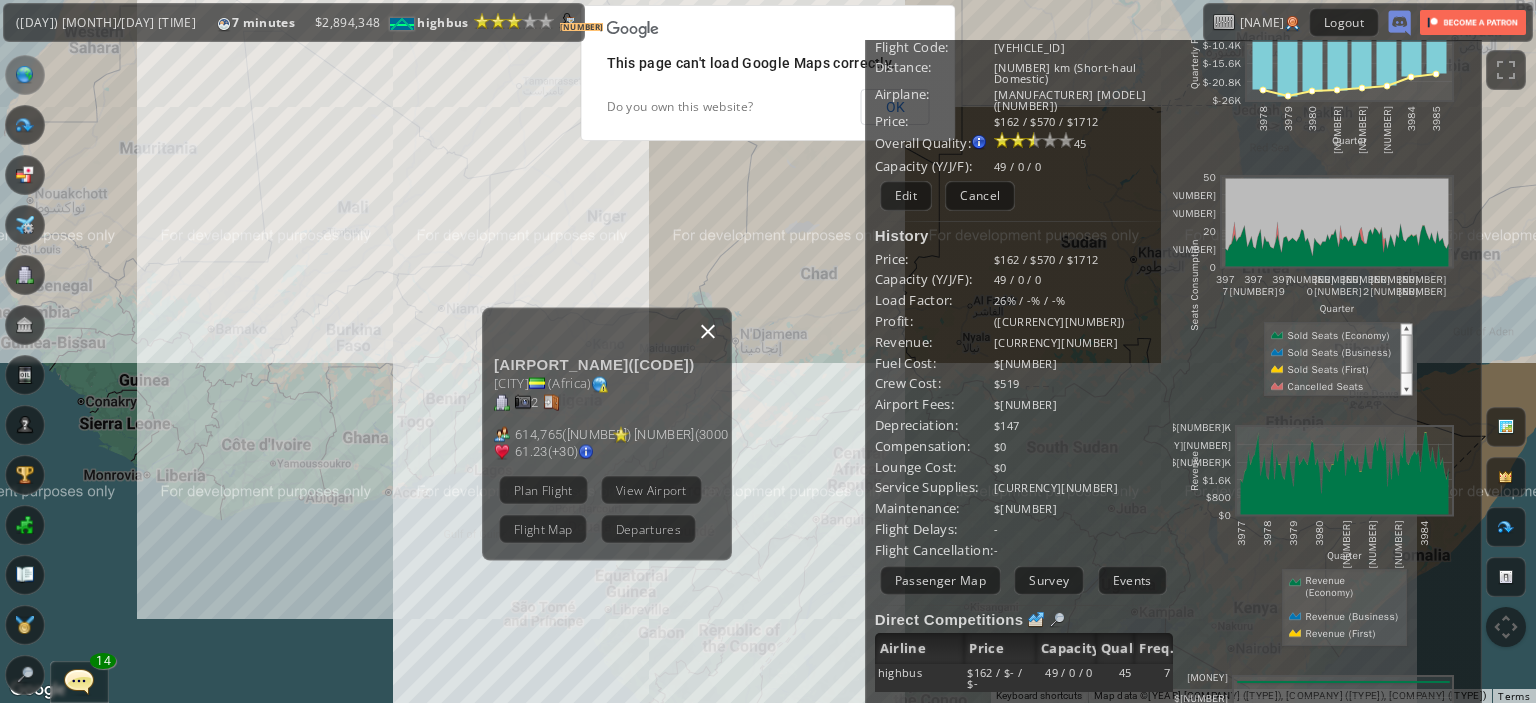 click at bounding box center (708, 331) 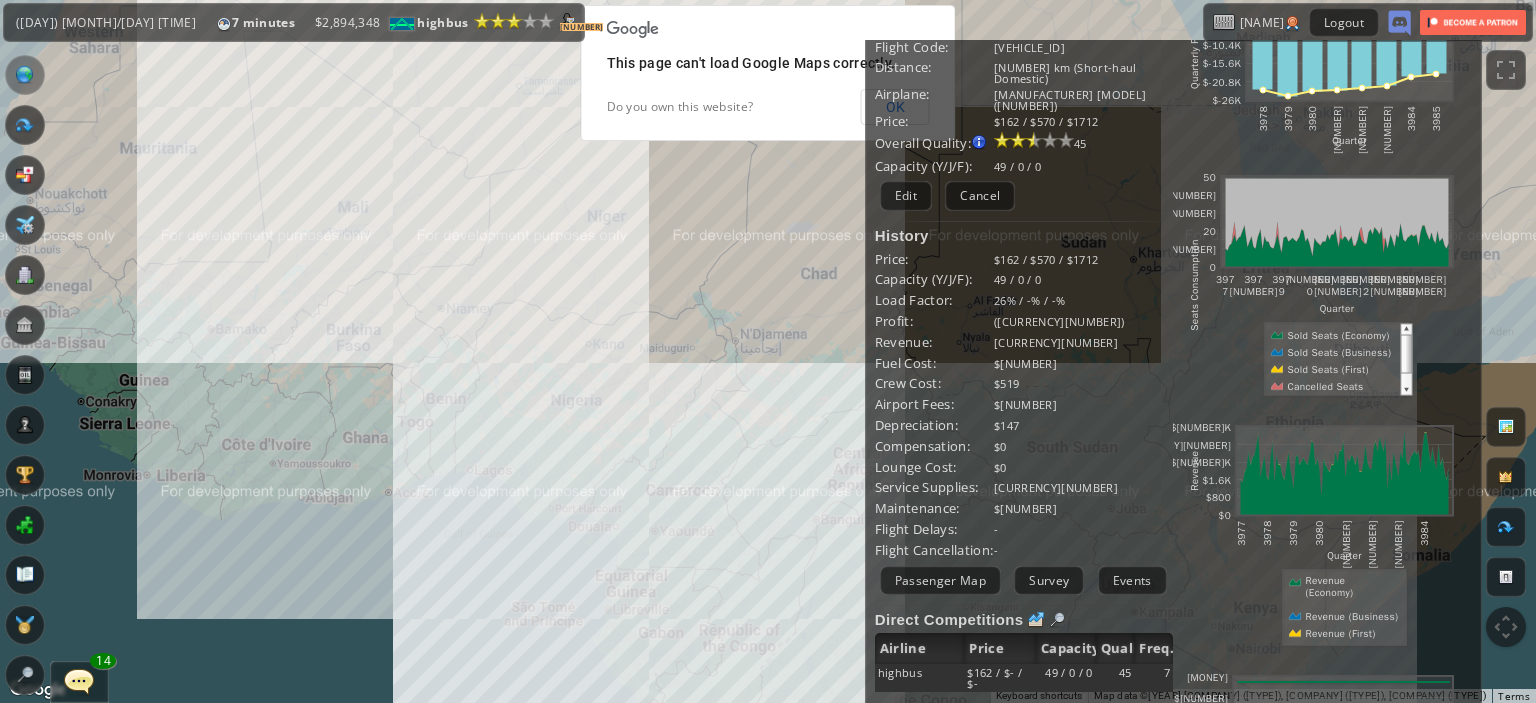 click on "To navigate, press the arrow keys." at bounding box center (768, 351) 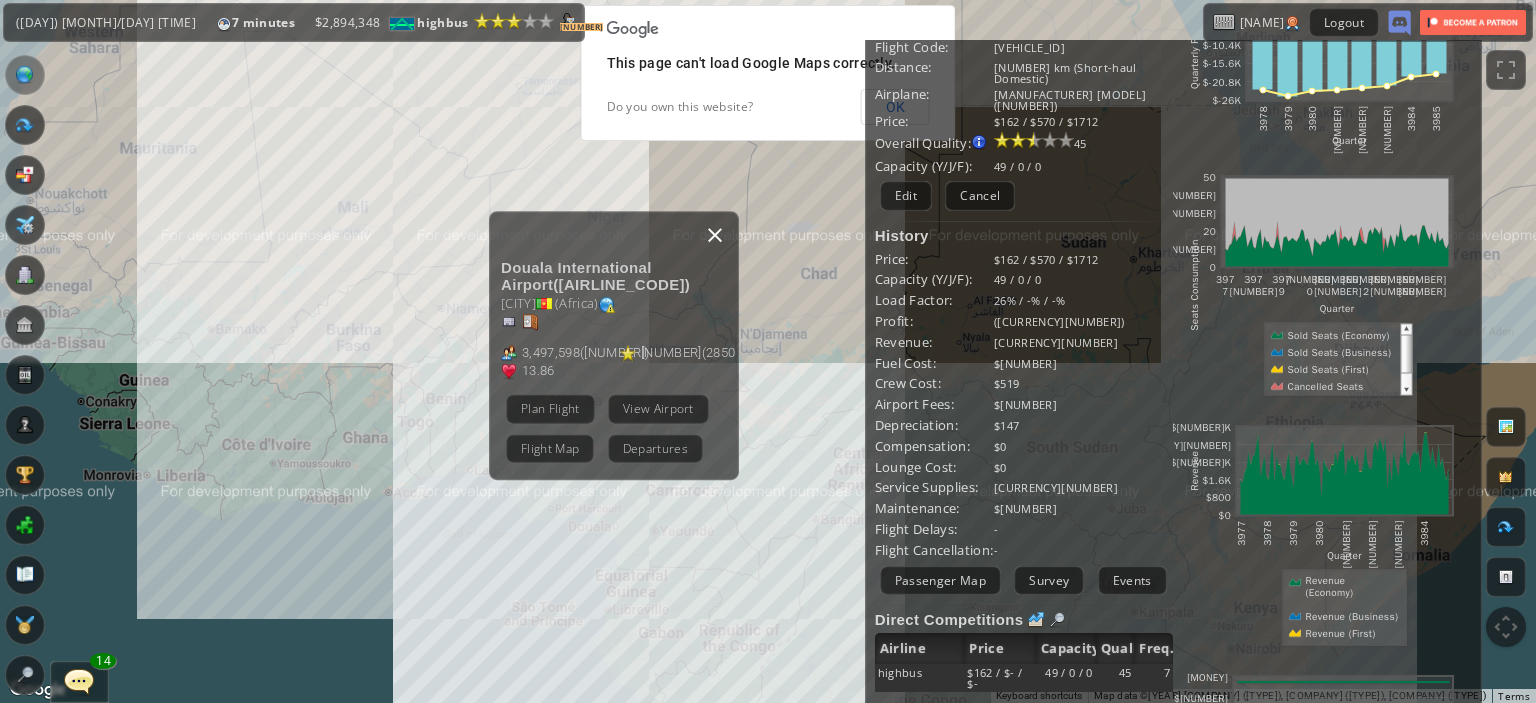 click at bounding box center [715, 235] 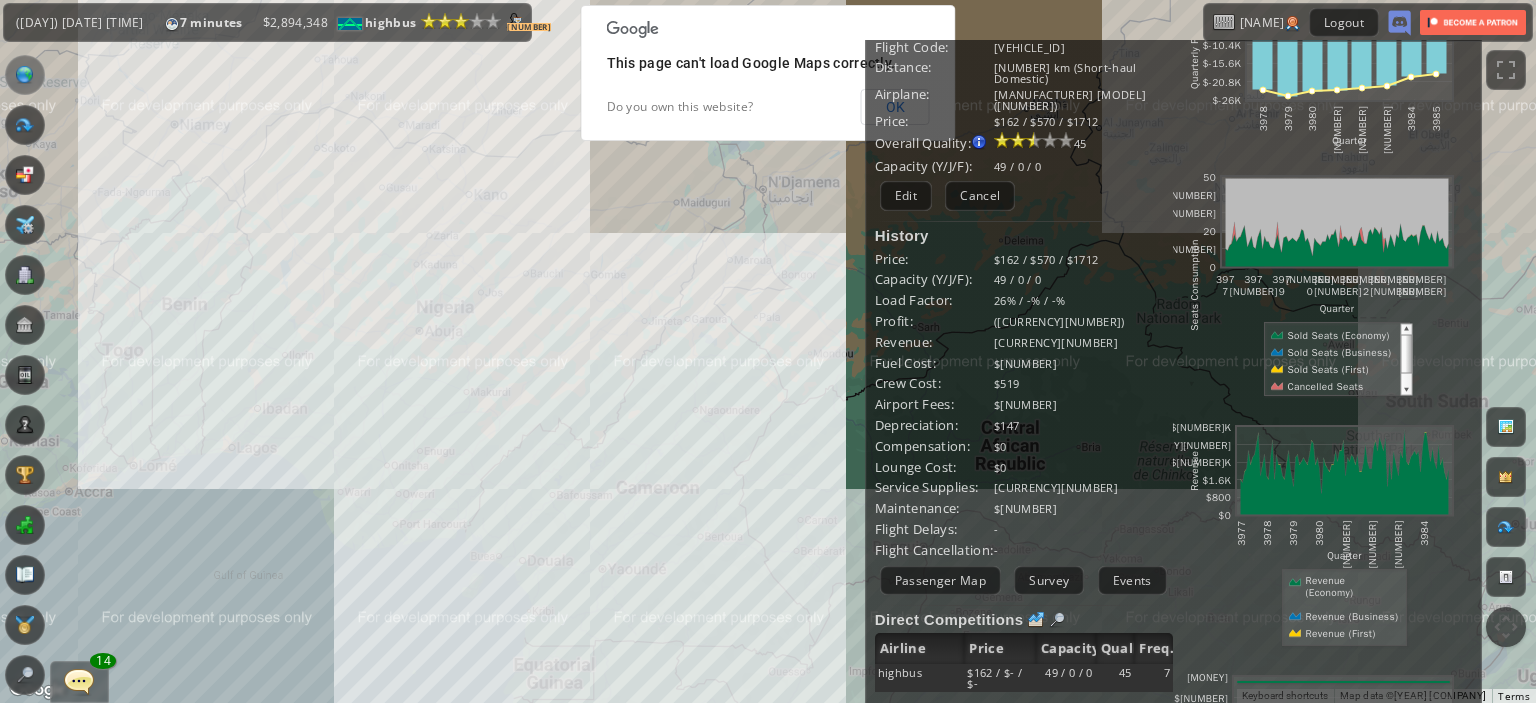 drag, startPoint x: 676, startPoint y: 505, endPoint x: 664, endPoint y: 521, distance: 20 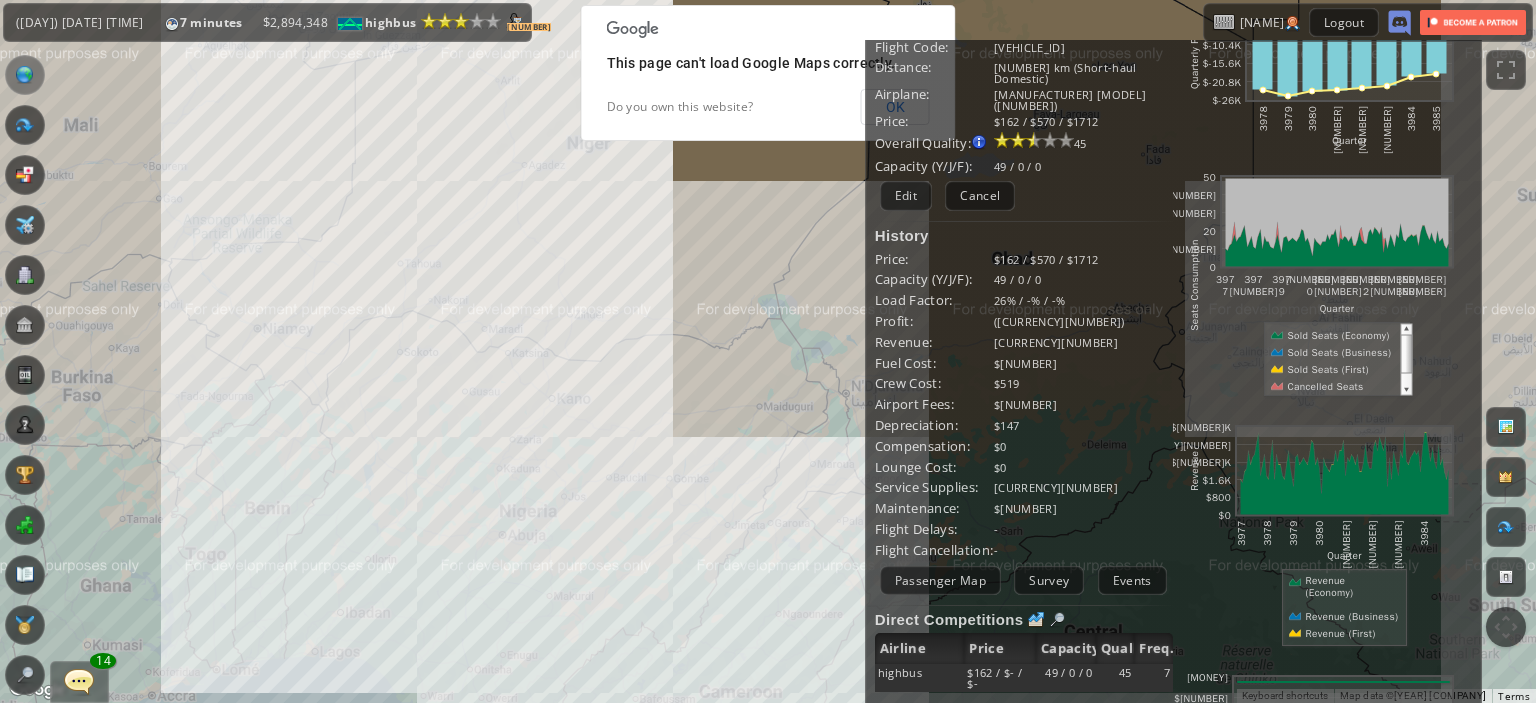 drag, startPoint x: 644, startPoint y: 355, endPoint x: 689, endPoint y: 594, distance: 243.19951 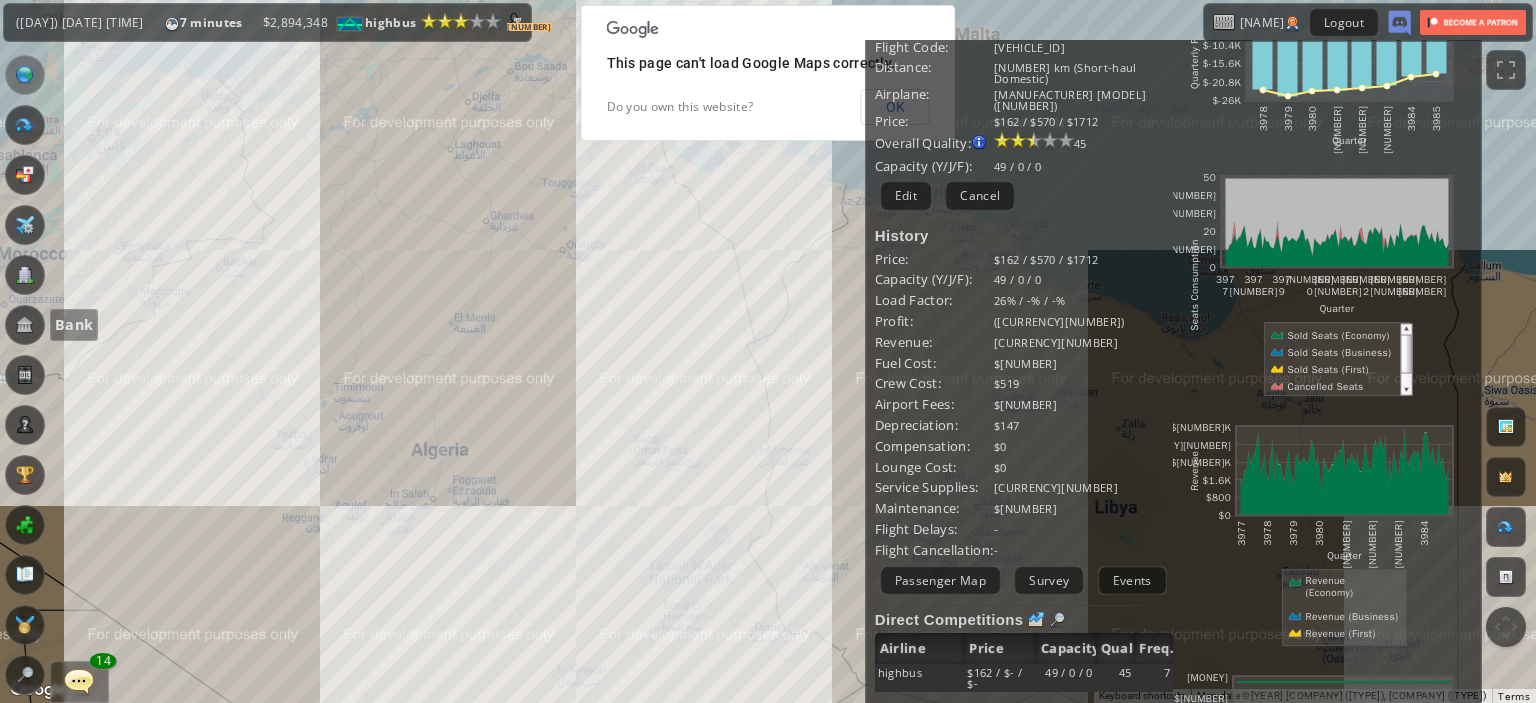 click at bounding box center (25, 325) 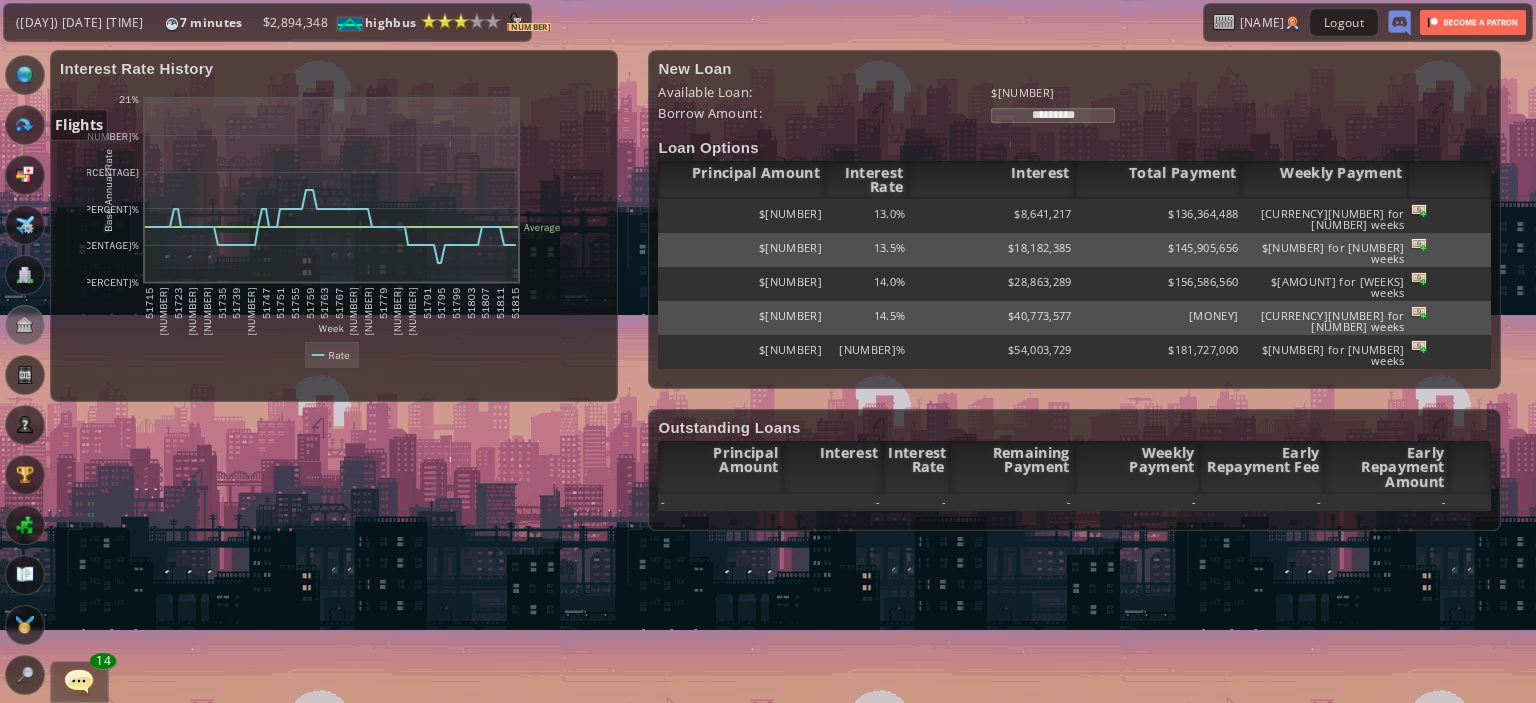 click at bounding box center [25, 125] 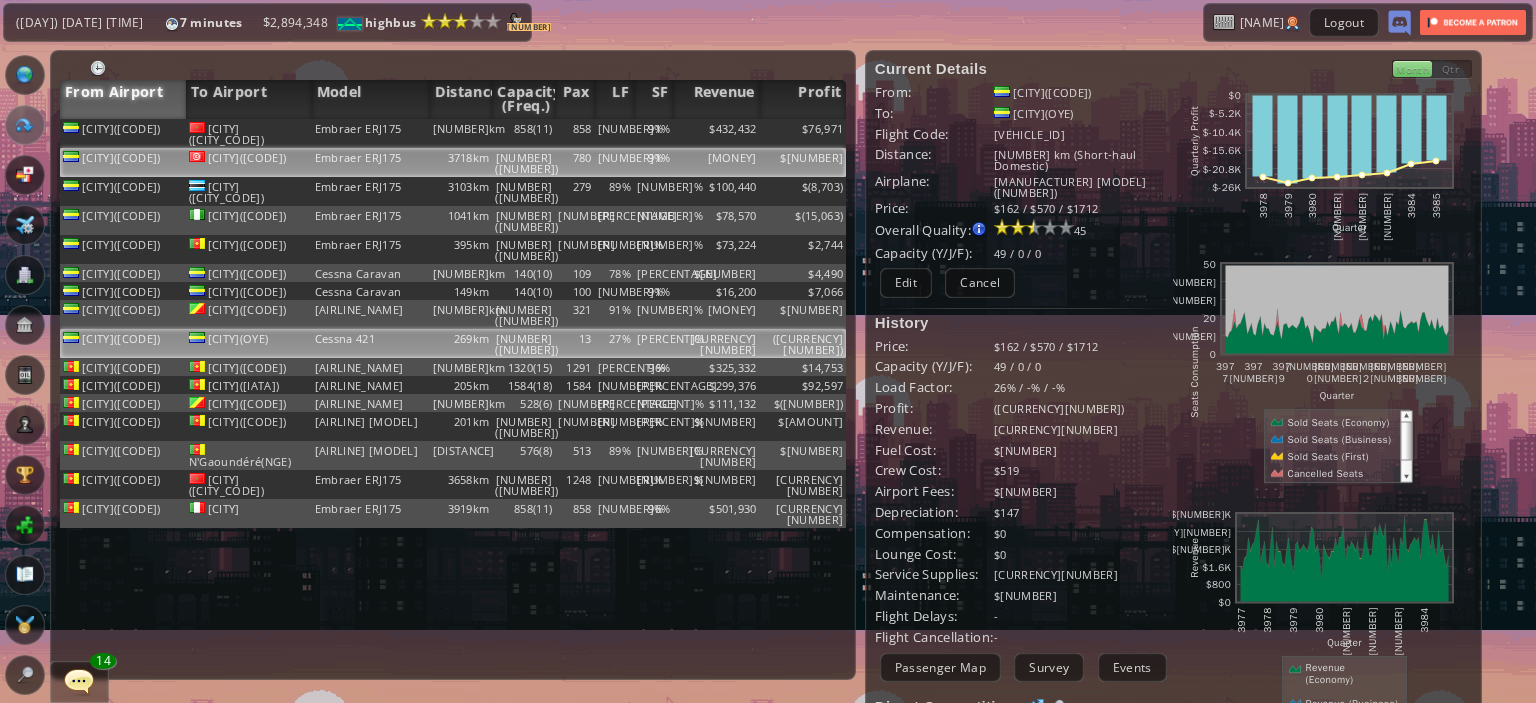click on "3718km" at bounding box center (461, 133) 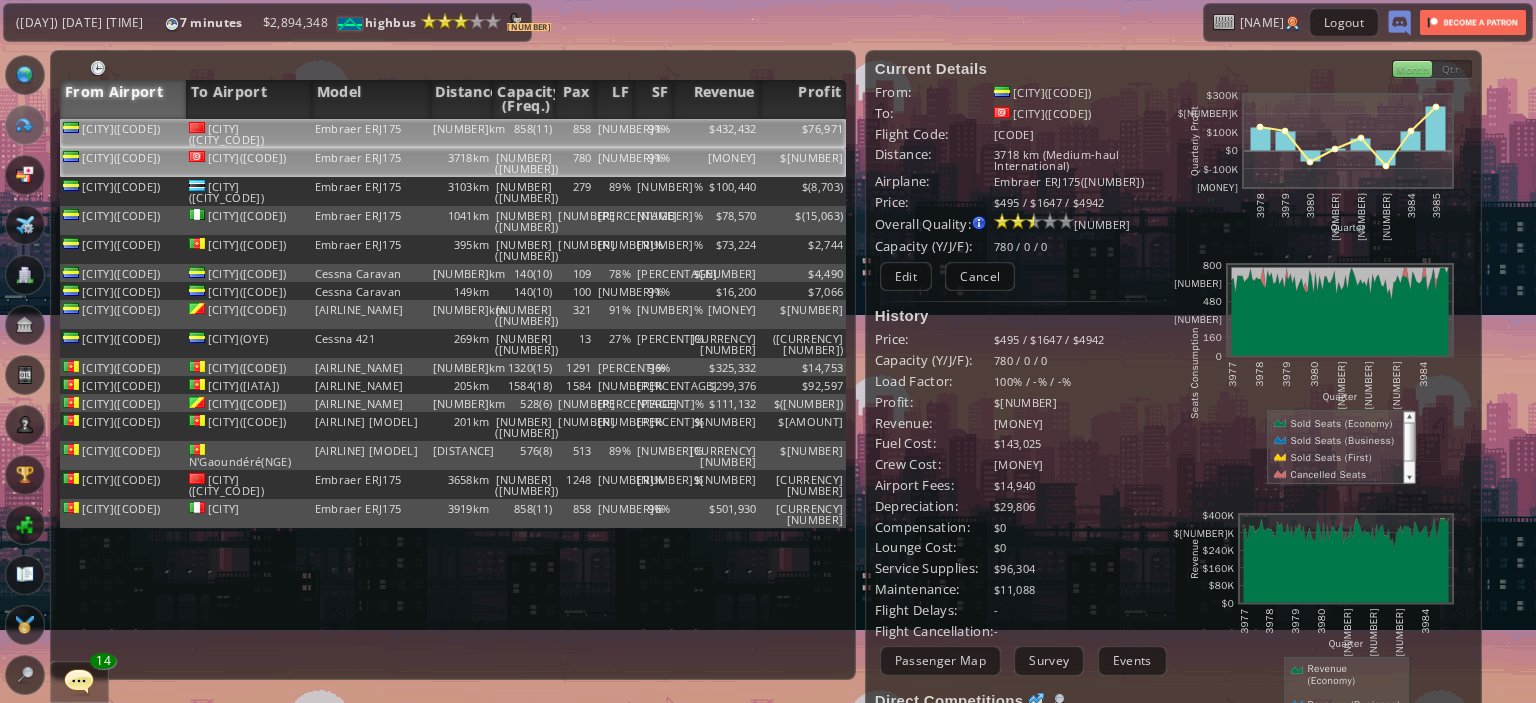 click on "[NUMBER]km" at bounding box center (461, 133) 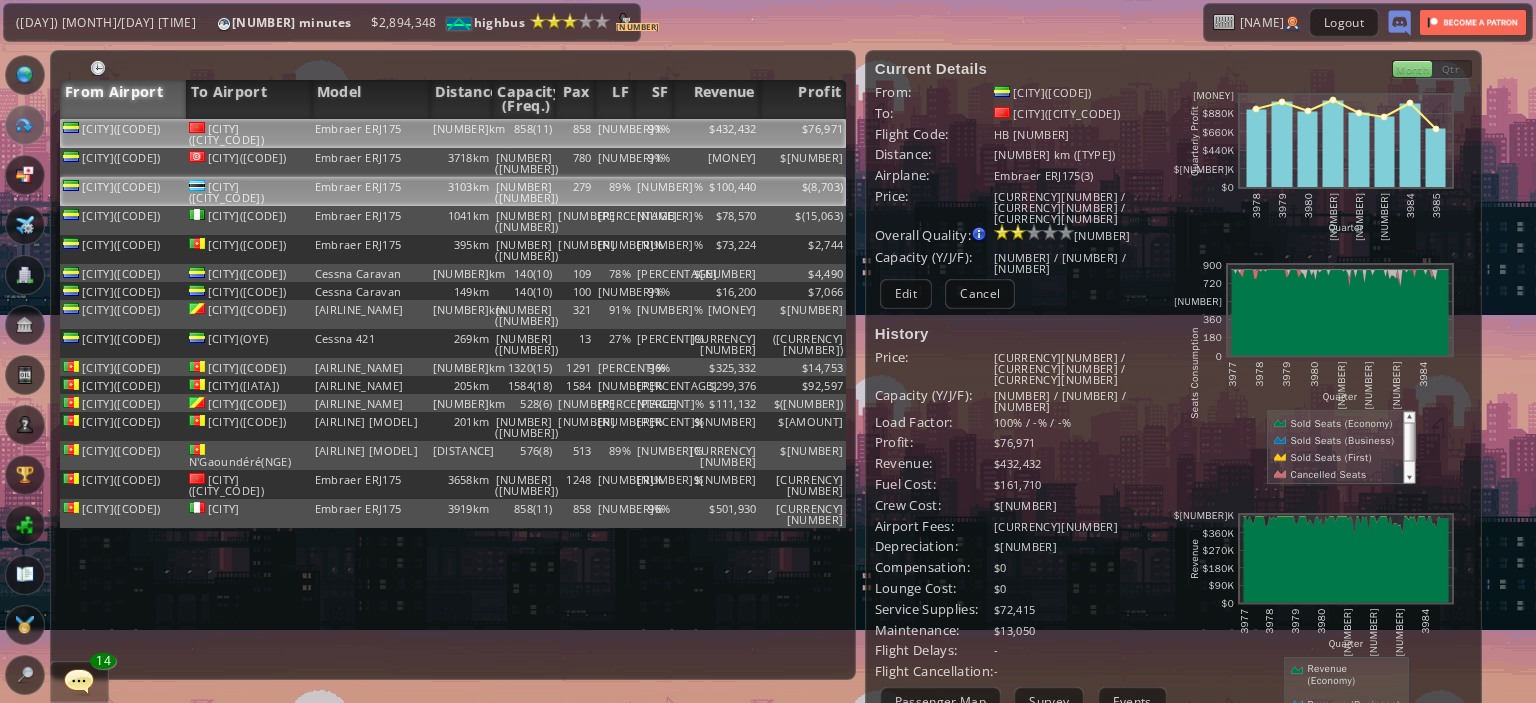click on "$100,440" at bounding box center (716, 133) 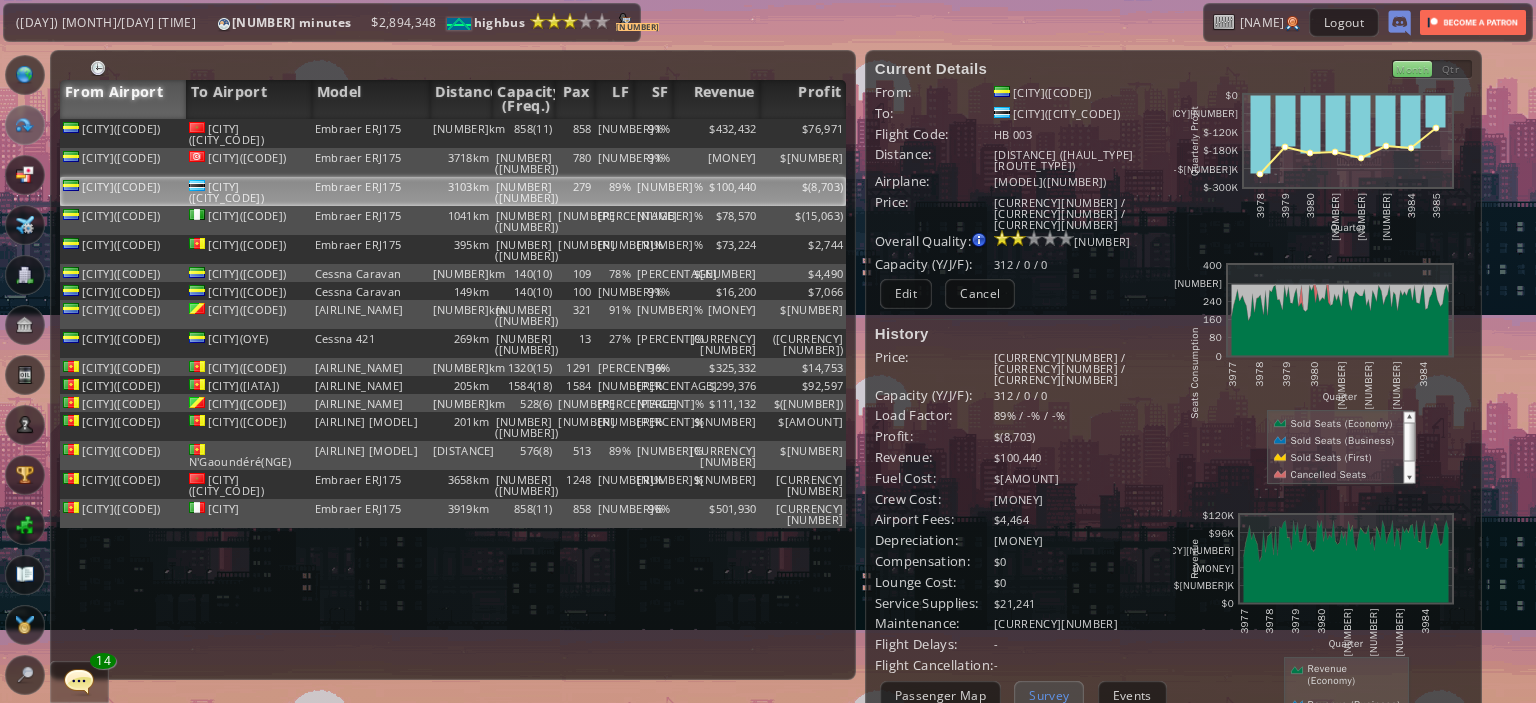 click on "Survey" at bounding box center (1049, 695) 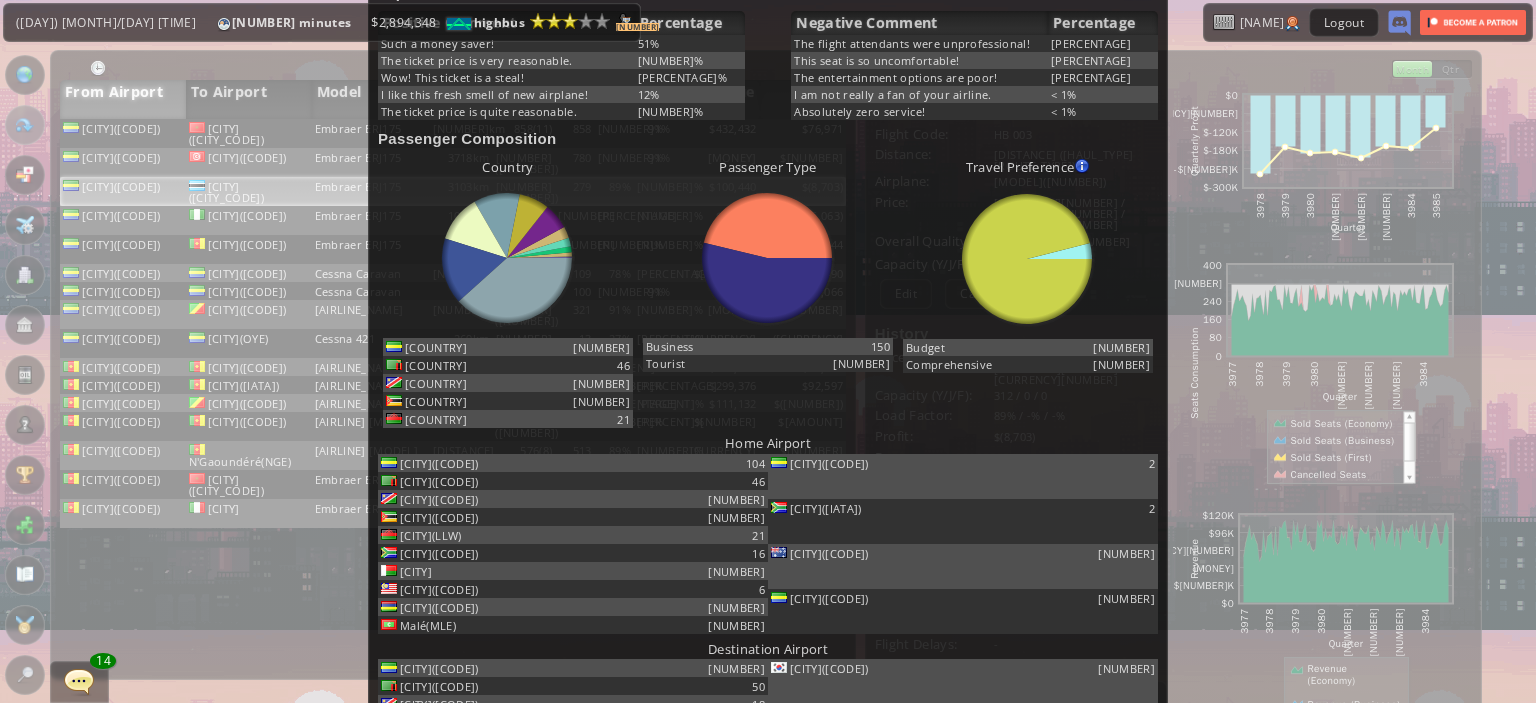 scroll, scrollTop: 0, scrollLeft: 0, axis: both 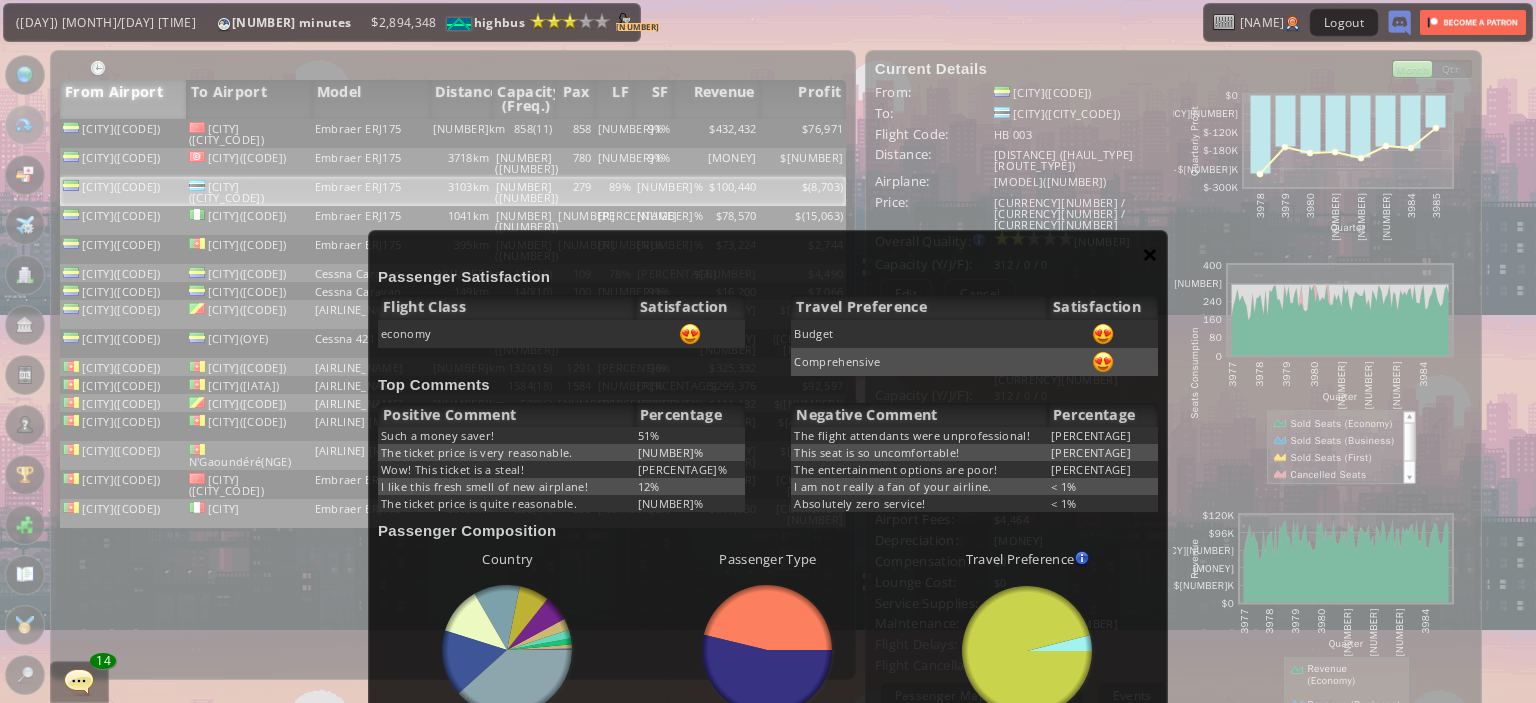 click on "×" at bounding box center (1150, 254) 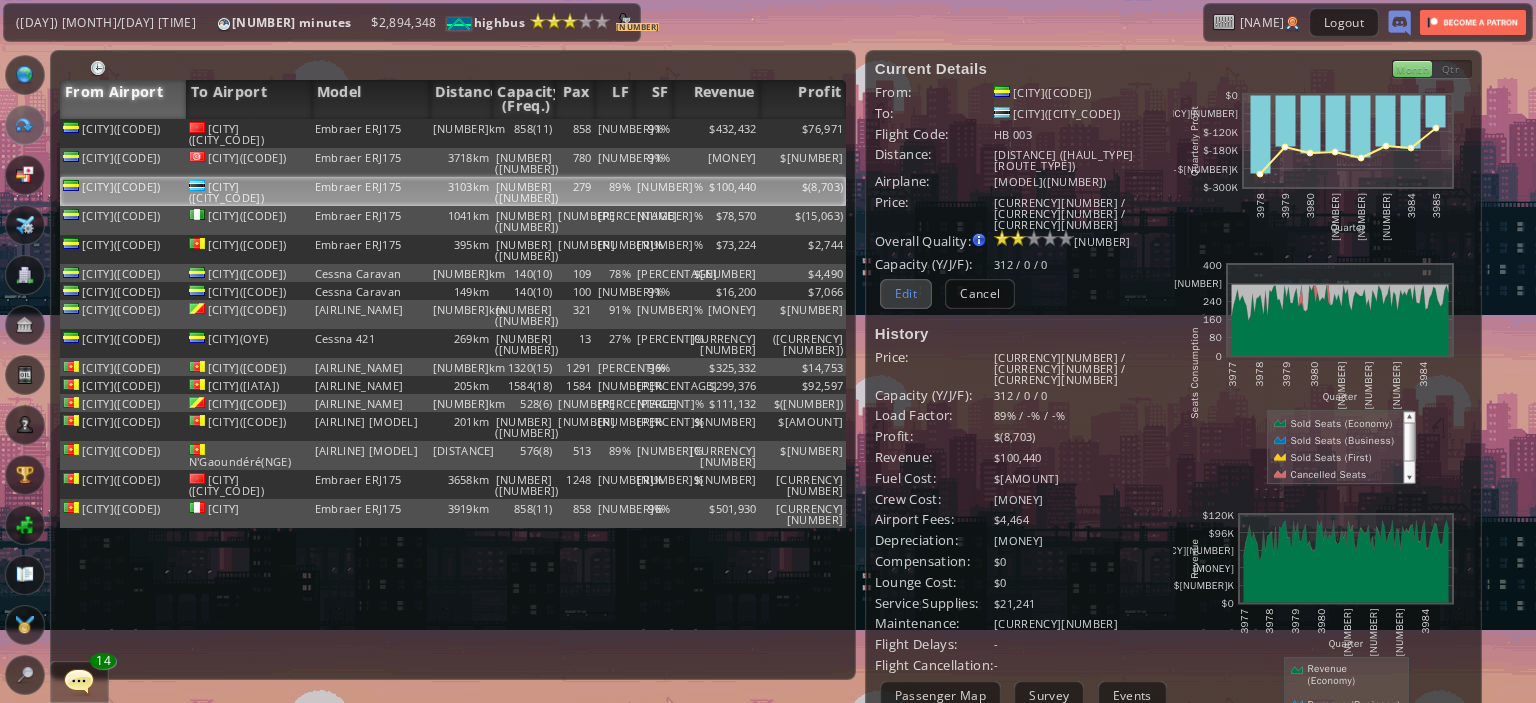 click on "Edit" at bounding box center (906, 293) 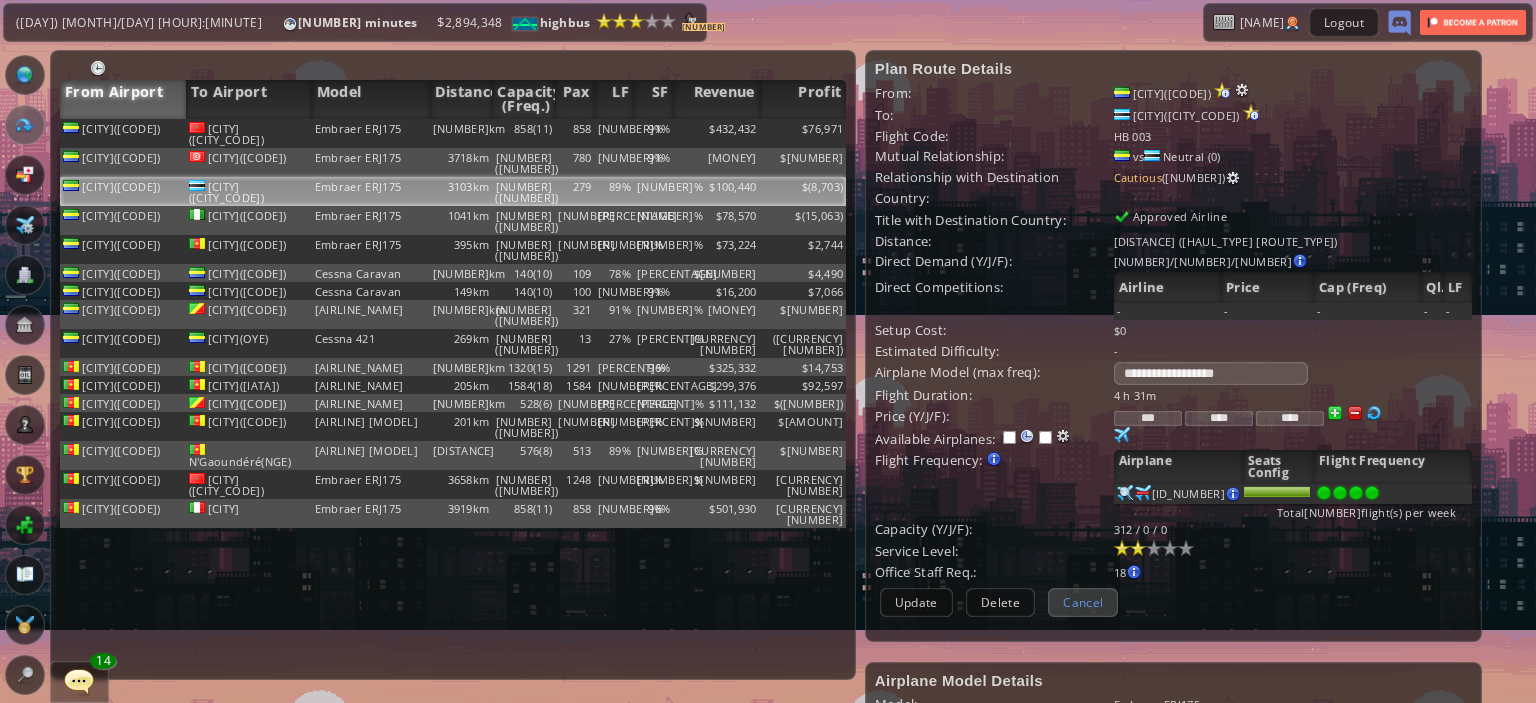 click on "Cancel" at bounding box center [1083, 602] 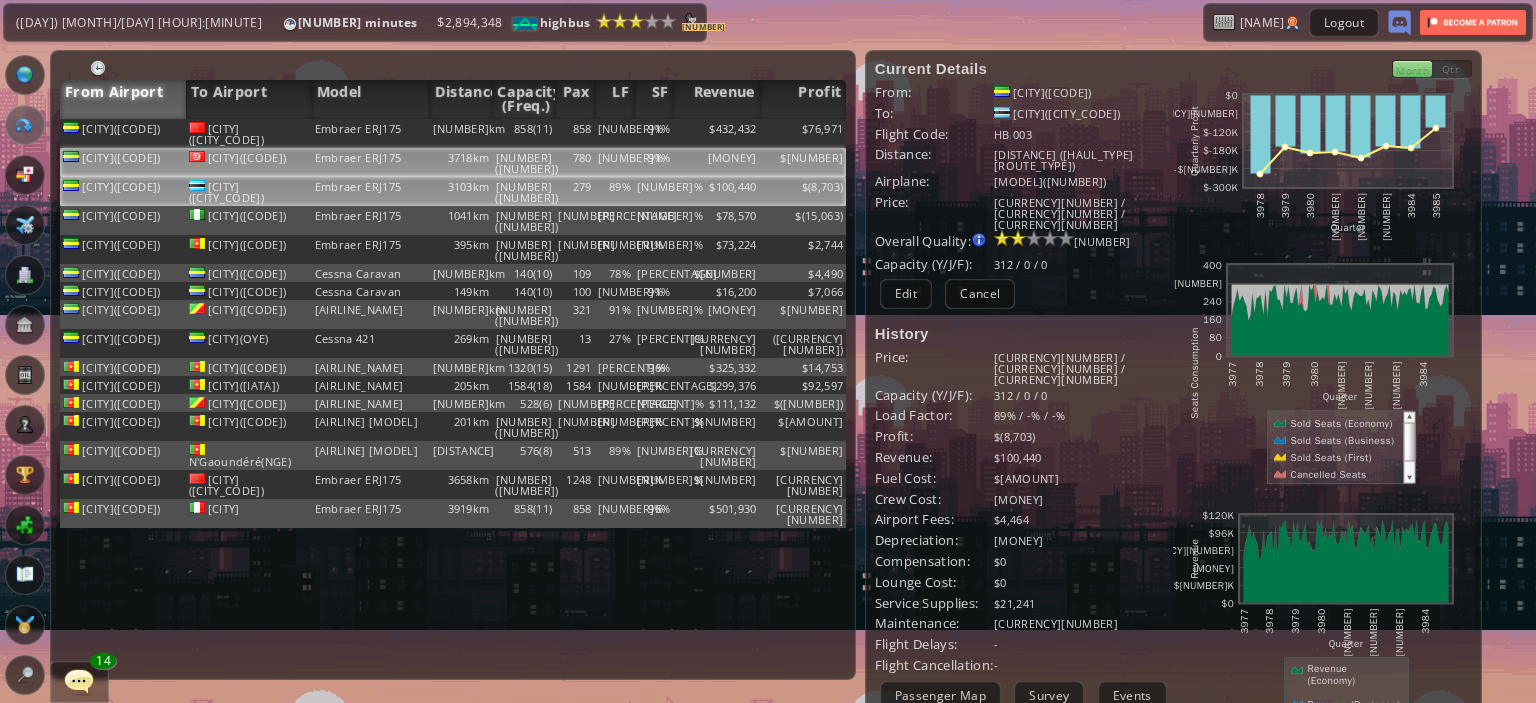 click on "[MONEY]" at bounding box center (716, 133) 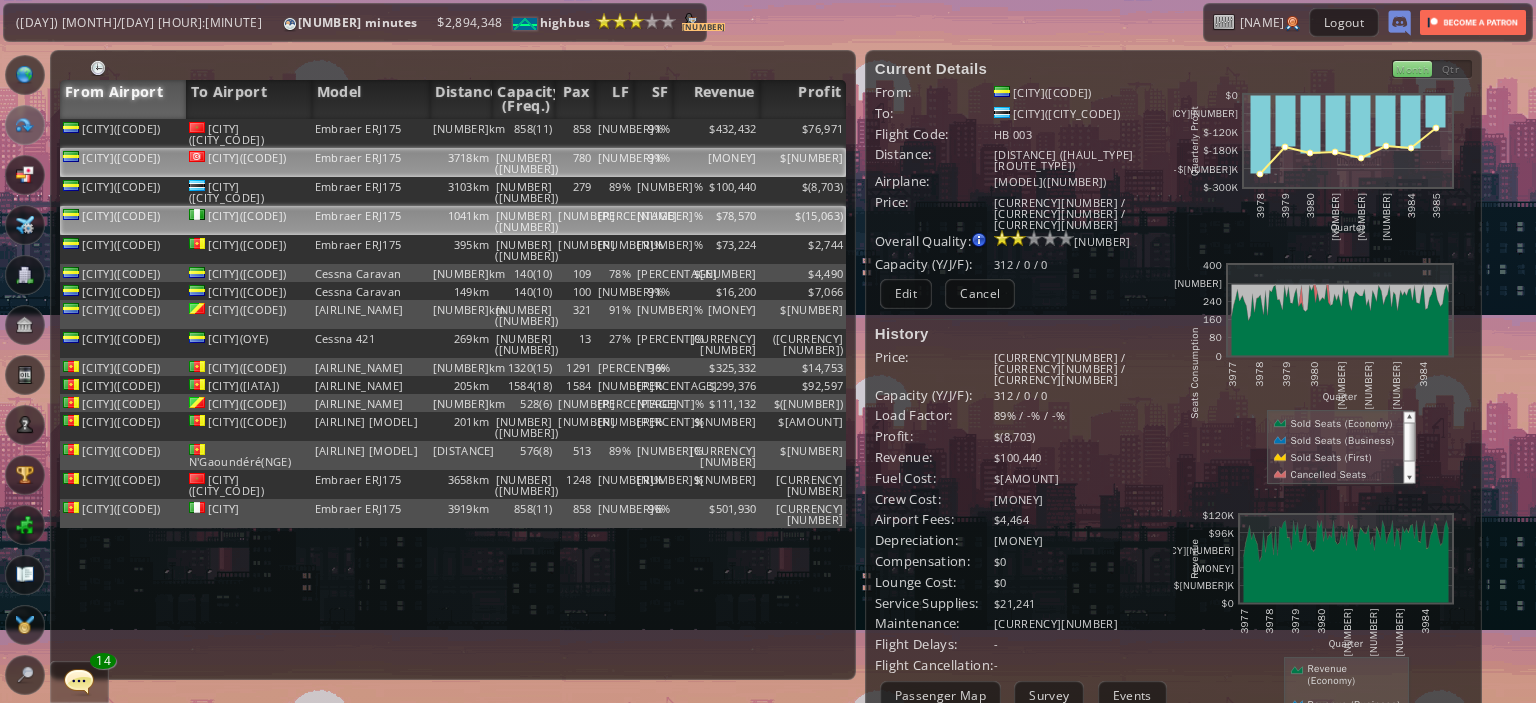 click on "$78,570" at bounding box center [716, 133] 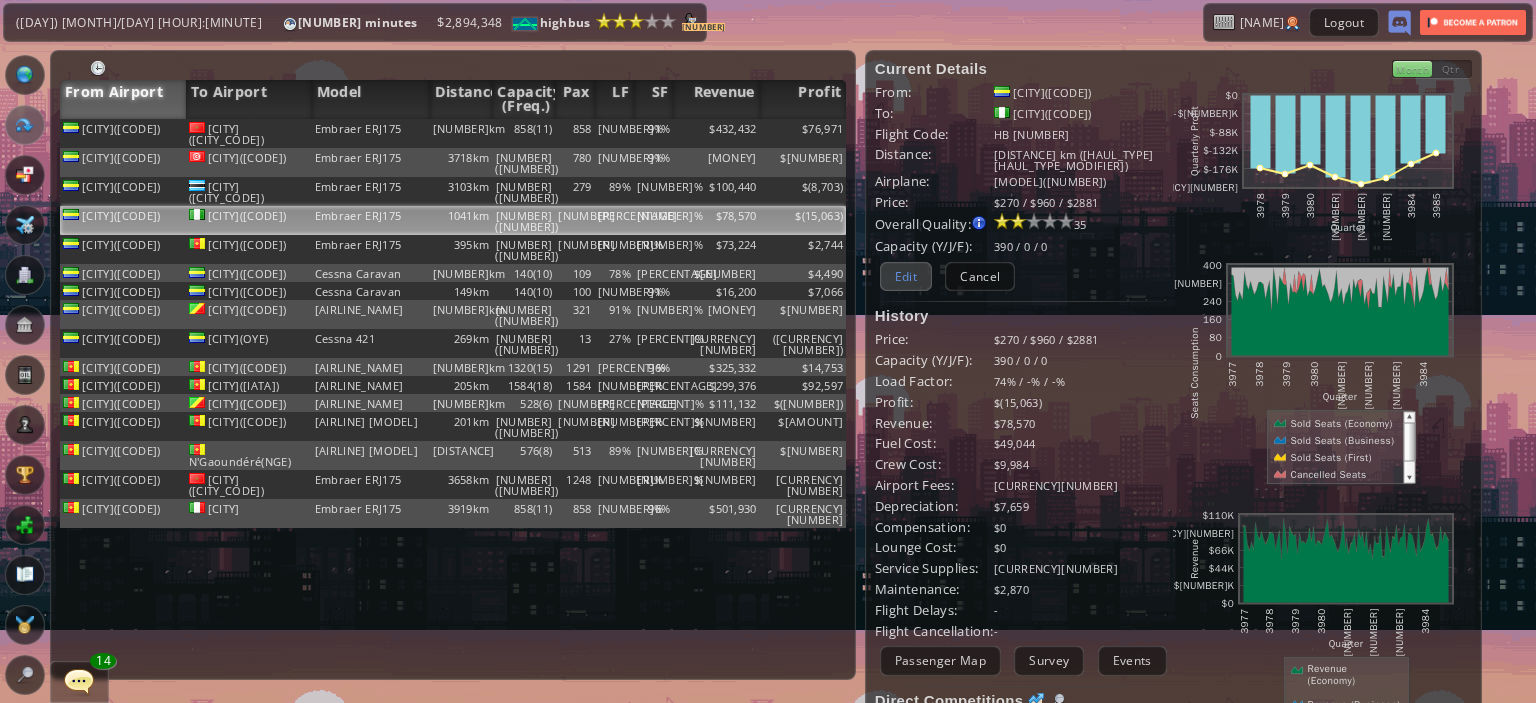 click on "Edit" at bounding box center [906, 276] 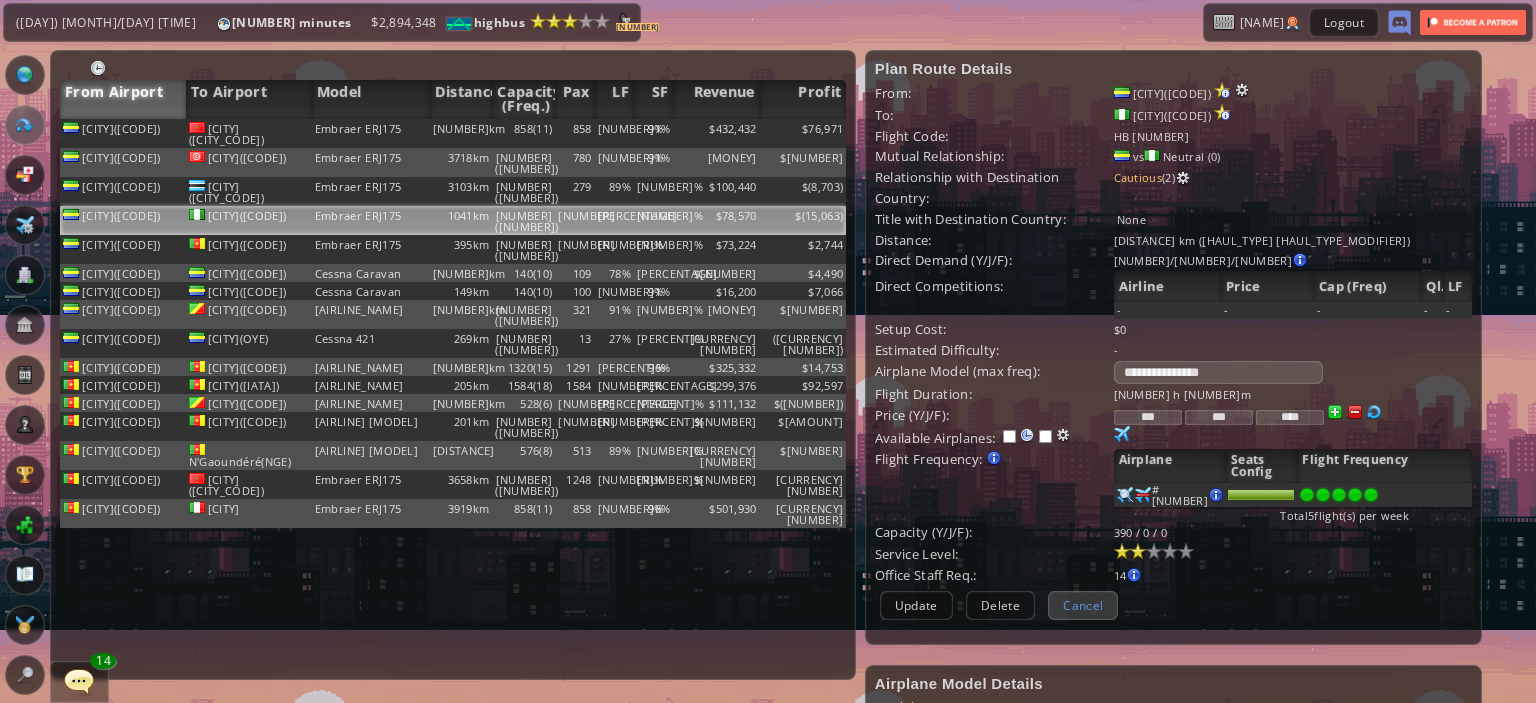 click on "Cancel" at bounding box center [1083, 605] 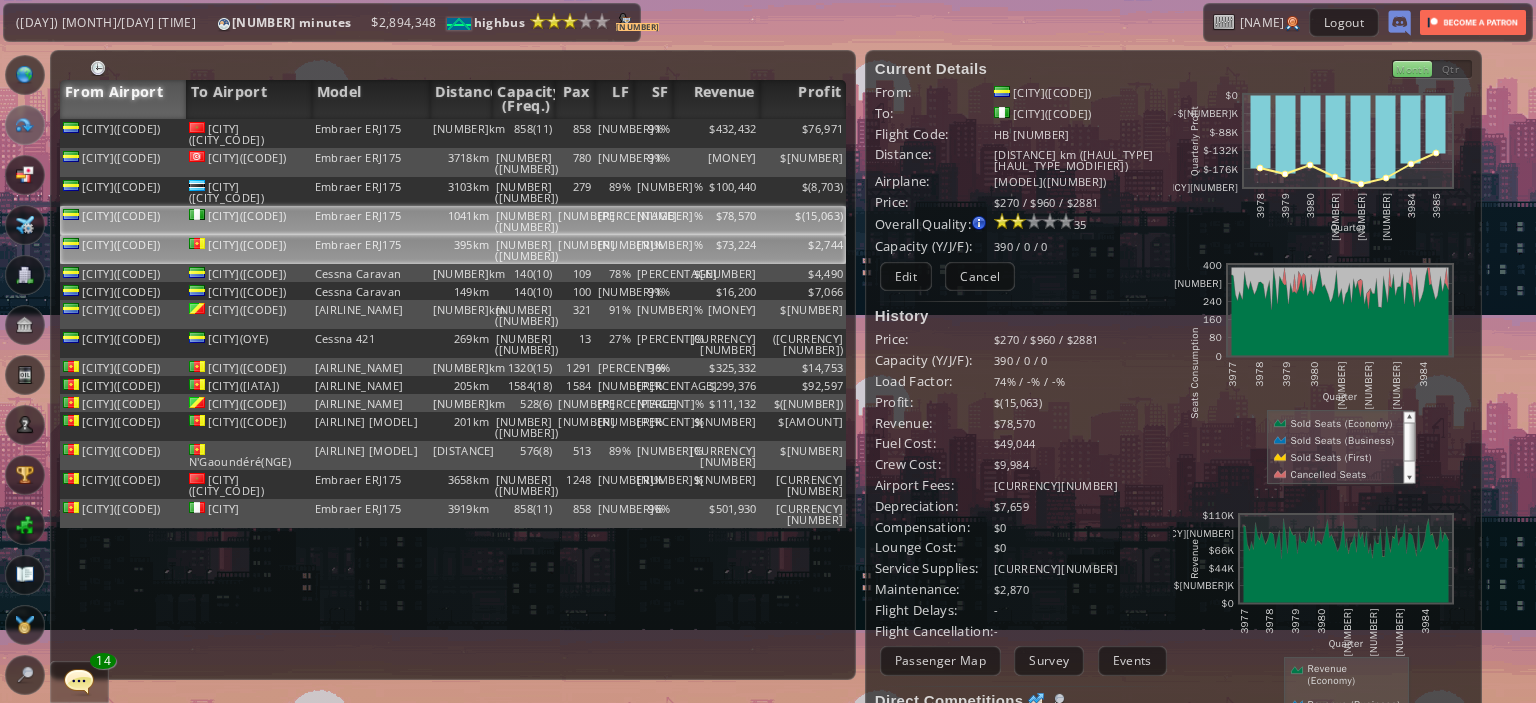 click on "$2,744" at bounding box center (803, 133) 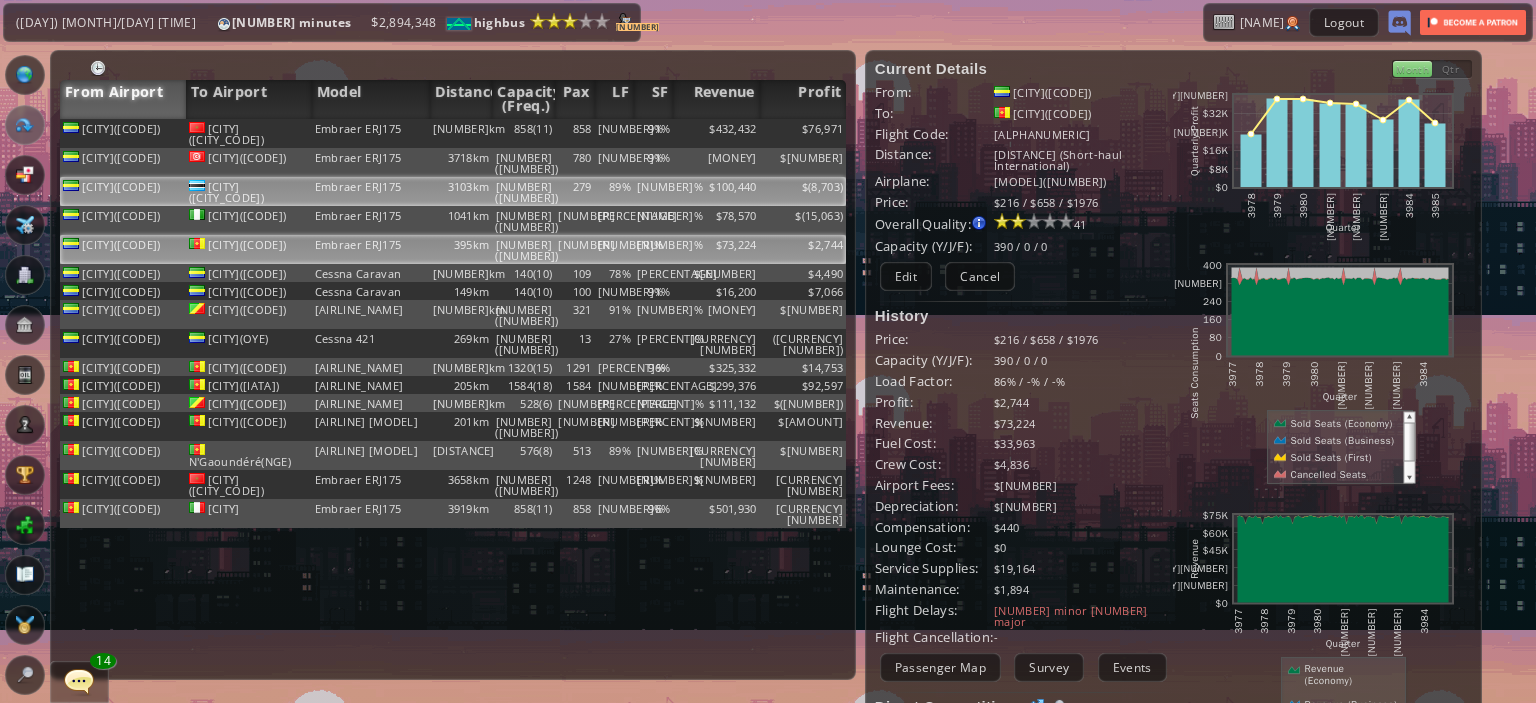 click on "$(8,703)" at bounding box center (803, 133) 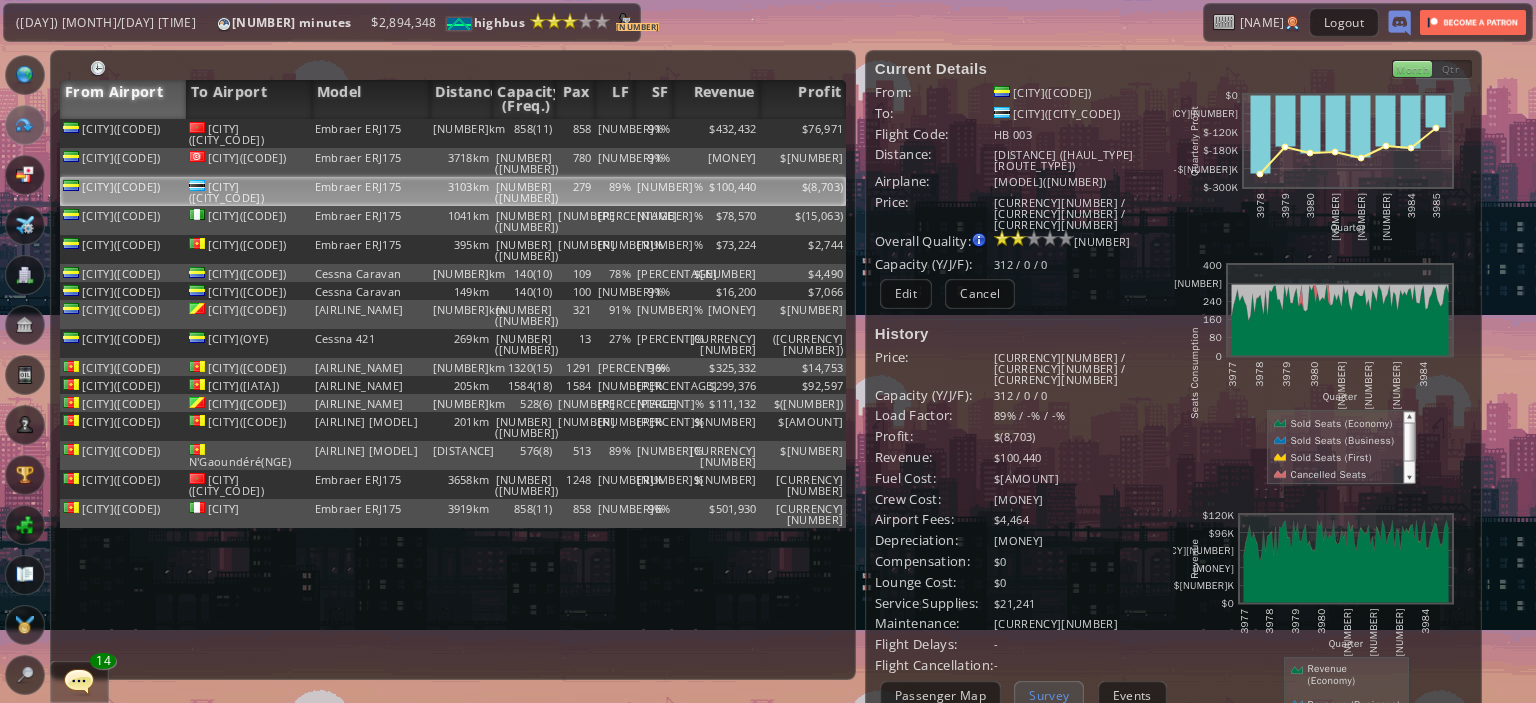 click on "Survey" at bounding box center [1049, 695] 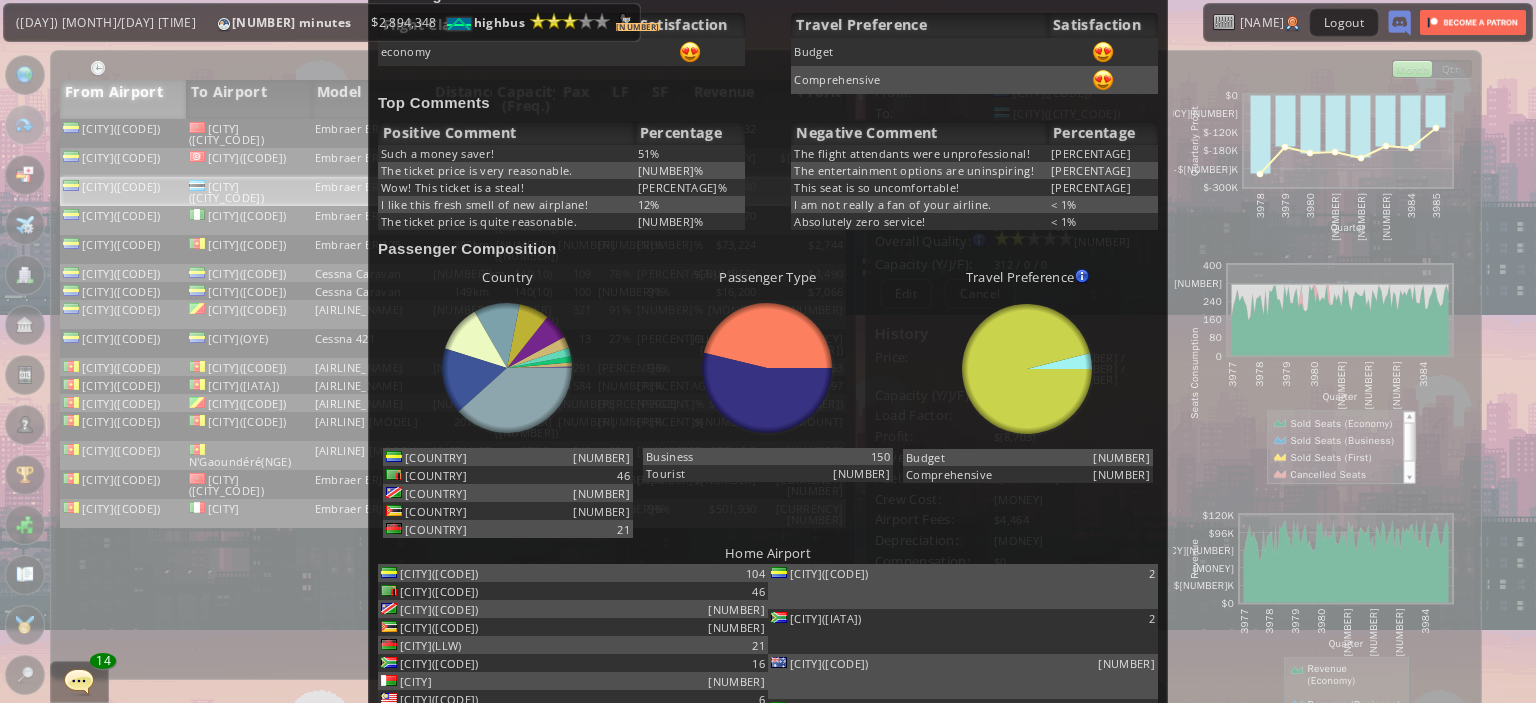 scroll, scrollTop: 0, scrollLeft: 0, axis: both 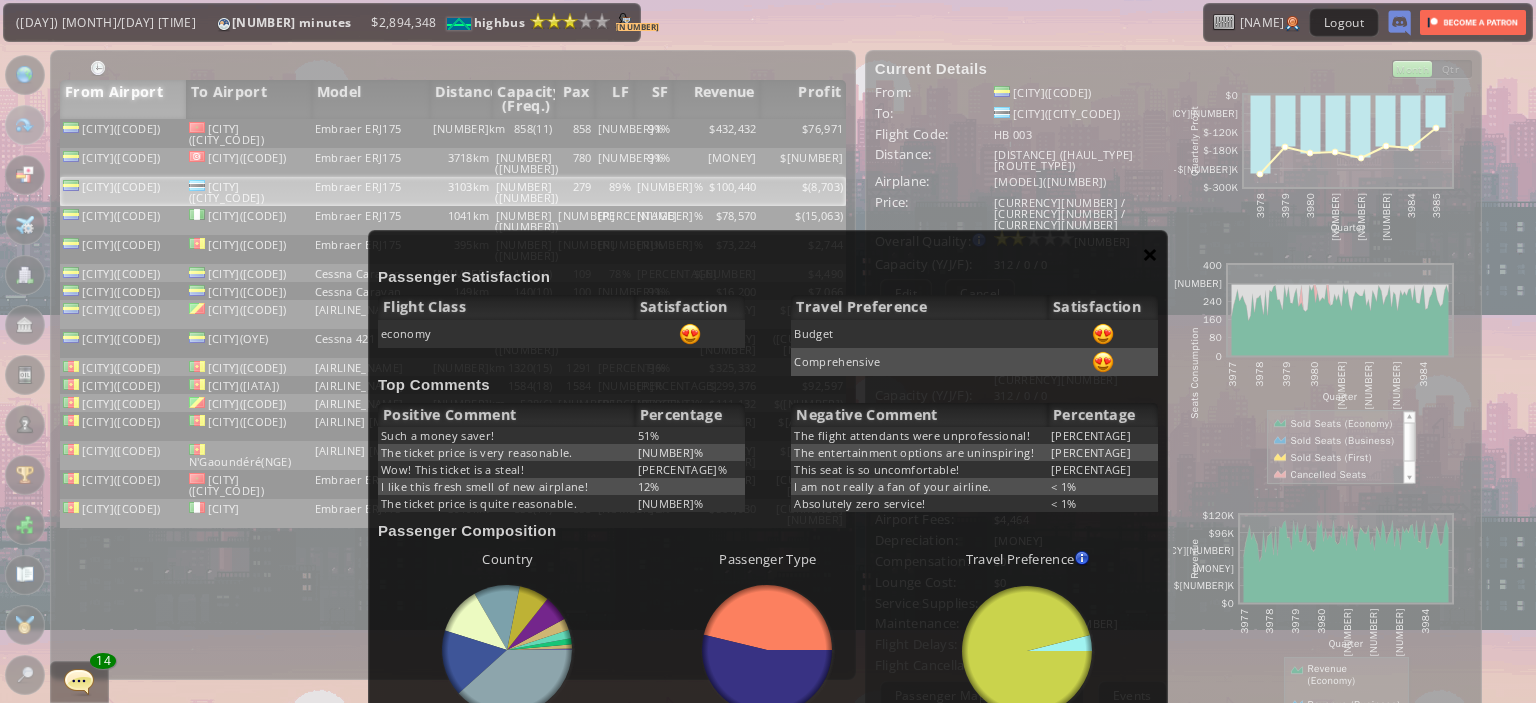 click on "×" at bounding box center [1150, 254] 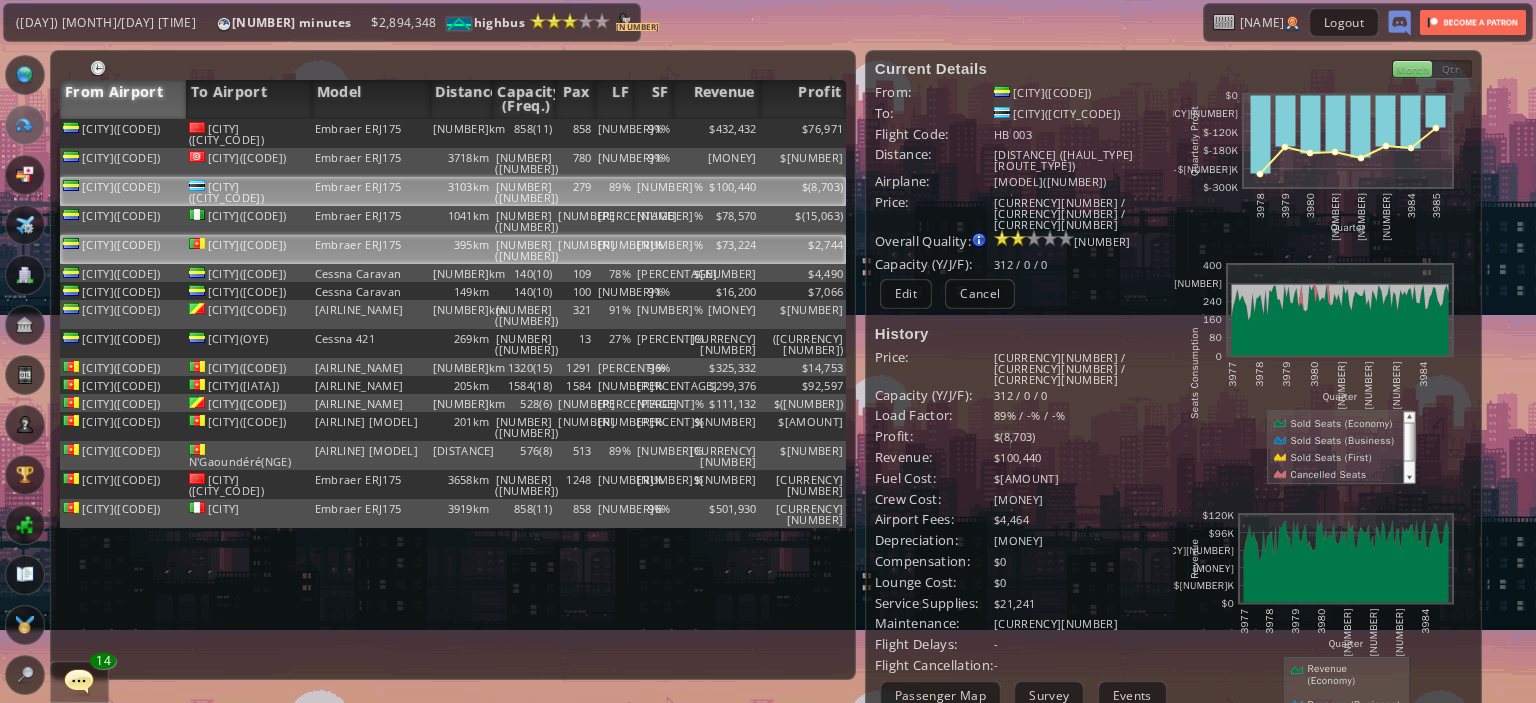 click on "$73,224" at bounding box center (716, 133) 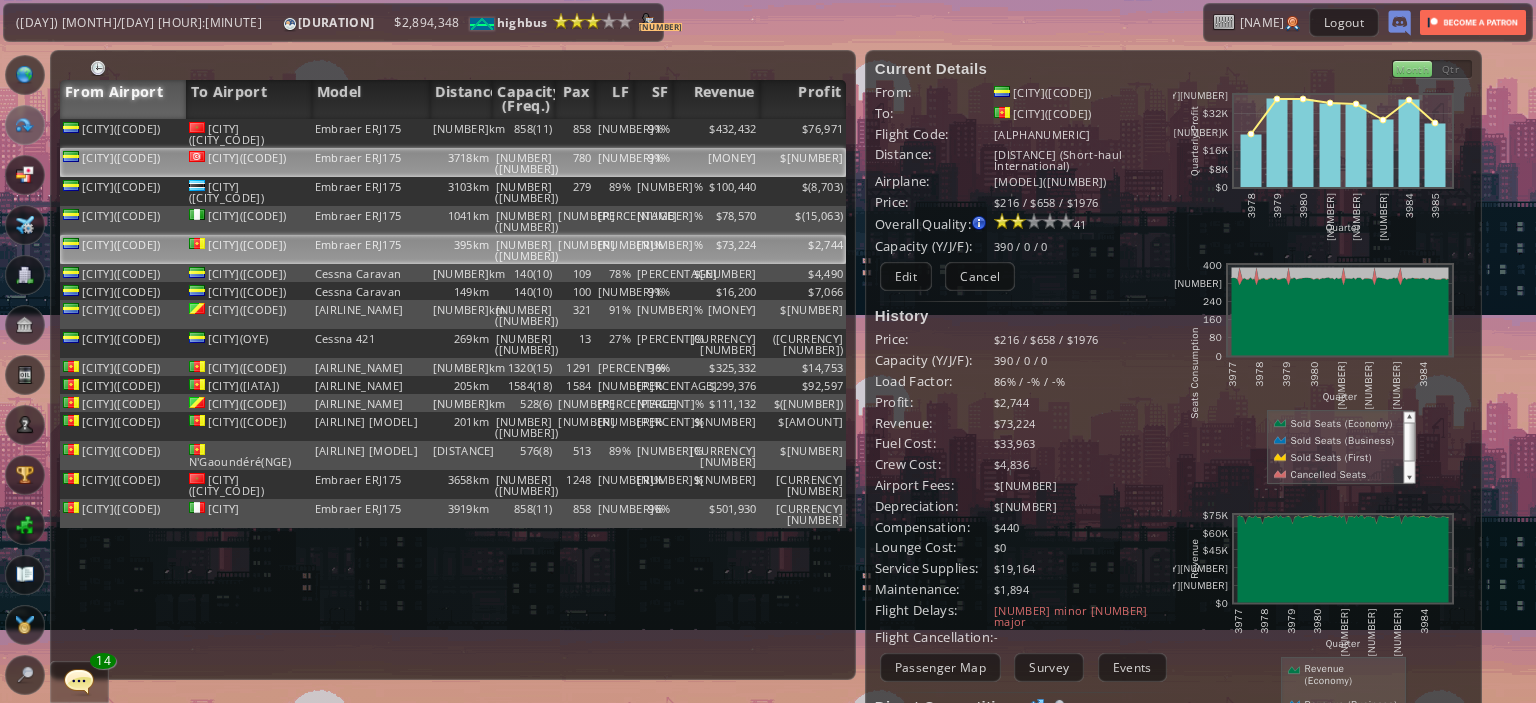 click on "[NUMBER]%" at bounding box center [614, 133] 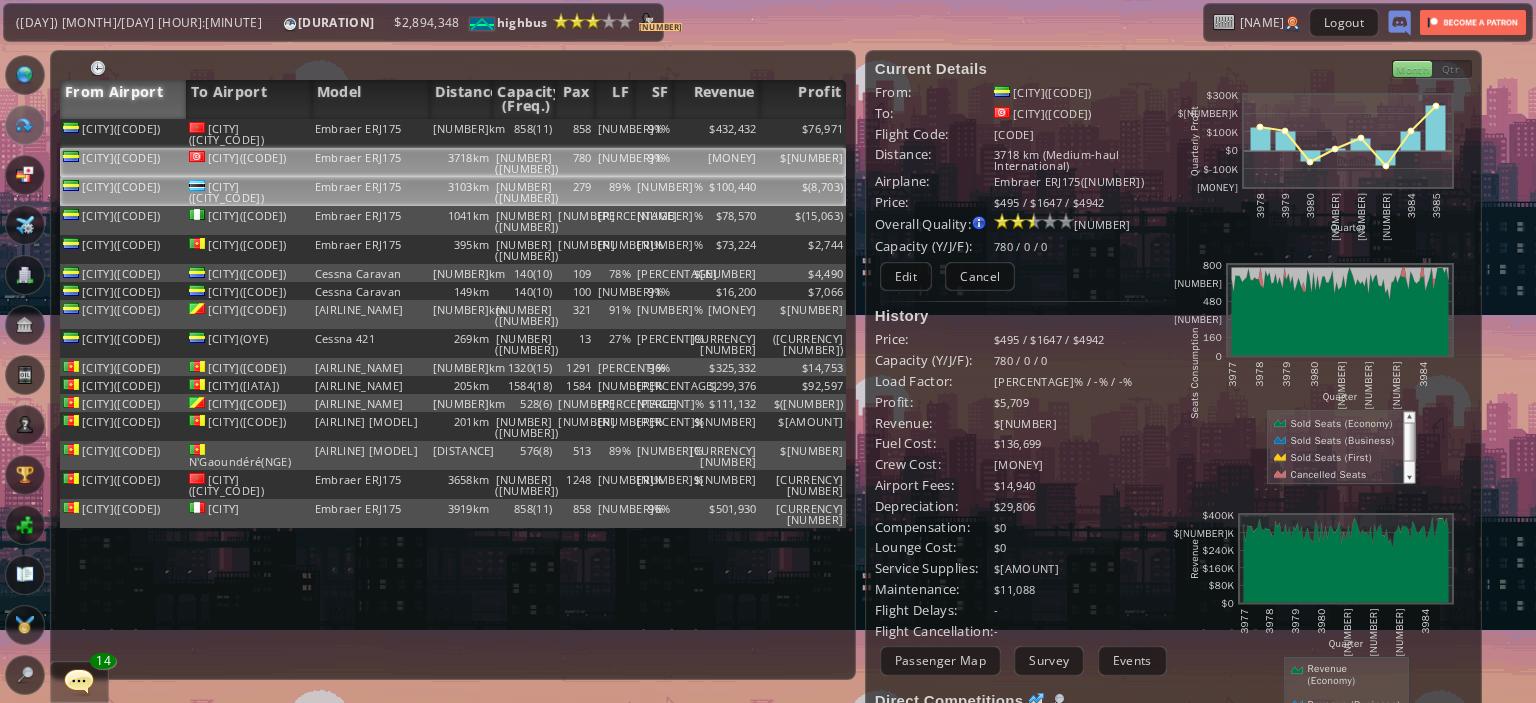 click on "$100,440" at bounding box center (716, 133) 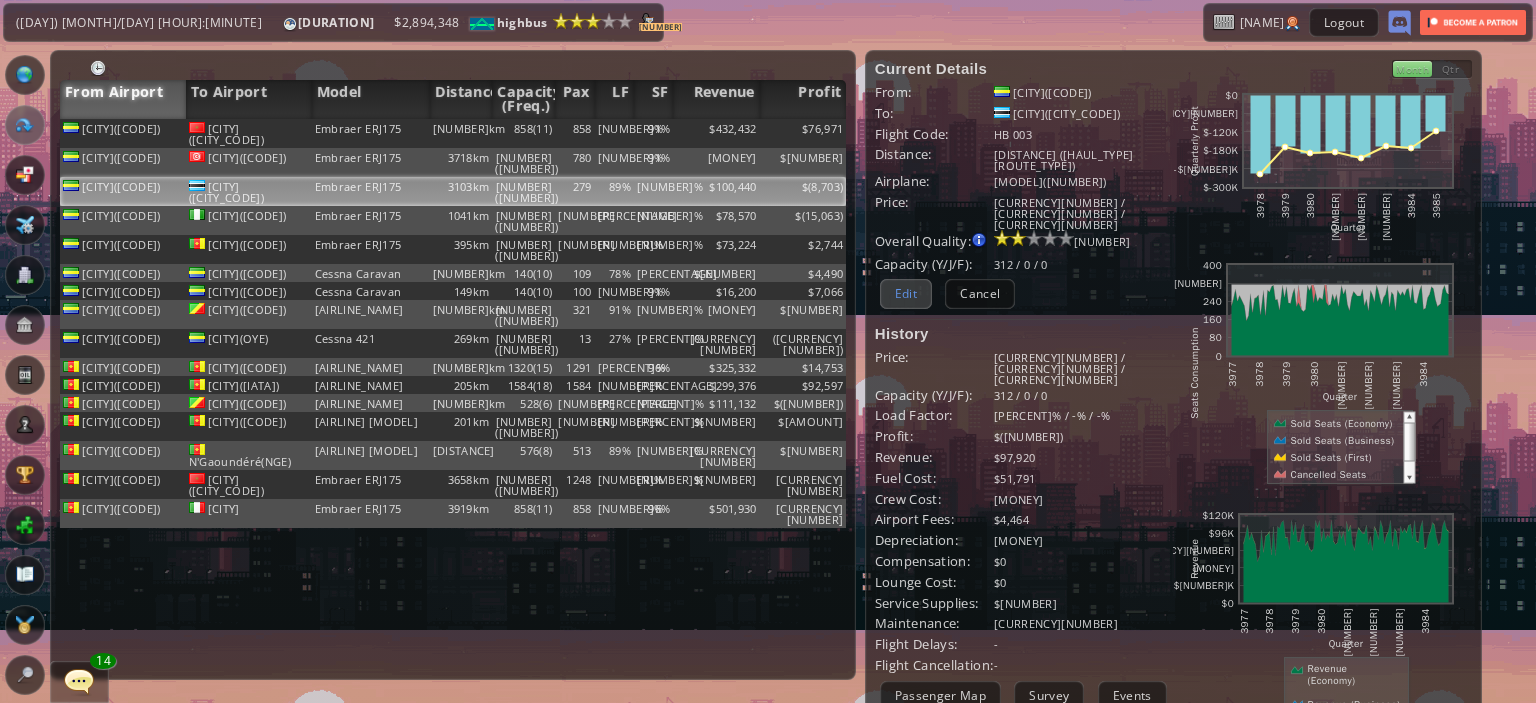 click on "Edit" at bounding box center (906, 293) 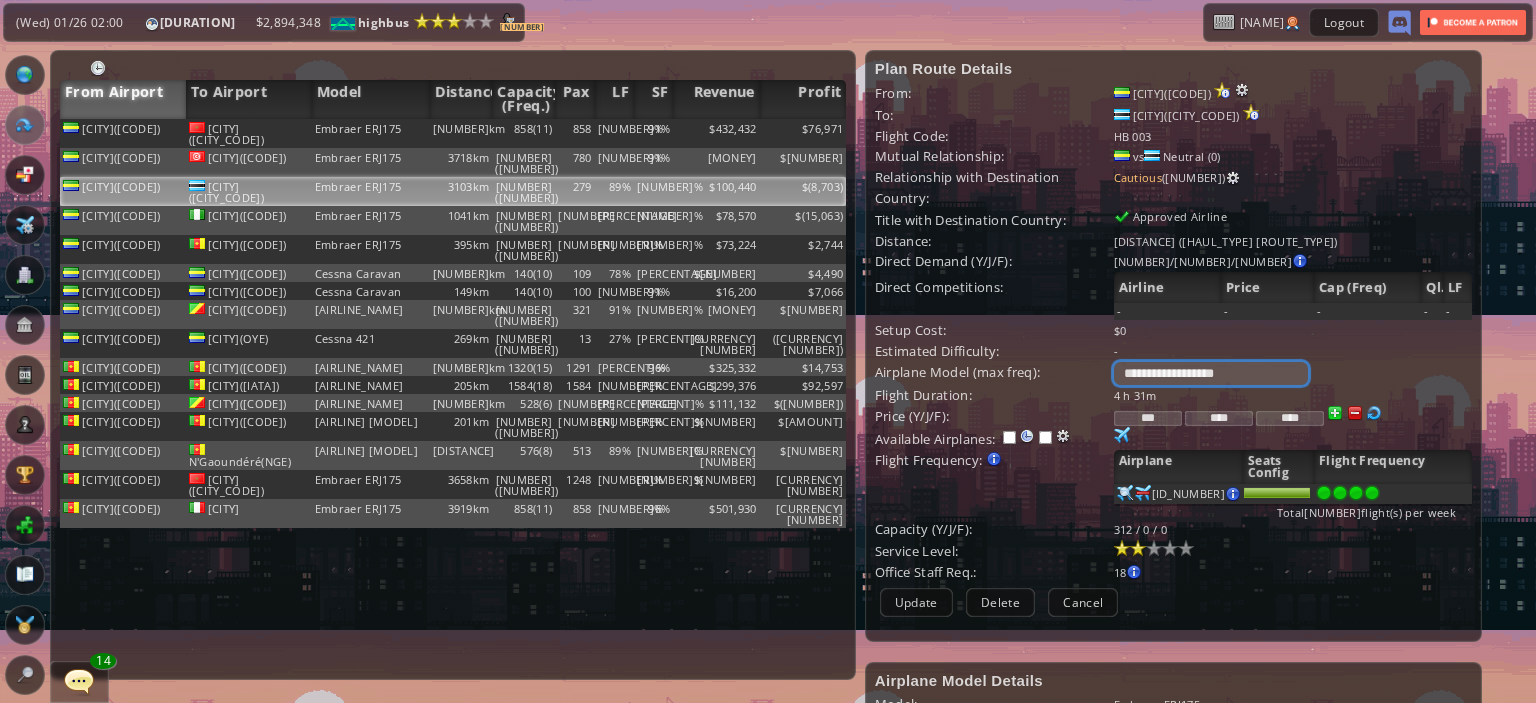 click on "**********" at bounding box center [1211, 373] 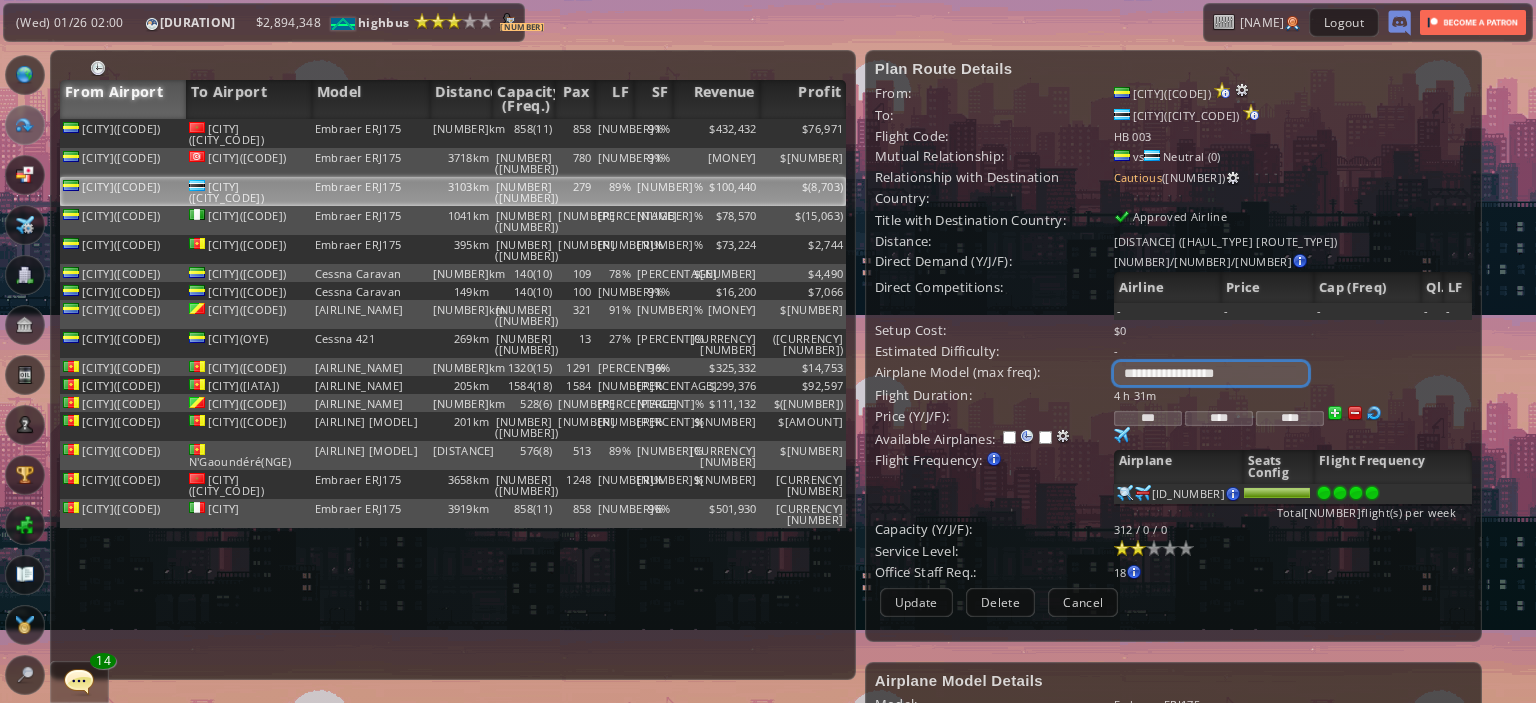 select on "**" 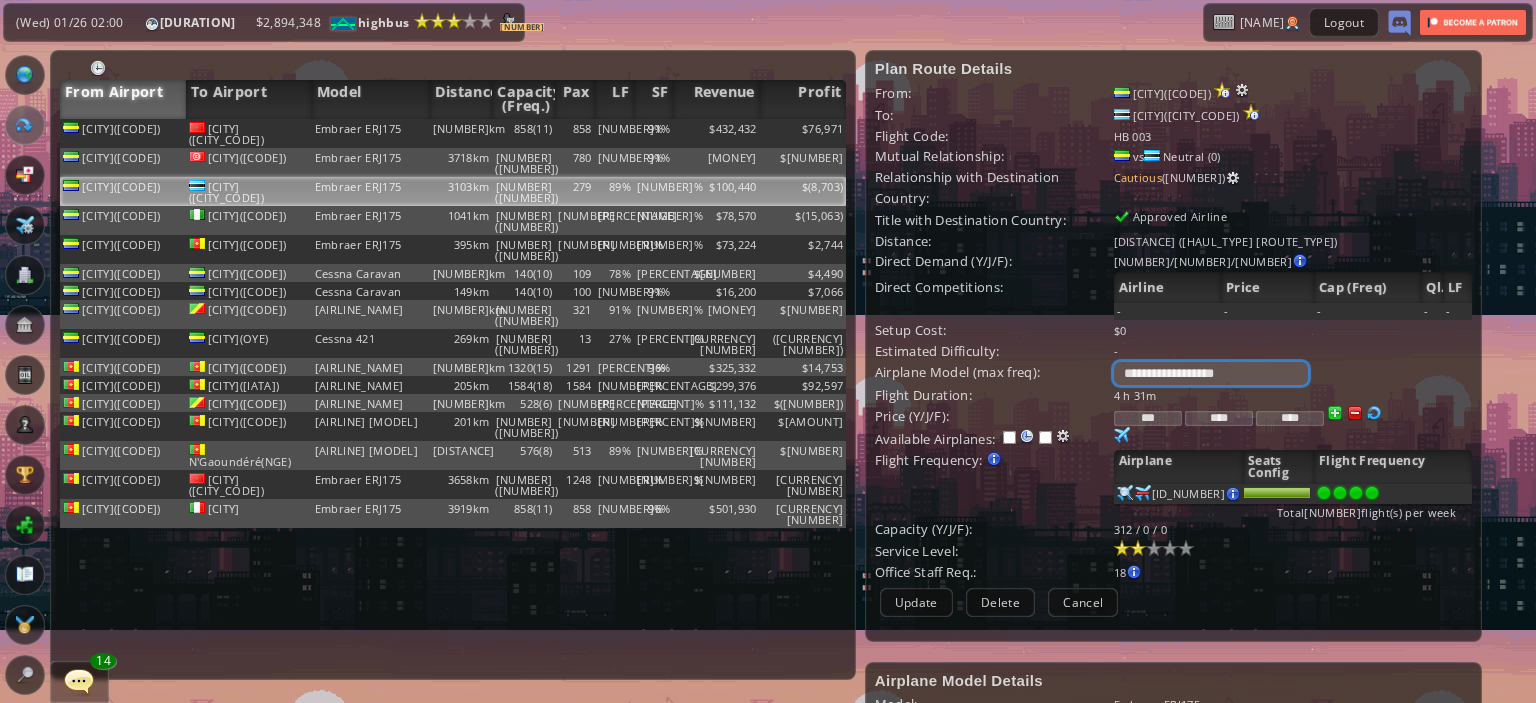 click on "**********" at bounding box center [1211, 373] 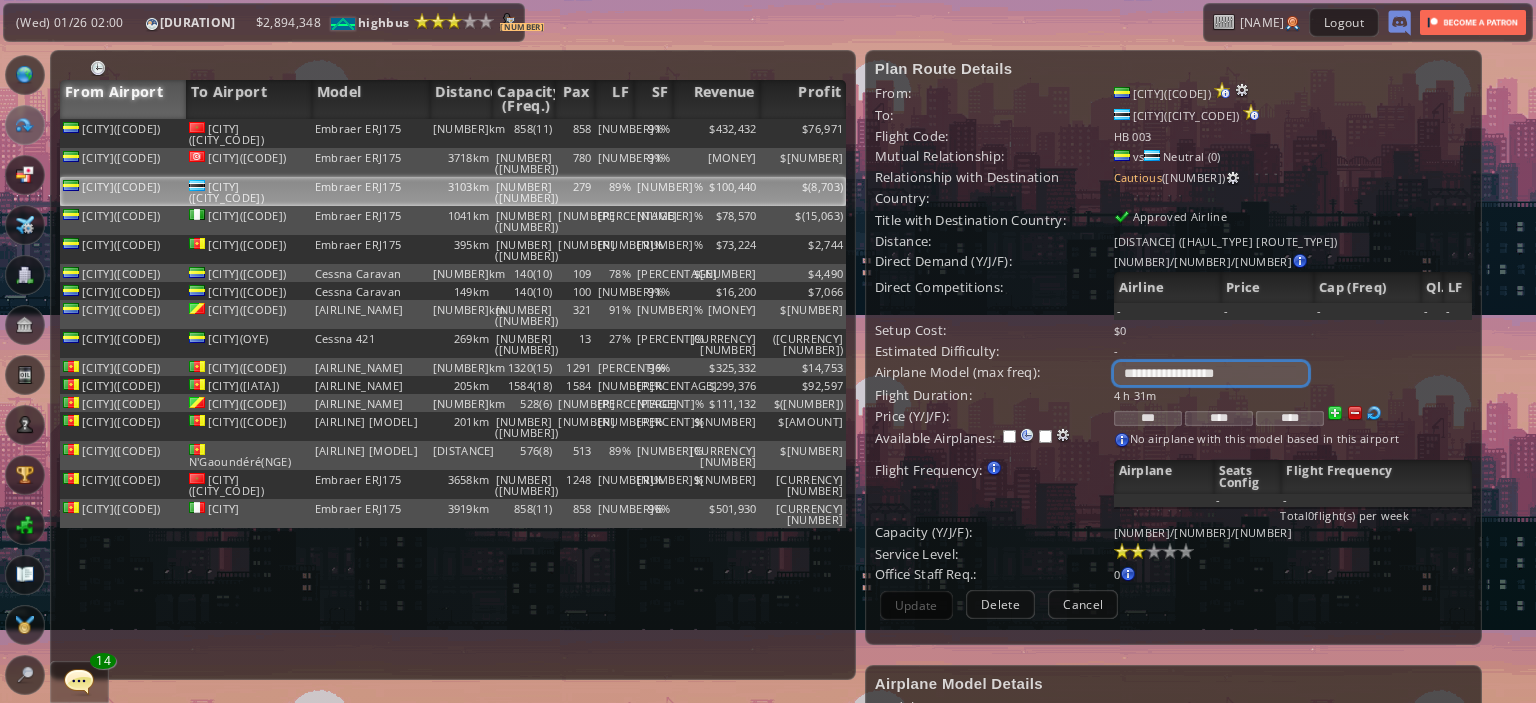 scroll, scrollTop: 367, scrollLeft: 0, axis: vertical 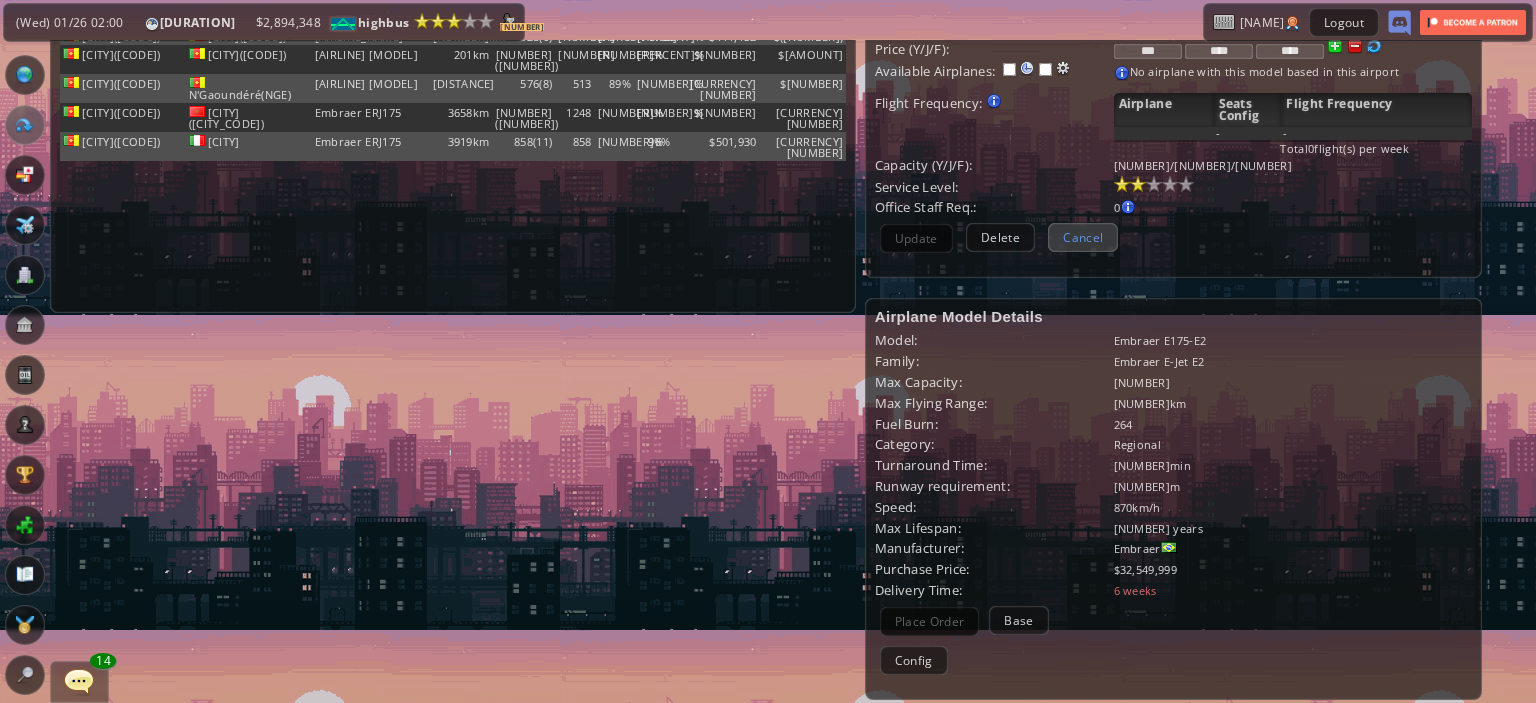click on "Cancel" at bounding box center (1083, 237) 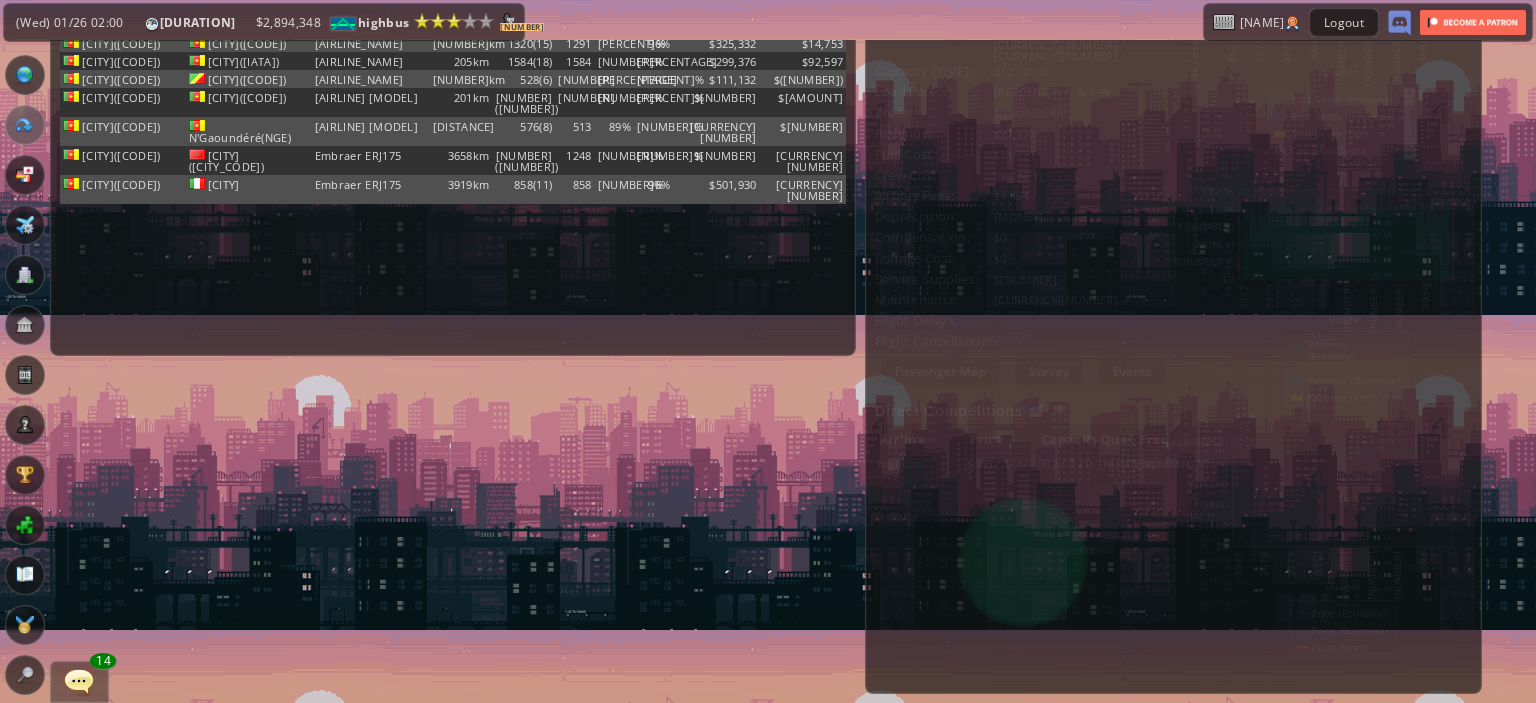 scroll, scrollTop: 0, scrollLeft: 0, axis: both 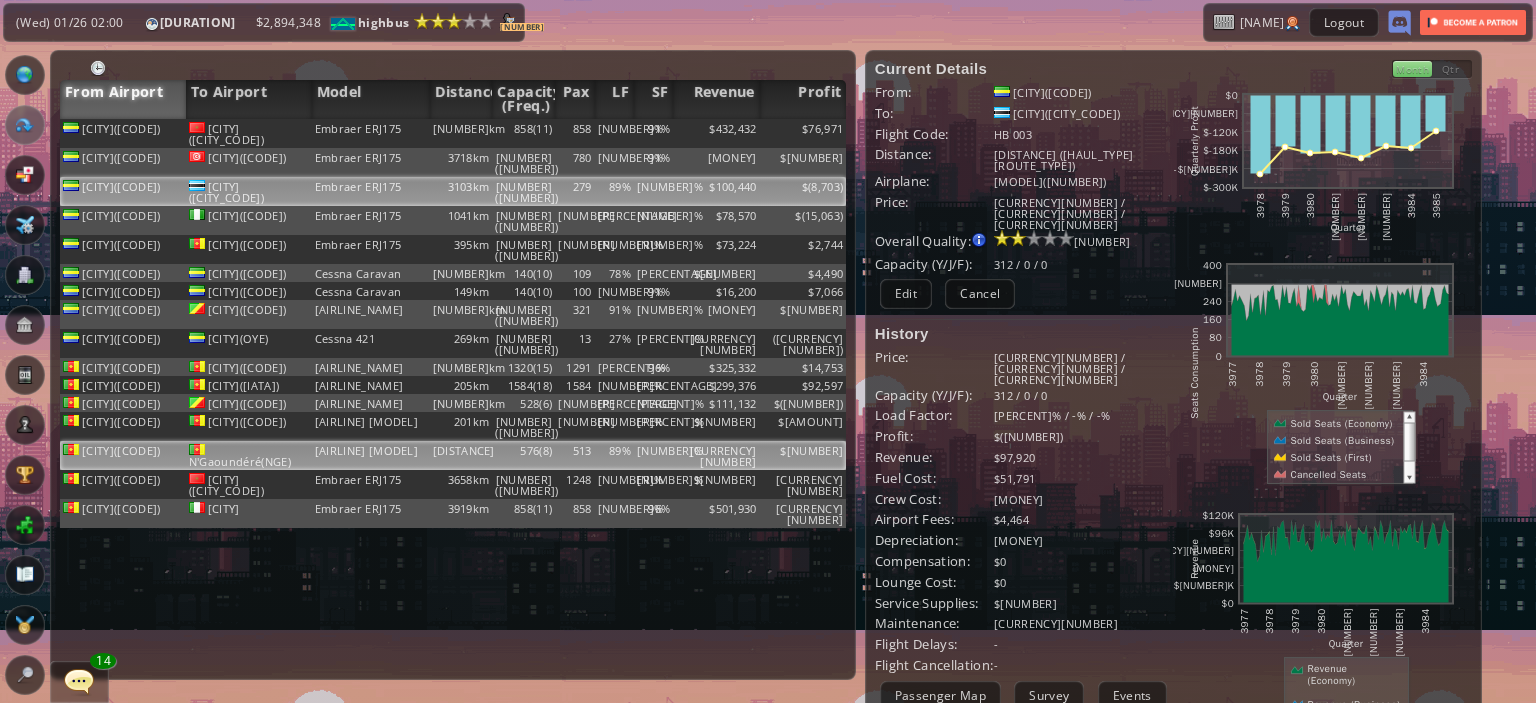 click on "[NUMBER]%" at bounding box center (653, 133) 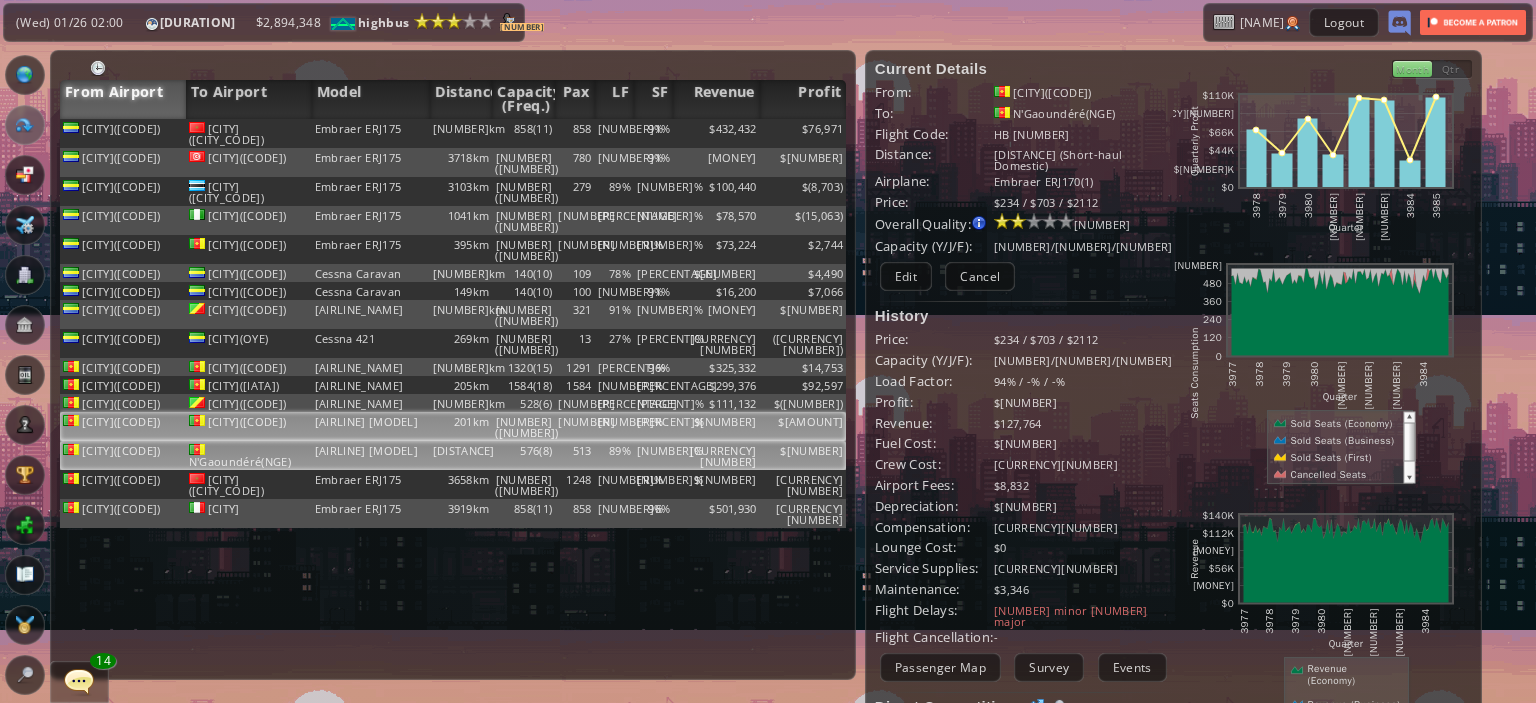 click on "[PERCENT]%" at bounding box center (653, 133) 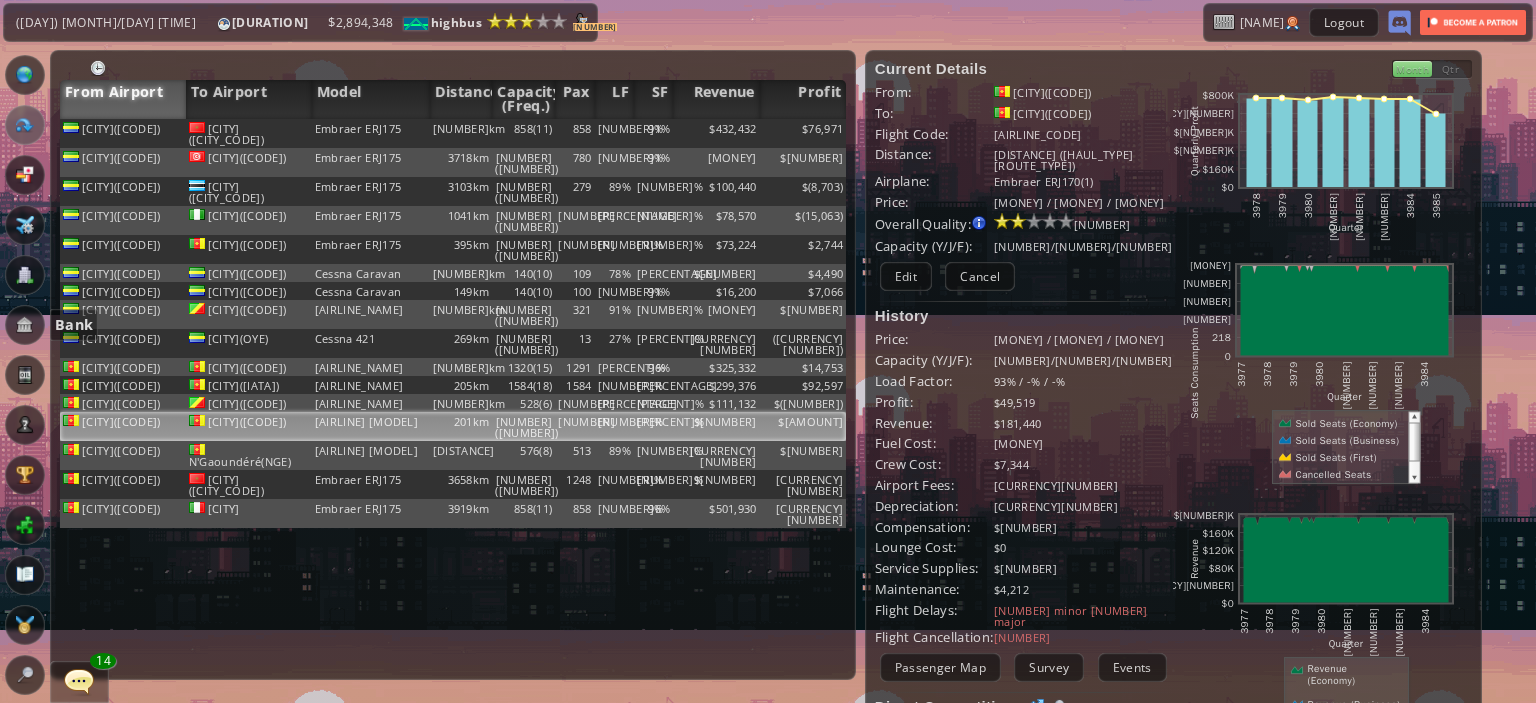 click at bounding box center (25, 325) 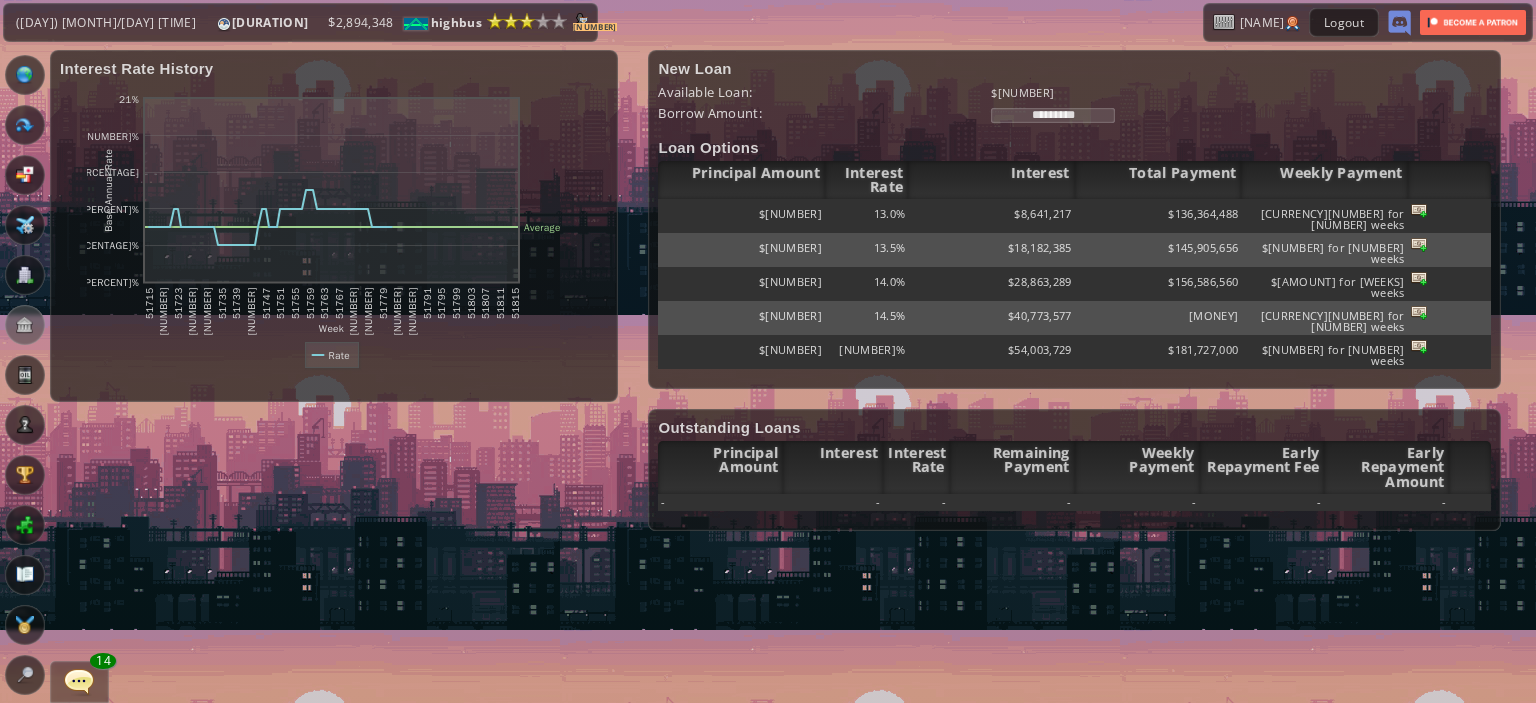 click on "*********" at bounding box center (1053, 115) 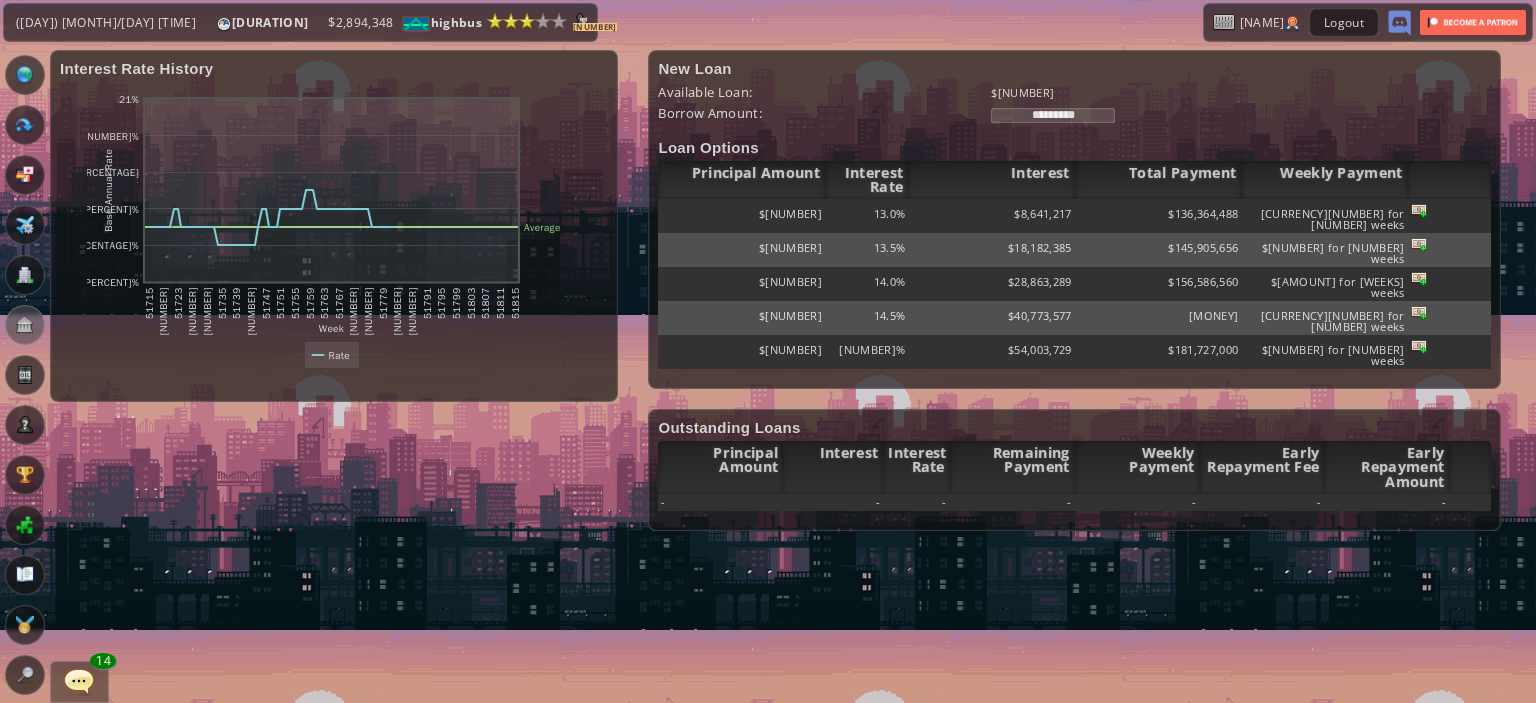 click on "*********" at bounding box center [1053, 115] 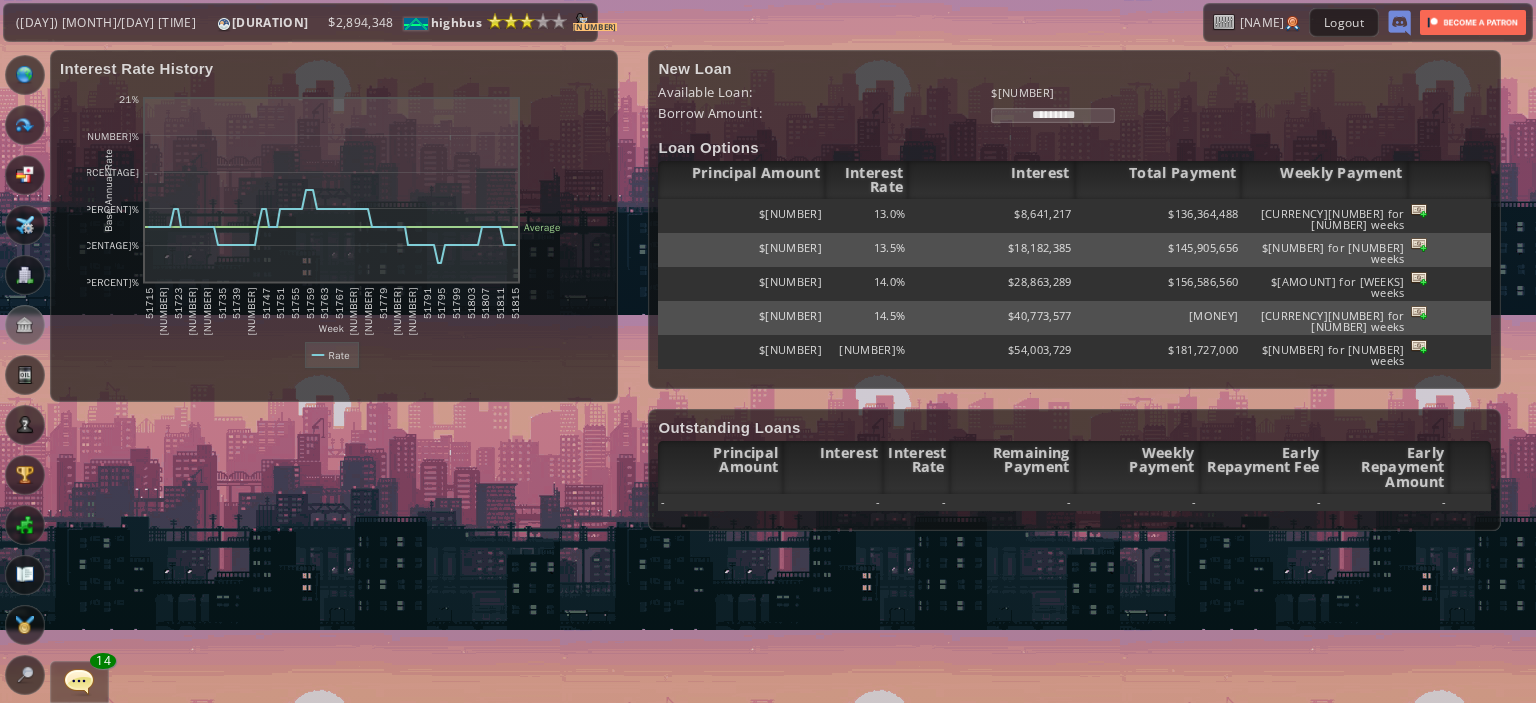 click on "*********" at bounding box center (1053, 115) 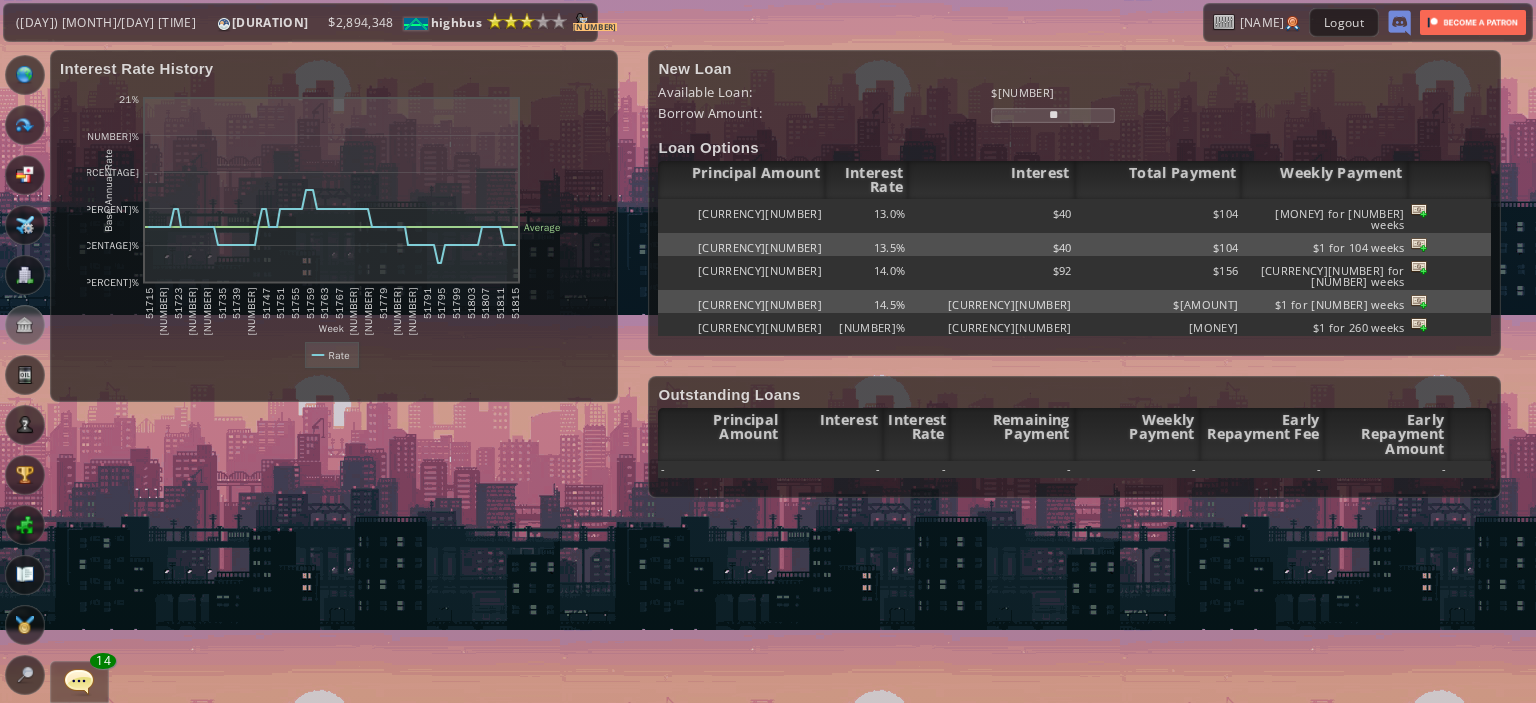 type on "********" 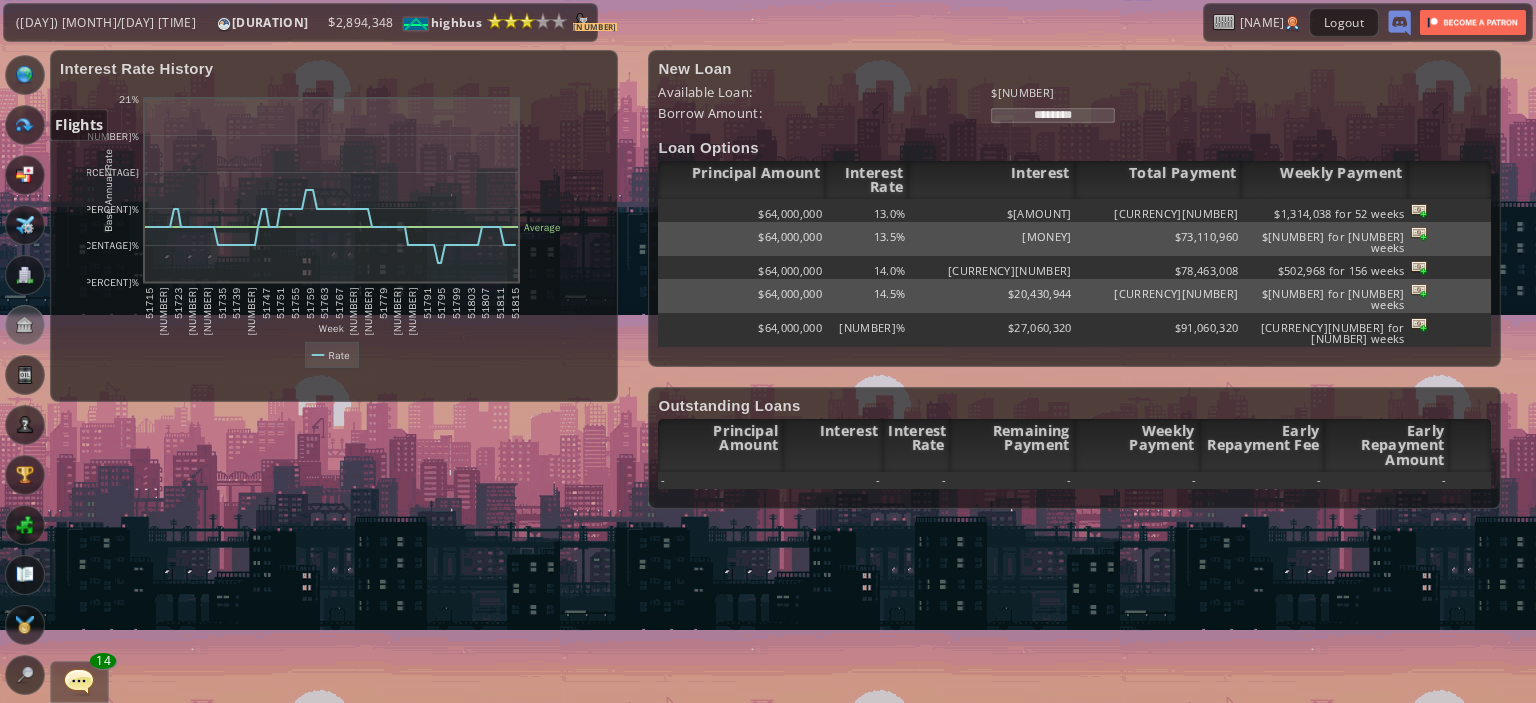 click at bounding box center (25, 125) 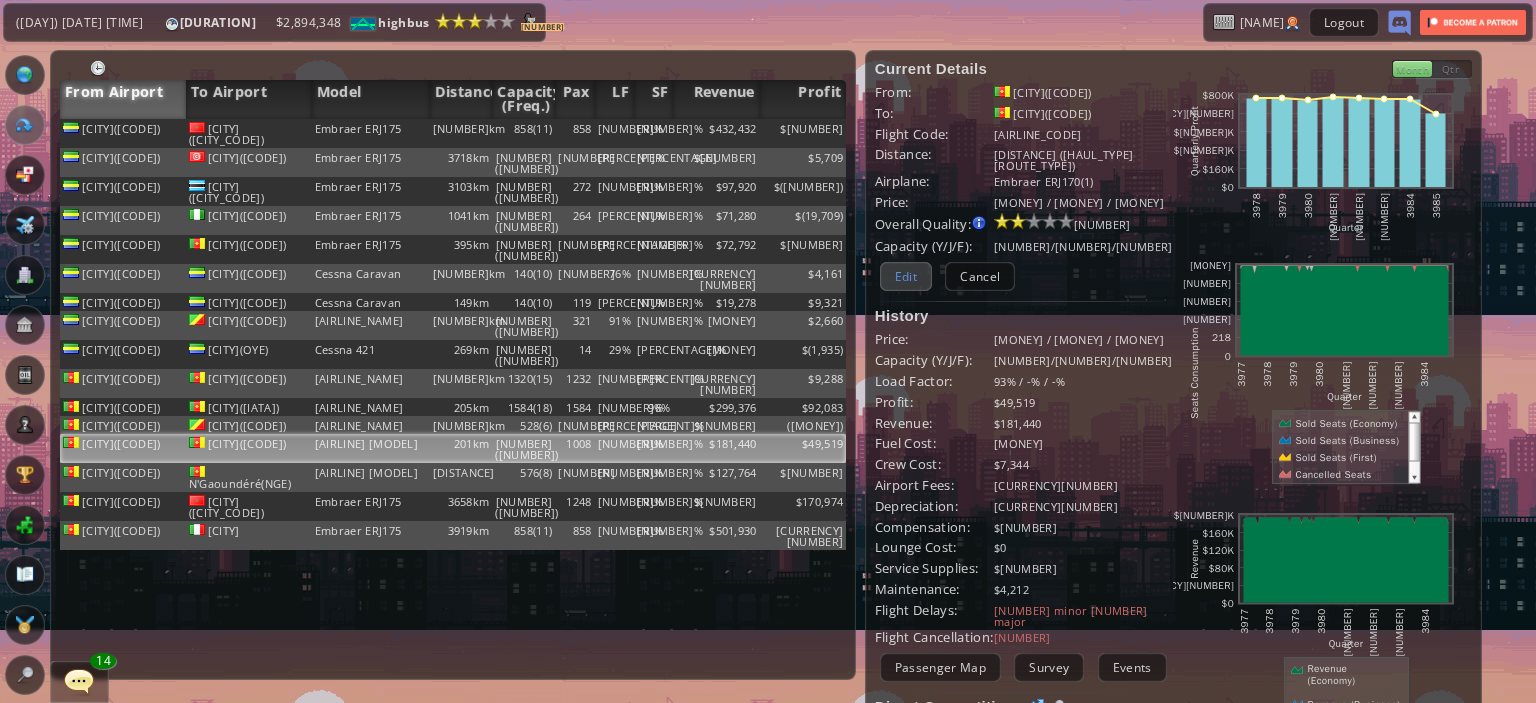 click on "Edit" at bounding box center (906, 276) 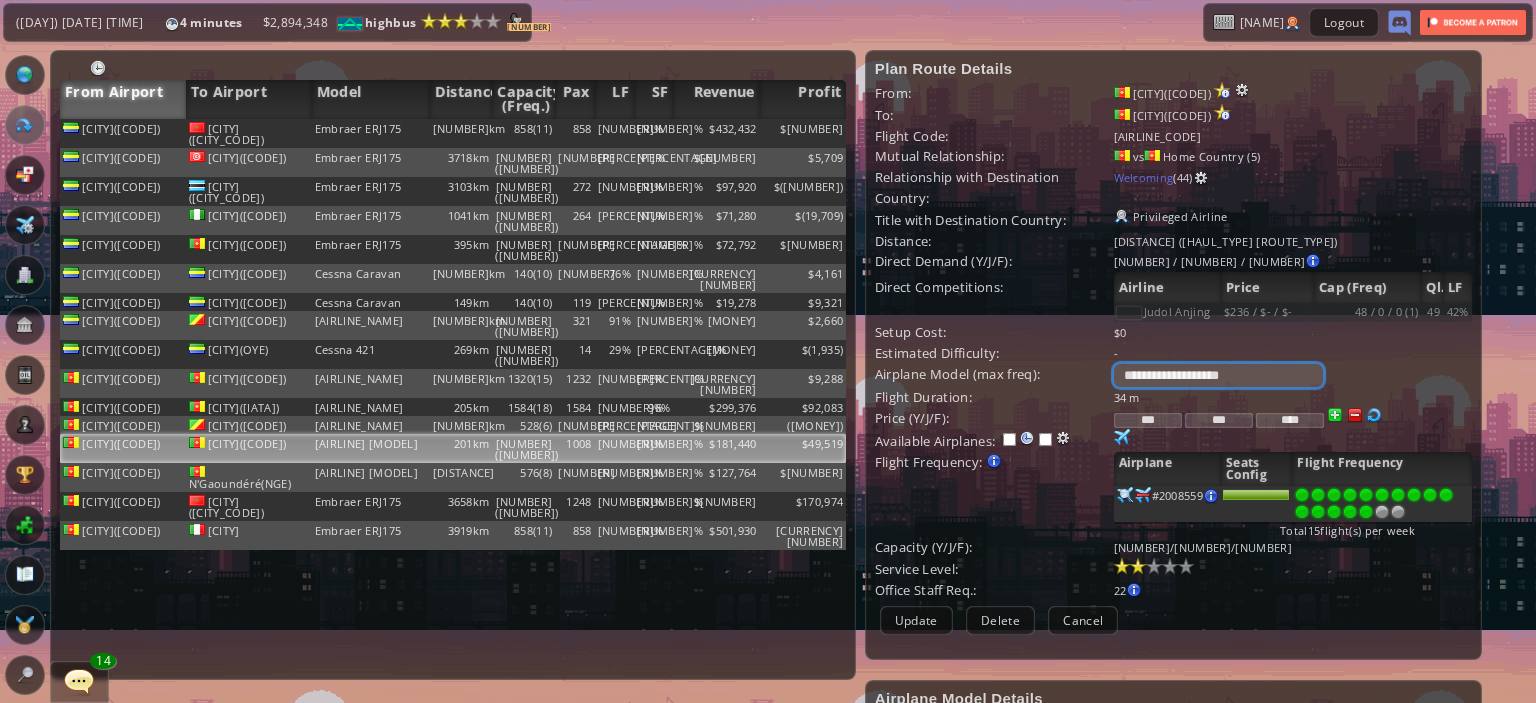 click on "**********" at bounding box center [1218, 375] 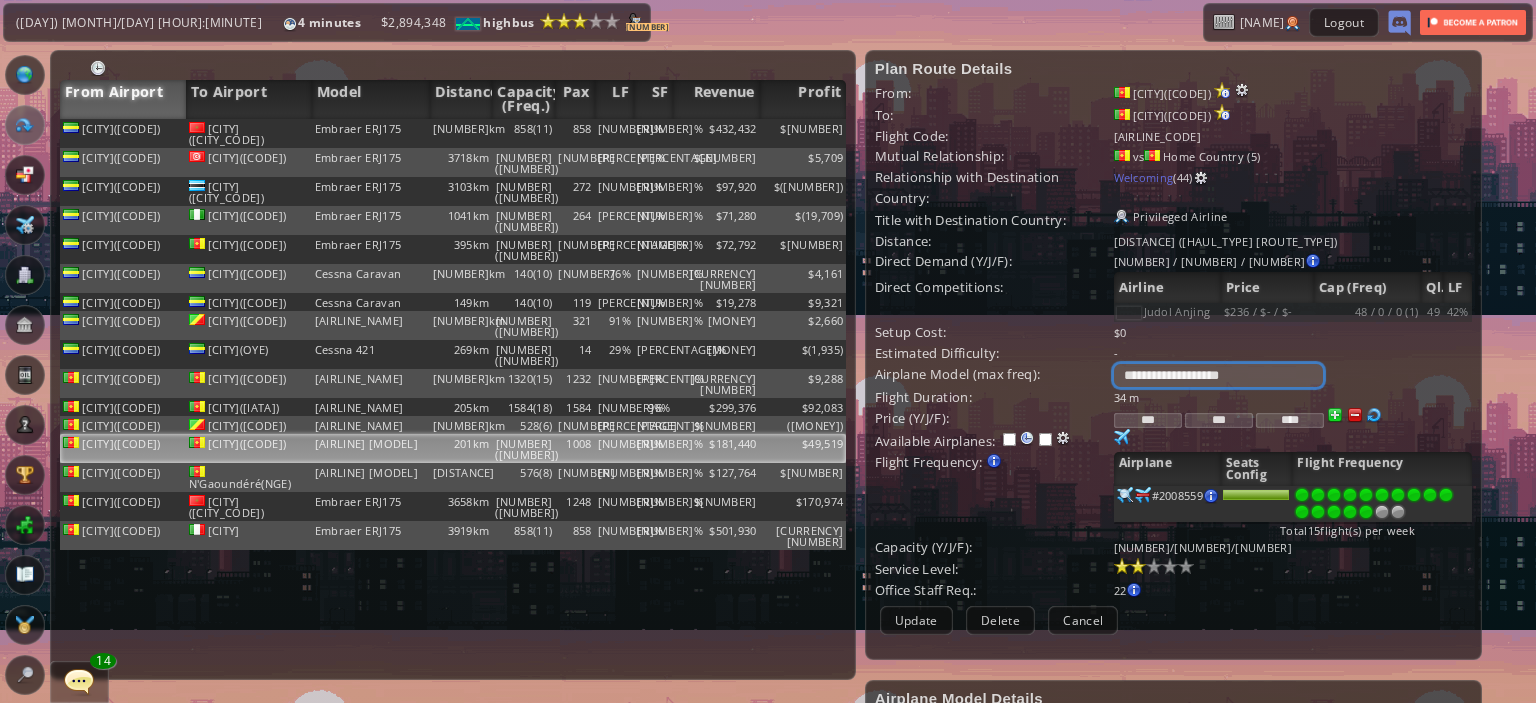 select on "**" 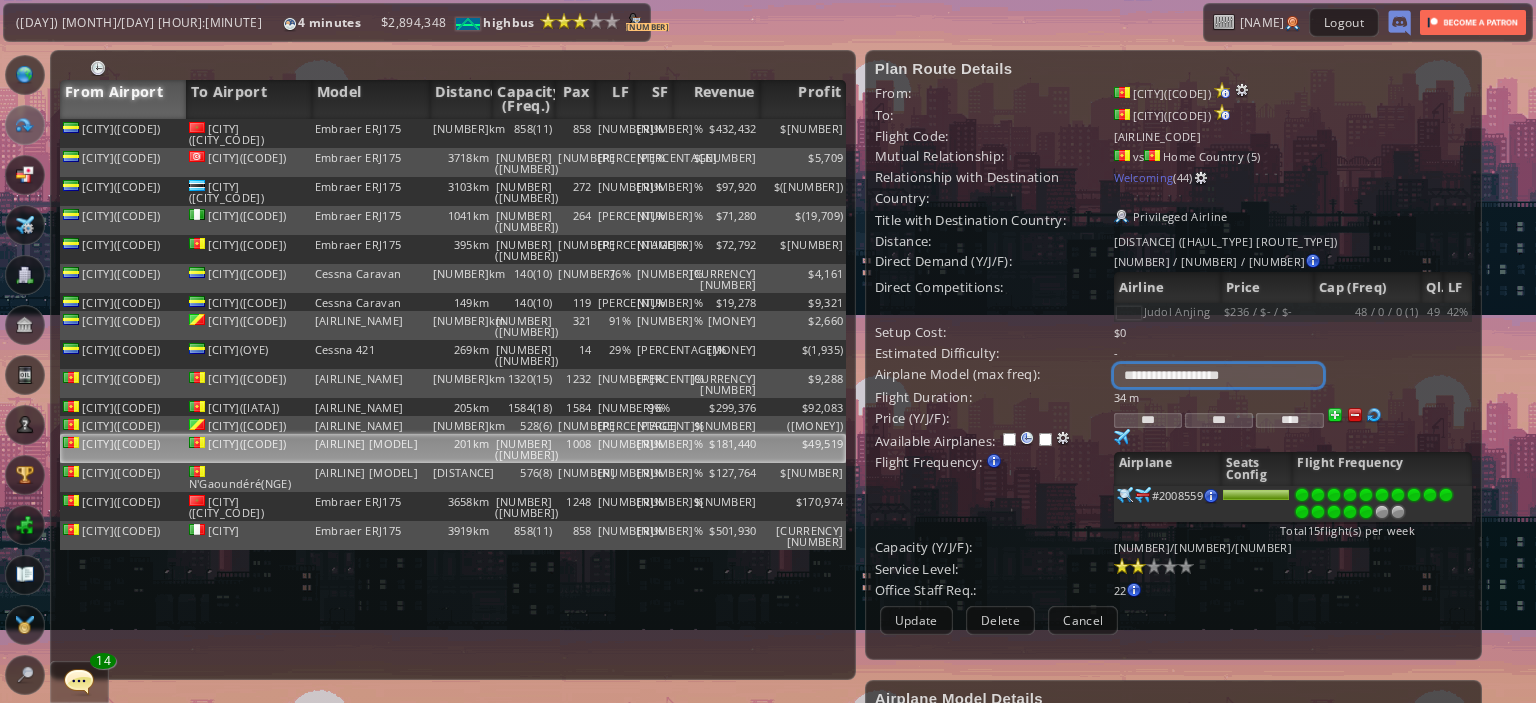 click on "**********" at bounding box center [1218, 375] 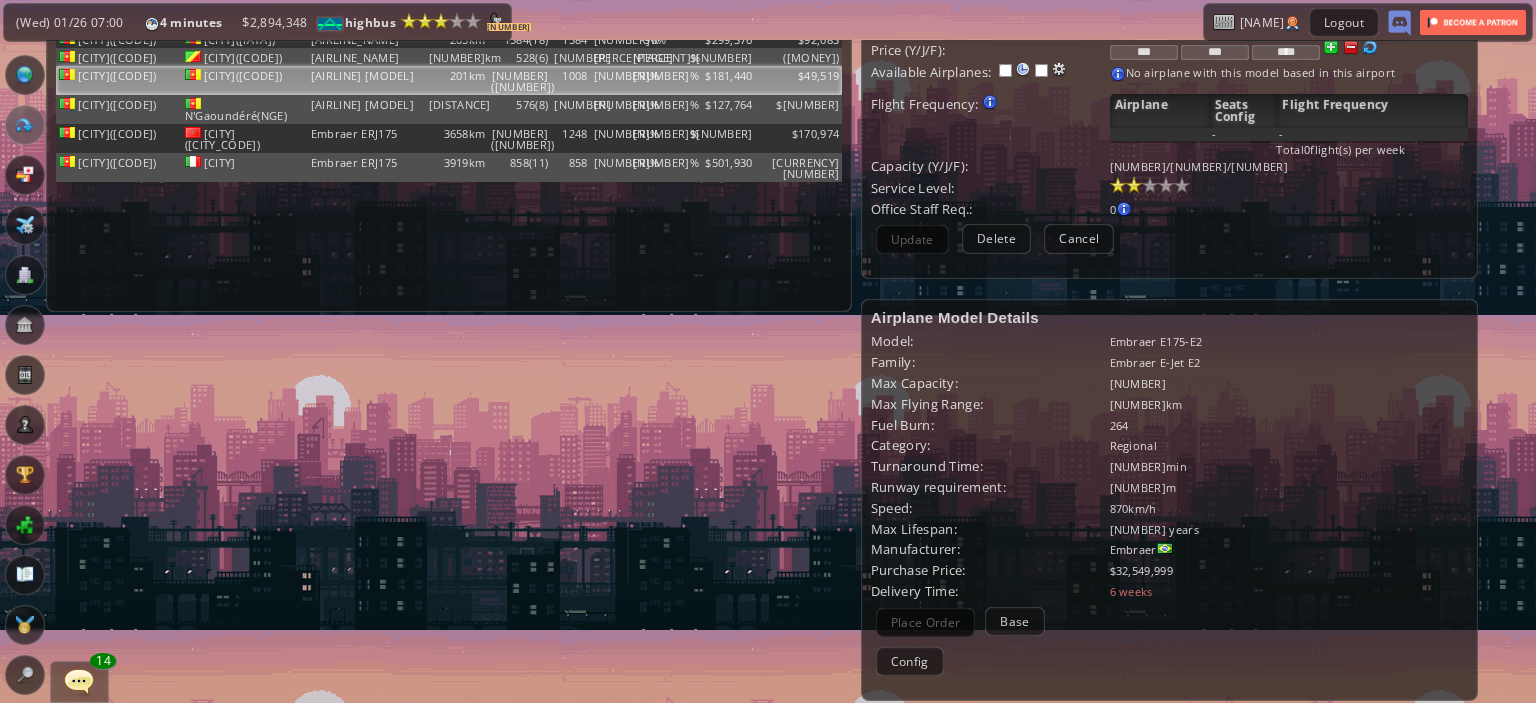 scroll, scrollTop: 0, scrollLeft: 6, axis: horizontal 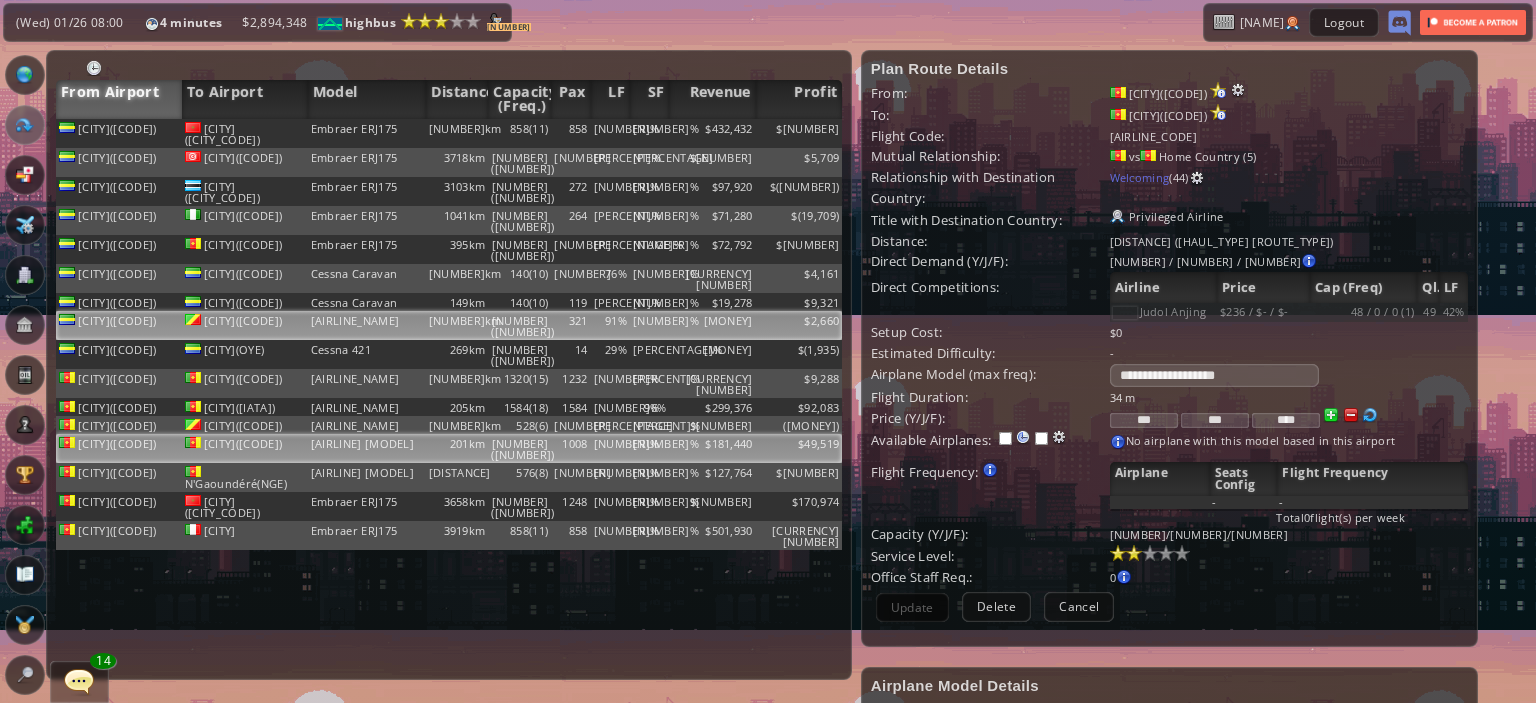 click on "[NUMBER]%" at bounding box center [649, 133] 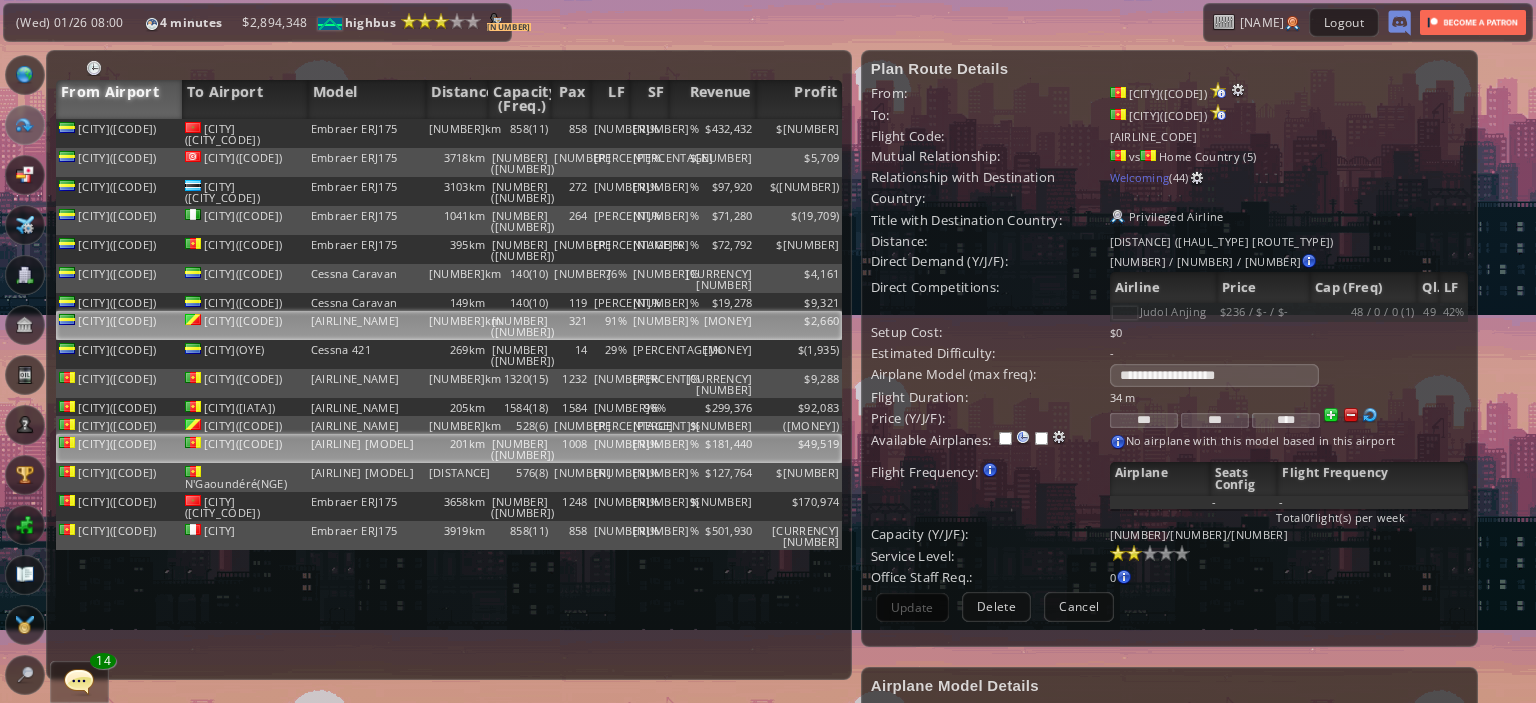 scroll, scrollTop: 0, scrollLeft: 0, axis: both 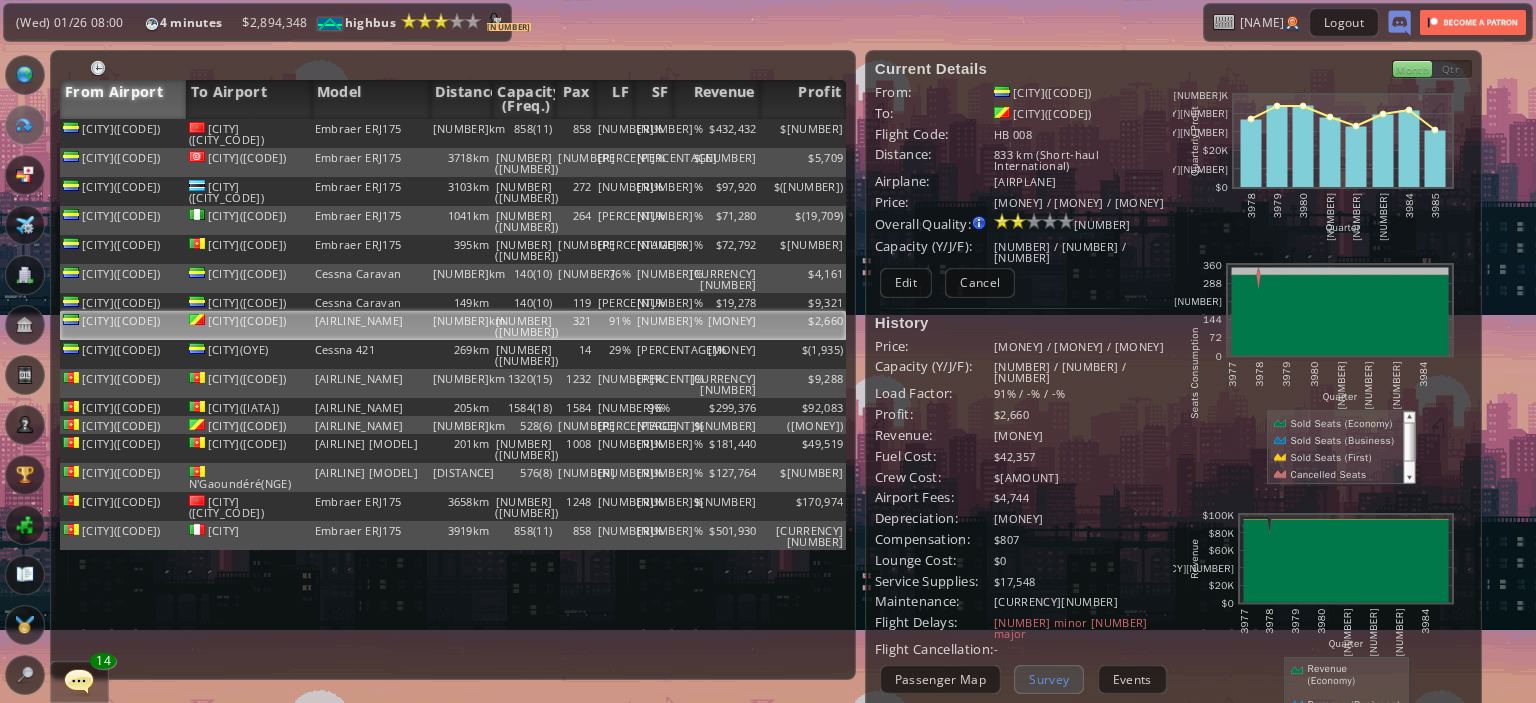 click on "Survey" at bounding box center [1049, 679] 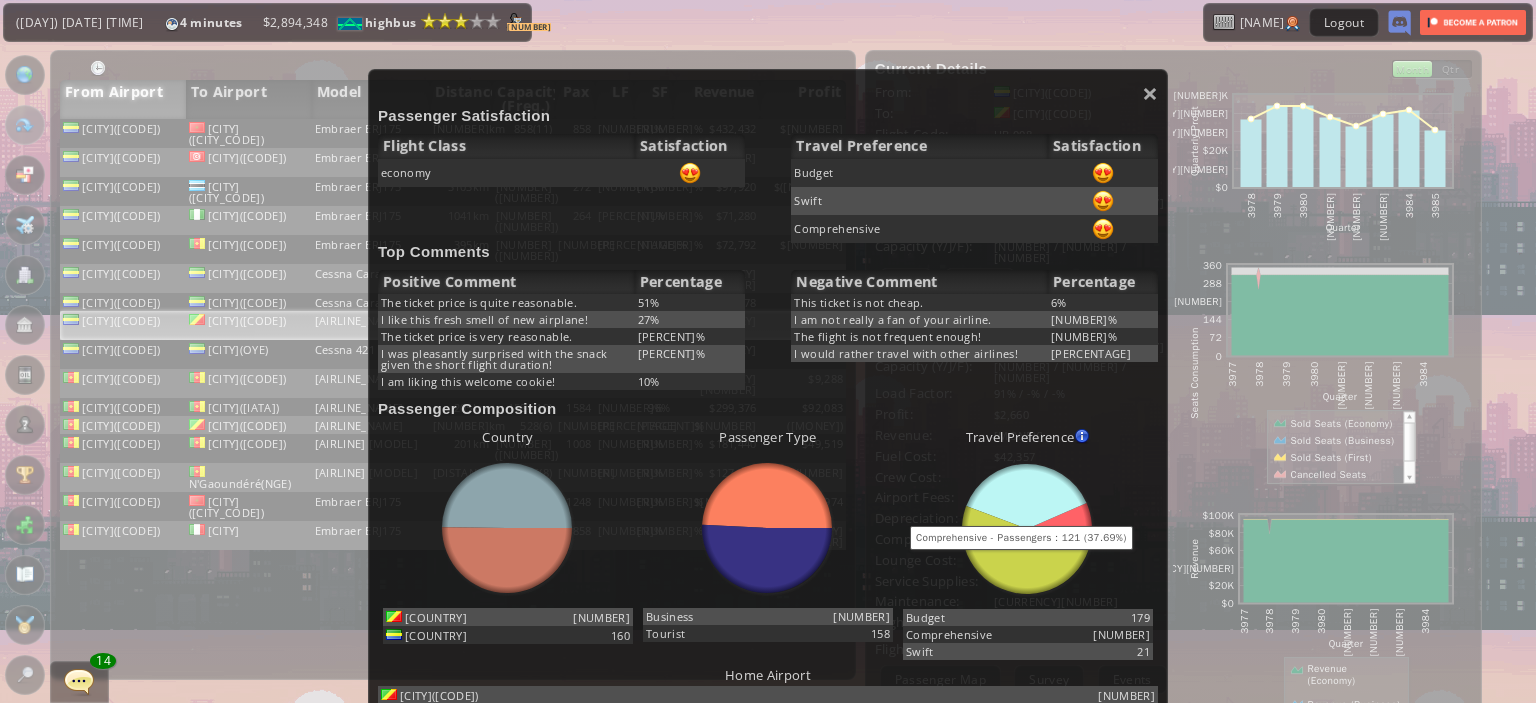 scroll, scrollTop: 160, scrollLeft: 0, axis: vertical 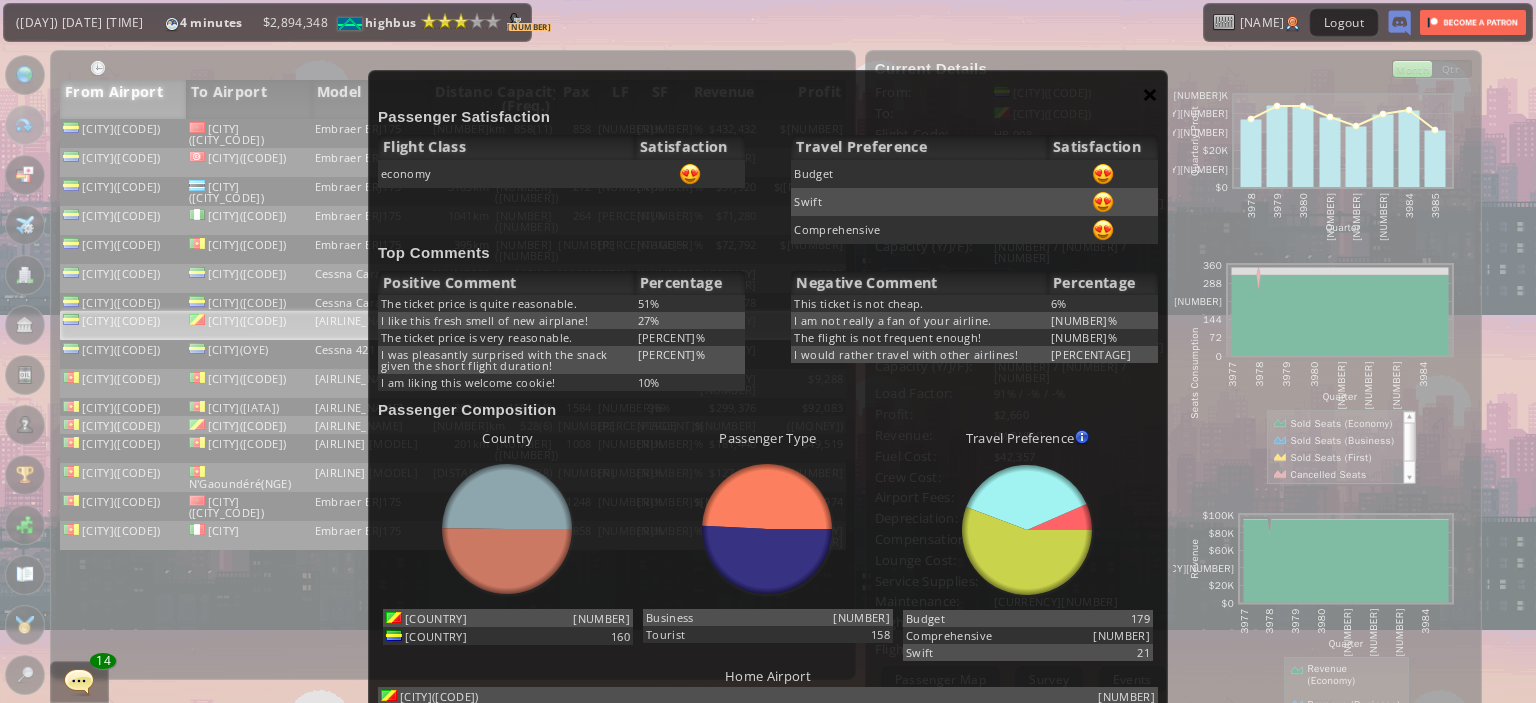 click on "×" at bounding box center [1150, 94] 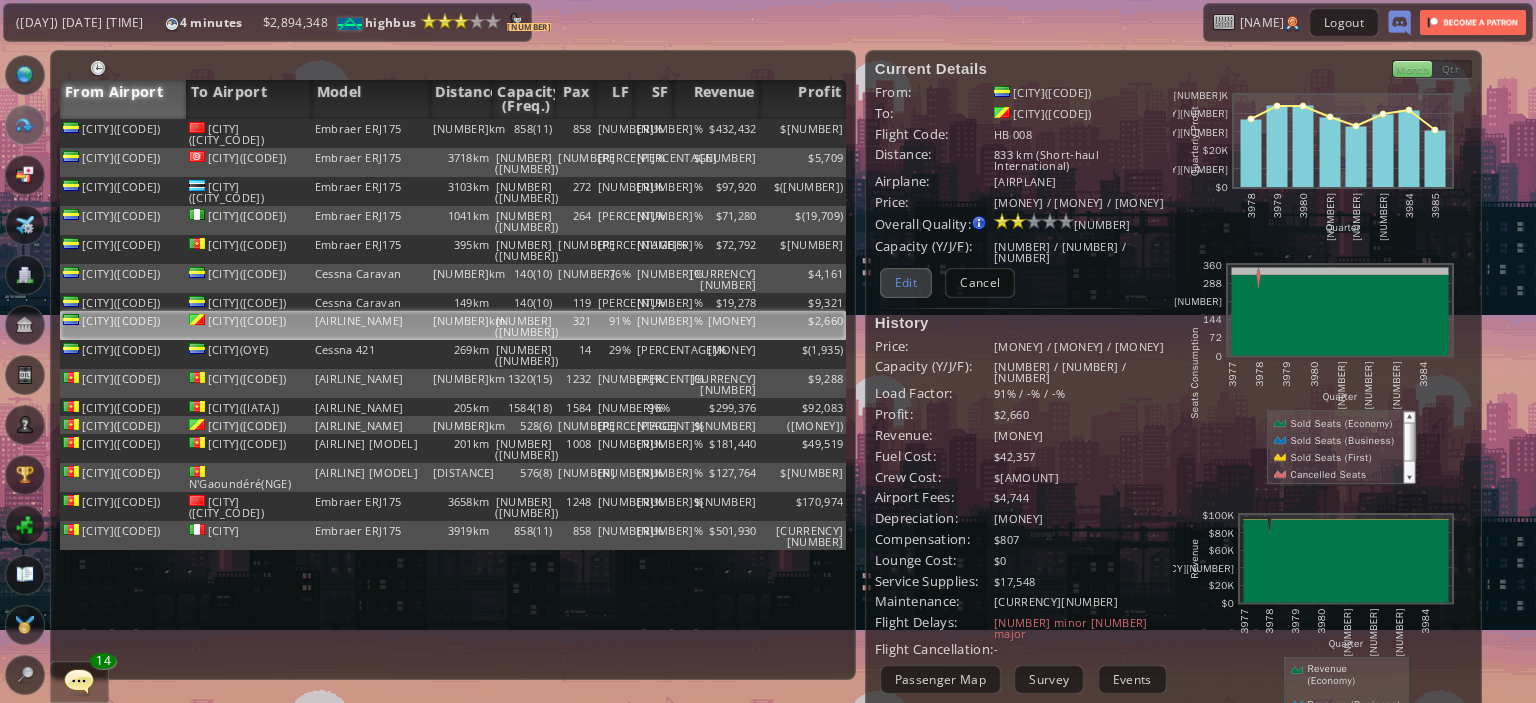 click on "Edit" at bounding box center [906, 282] 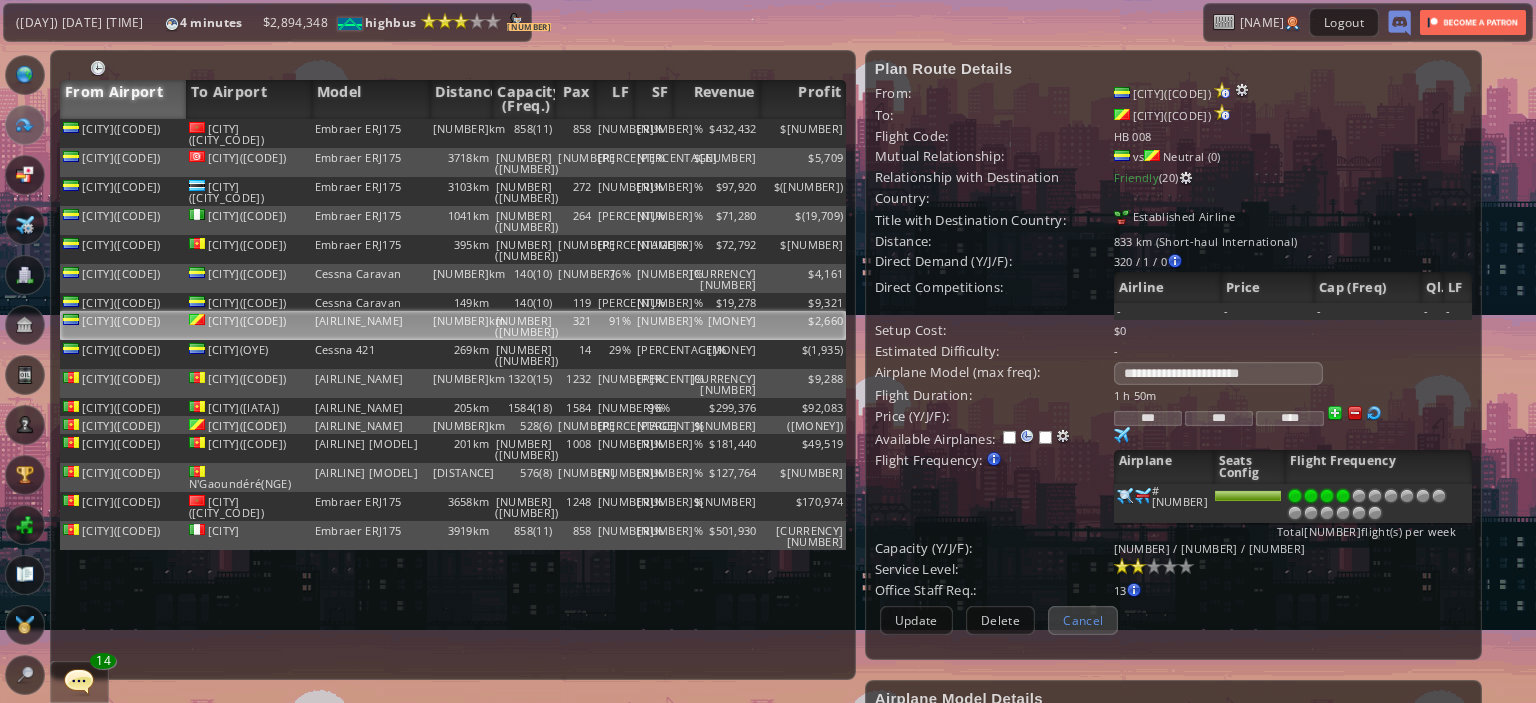 click on "Cancel" at bounding box center (1083, 620) 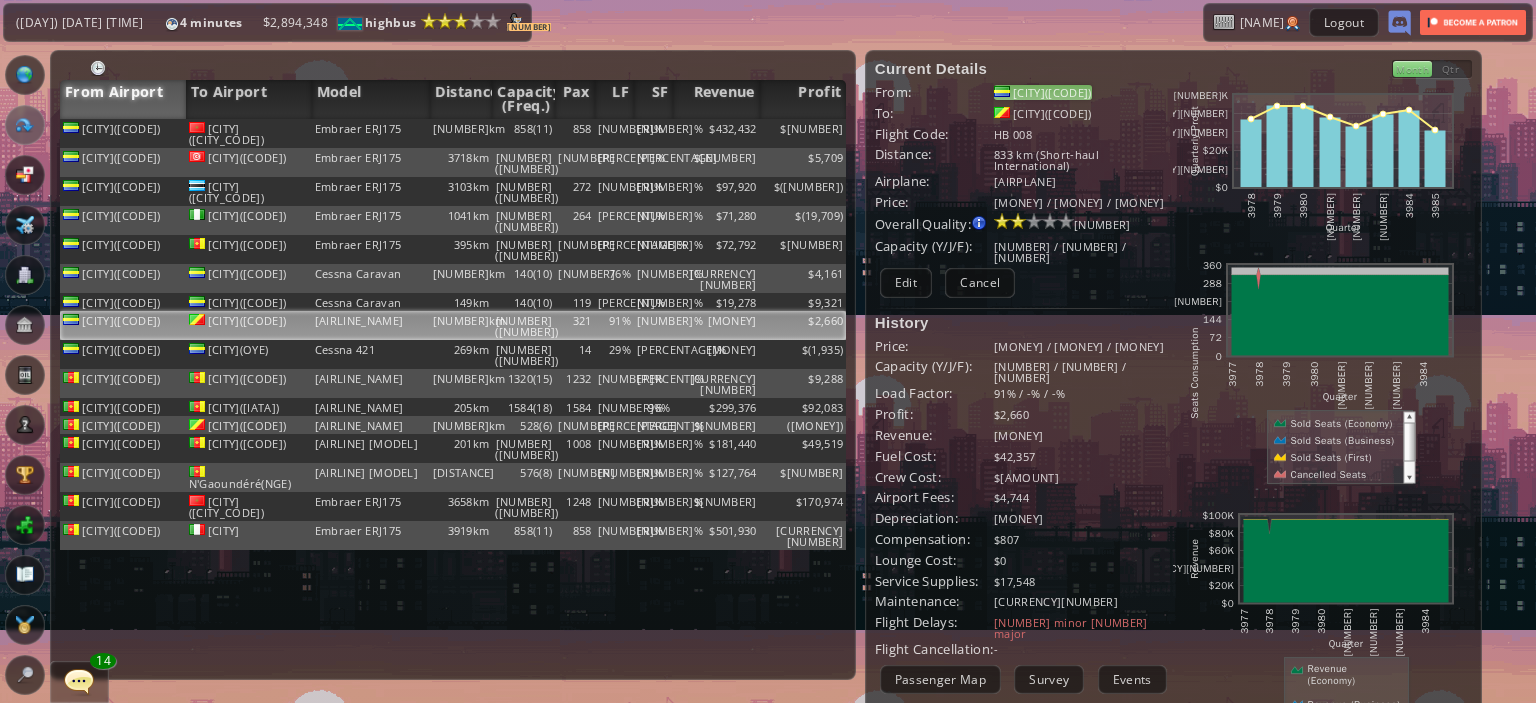 click on "[CITY]([CODE])" at bounding box center [1043, 92] 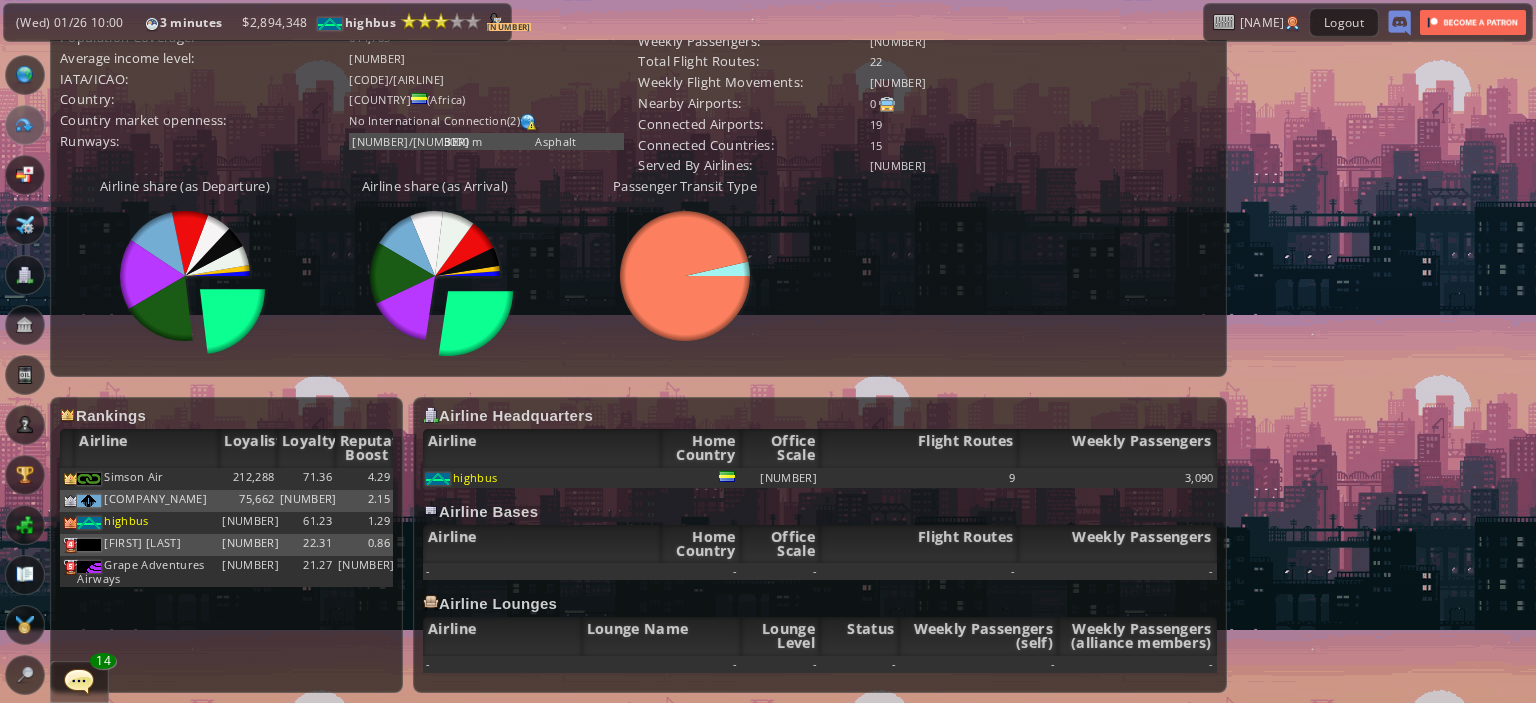 scroll, scrollTop: 0, scrollLeft: 0, axis: both 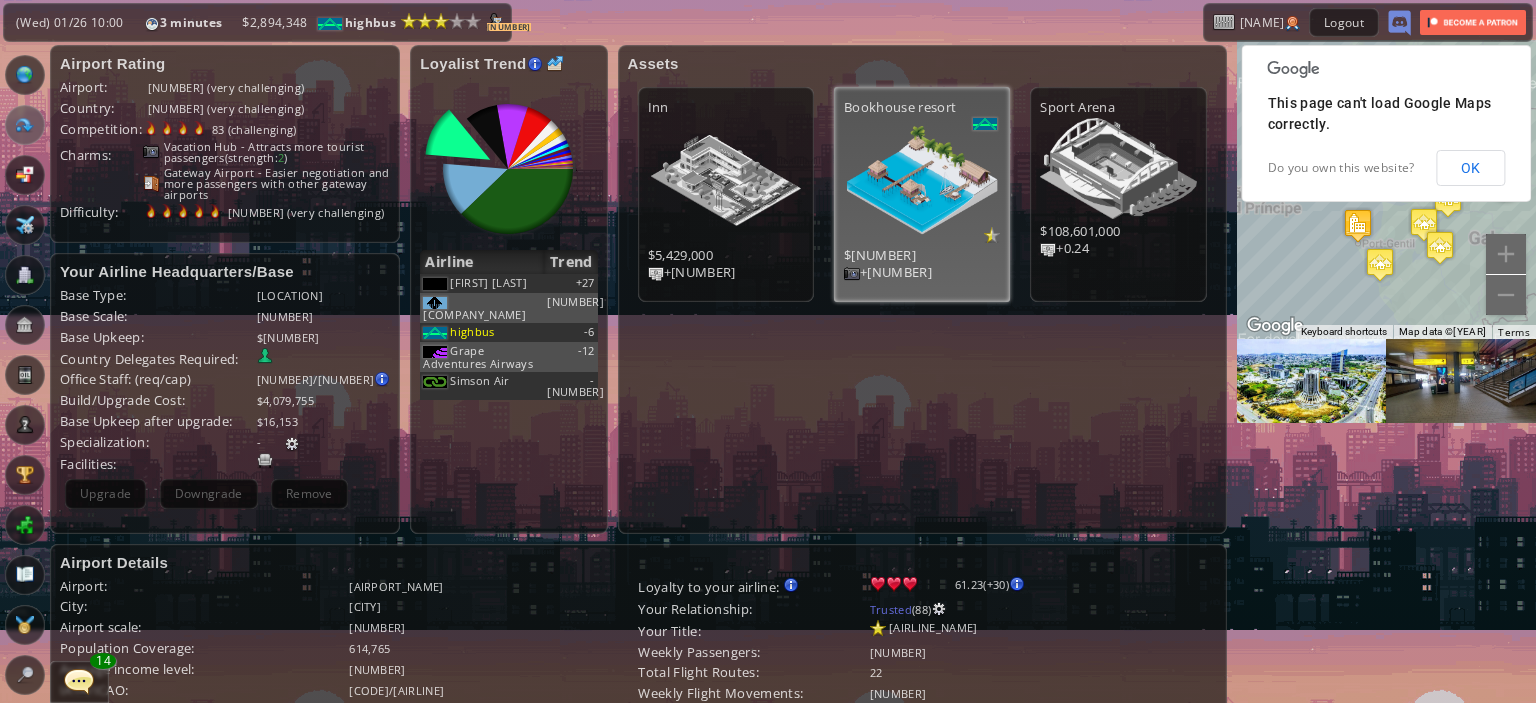 click at bounding box center (25, 125) 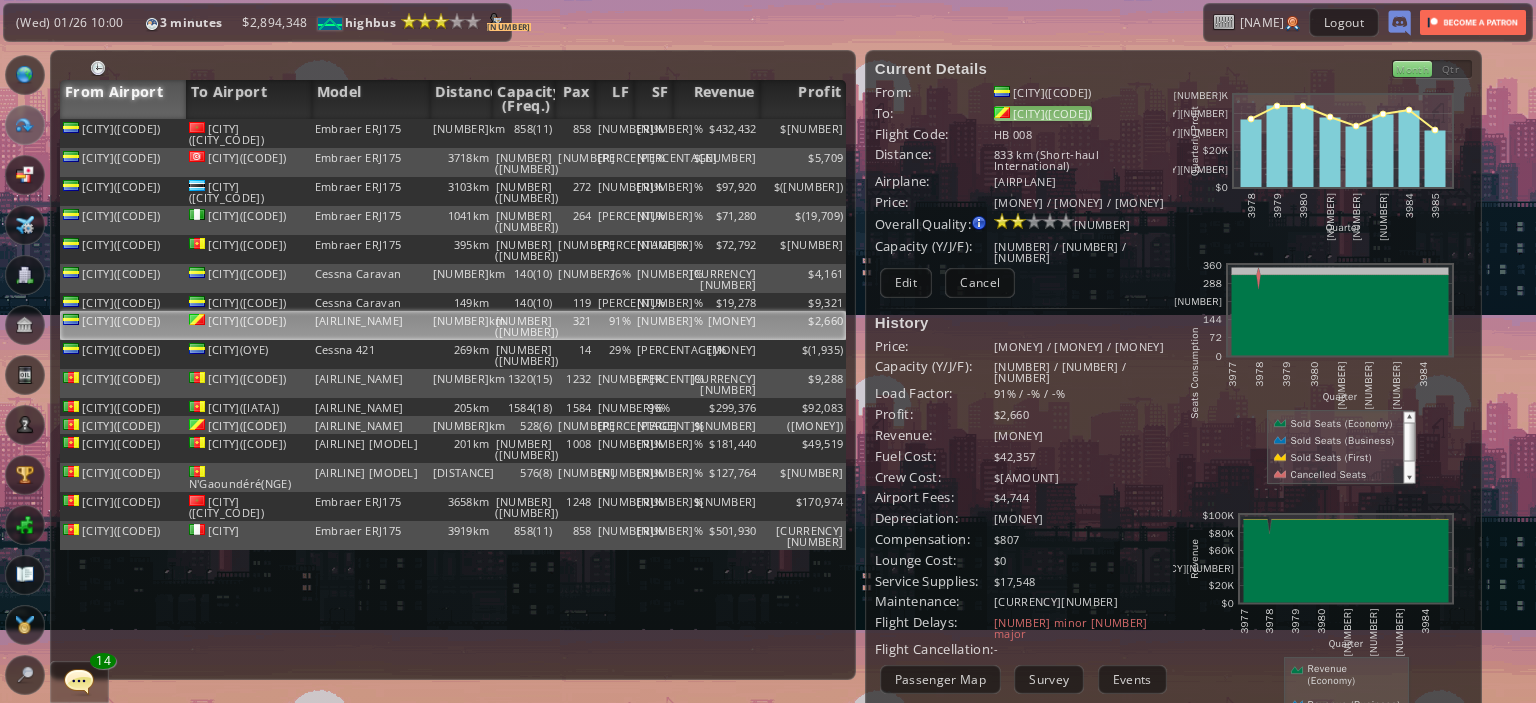 click on "[CITY]([CODE])" at bounding box center [1043, 113] 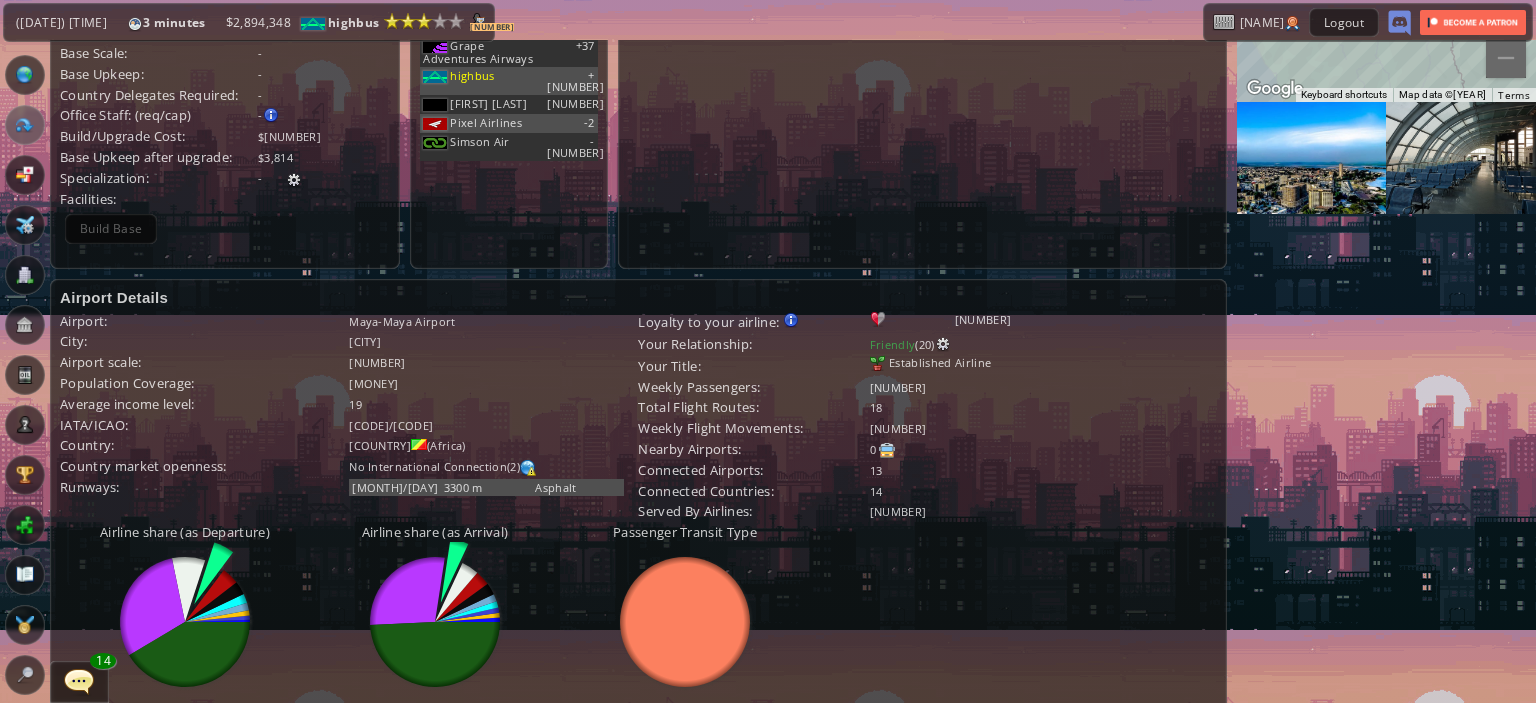 scroll, scrollTop: 597, scrollLeft: 0, axis: vertical 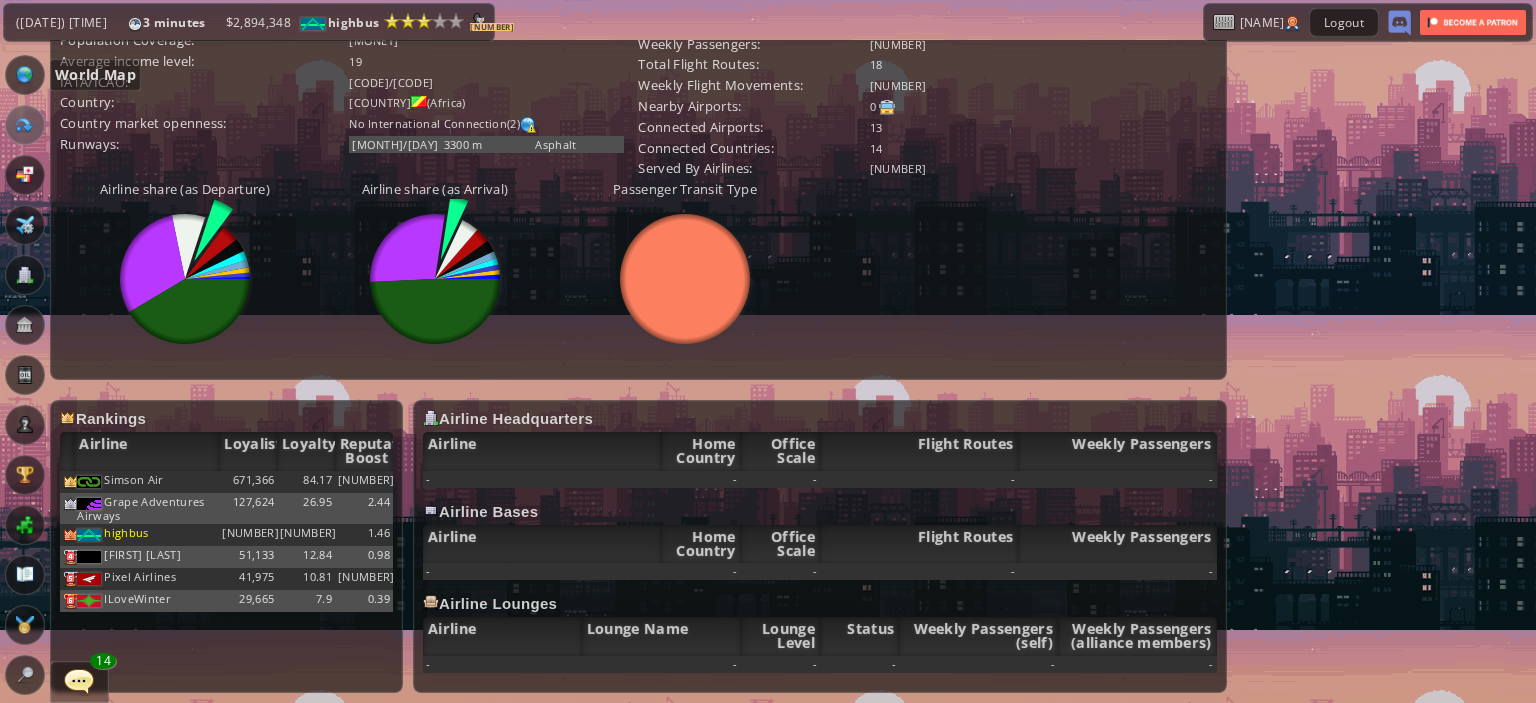 click at bounding box center (25, 75) 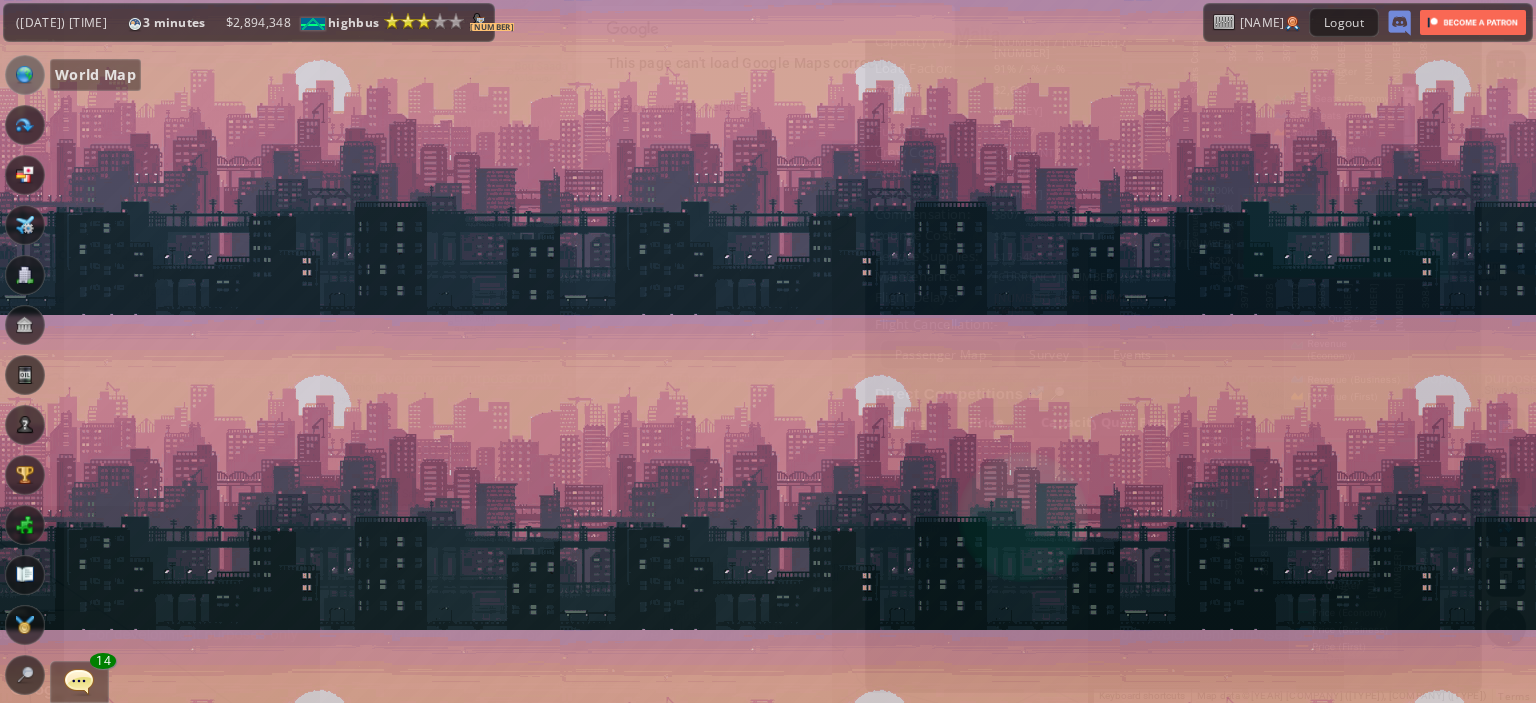 scroll, scrollTop: 324, scrollLeft: 0, axis: vertical 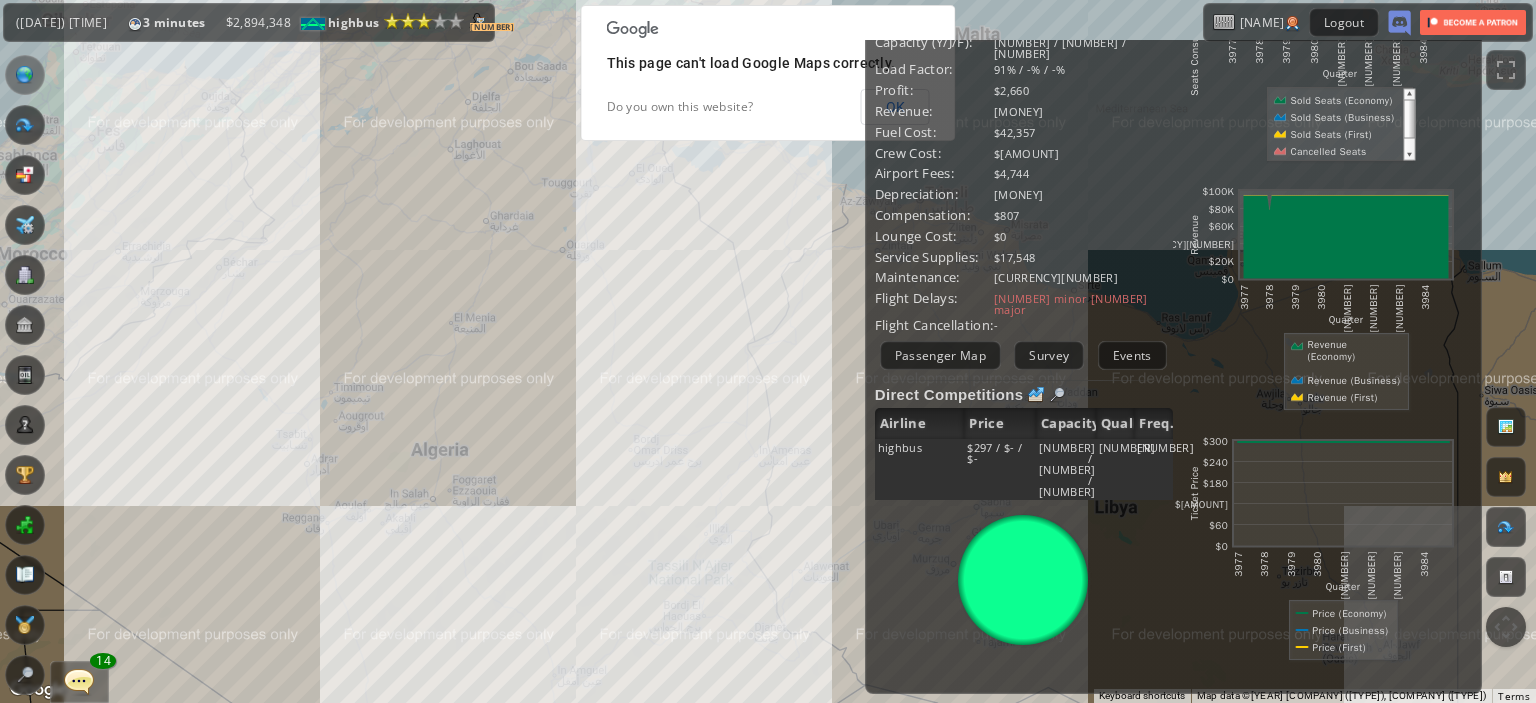drag, startPoint x: 526, startPoint y: 494, endPoint x: 516, endPoint y: 271, distance: 223.2241 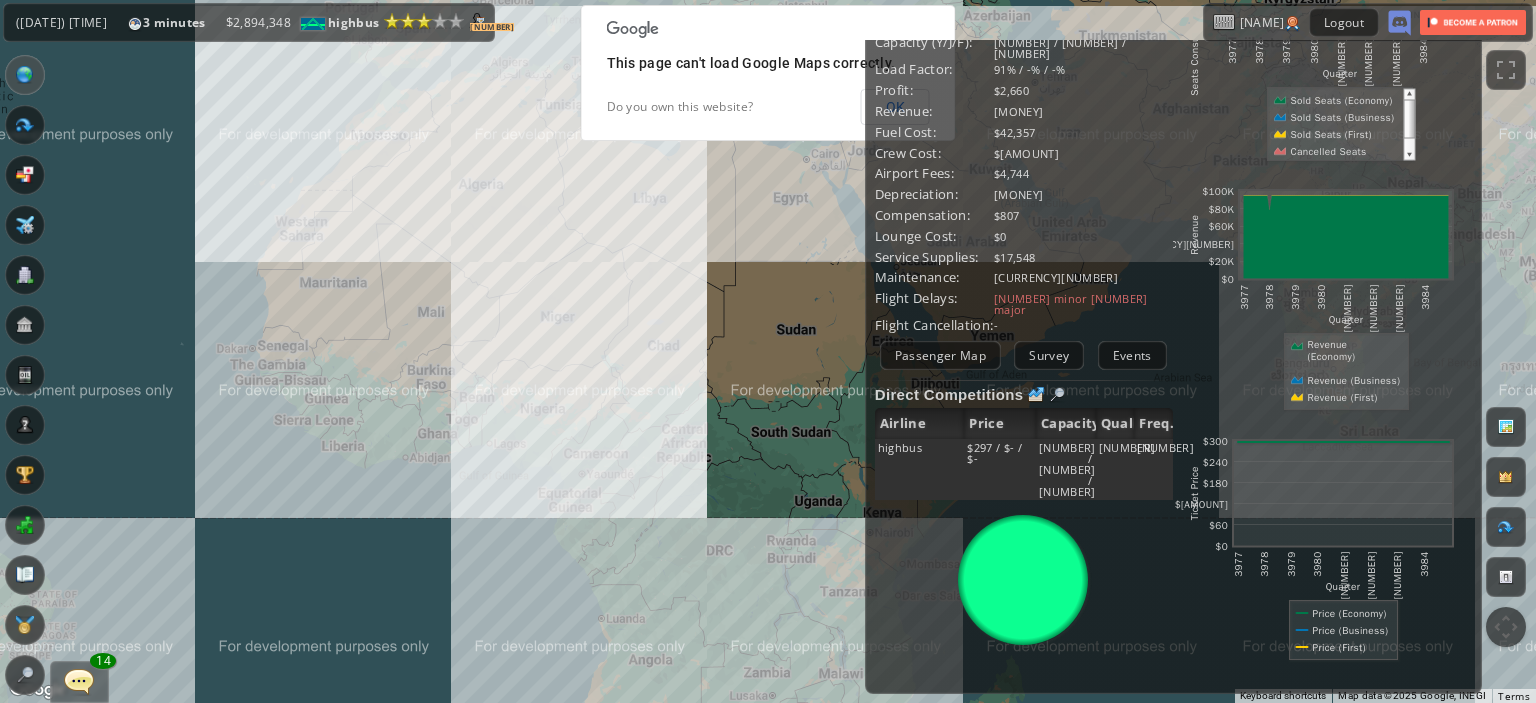 drag, startPoint x: 604, startPoint y: 423, endPoint x: 564, endPoint y: 334, distance: 97.575615 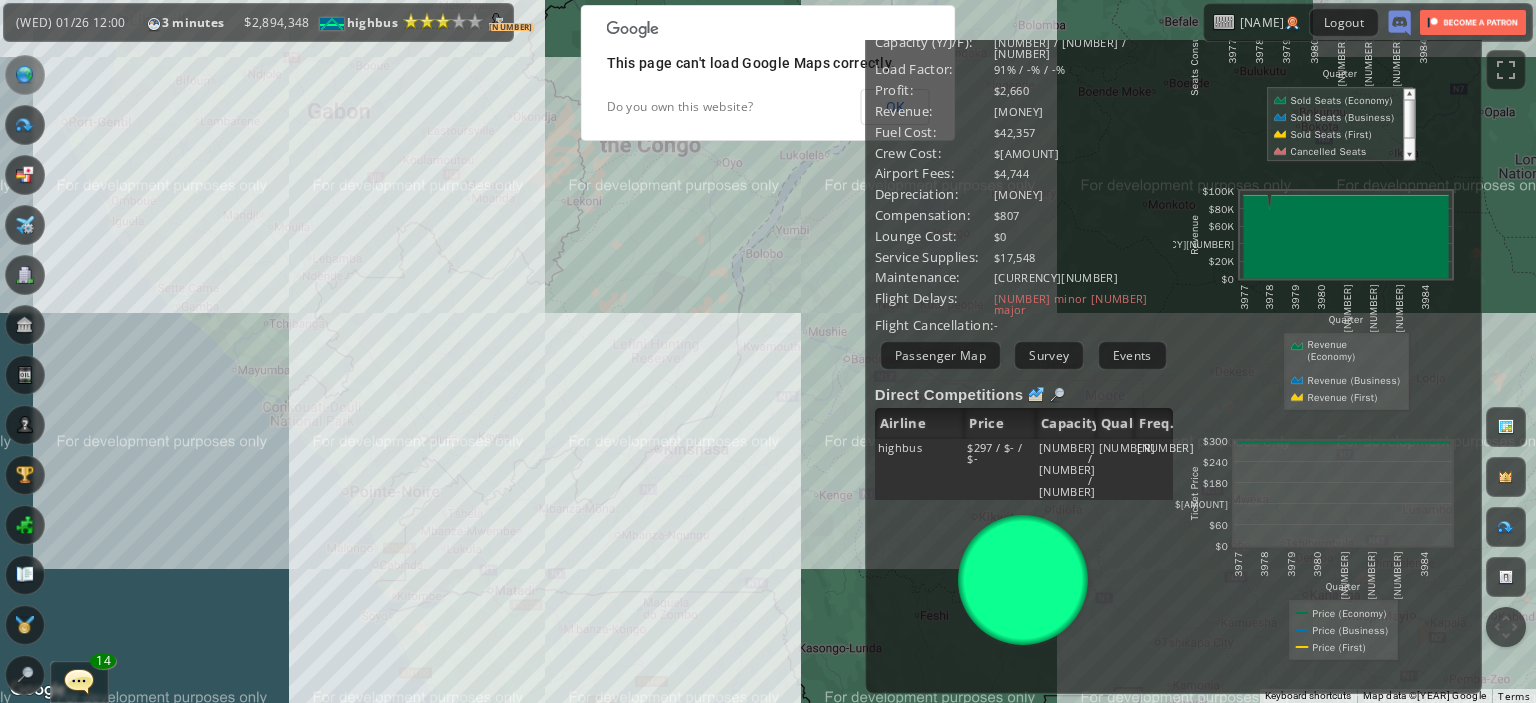 click on "To navigate, press the arrow keys." at bounding box center [768, 351] 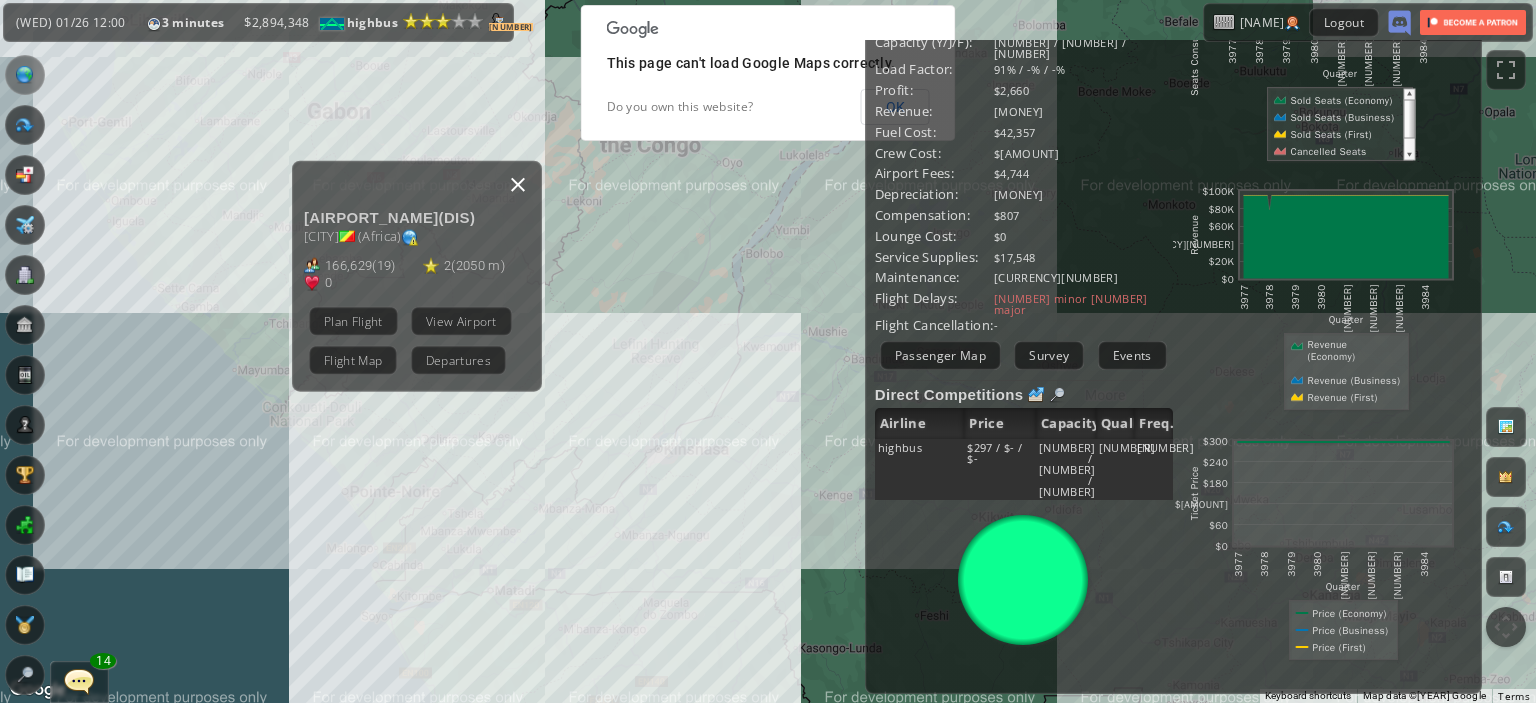 click at bounding box center [518, 184] 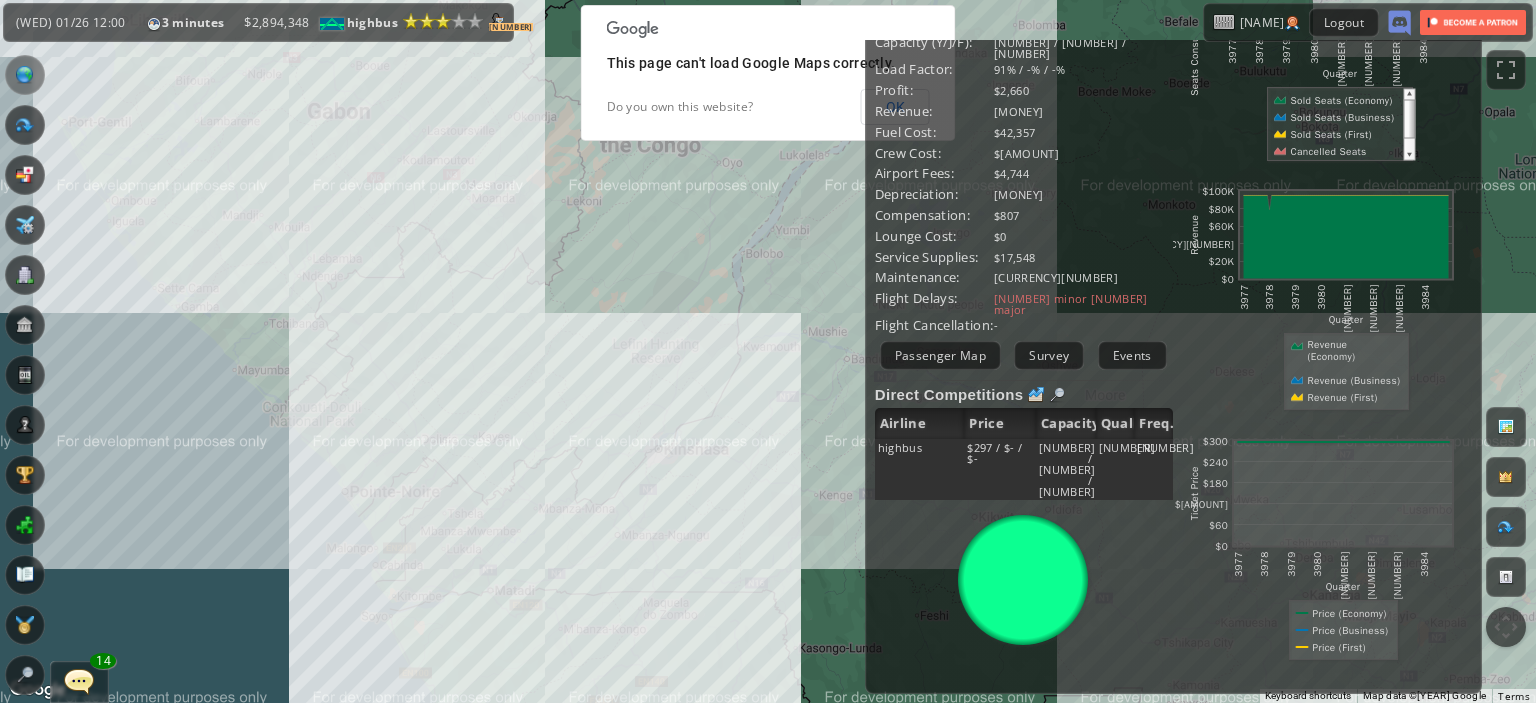 click on "To navigate, press the arrow keys." at bounding box center [768, 351] 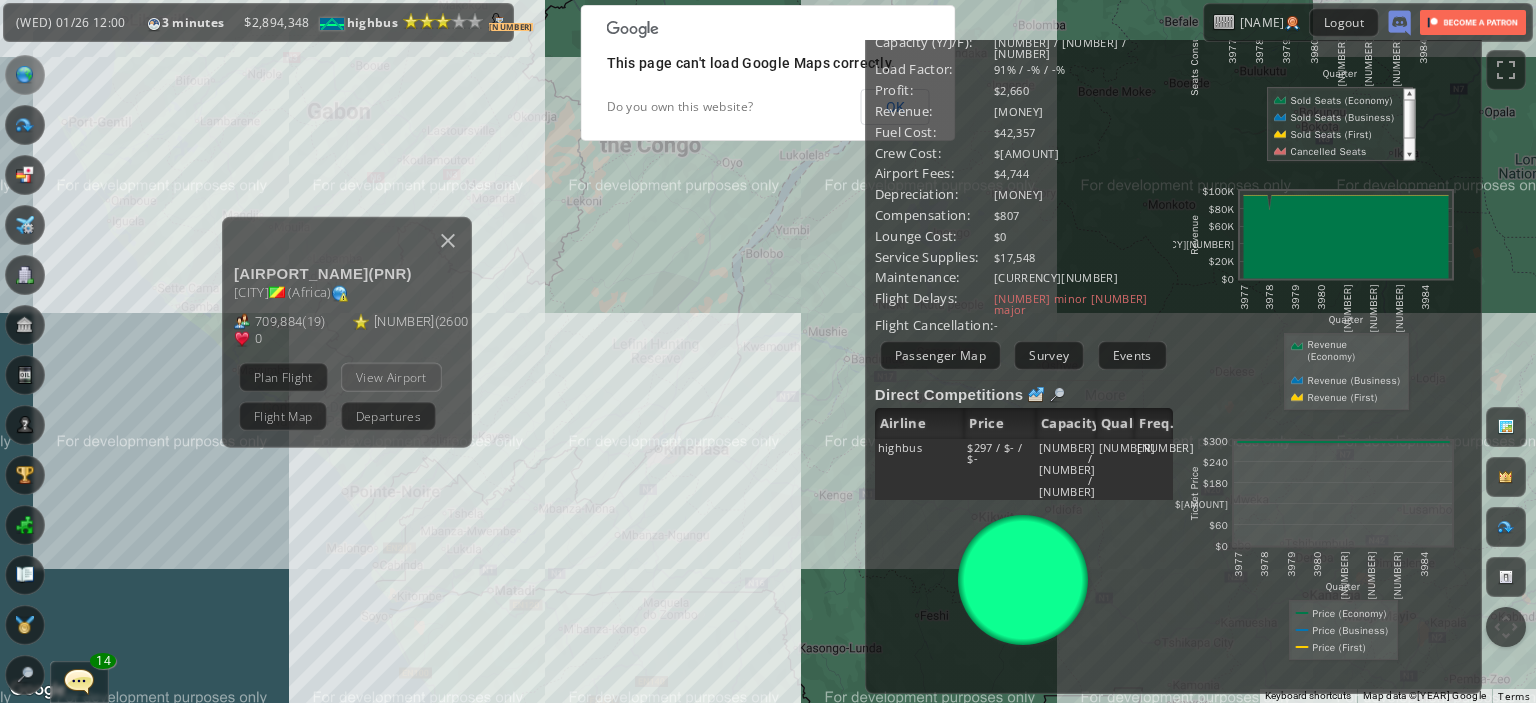 click on "View Airport" at bounding box center [391, 376] 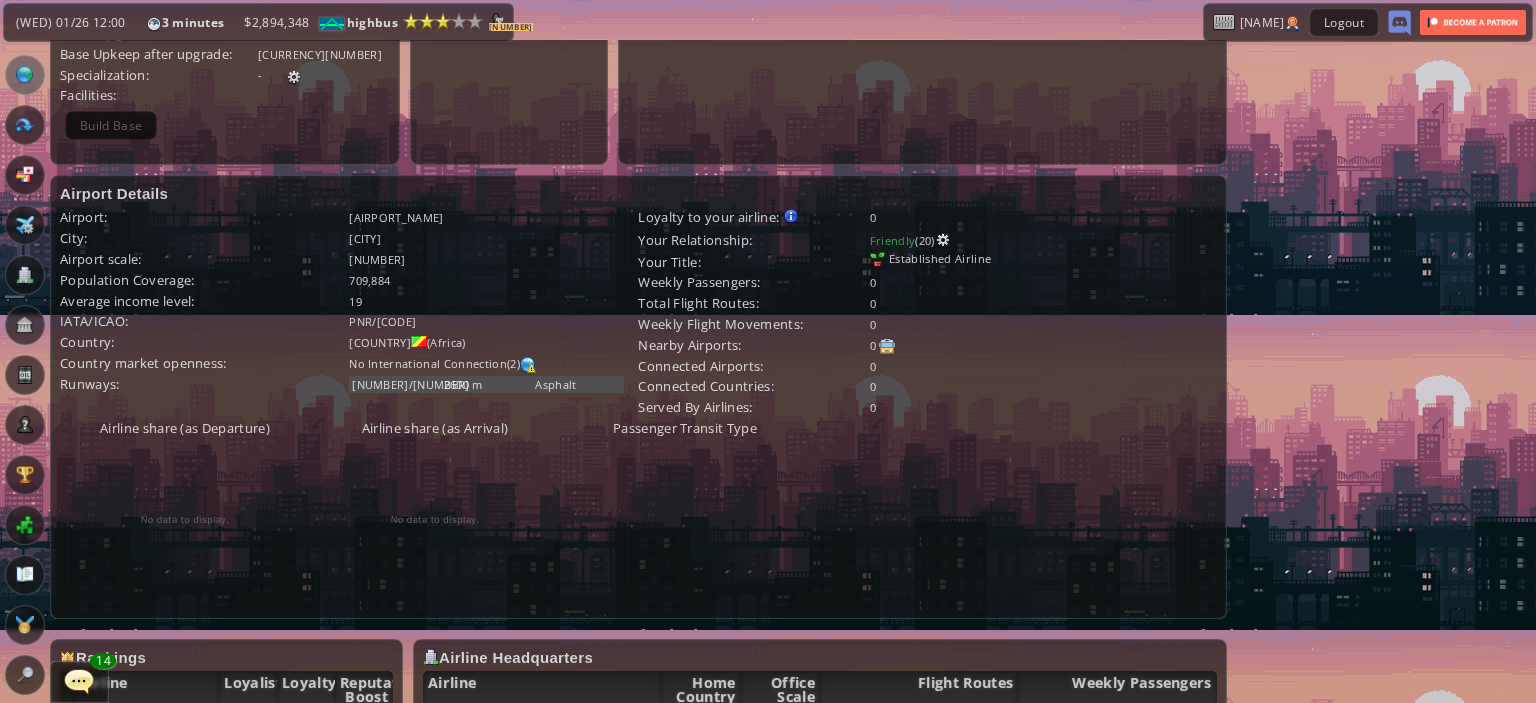 scroll, scrollTop: 0, scrollLeft: 0, axis: both 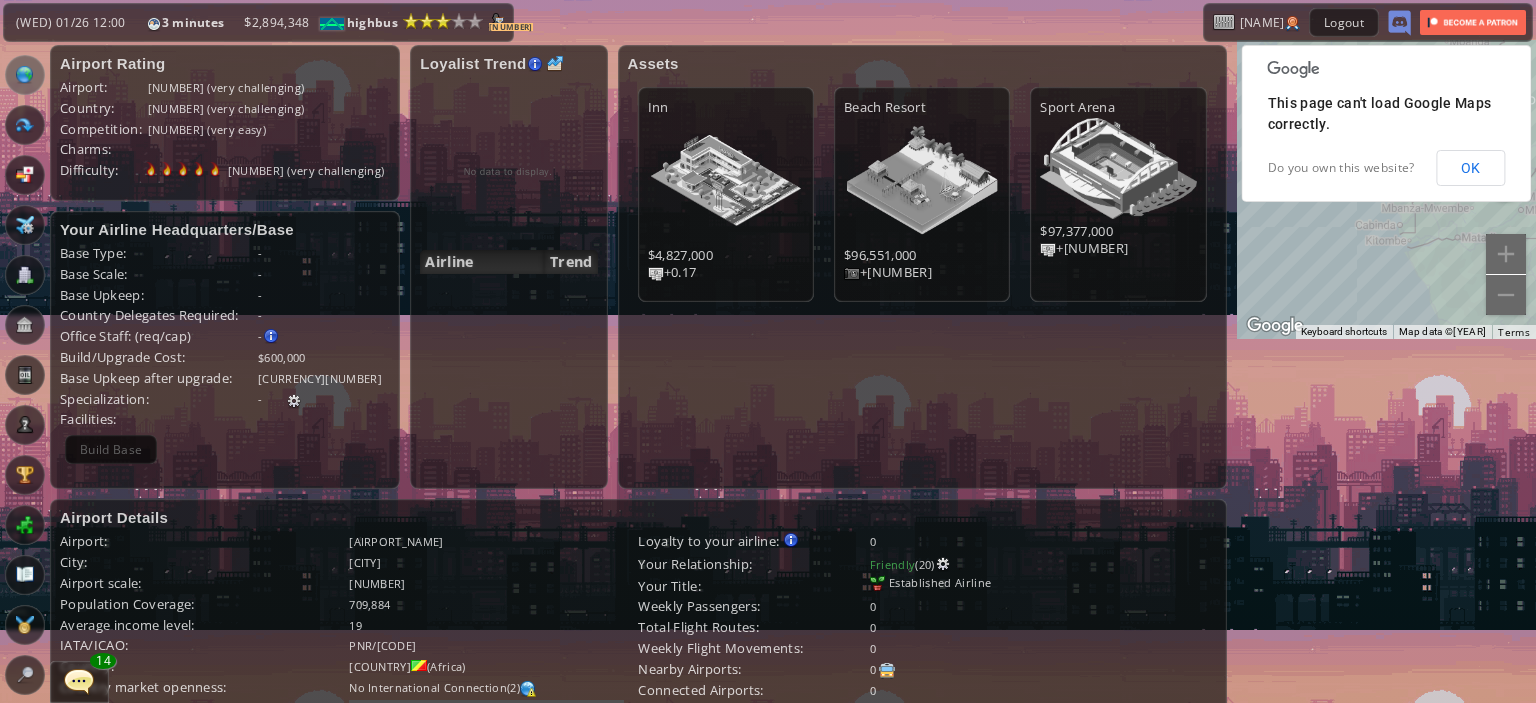 click at bounding box center (25, 75) 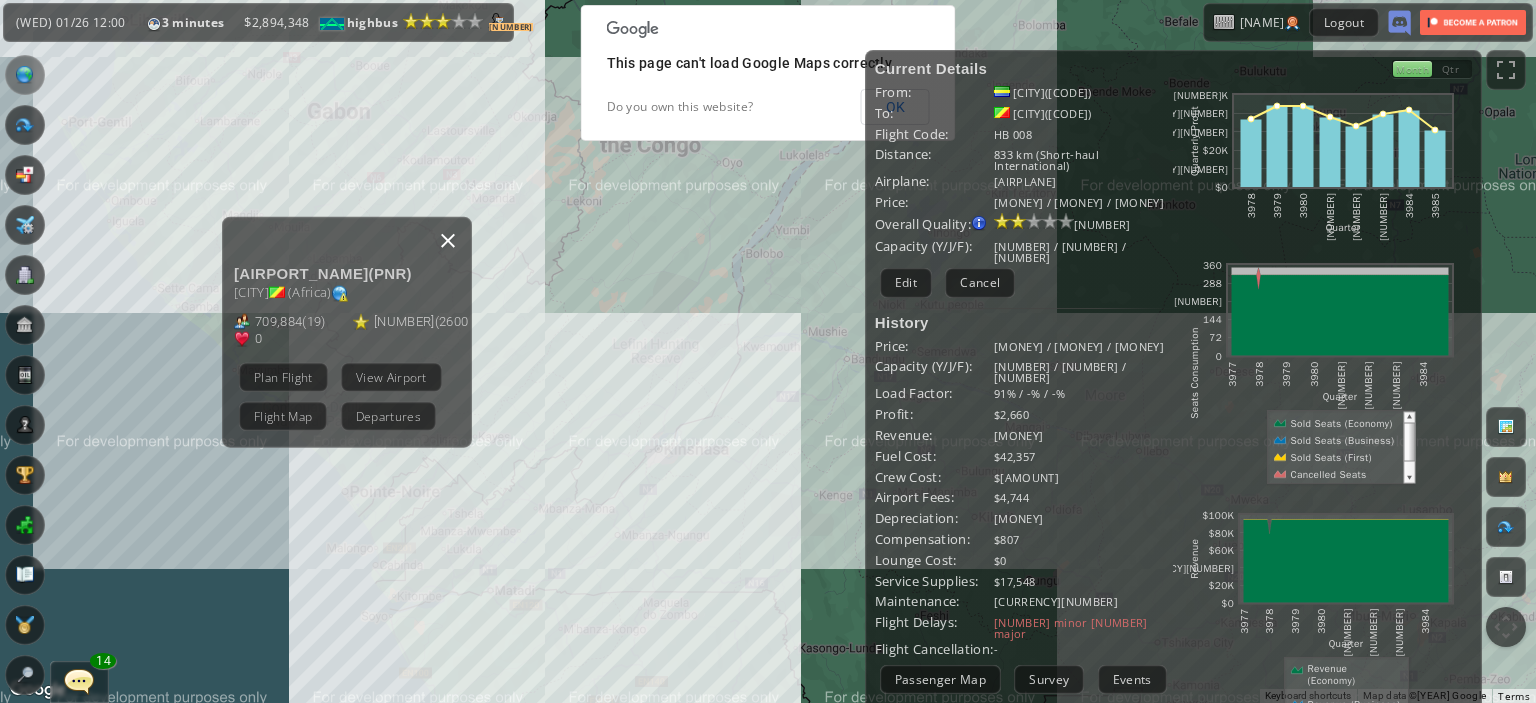 click at bounding box center [448, 240] 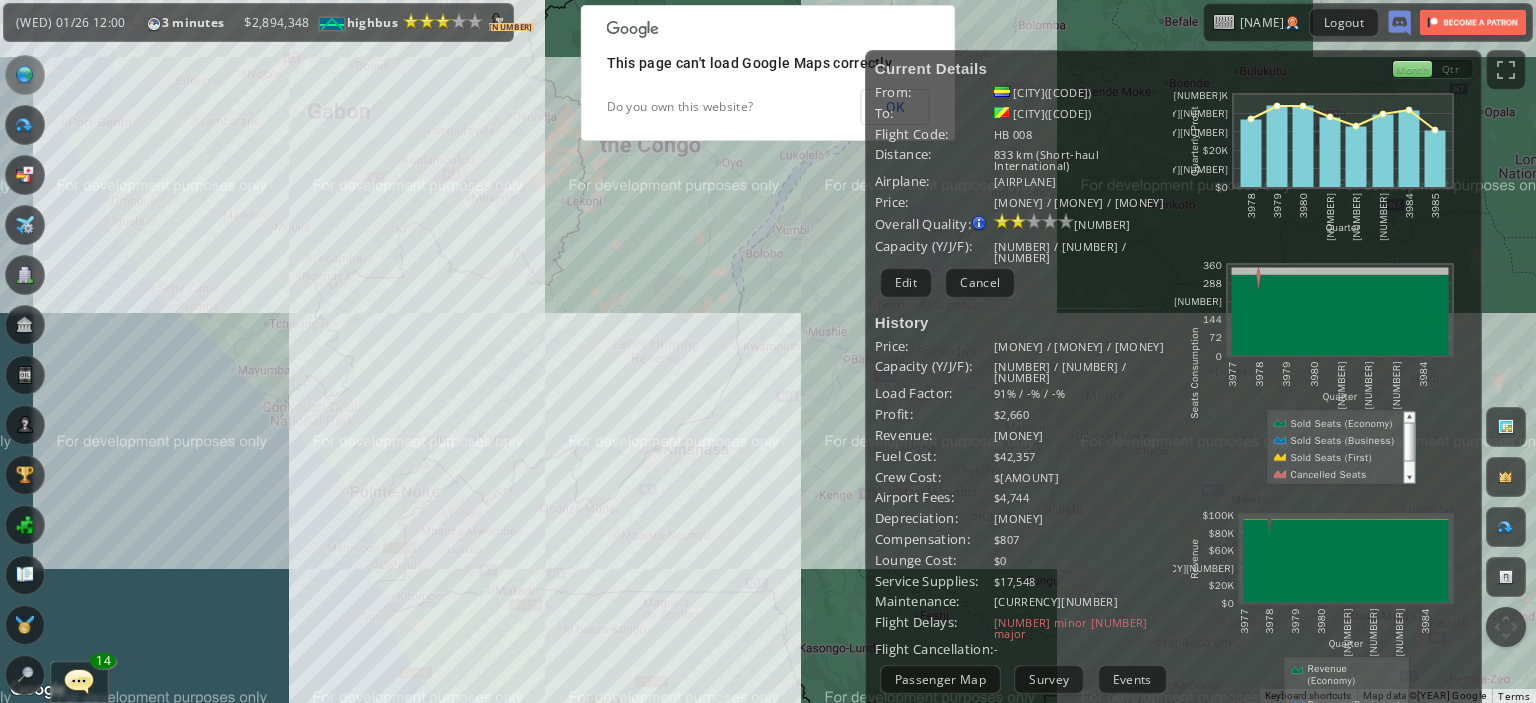 drag, startPoint x: 436, startPoint y: 229, endPoint x: 556, endPoint y: 463, distance: 262.97528 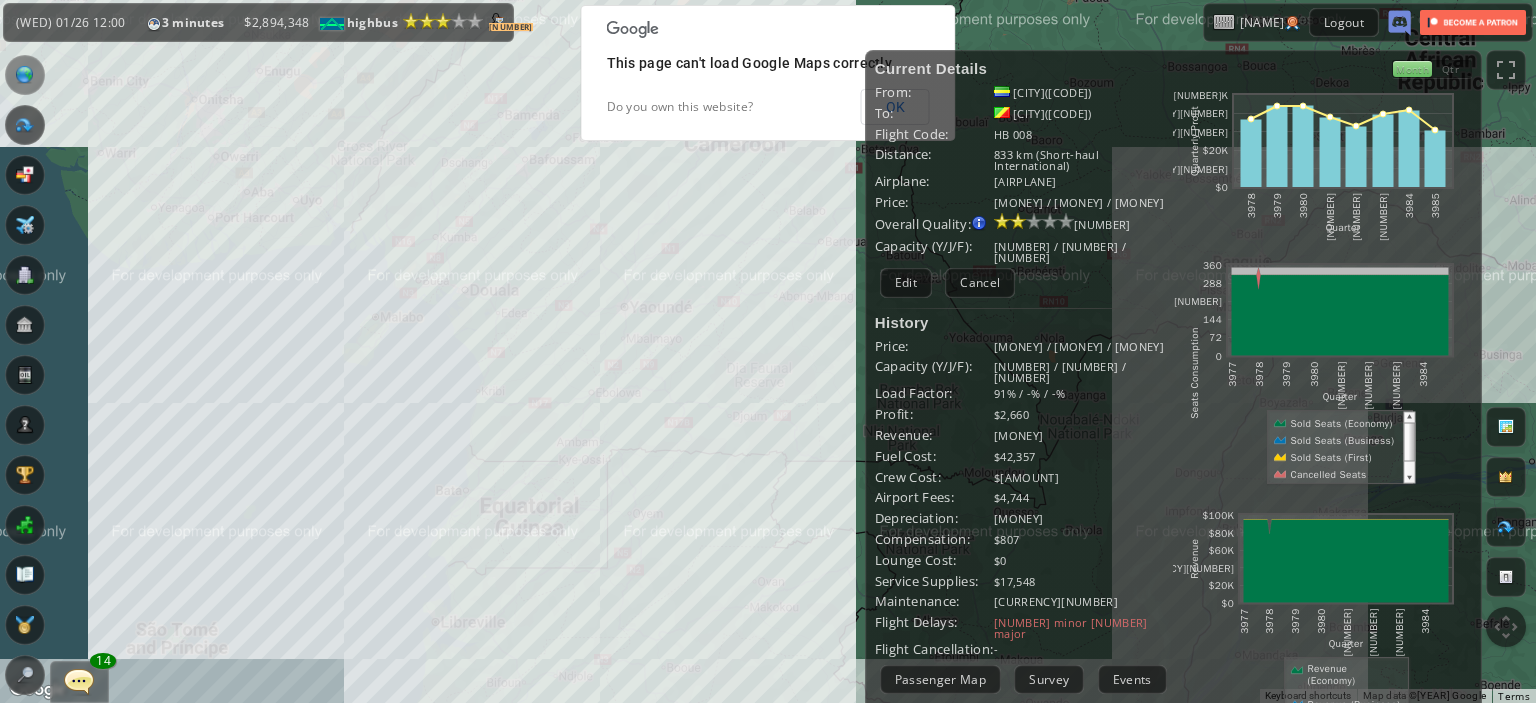 click on "To navigate, press the arrow keys." at bounding box center (768, 351) 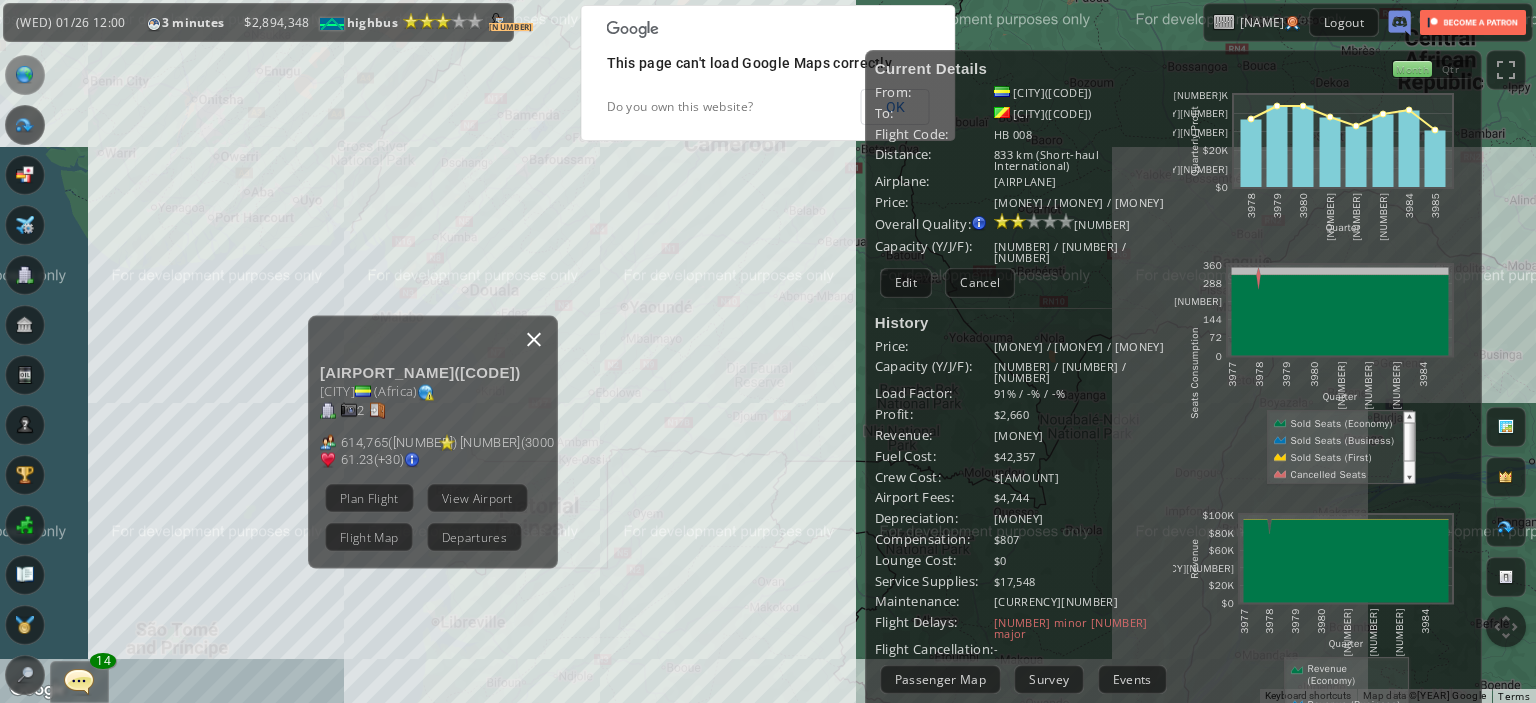 click at bounding box center [534, 339] 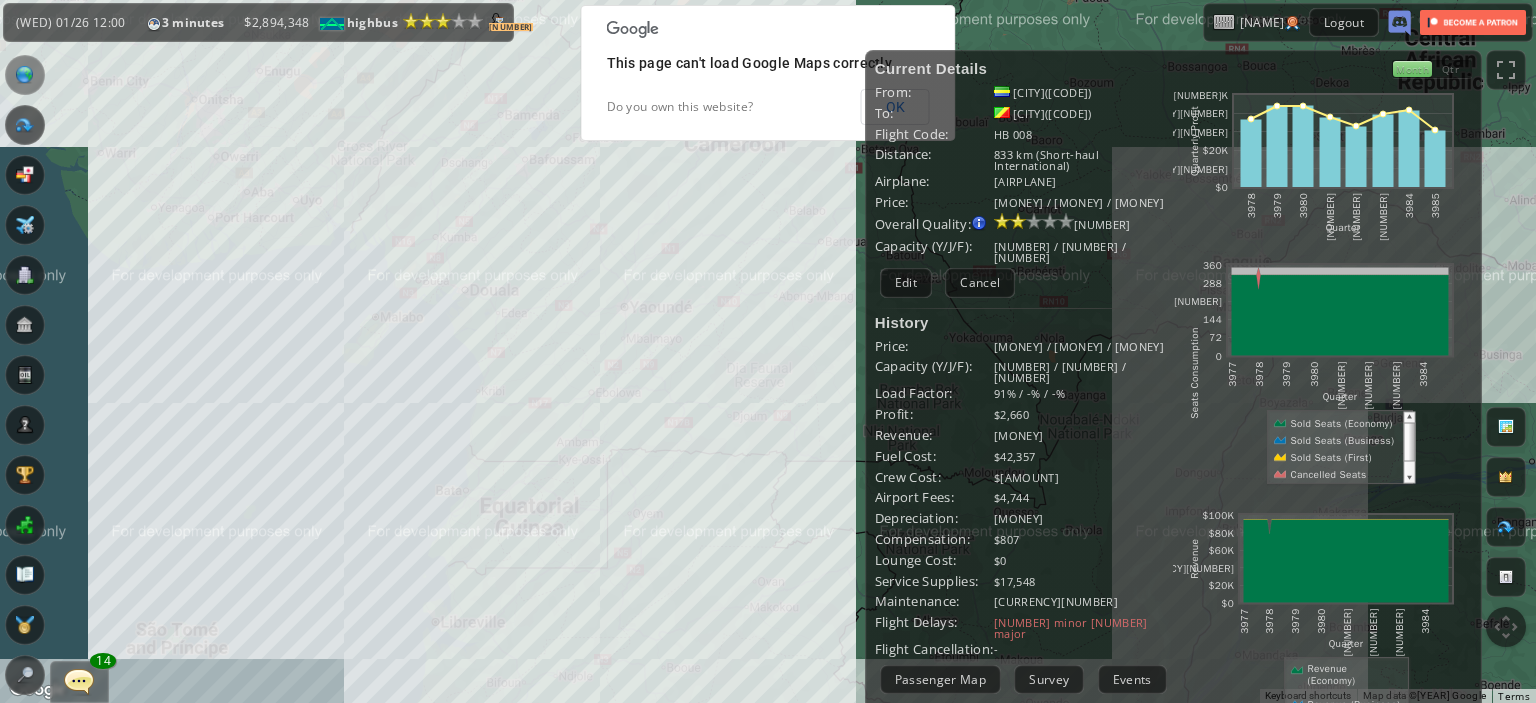 drag, startPoint x: 519, startPoint y: 459, endPoint x: 429, endPoint y: 359, distance: 134.53624 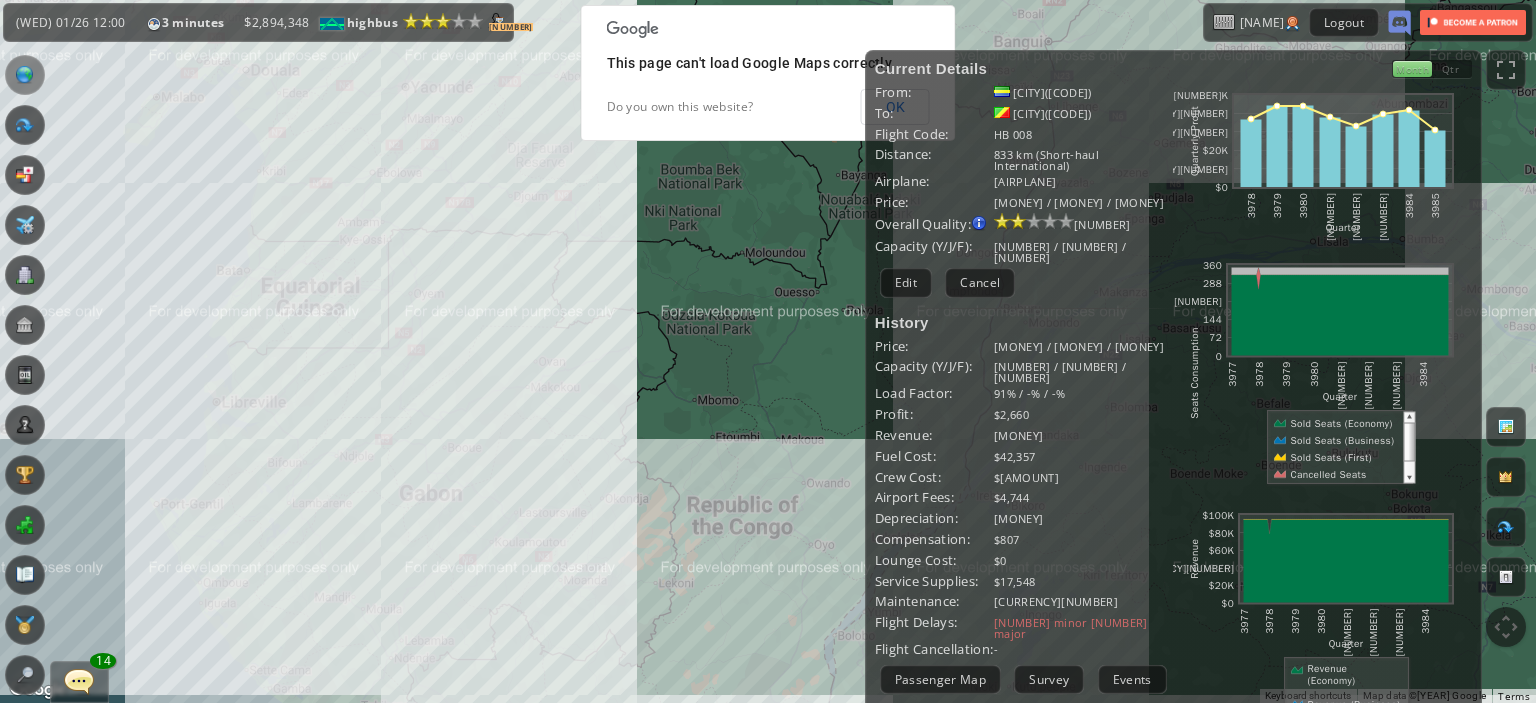 click at bounding box center (25, 125) 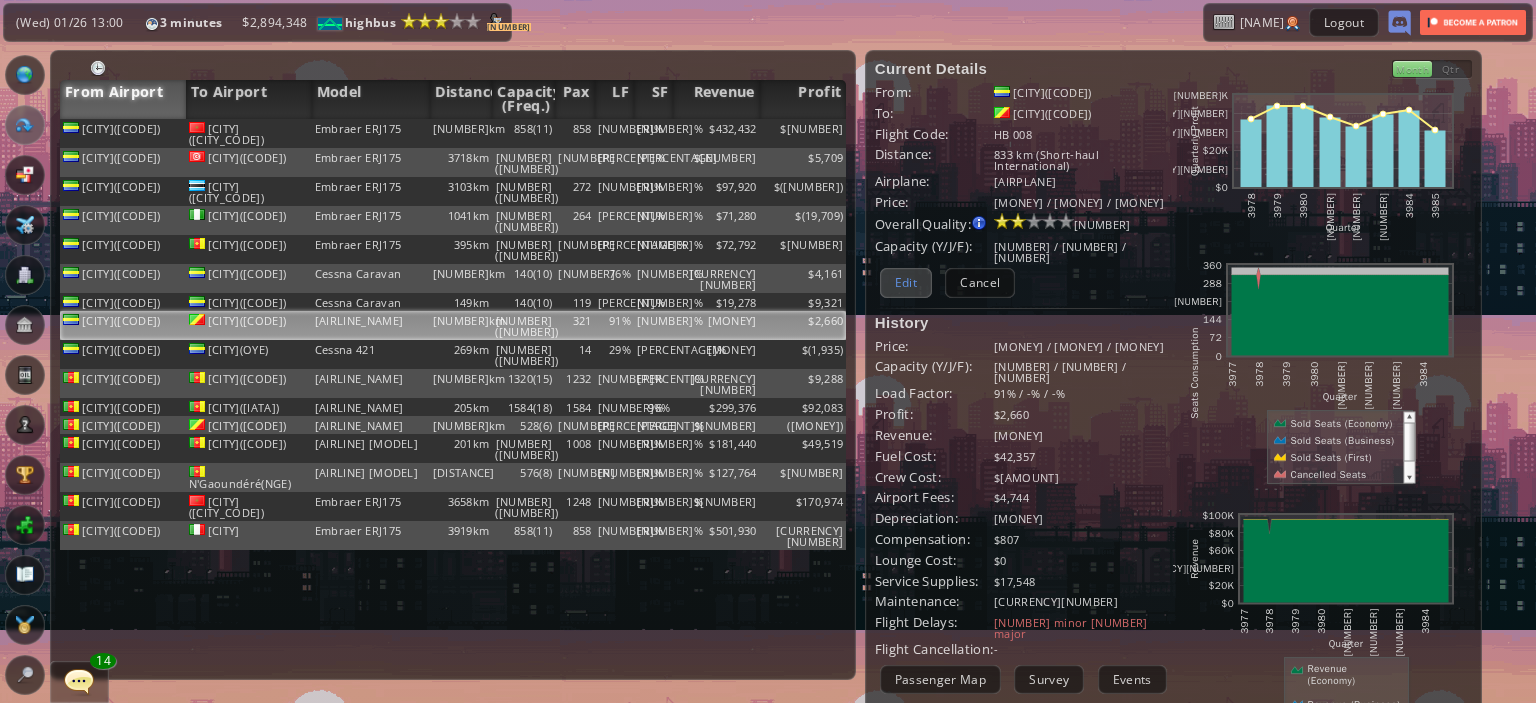 click on "Edit" at bounding box center [906, 282] 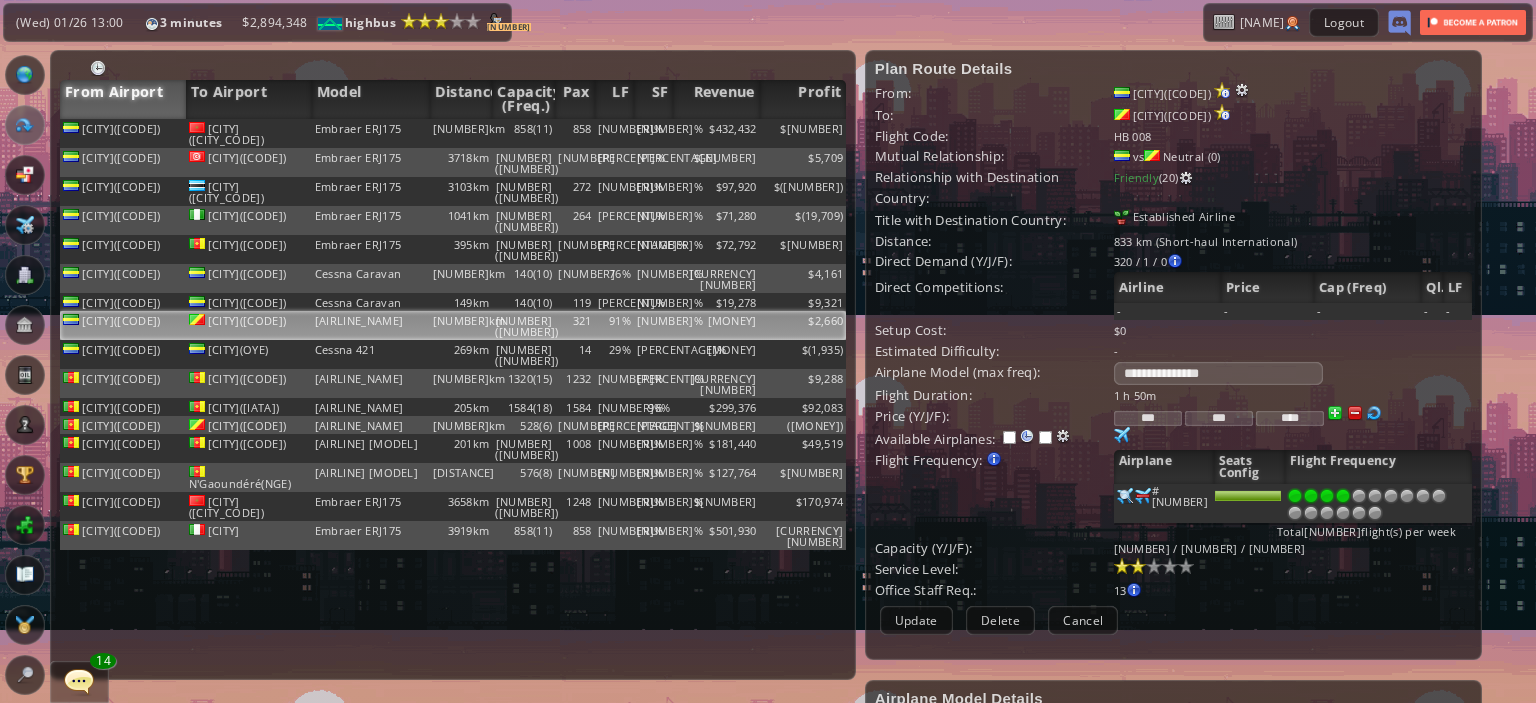 scroll, scrollTop: 378, scrollLeft: 0, axis: vertical 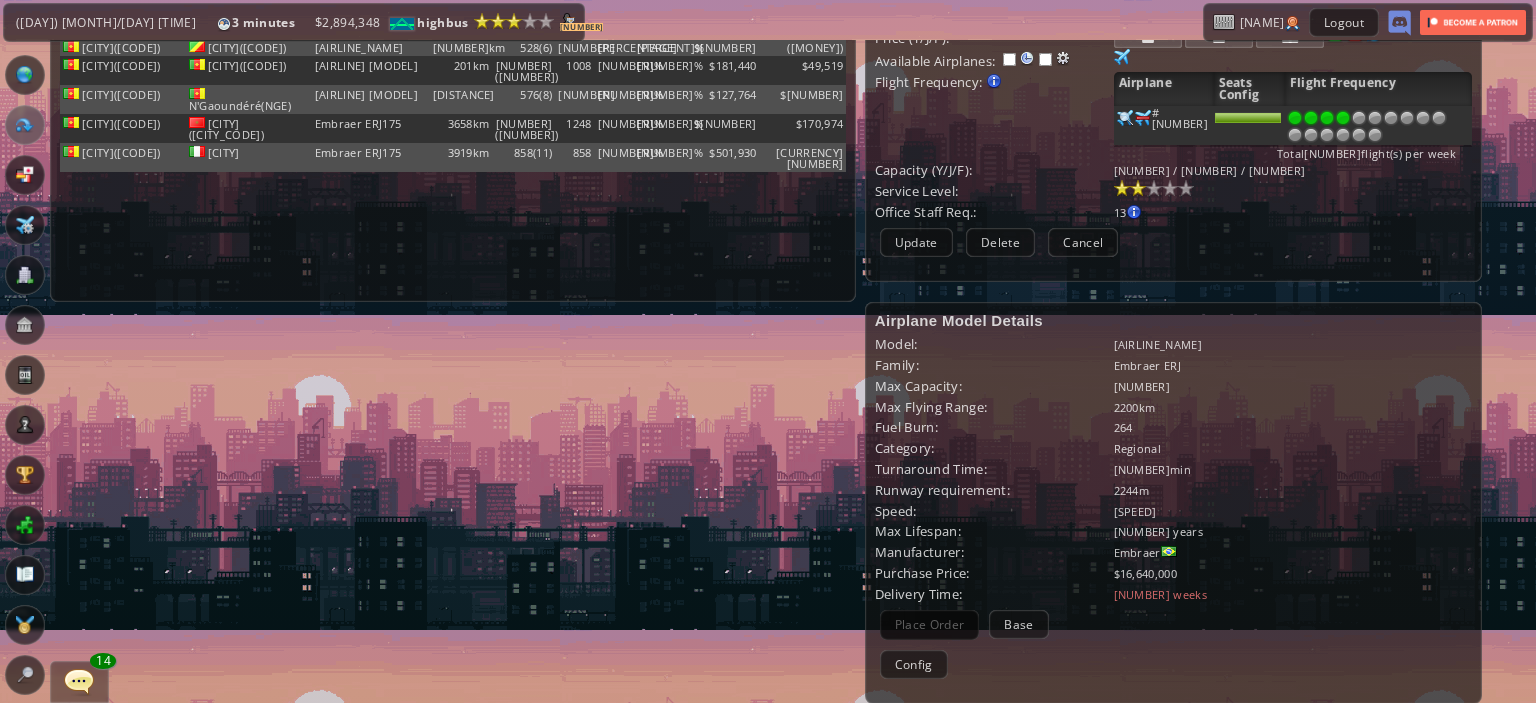 click on "[CITY]([CODE]) [AIRPORT_NAME] [CODE] [AIRLINE] [PLANE_MODEL] [DISTANCE] [PASSENGERS] [SEATS] [LOAD_FACTOR]% [SERVICE_QUALITY]% $[PRICE] $[PROFIT]
[CITY]([CODE]) [CITY]([CODE]) [AIRLINE] [PLANE_MODEL] [DISTANCE] [PASSENGERS] [SEATS] [LOAD_FACTOR]% [SERVICE_QUALITY]% $[PRICE] $[PROFIT]
[CITY]([CODE]) [CITY]([CODE]) [AIRLINE] [PLANE_MODEL] [DISTANCE] [PASSENGERS] [SEATS] [LOAD_FACTOR]% [SERVICE_QUALITY]% $[PRICE] $[PROFIT]
[CITY]([CODE]) [CITY]([CODE]) [AIRLINE] [PLANE_MODEL] [DISTANCE] [PASSENGERS] [SEATS] [LOAD_FACTOR]% [SERVICE_QUALITY]% $[PRICE] $[PROFIT]
[CITY]([CODE]) [CITY]([CODE]) [AIRLINE] [PLANE_MODEL] [DISTANCE] [PASSENGERS] [SEATS] [LOAD_FACTOR]% [SERVICE_QUALITY]% $[PRICE] $[PROFIT]
[CITY]([CODE]) [CITY]([CODE]) [AIRLINE] [PLANE_MODEL] [DISTANCE] [PASSENGERS] [SEATS] [LOAD_FACTOR]% [SERVICE_QUALITY]% $[PRICE] $[PROFIT]
[CITY]([CODE]) [CITY]([CODE]) [AIRLINE] [PLANE_MODEL] [DISTANCE] [PASSENGERS] [SEATS] [LOAD_FACTOR]% [SERVICE_QUALITY]% $[PRICE] $[PROFIT]
[CITY]([CODE]) [CITY]([CODE]) [AIRLINE] [PLANE_MODEL] [DISTANCE] [PASSENGERS] [SEATS] [LOAD_FACTOR]% [SERVICE_QUALITY]% $[PRICE] $[PROFIT]
[CITY]([CODE]) [CITY]([CODE]) [PLANE_MODEL] [DISTANCE]" at bounding box center (453, 21) 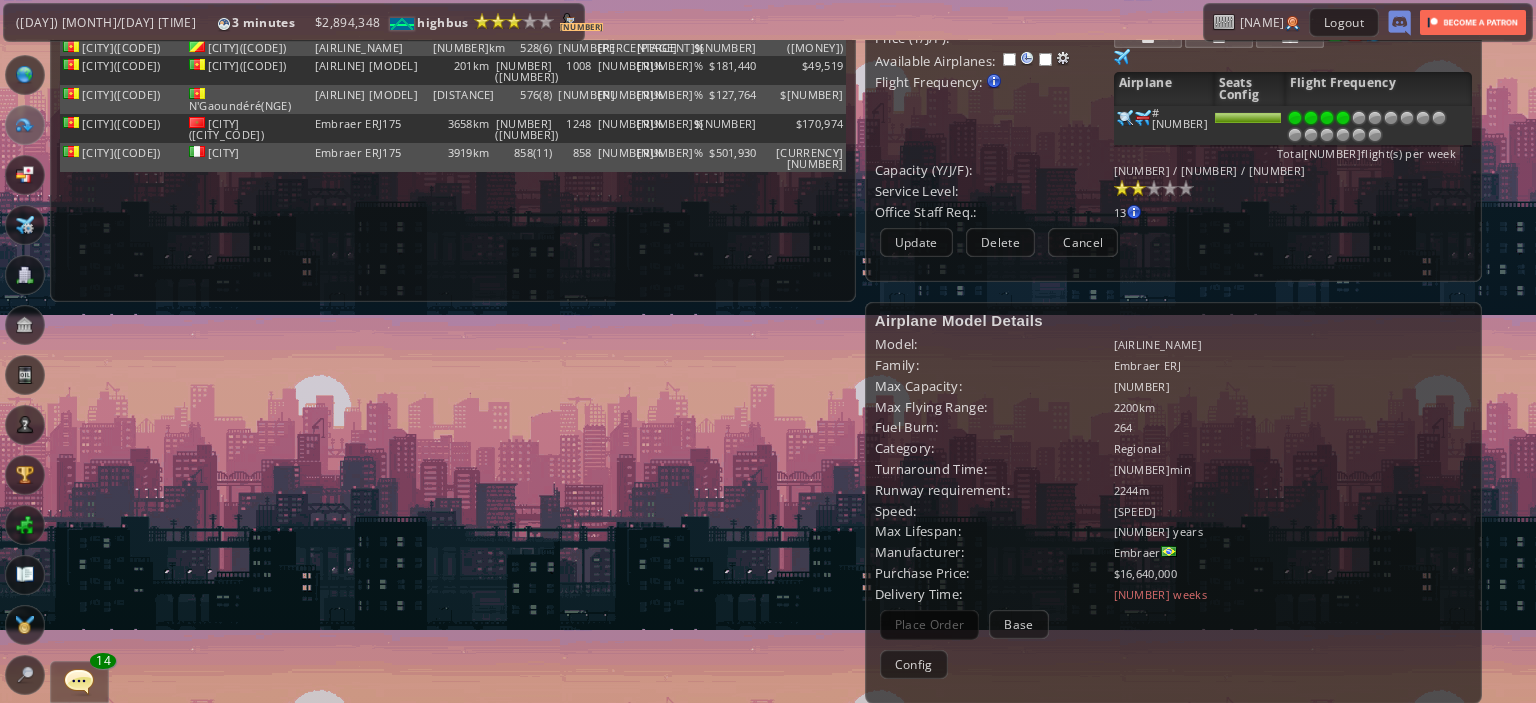 scroll, scrollTop: 0, scrollLeft: 0, axis: both 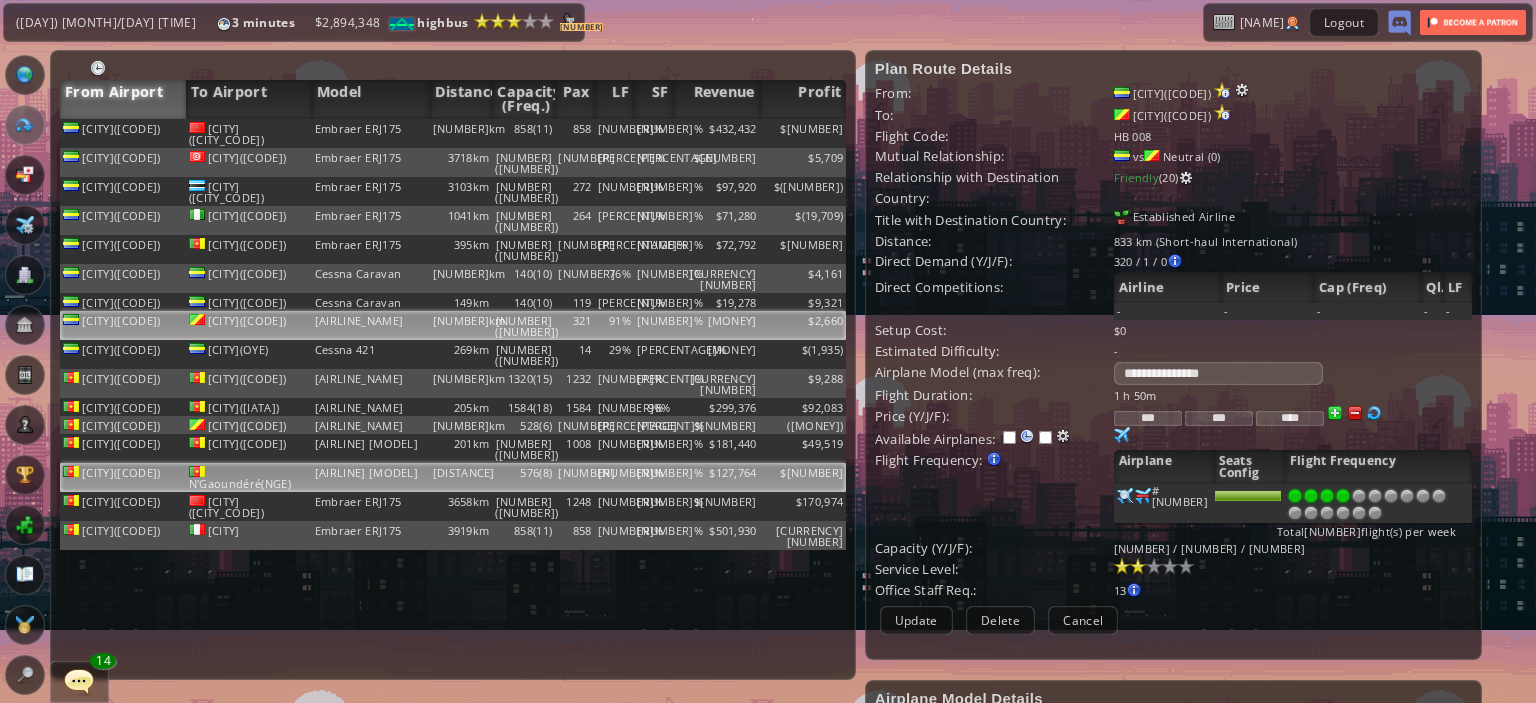 click on "[DISTANCE]" at bounding box center [461, 133] 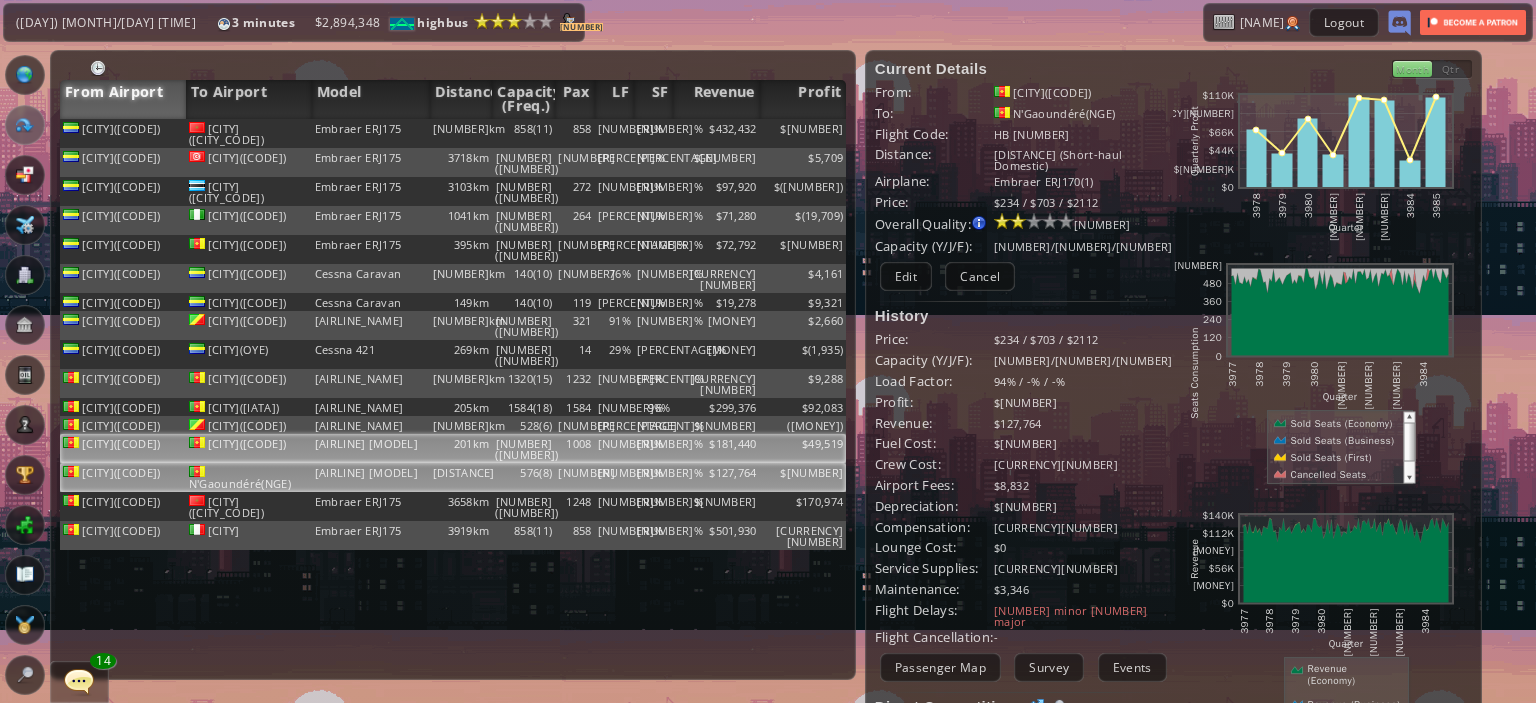 click on "$49,519" at bounding box center (803, 133) 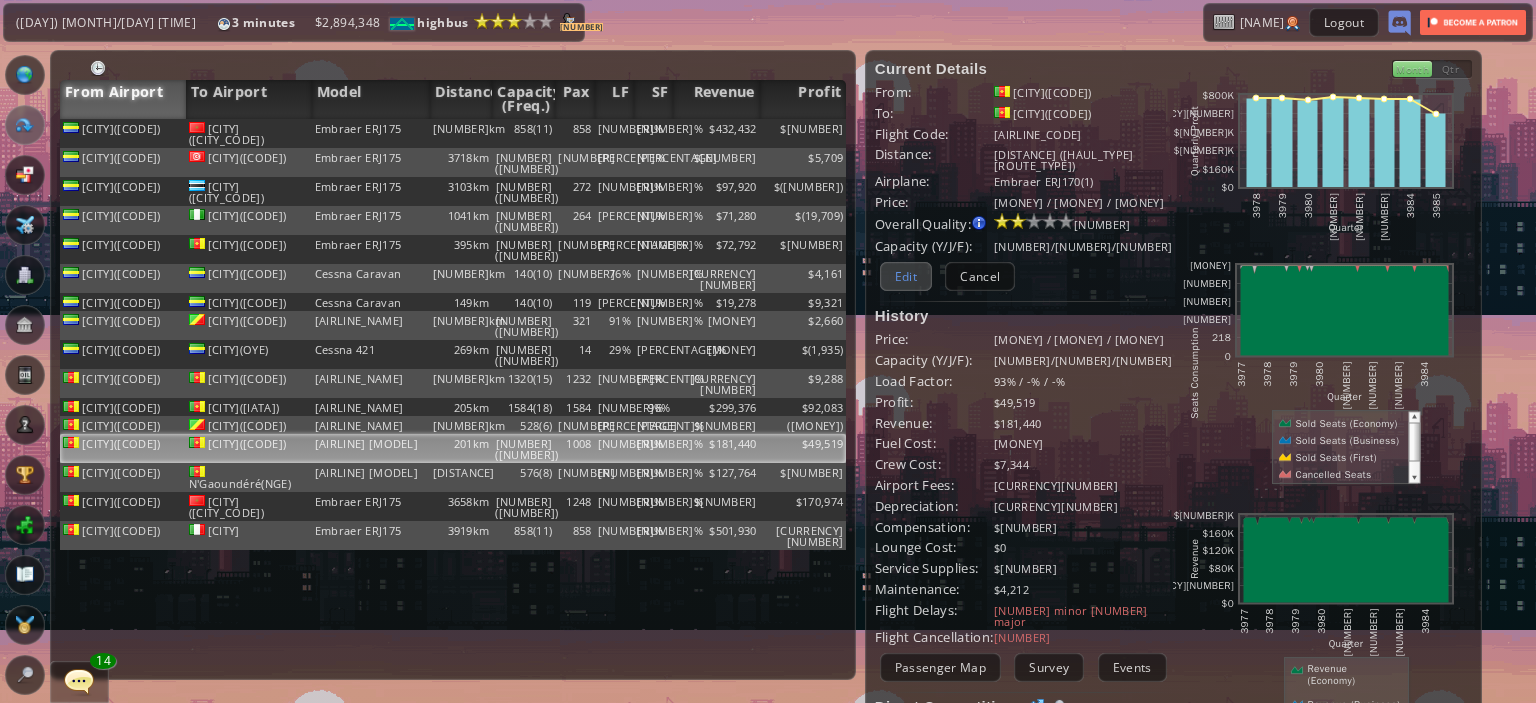click on "Edit" at bounding box center (906, 276) 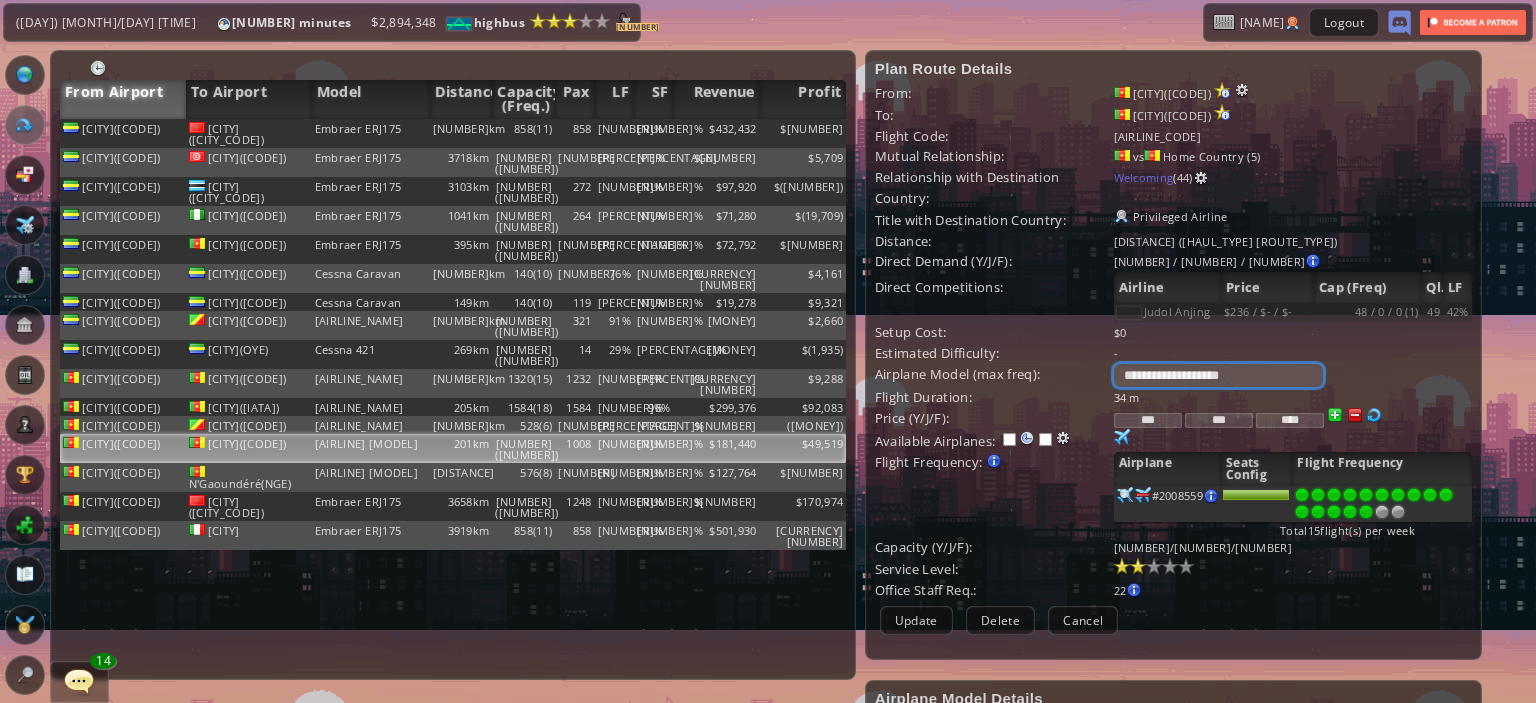 click on "**********" at bounding box center (1218, 375) 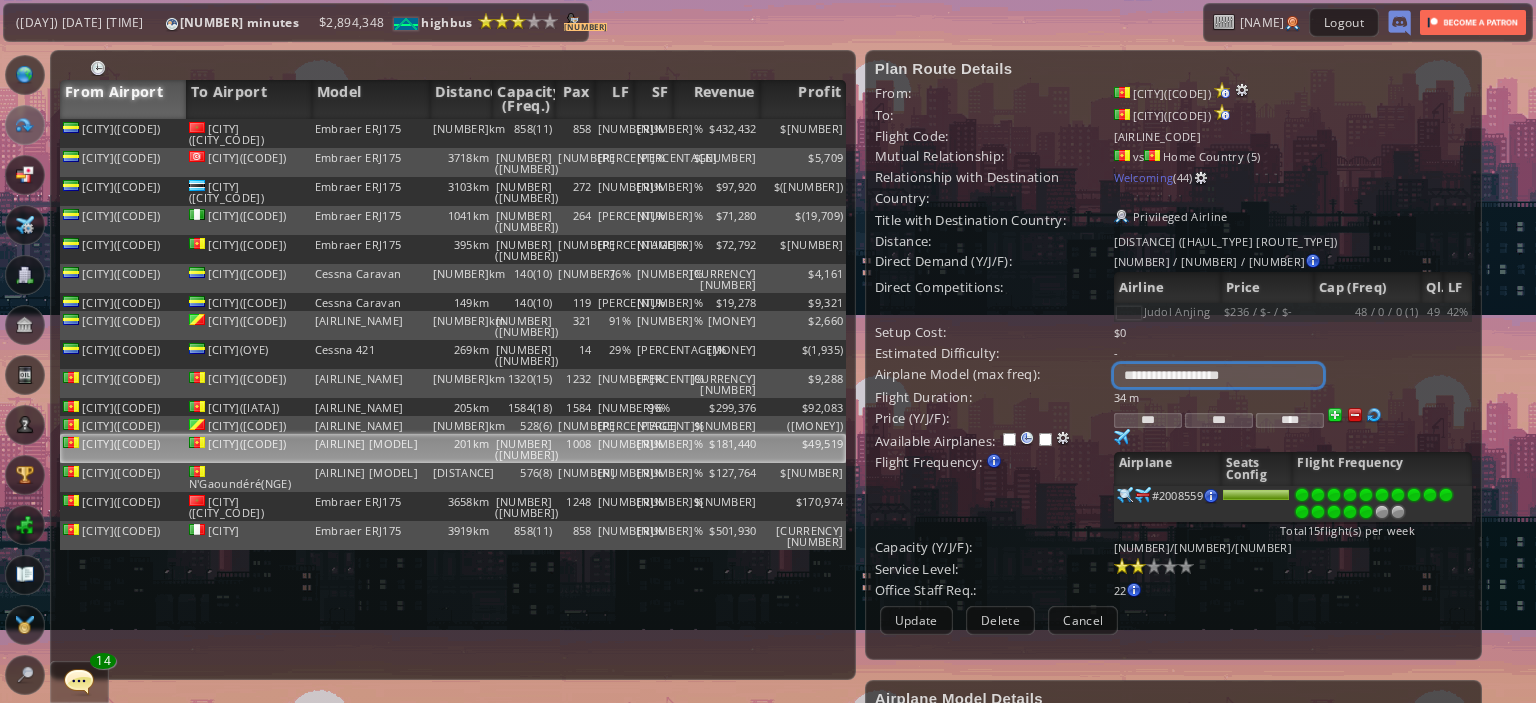 click on "**********" at bounding box center (1218, 375) 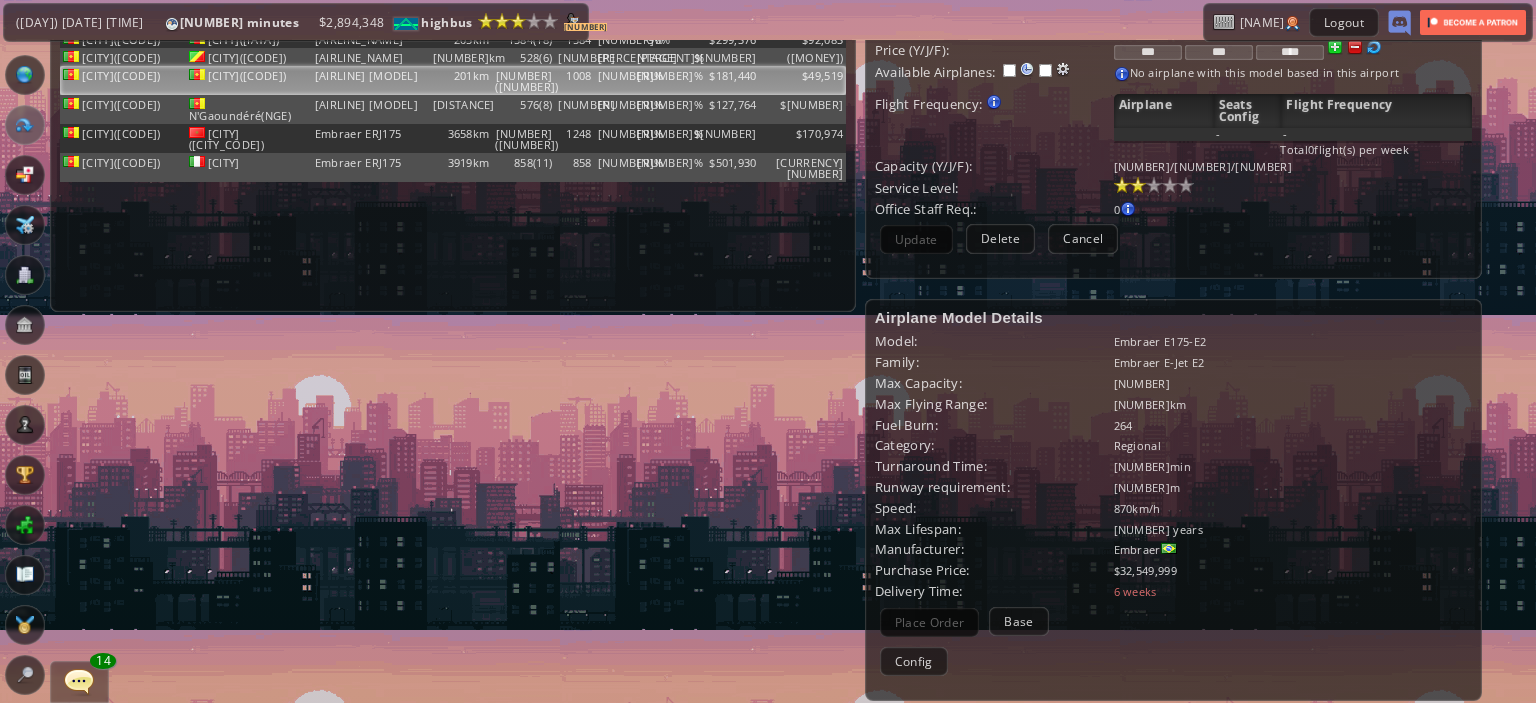 scroll, scrollTop: 4, scrollLeft: 4, axis: both 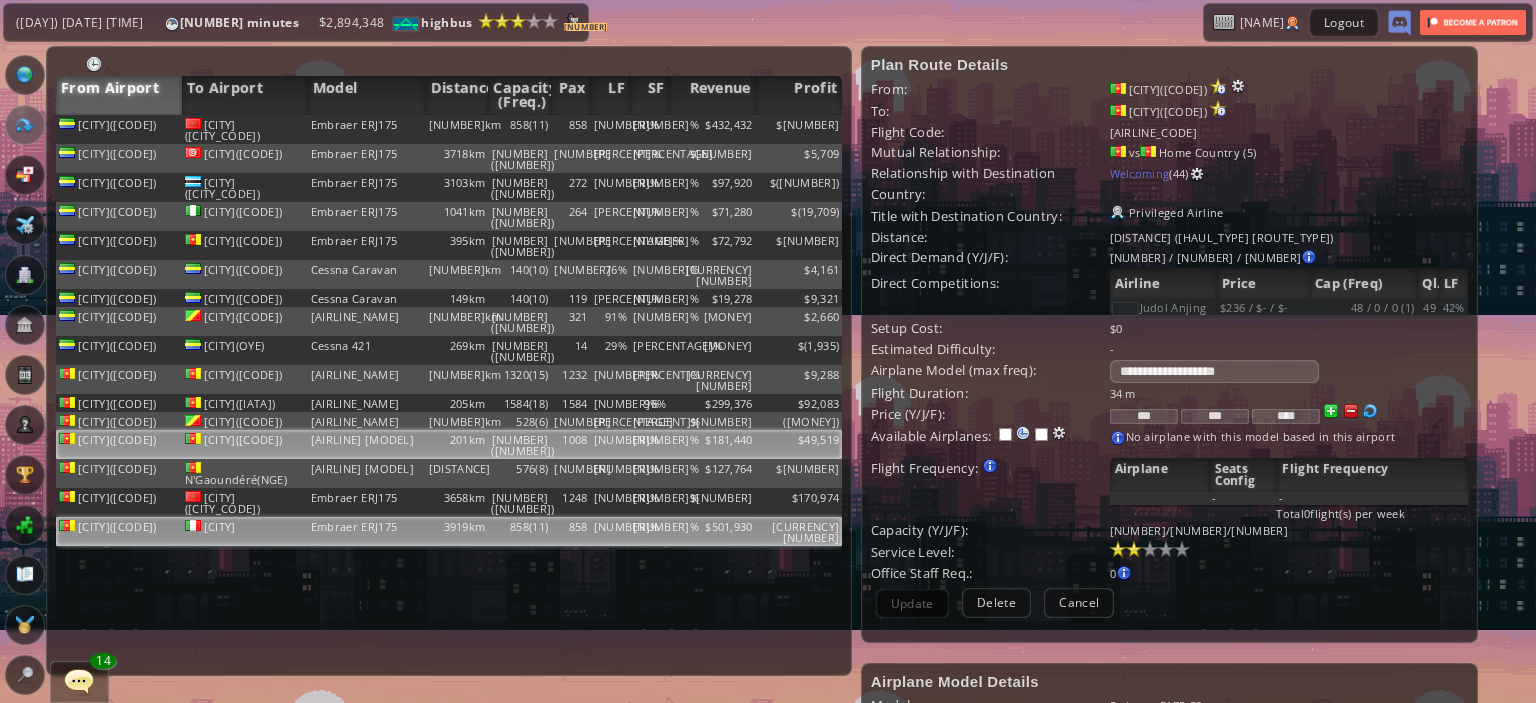 click on "$501,930" at bounding box center [712, 129] 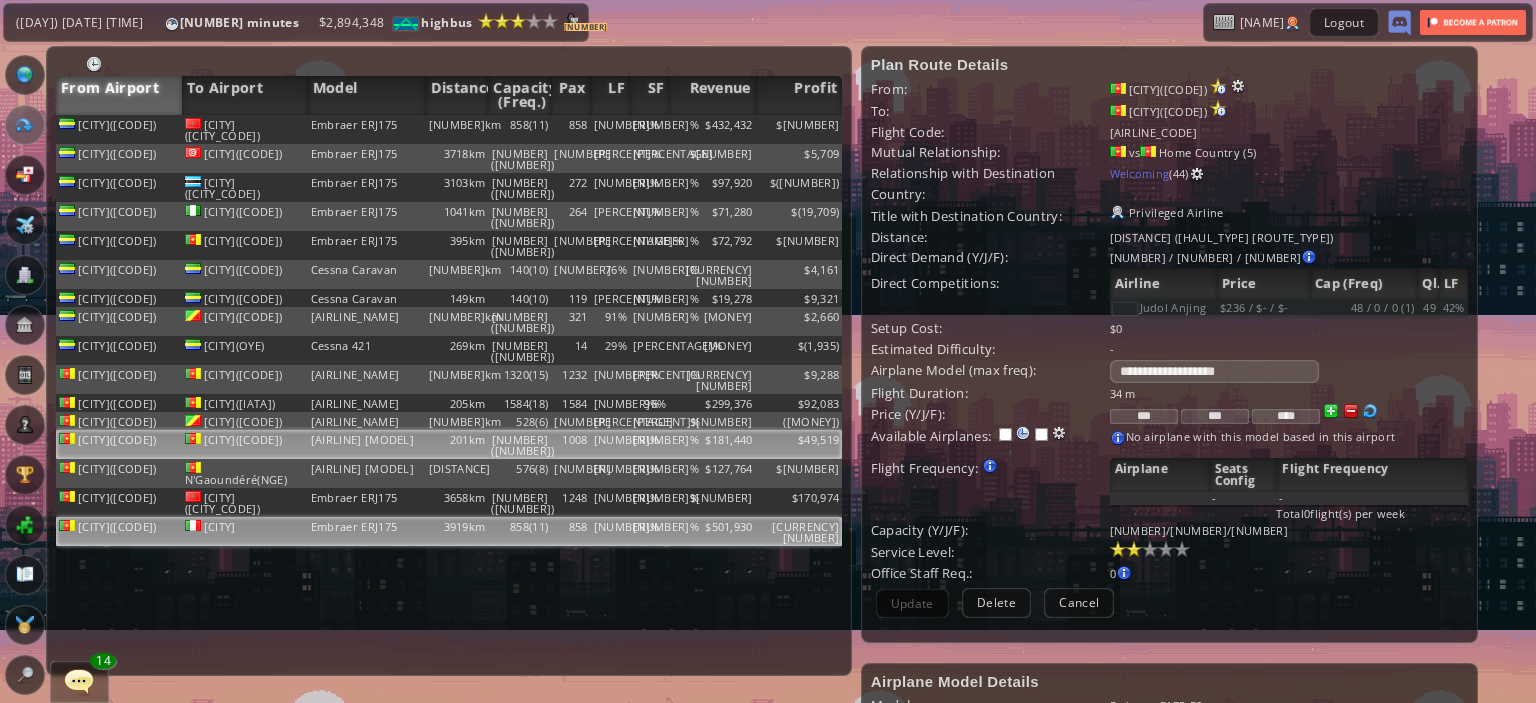 scroll, scrollTop: 4, scrollLeft: 0, axis: vertical 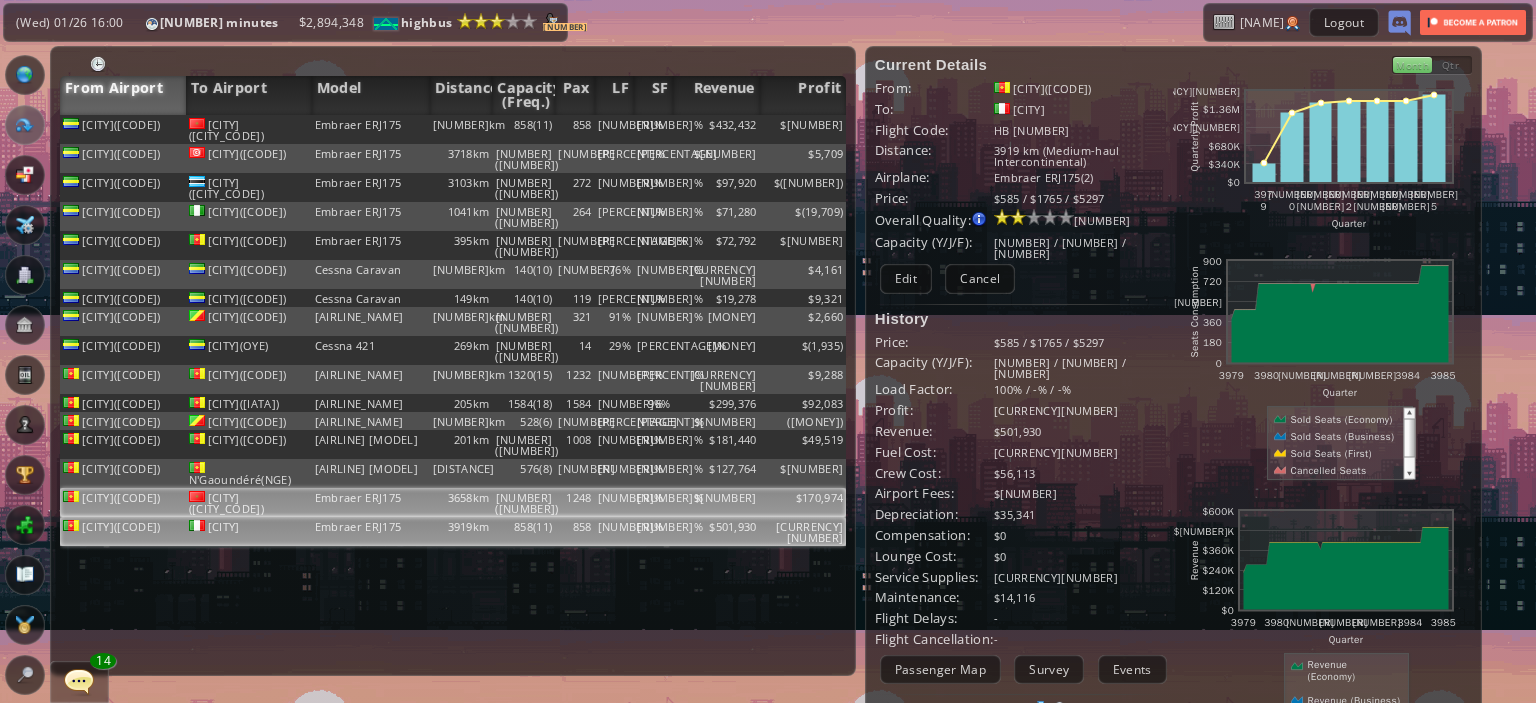 click on "$[NUMBER]" at bounding box center [716, 129] 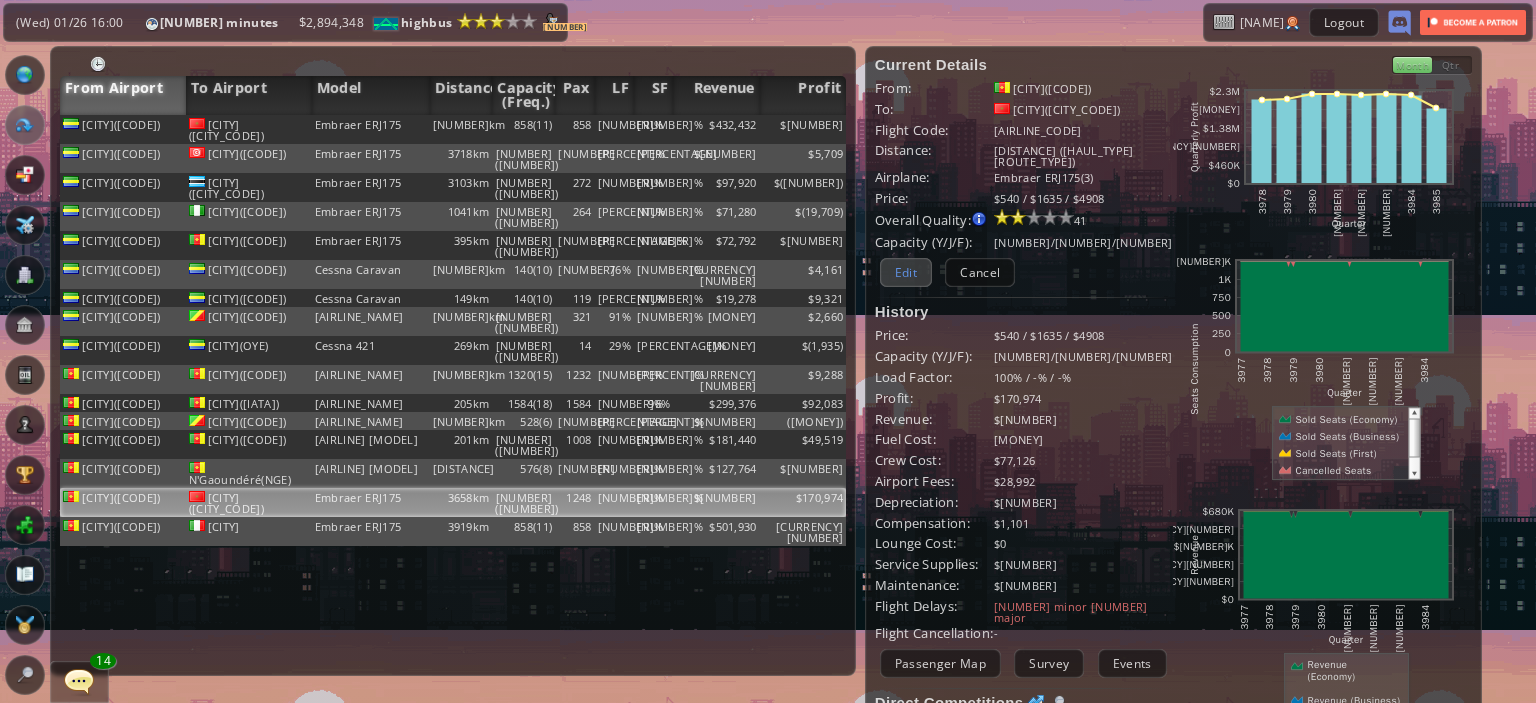 click on "Edit" at bounding box center (906, 272) 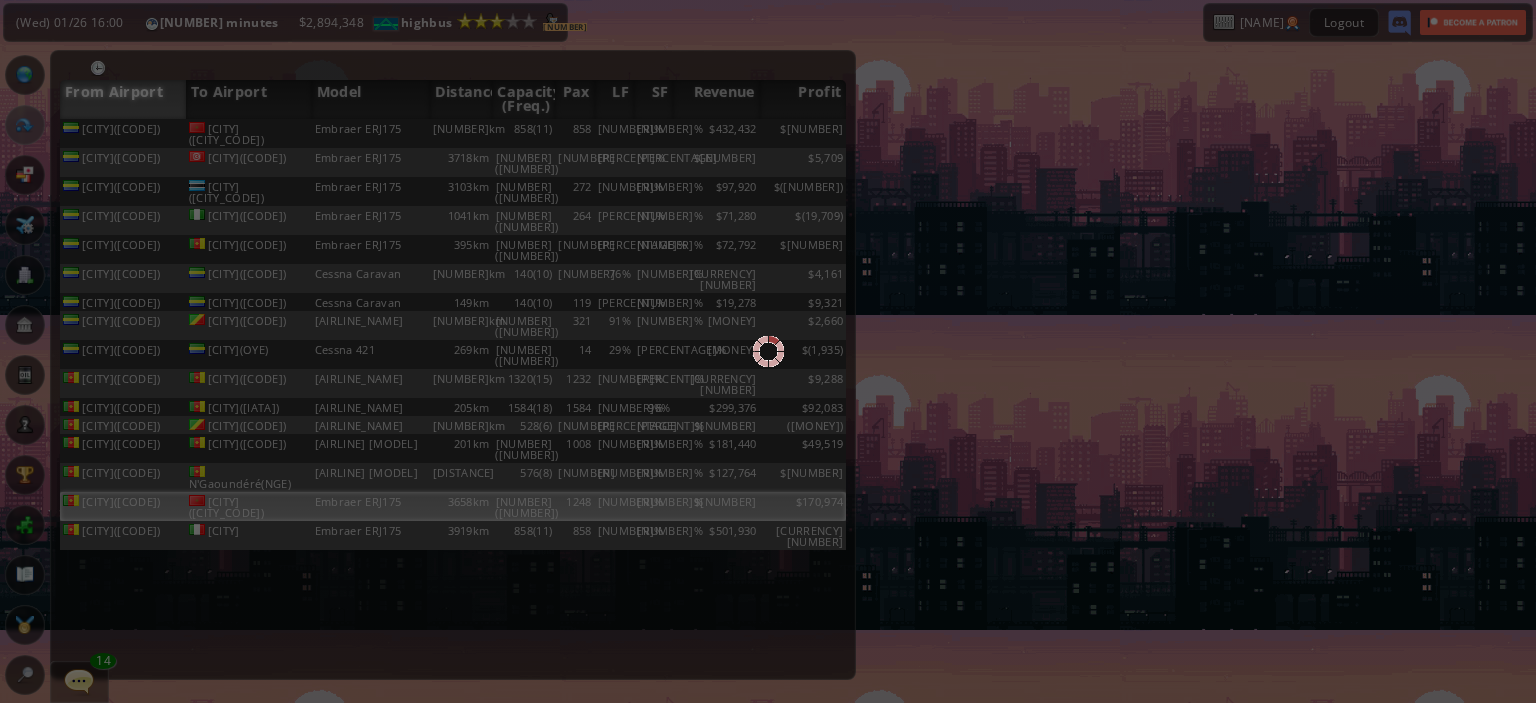 scroll, scrollTop: 0, scrollLeft: 0, axis: both 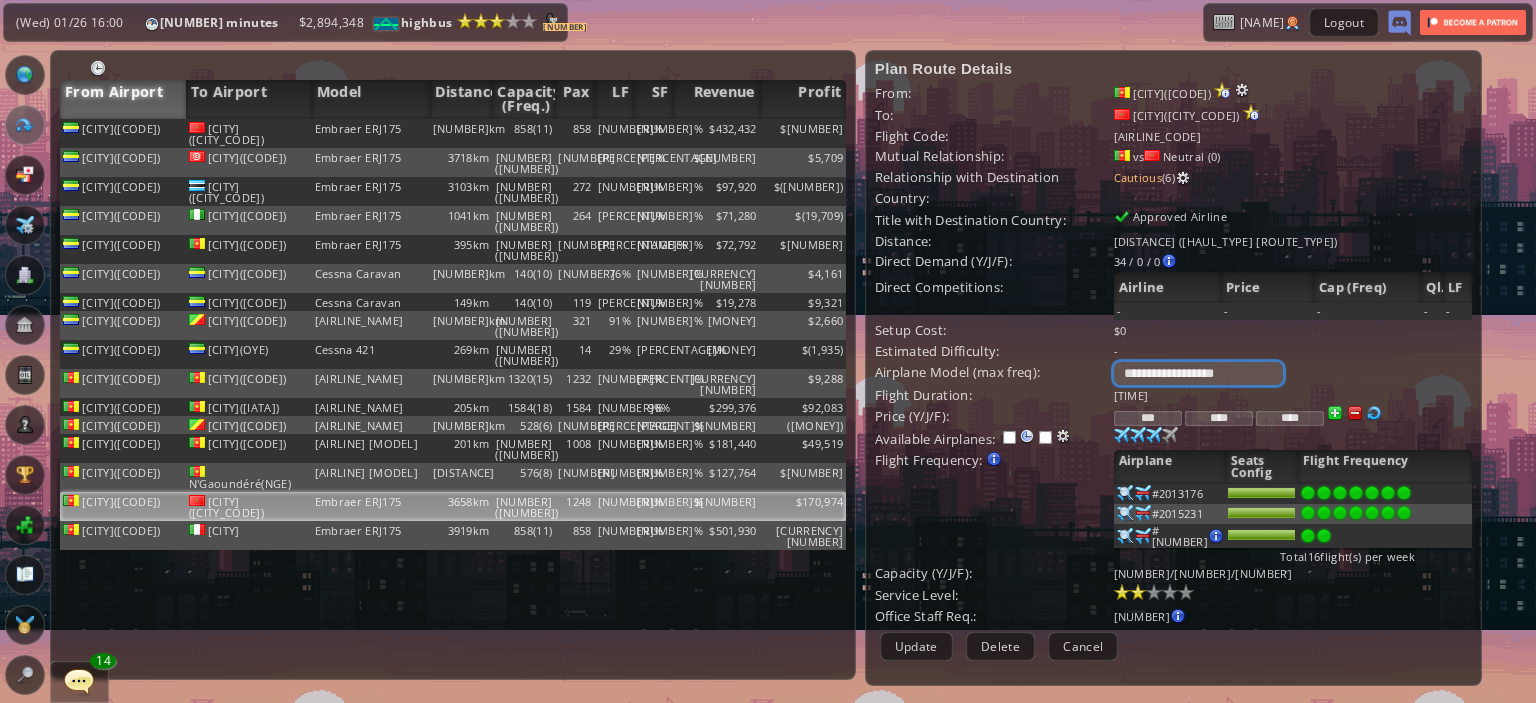 click on "**********" at bounding box center (1198, 373) 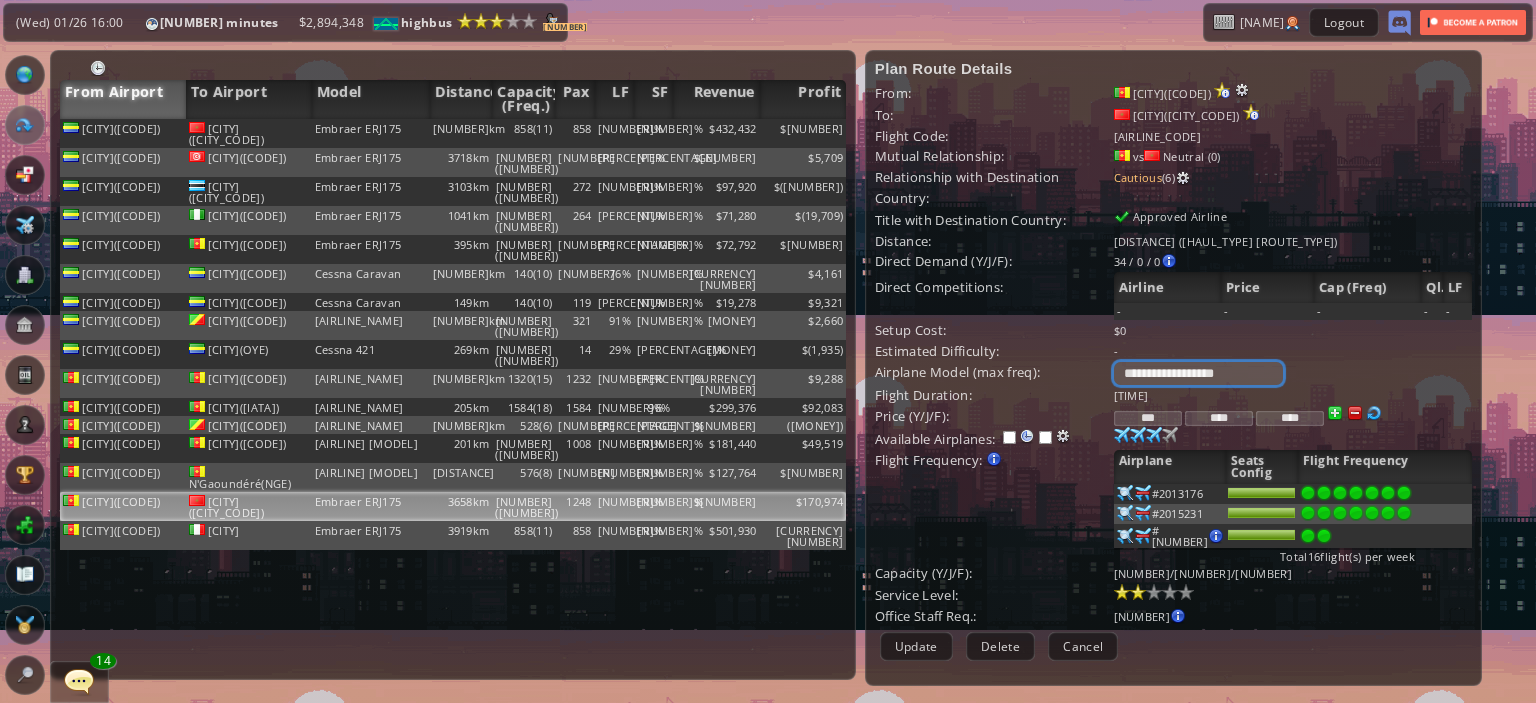 select on "**" 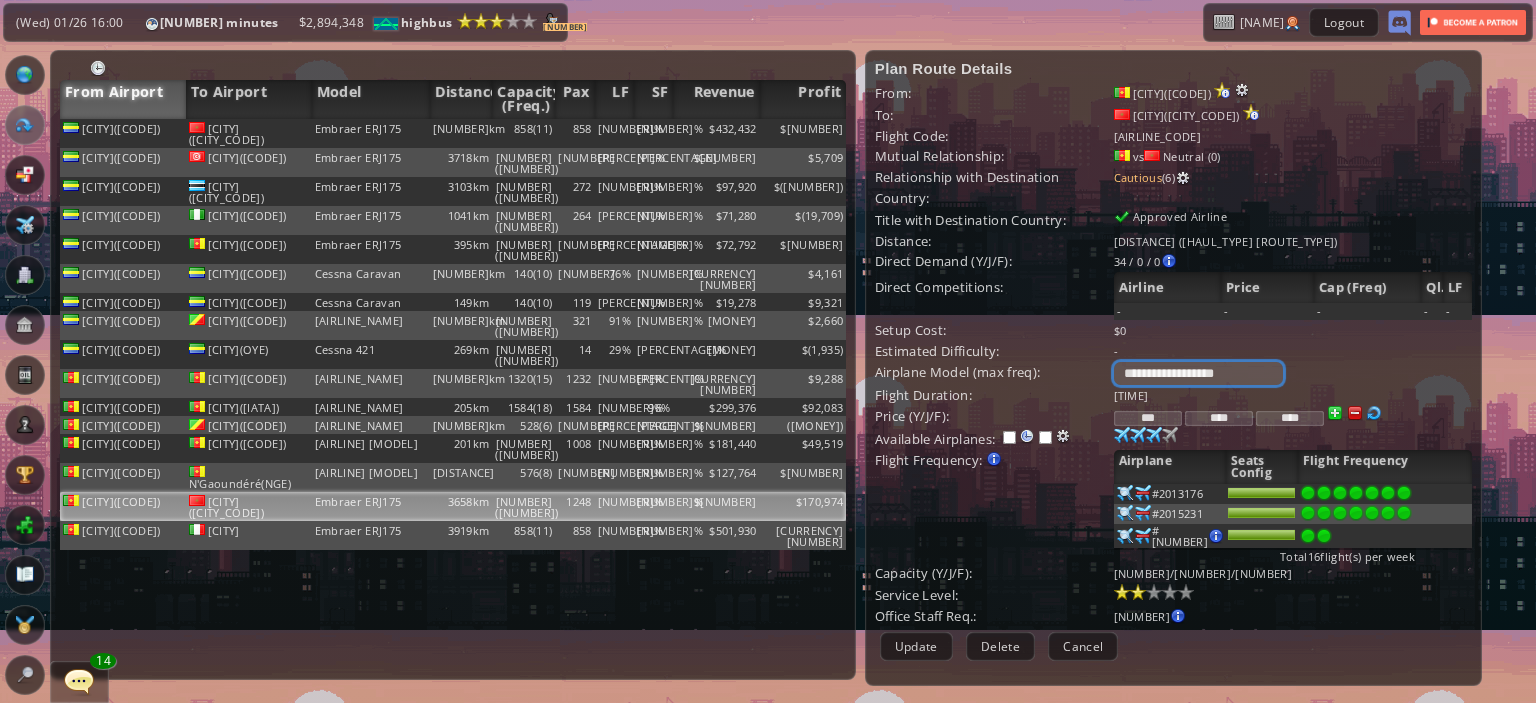 click on "**********" at bounding box center (1198, 373) 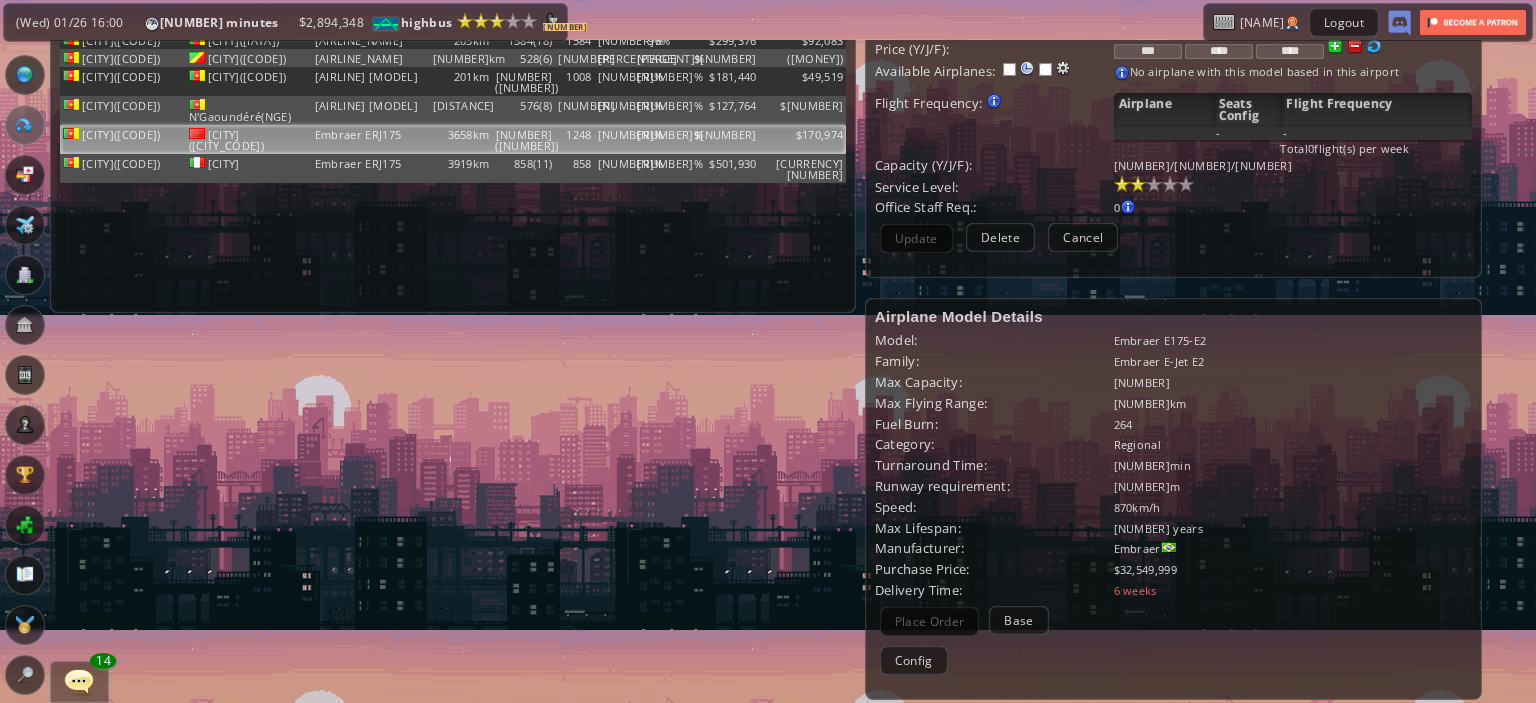 scroll, scrollTop: 0, scrollLeft: 0, axis: both 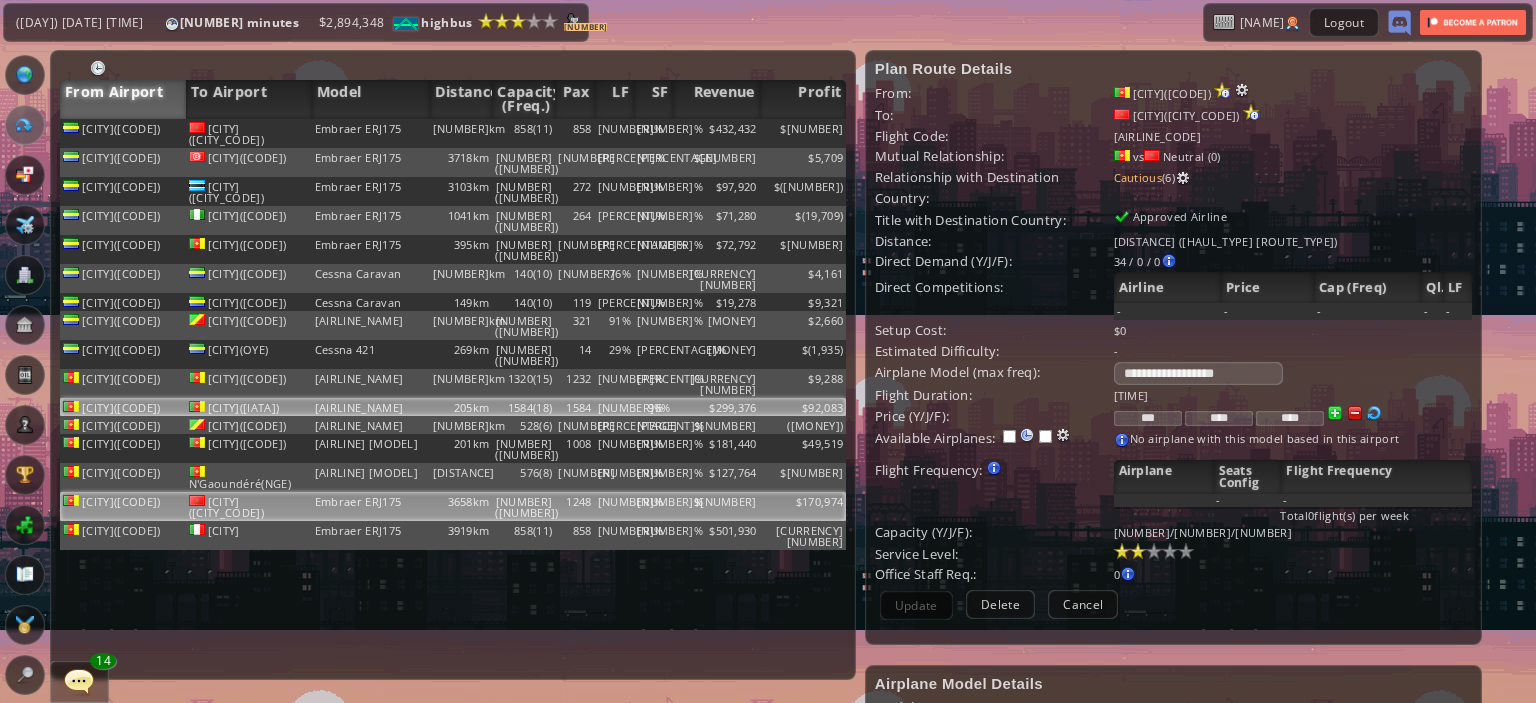 click on "$92,083" at bounding box center (803, 133) 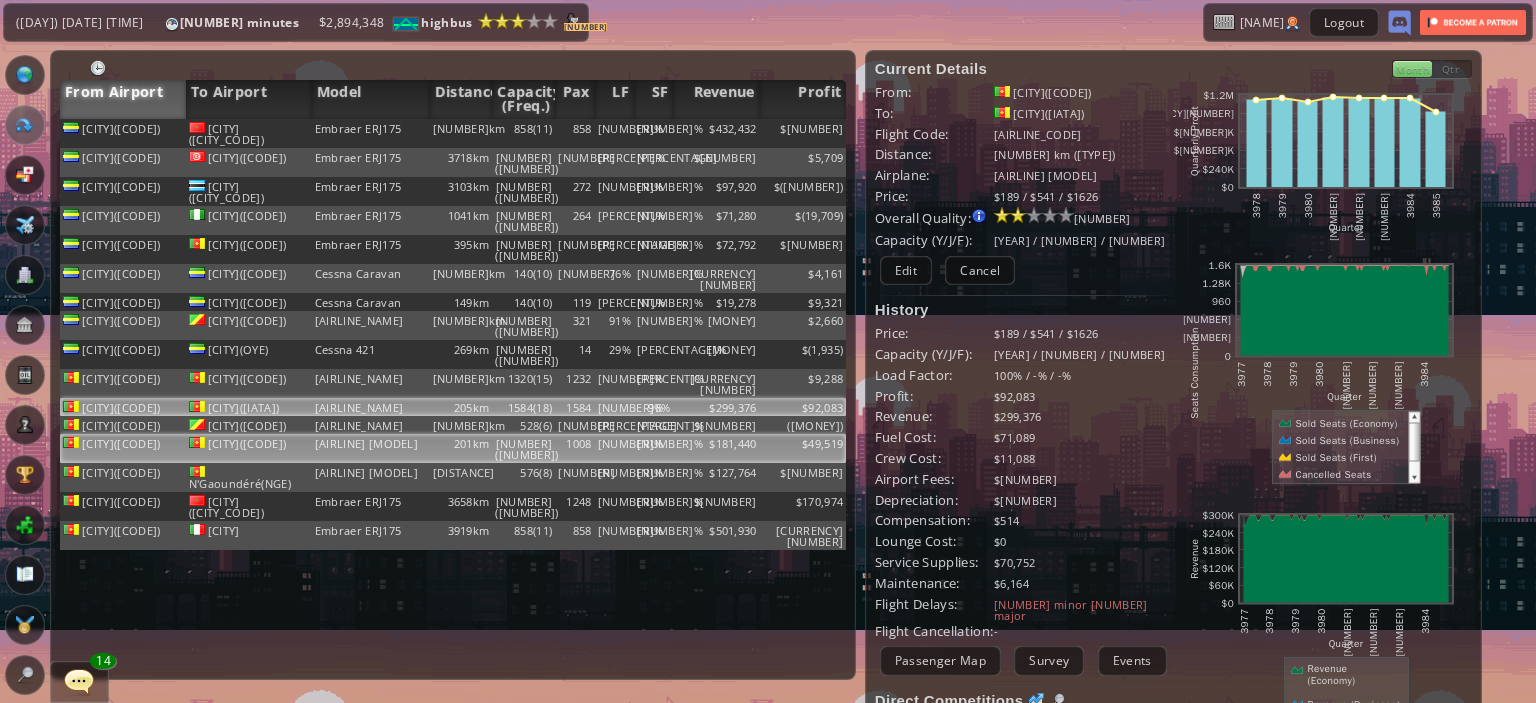click on "$181,440" at bounding box center (716, 133) 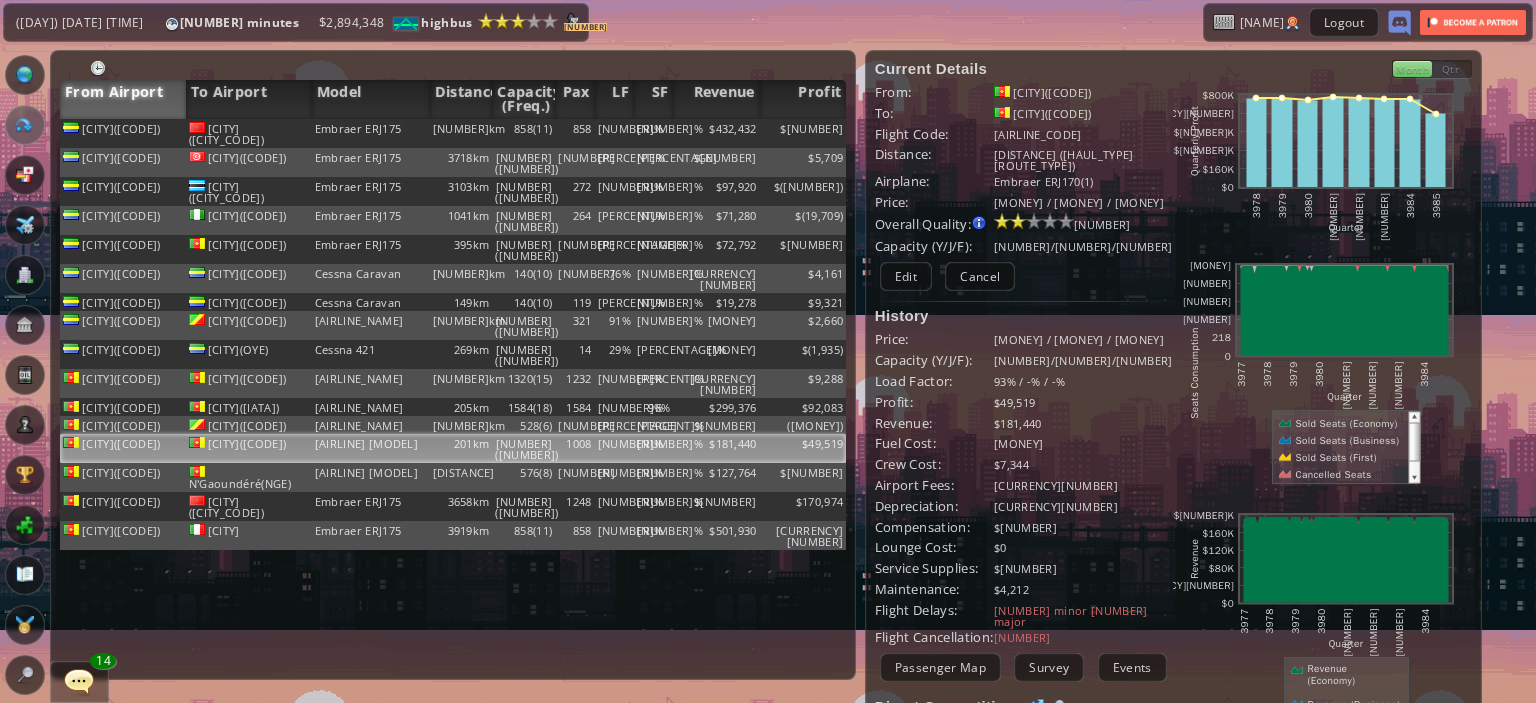 click on "[CITY]([CODE]) [AIRPORT_NAME] [CODE] [AIRLINE] [PLANE_MODEL] [DISTANCE] [PASSENGERS] [SEATS] [LOAD_FACTOR]% [SERVICE_QUALITY]% $[PRICE] $[PROFIT]
[CITY]([CODE]) [CITY]([CODE]) [AIRLINE] [PLANE_MODEL] [DISTANCE] [PASSENGERS] [SEATS] [LOAD_FACTOR]% [SERVICE_QUALITY]% $[PRICE] $[PROFIT]
[CITY]([CODE]) [CITY]([CODE]) [AIRLINE] [PLANE_MODEL] [DISTANCE] [PASSENGERS] [SEATS] [LOAD_FACTOR]% [SERVICE_QUALITY]% $[PRICE] $[PROFIT]
[CITY]([CODE]) [CITY]([CODE]) [AIRLINE] [PLANE_MODEL] [DISTANCE] [PASSENGERS] [SEATS] [LOAD_FACTOR]% [SERVICE_QUALITY]% $[PRICE] $[PROFIT]
[CITY]([CODE]) [CITY]([CODE]) [AIRLINE] [PLANE_MODEL] [DISTANCE] [PASSENGERS] [SEATS] [LOAD_FACTOR]% [SERVICE_QUALITY]% $[PRICE] $[PROFIT]
[CITY]([CODE]) [CITY]([CODE]) [AIRLINE] [PLANE_MODEL] [DISTANCE] [PASSENGERS] [SEATS] [LOAD_FACTOR]% [SERVICE_QUALITY]% $[PRICE] $[PROFIT]
[CITY]([CODE]) [CITY]([CODE]) [AIRLINE] [PLANE_MODEL] [DISTANCE] [PASSENGERS] [SEATS] [LOAD_FACTOR]% [SERVICE_QUALITY]% $[PRICE] $[PROFIT]
[CITY]([CODE]) [CITY]([CODE]) [AIRLINE] [PLANE_MODEL] [DISTANCE] [PASSENGERS] [SEATS] [LOAD_FACTOR]% [SERVICE_QUALITY]% $[PRICE] $[PROFIT]
[CITY]([CODE]) [CITY]([CODE]) [PLANE_MODEL] [DISTANCE]" at bounding box center (453, 399) 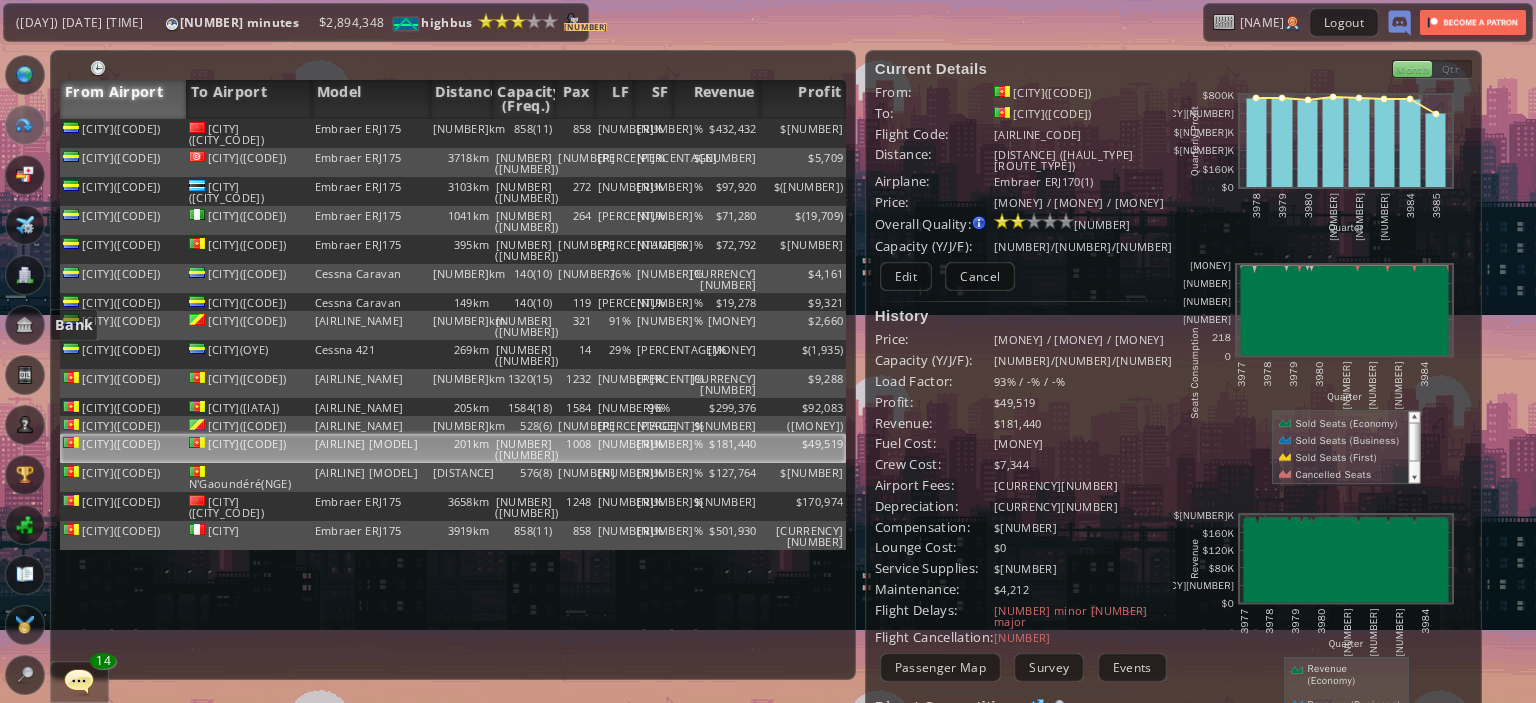 click at bounding box center (25, 325) 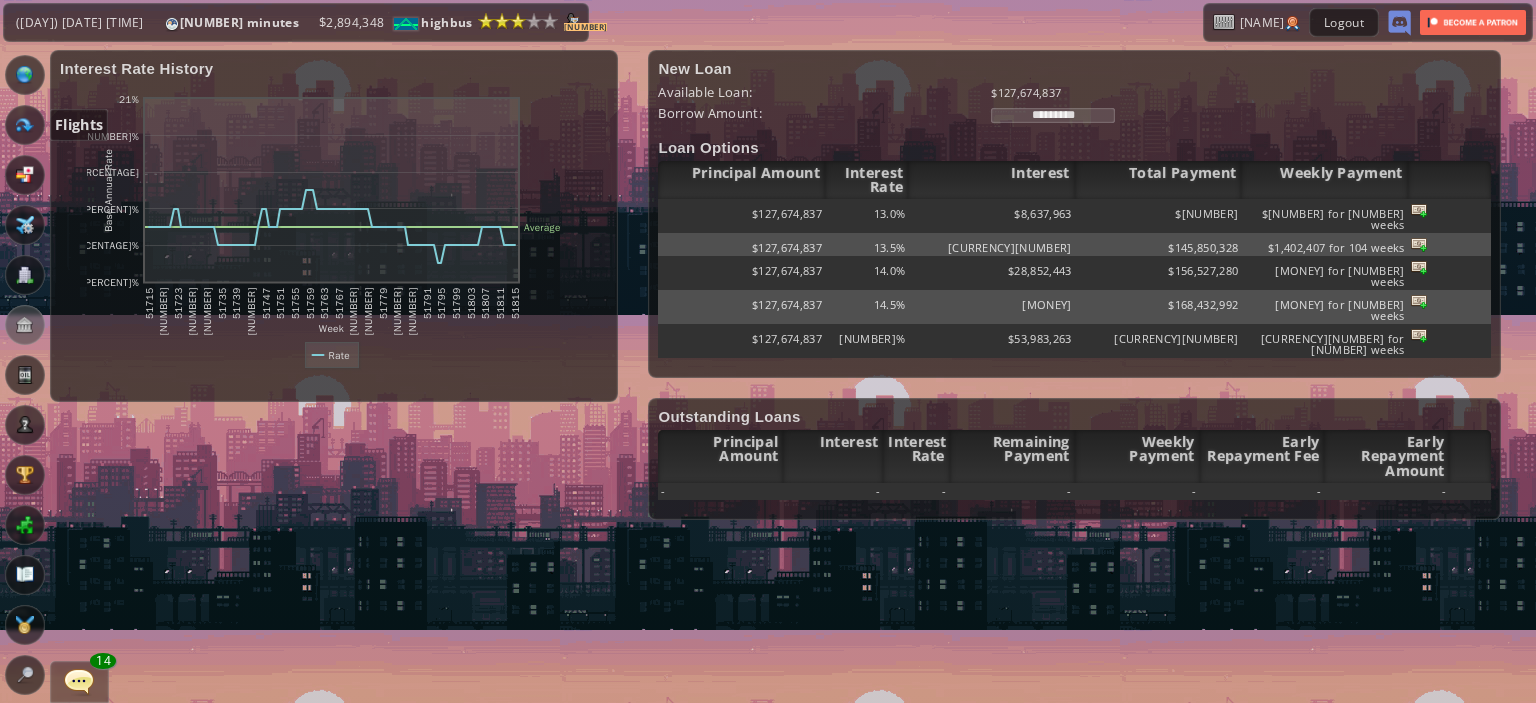 click at bounding box center (25, 125) 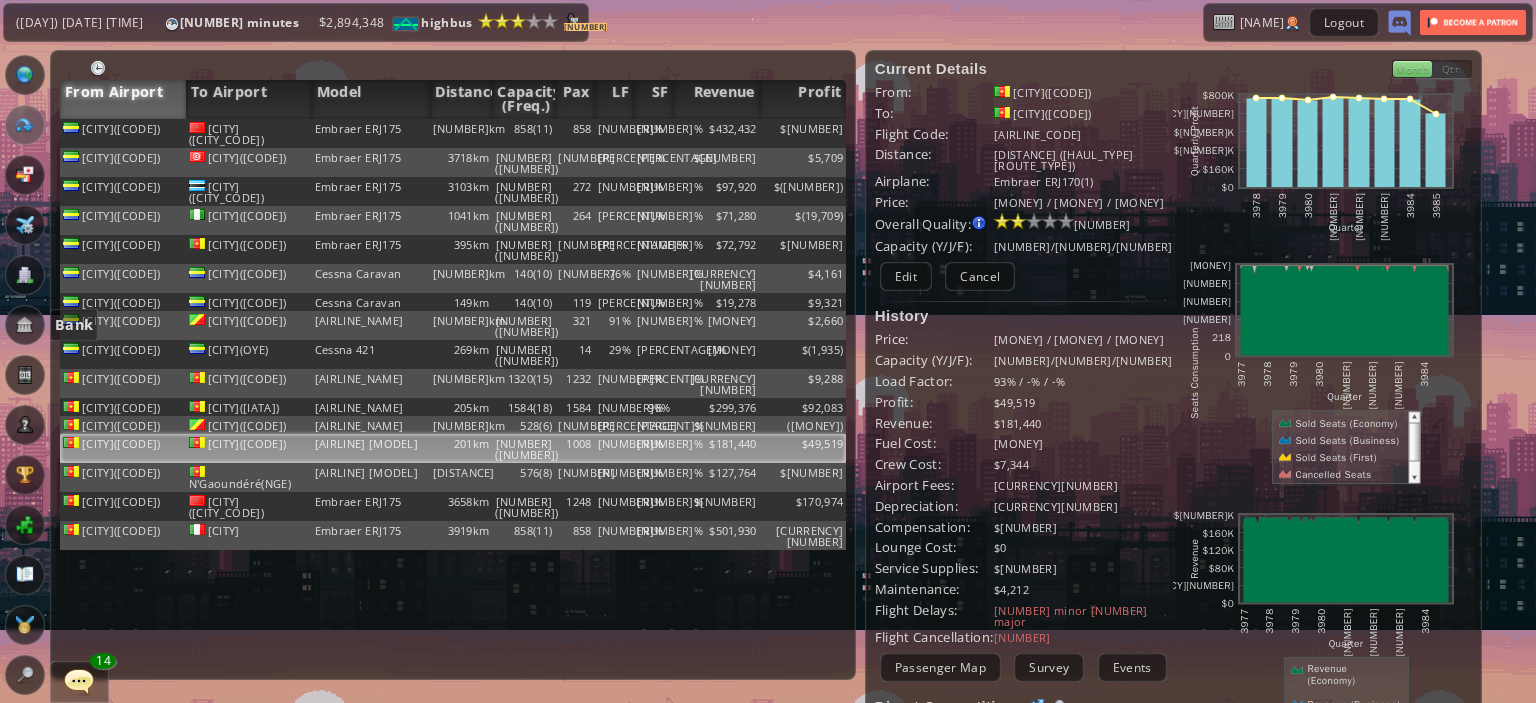 click at bounding box center [25, 325] 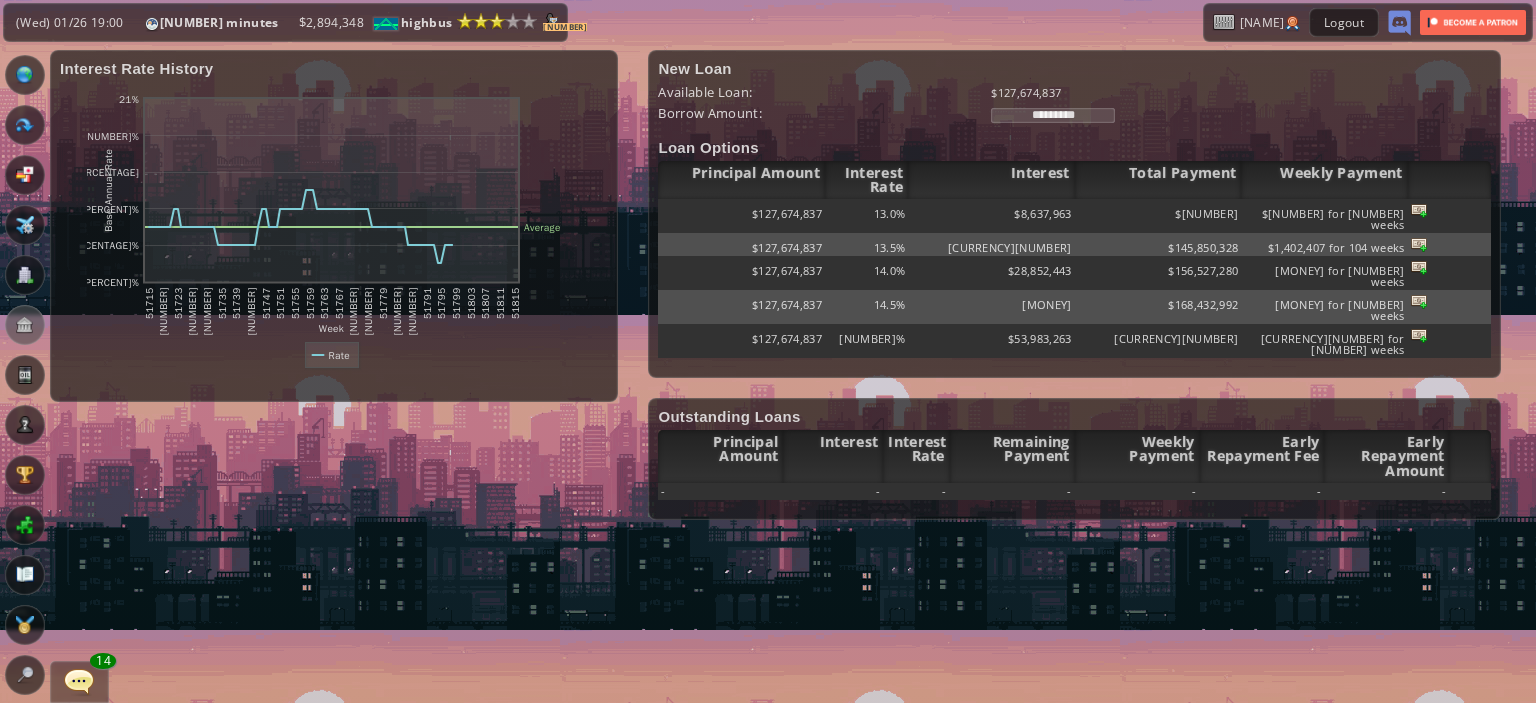 click on "*********" at bounding box center [1053, 115] 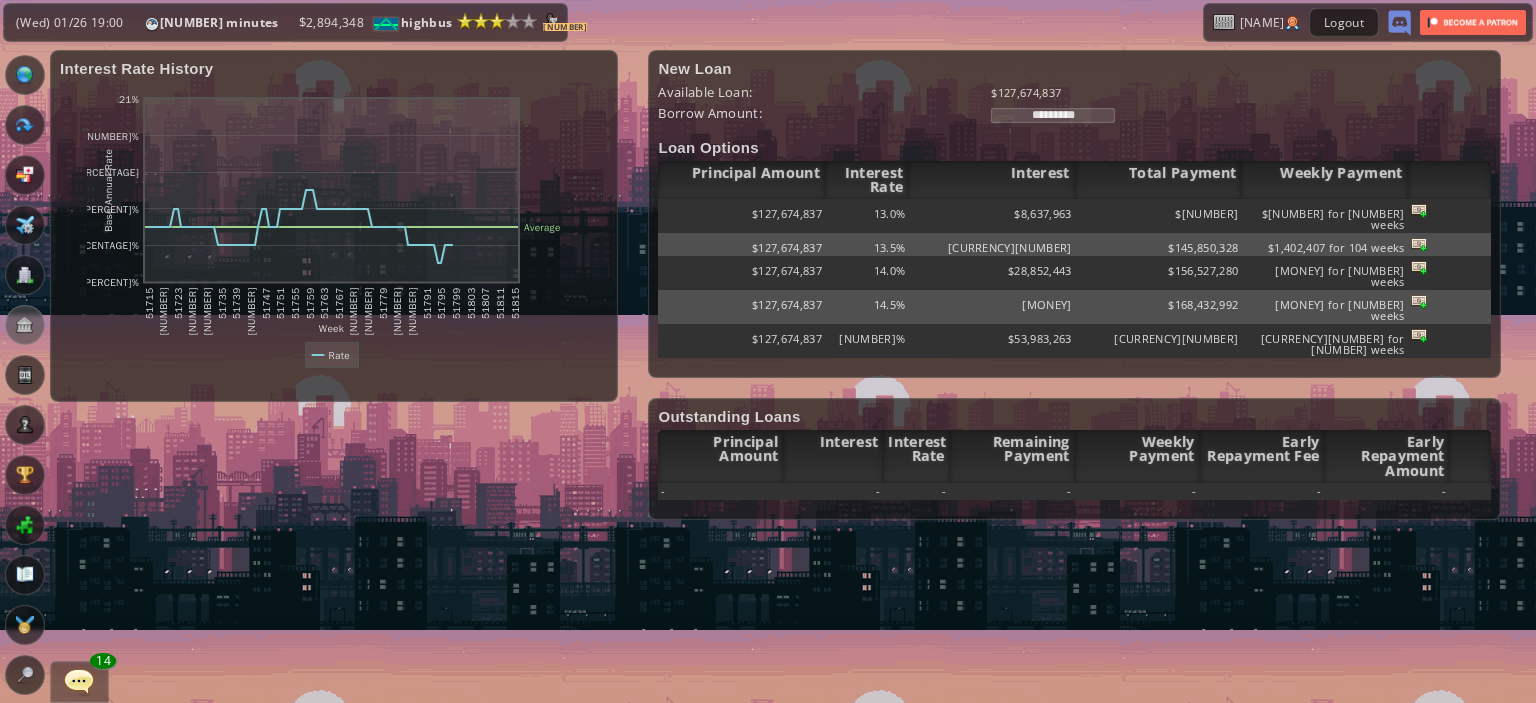 click on "*********" at bounding box center [1053, 115] 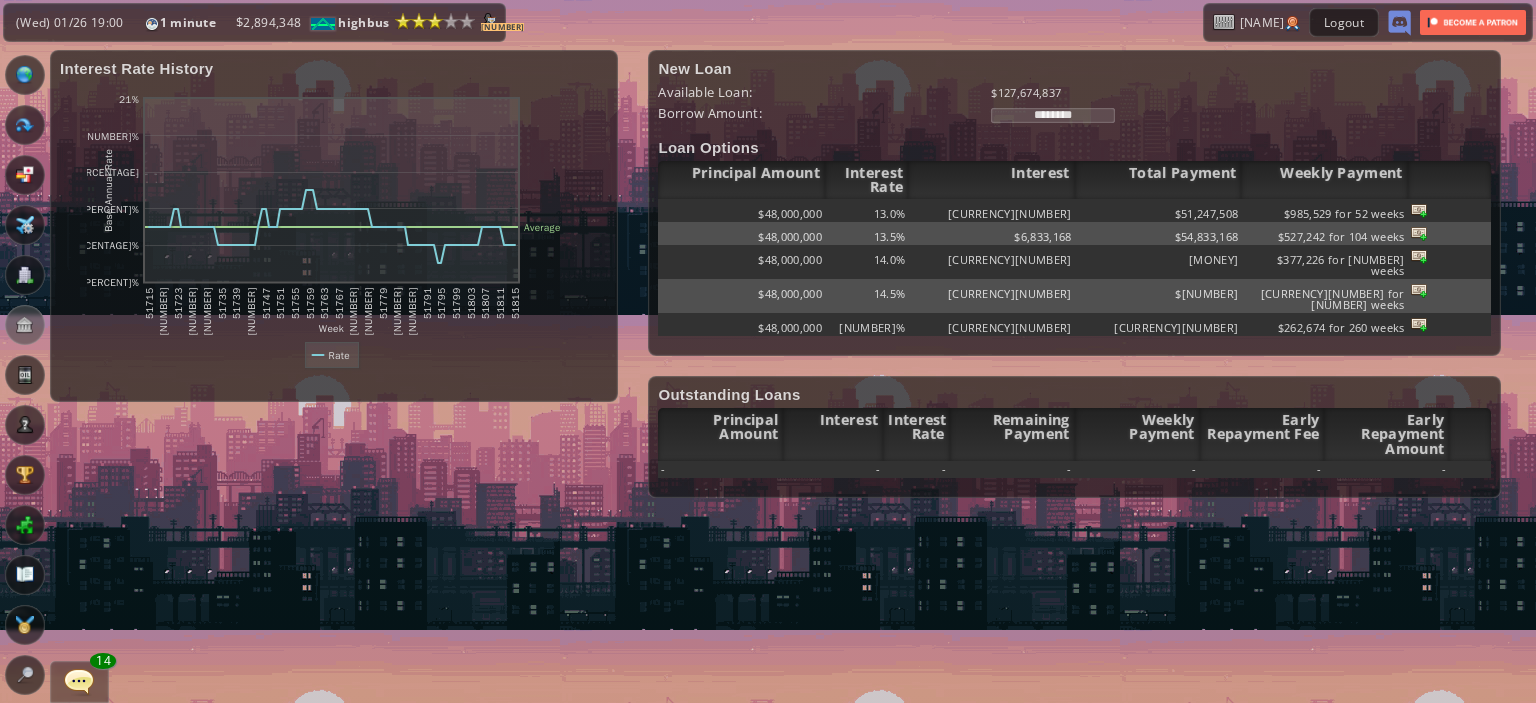 type on "********" 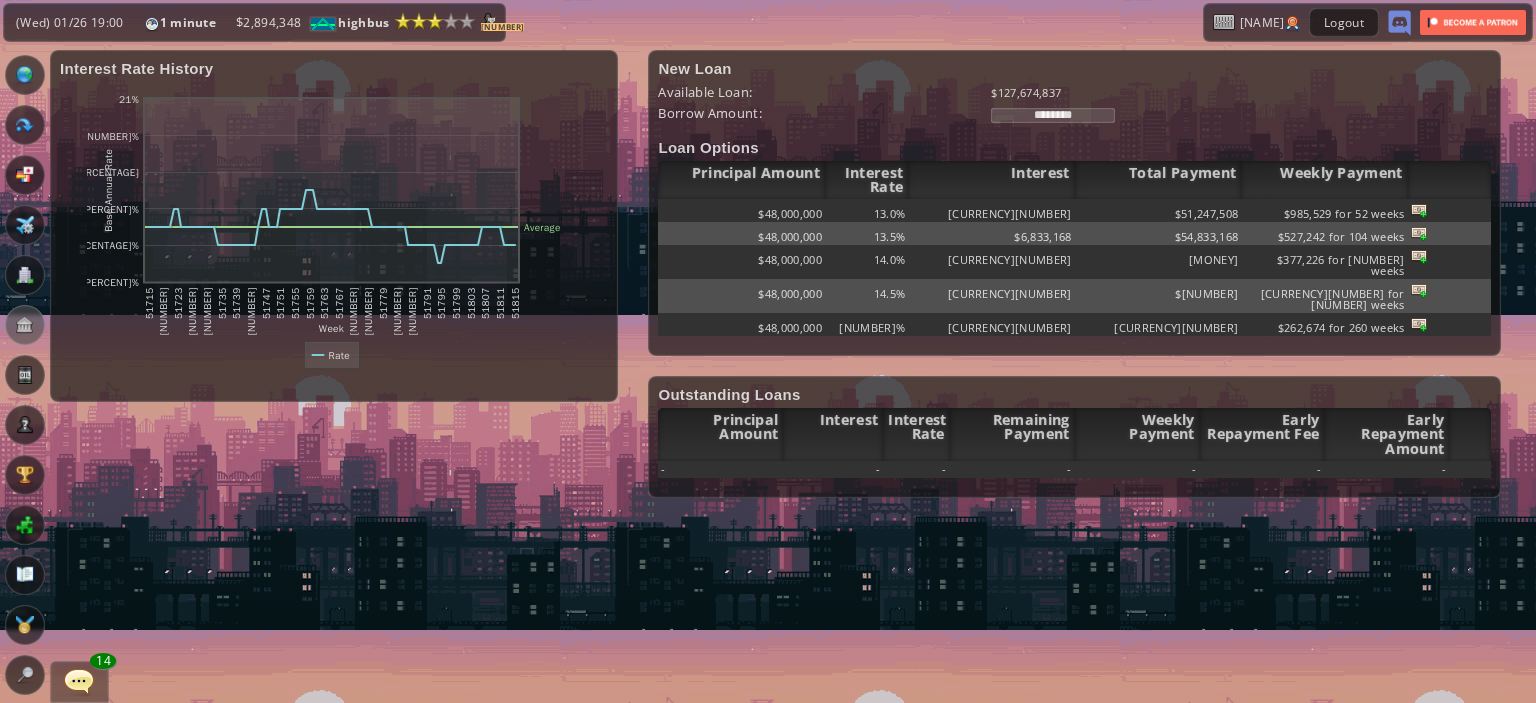click at bounding box center (1419, 210) 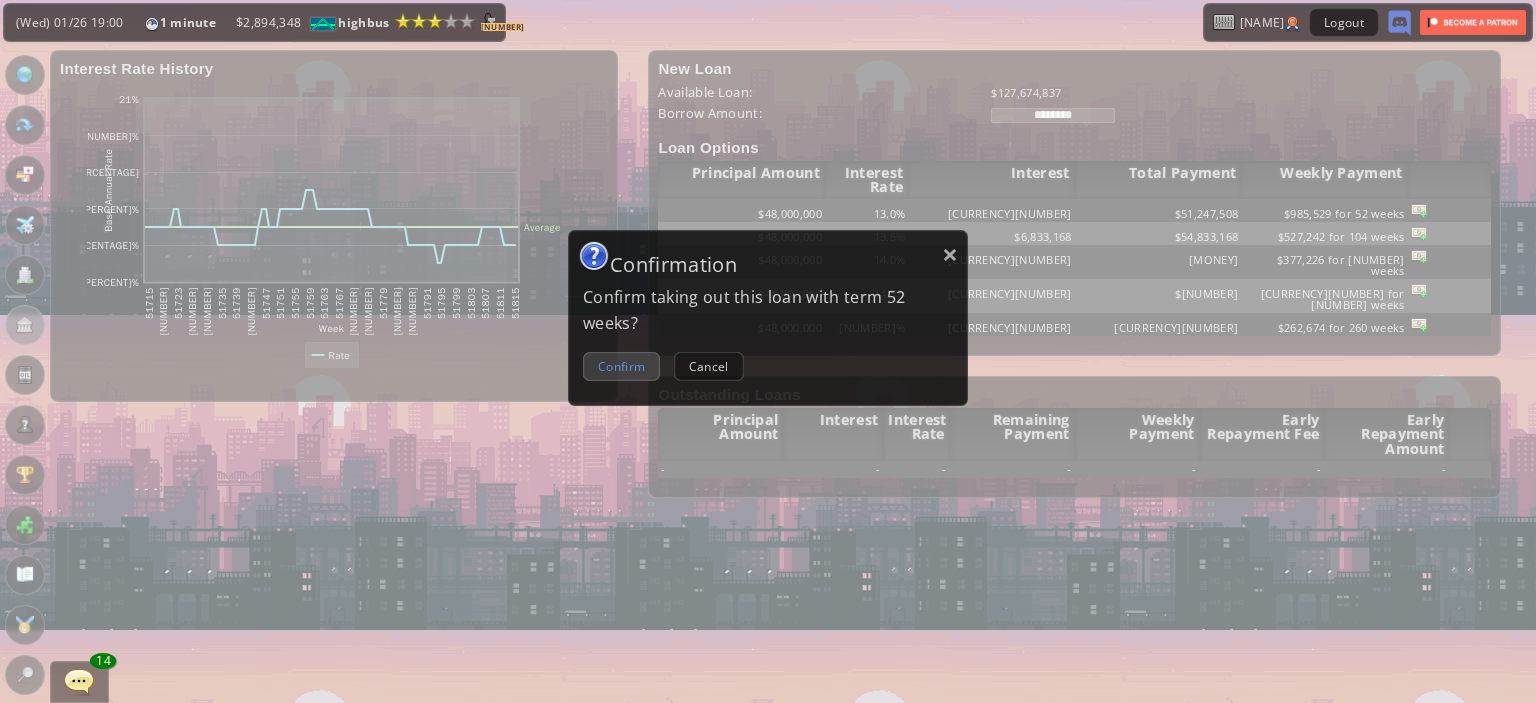 click on "Confirm" at bounding box center (621, 366) 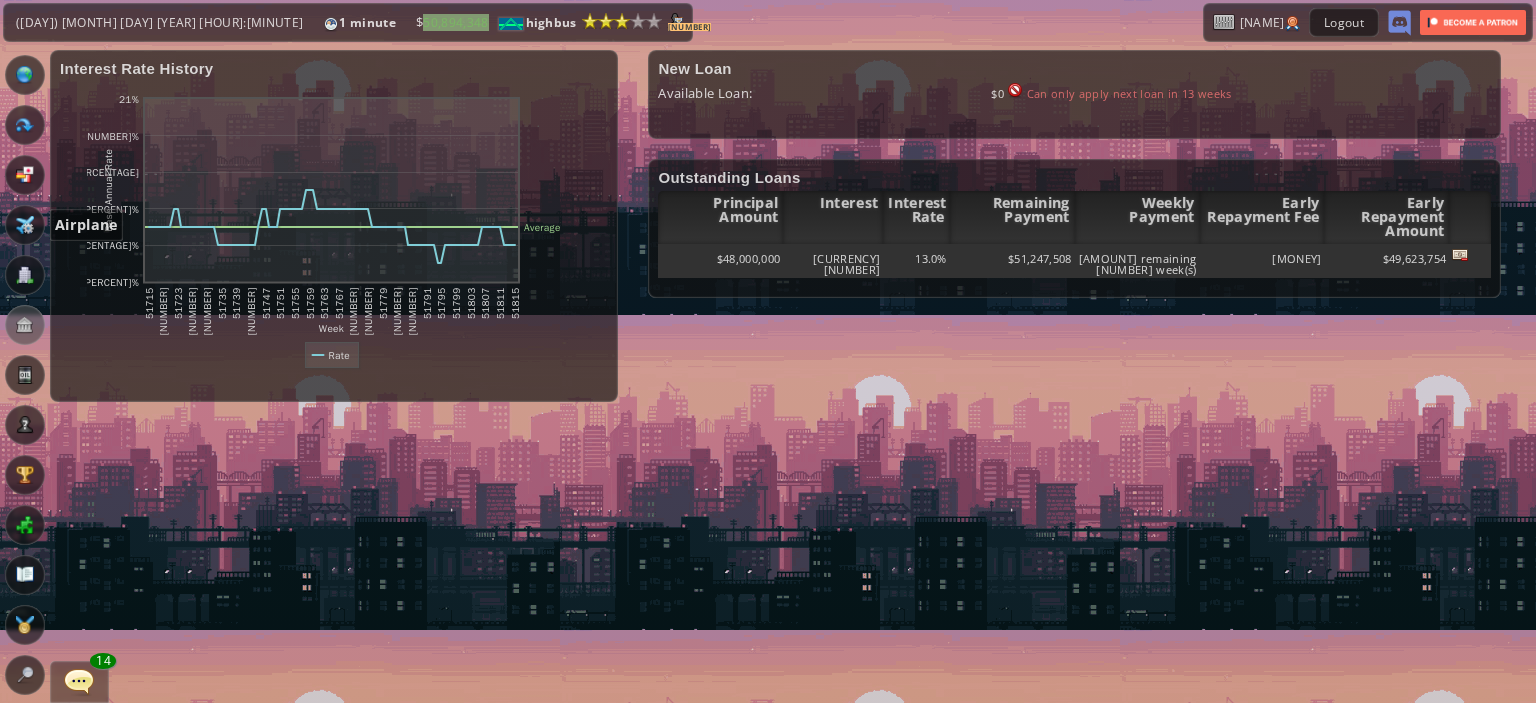 click at bounding box center (25, 225) 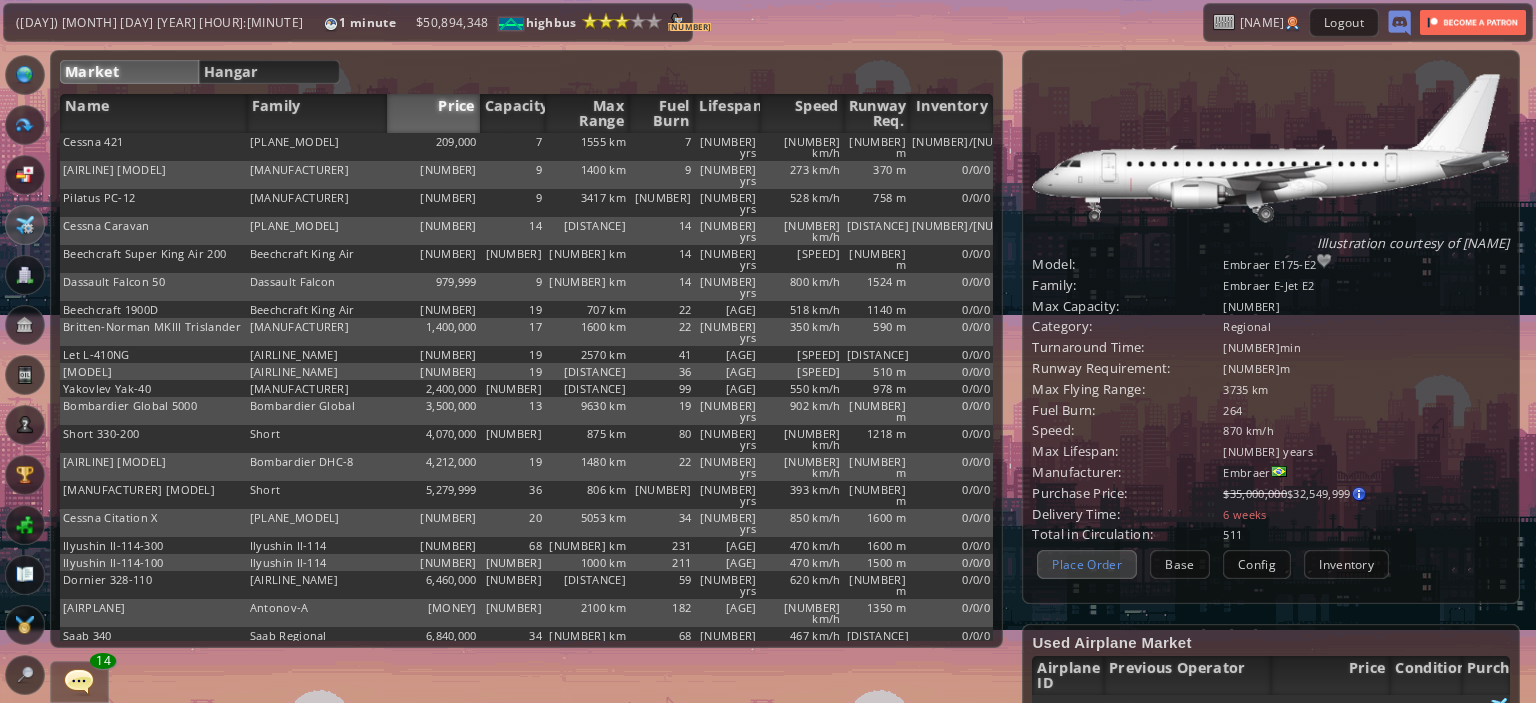 click on "Place Order" at bounding box center [1087, 564] 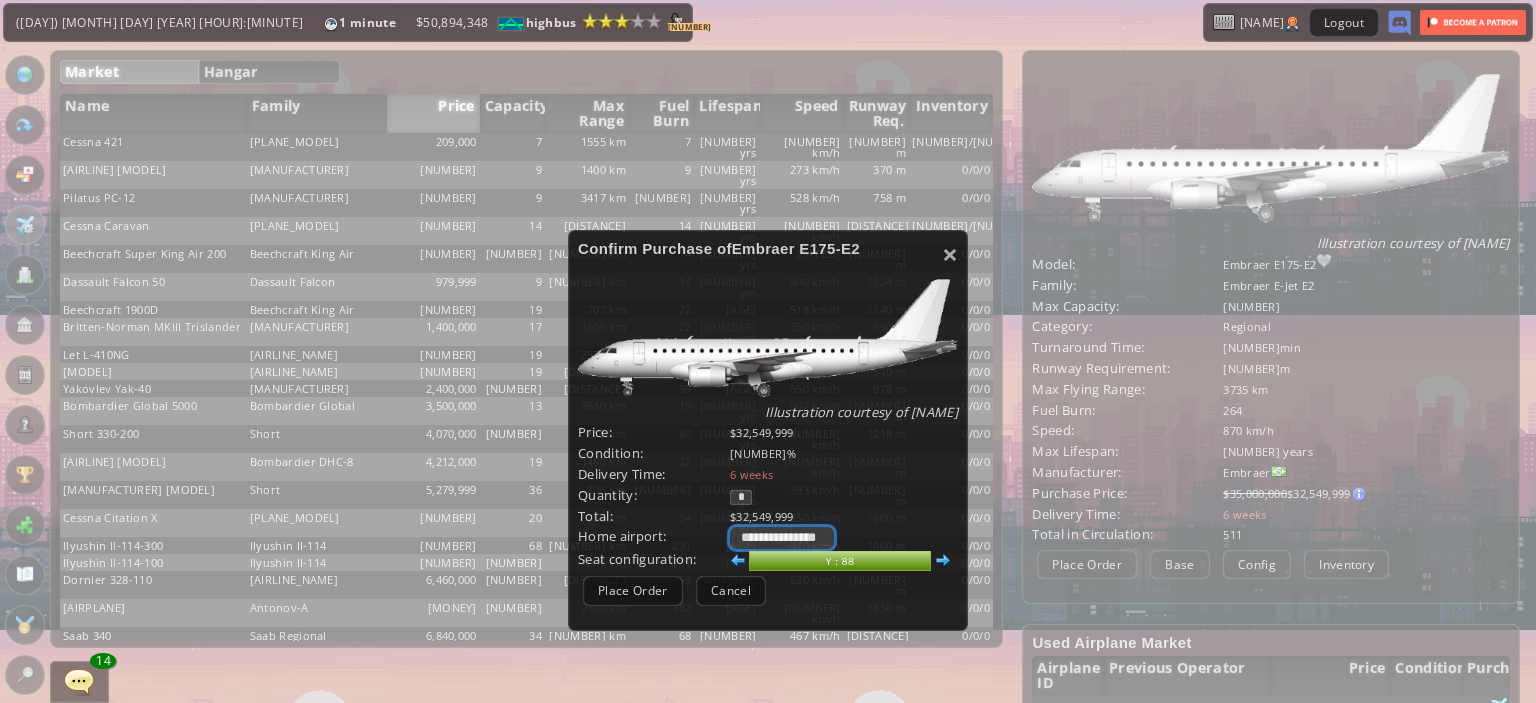 click on "**********" at bounding box center [782, 538] 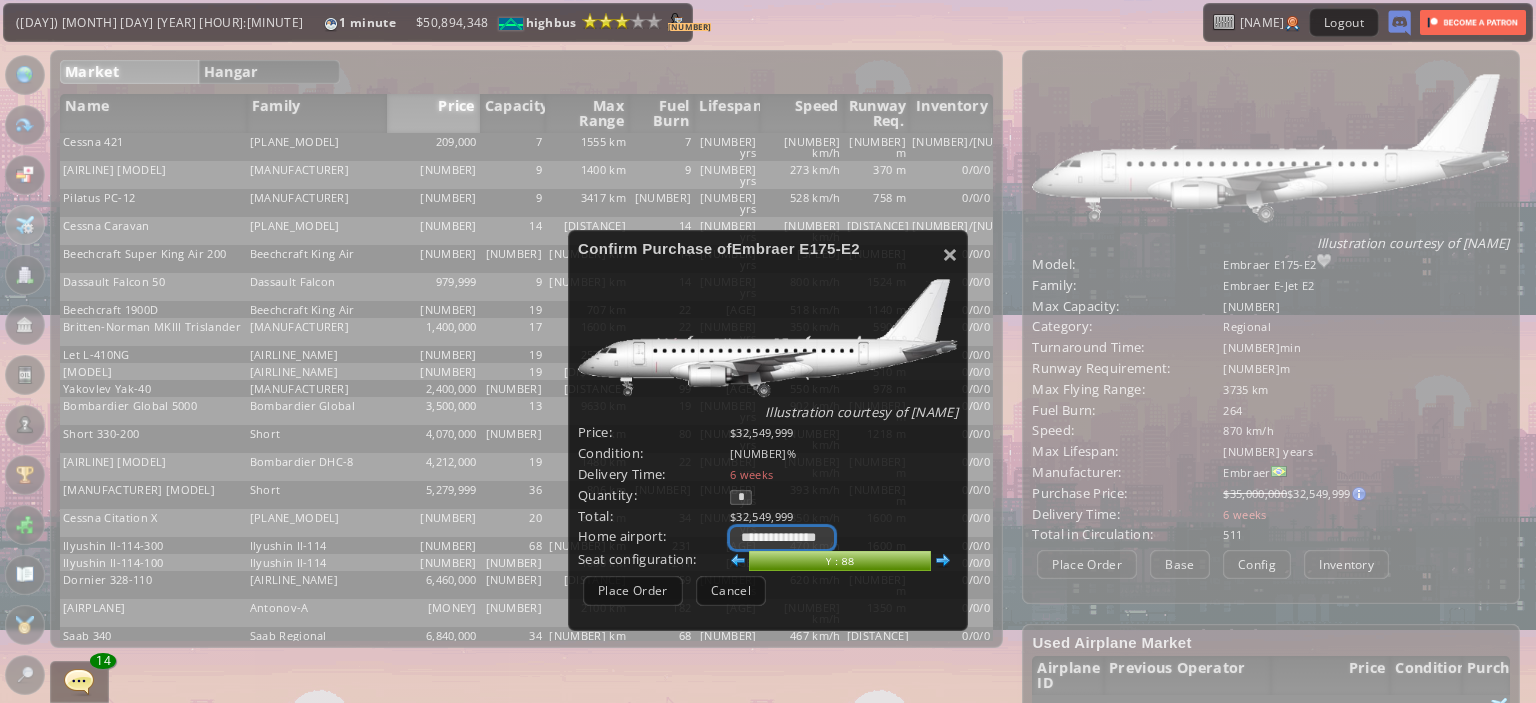 select on "****" 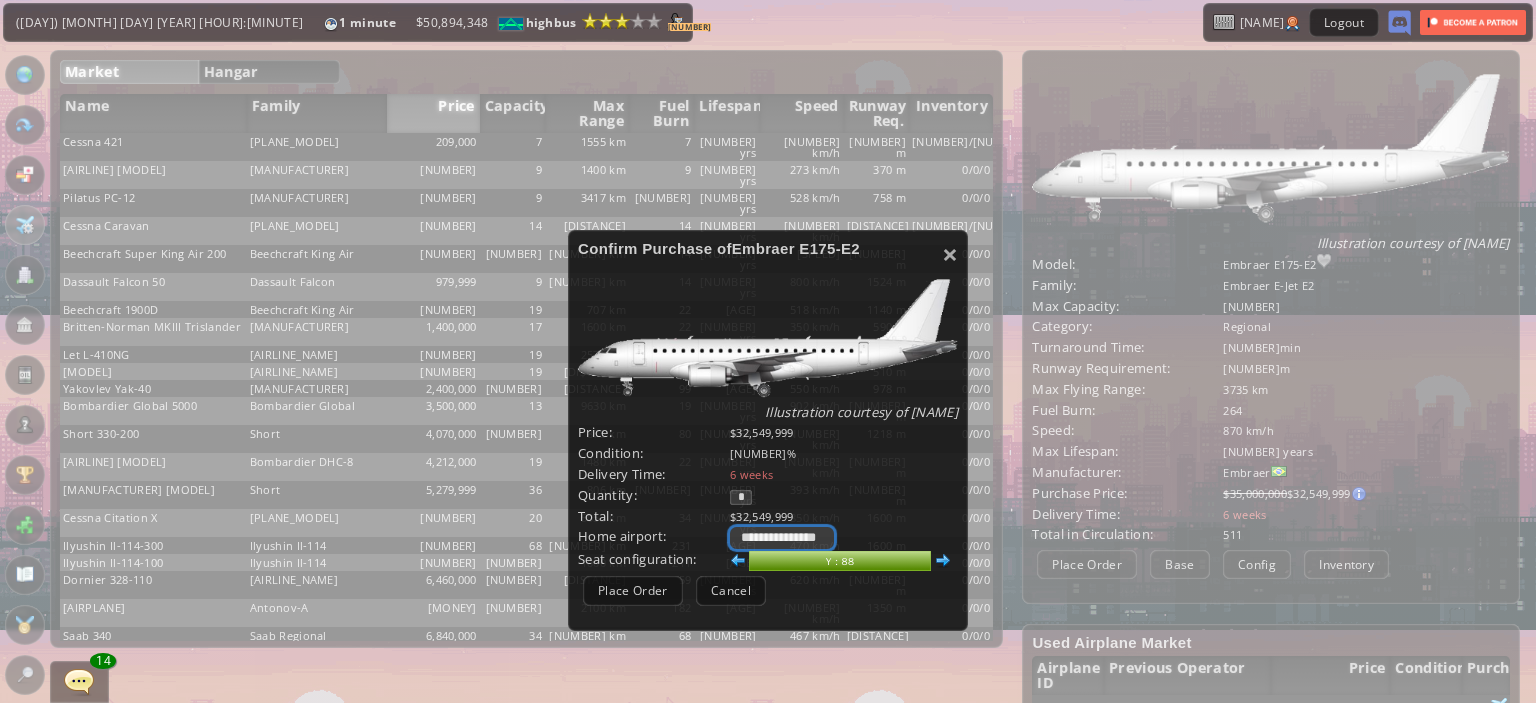 click on "**********" at bounding box center [782, 538] 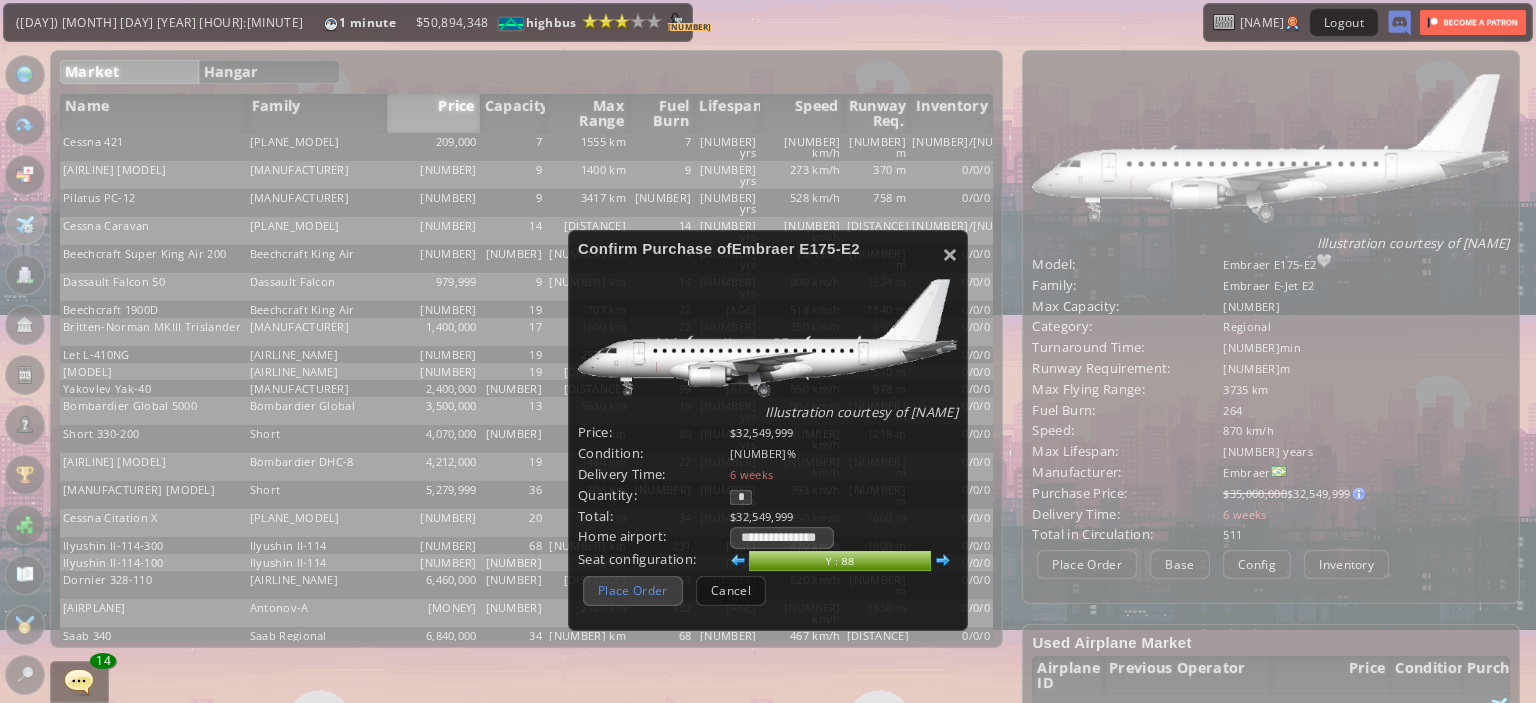click on "Place Order" at bounding box center [633, 590] 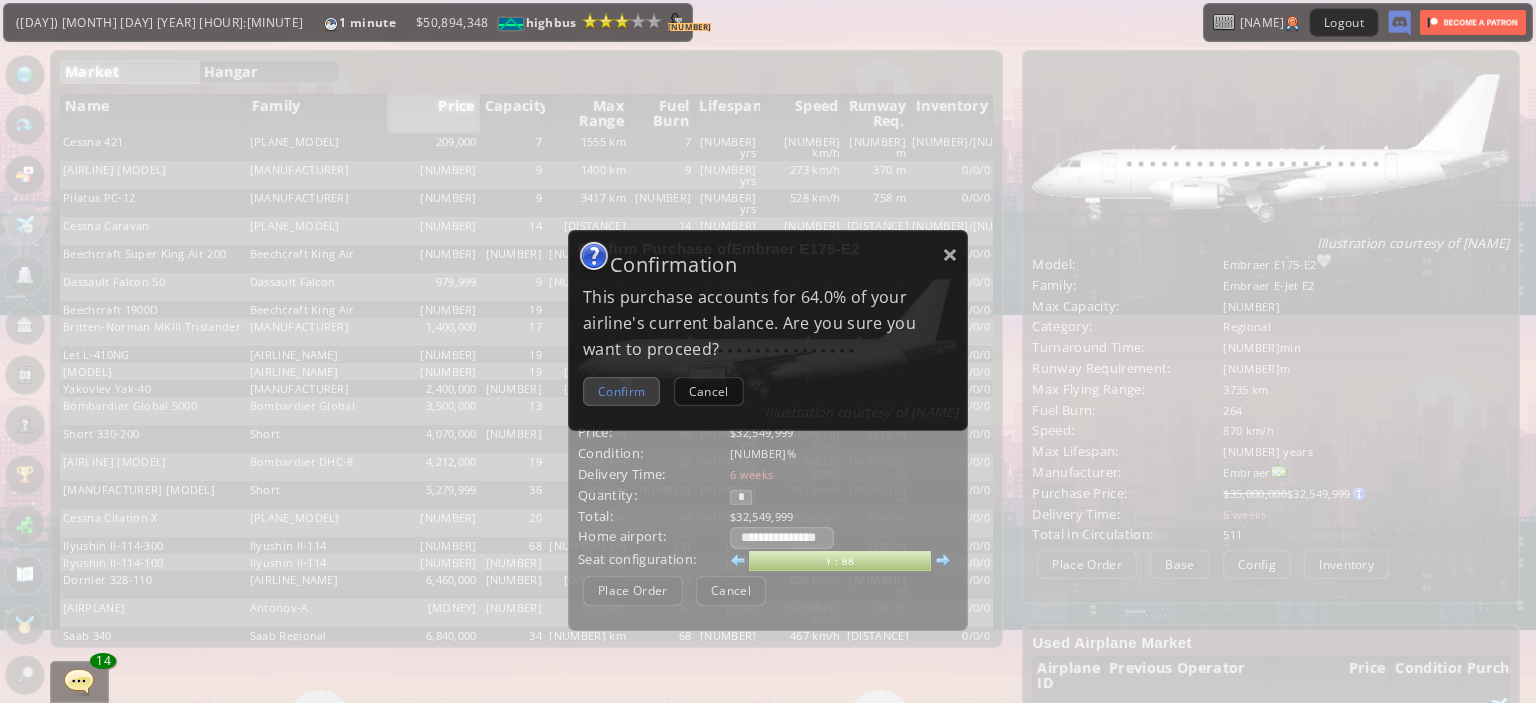 click on "Confirm" at bounding box center (621, 391) 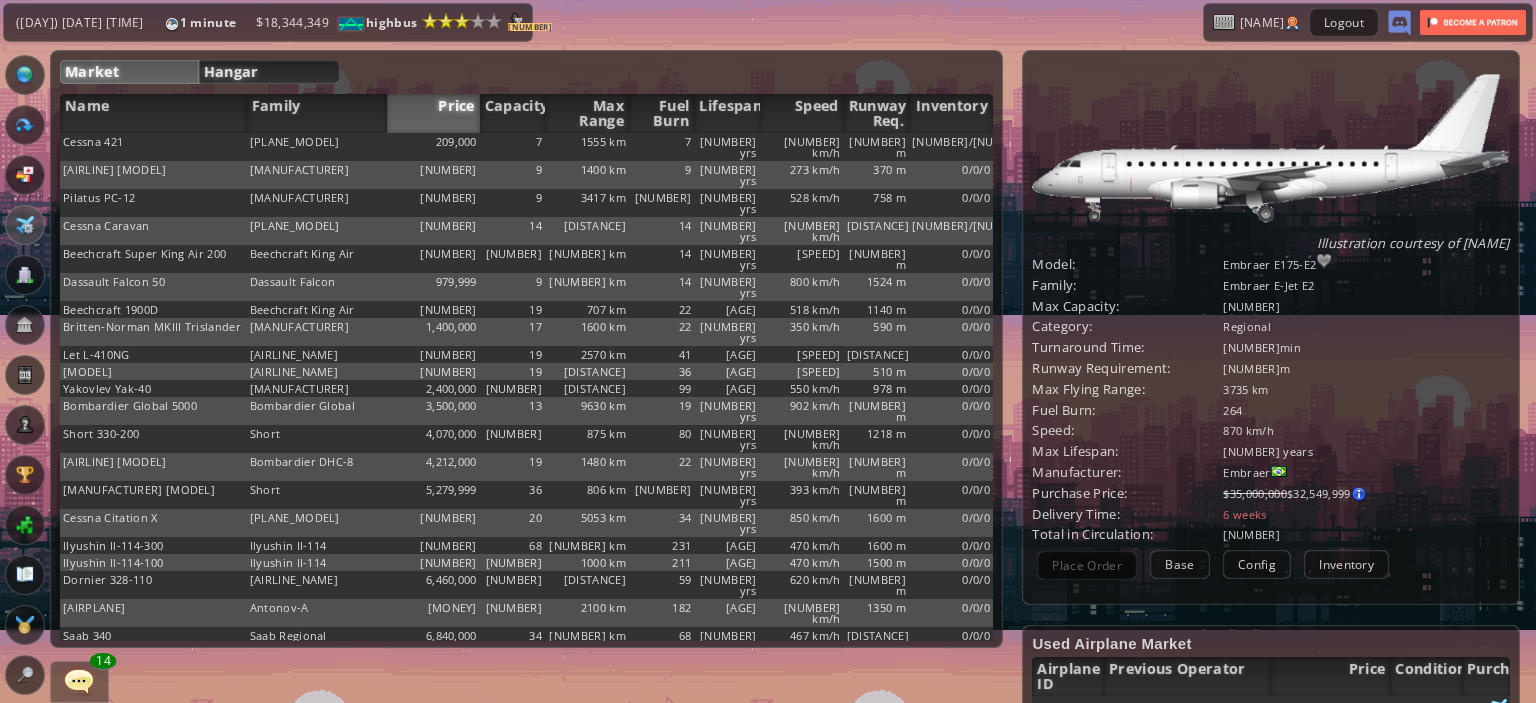 click on "Hangar" at bounding box center [269, 72] 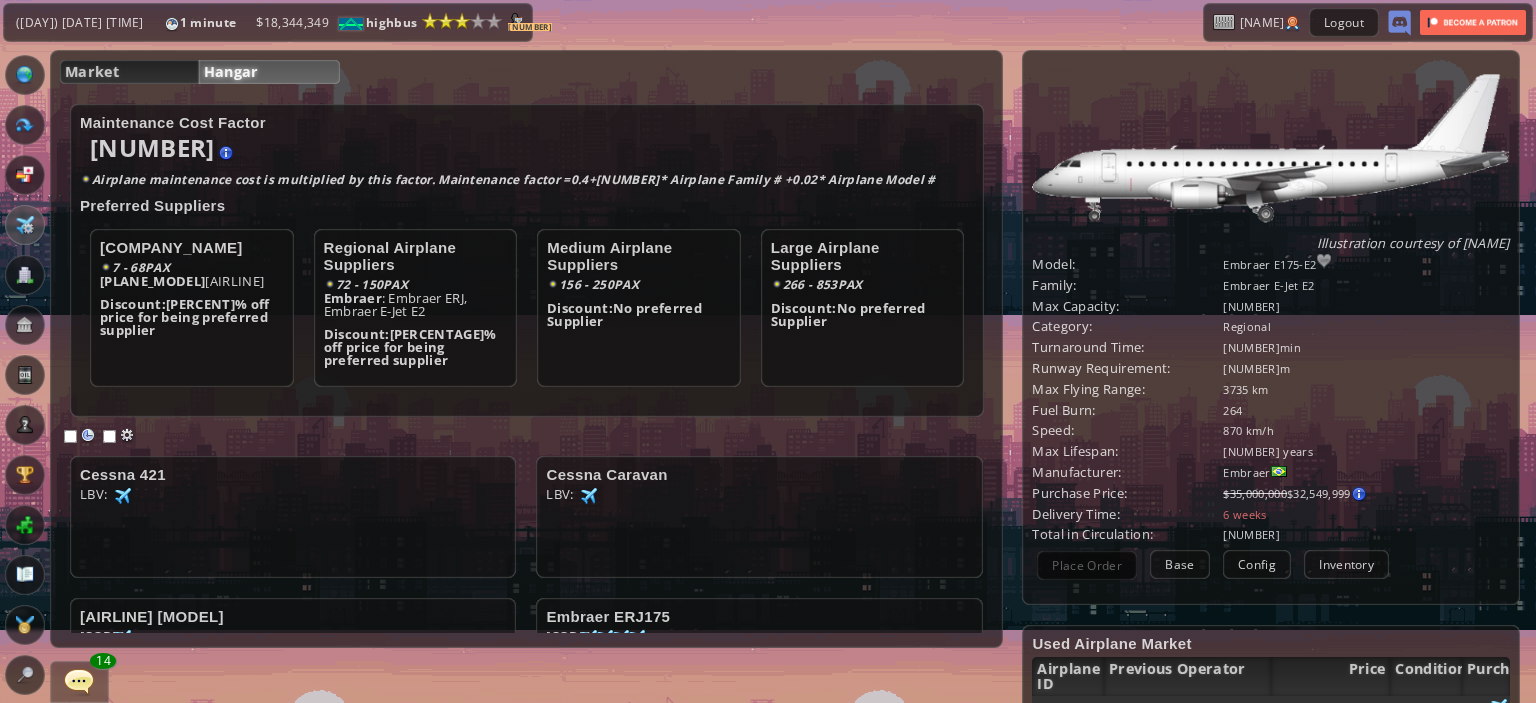 scroll, scrollTop: 335, scrollLeft: 0, axis: vertical 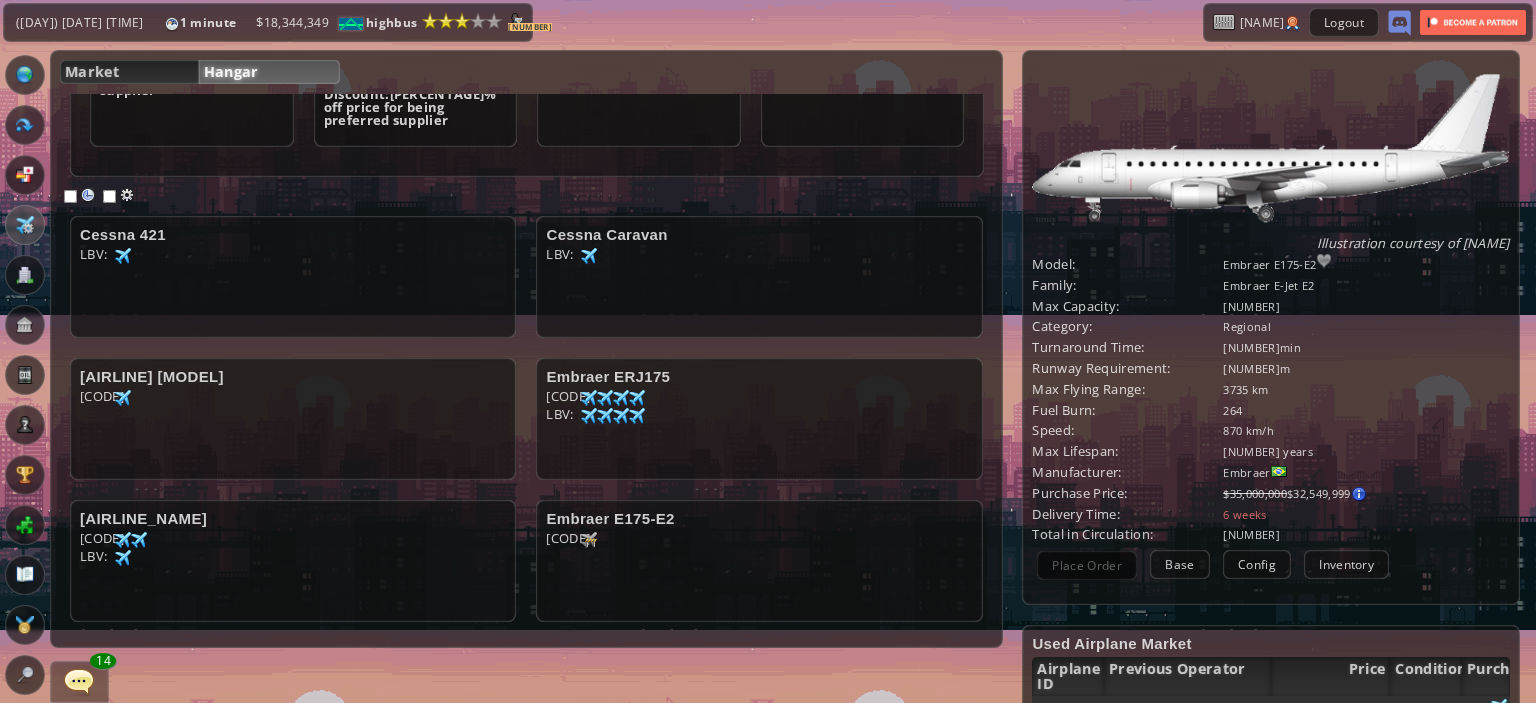 click at bounding box center [123, 256] 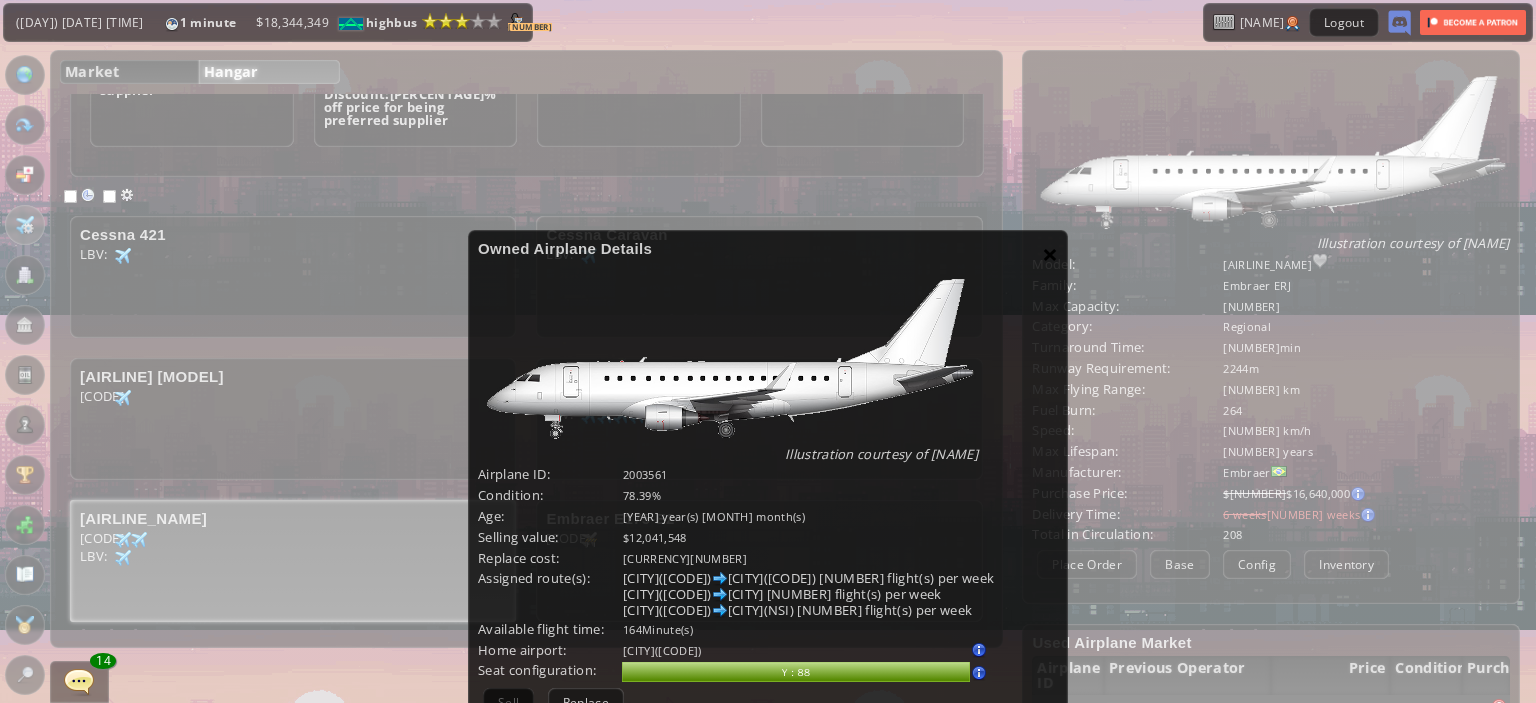 click on "×" at bounding box center [1050, 254] 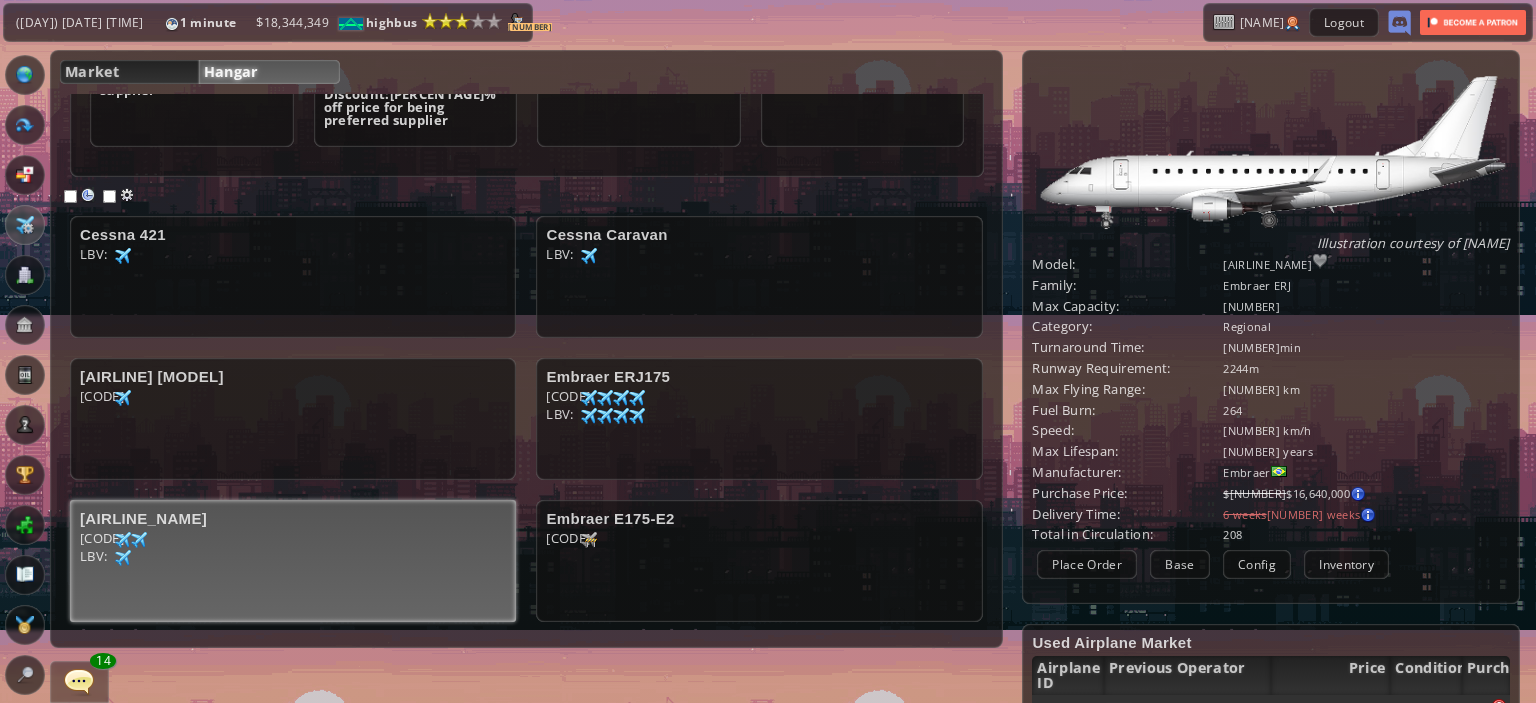 scroll, scrollTop: 348, scrollLeft: 0, axis: vertical 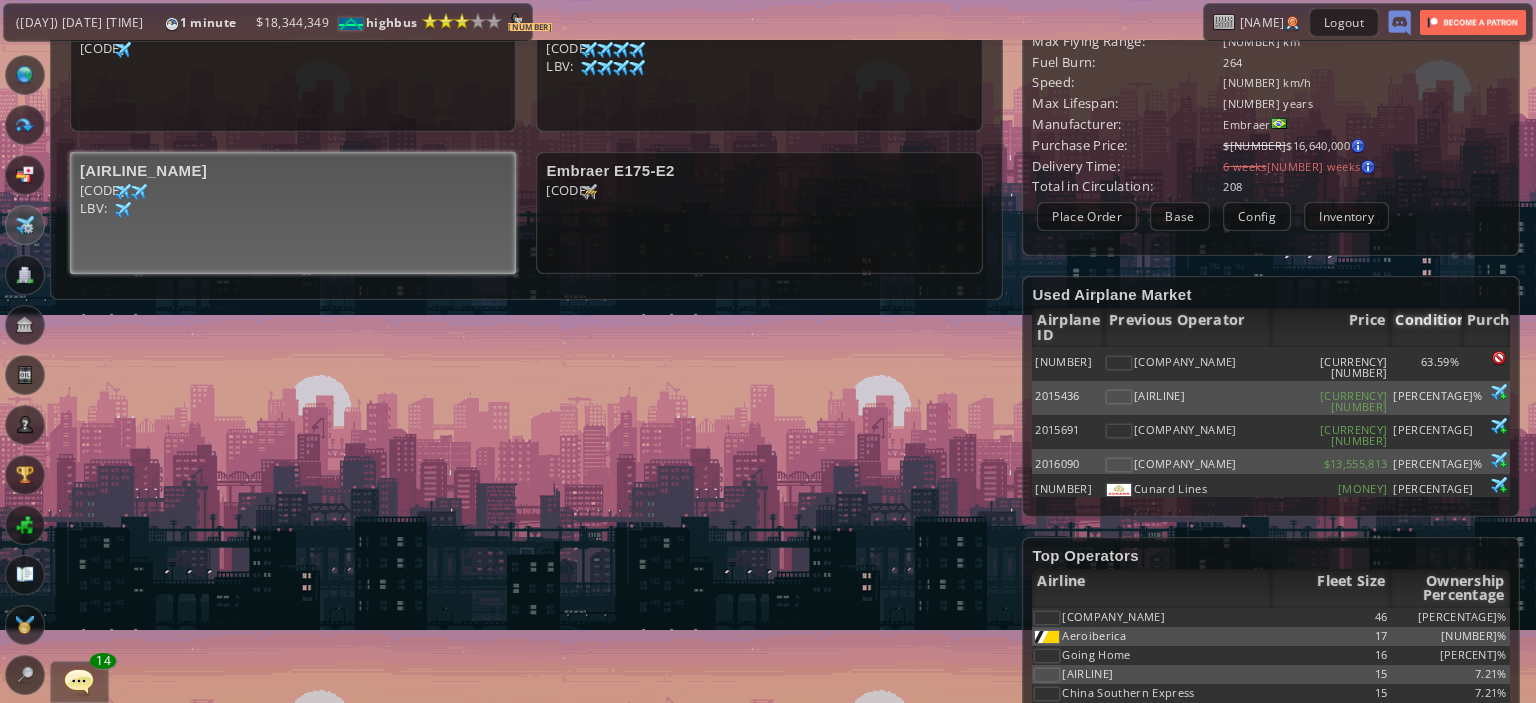 click on "Condition" at bounding box center [1426, 327] 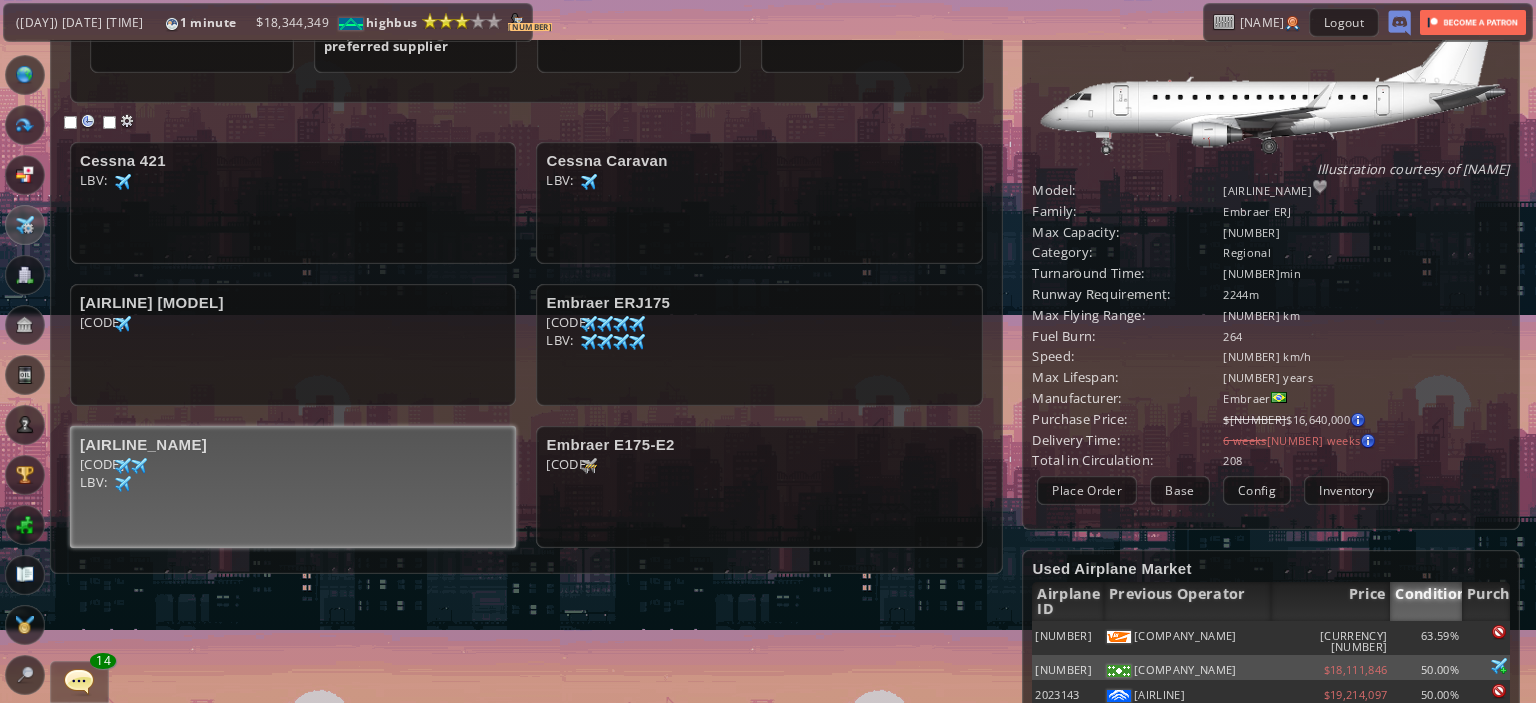 scroll, scrollTop: 64, scrollLeft: 0, axis: vertical 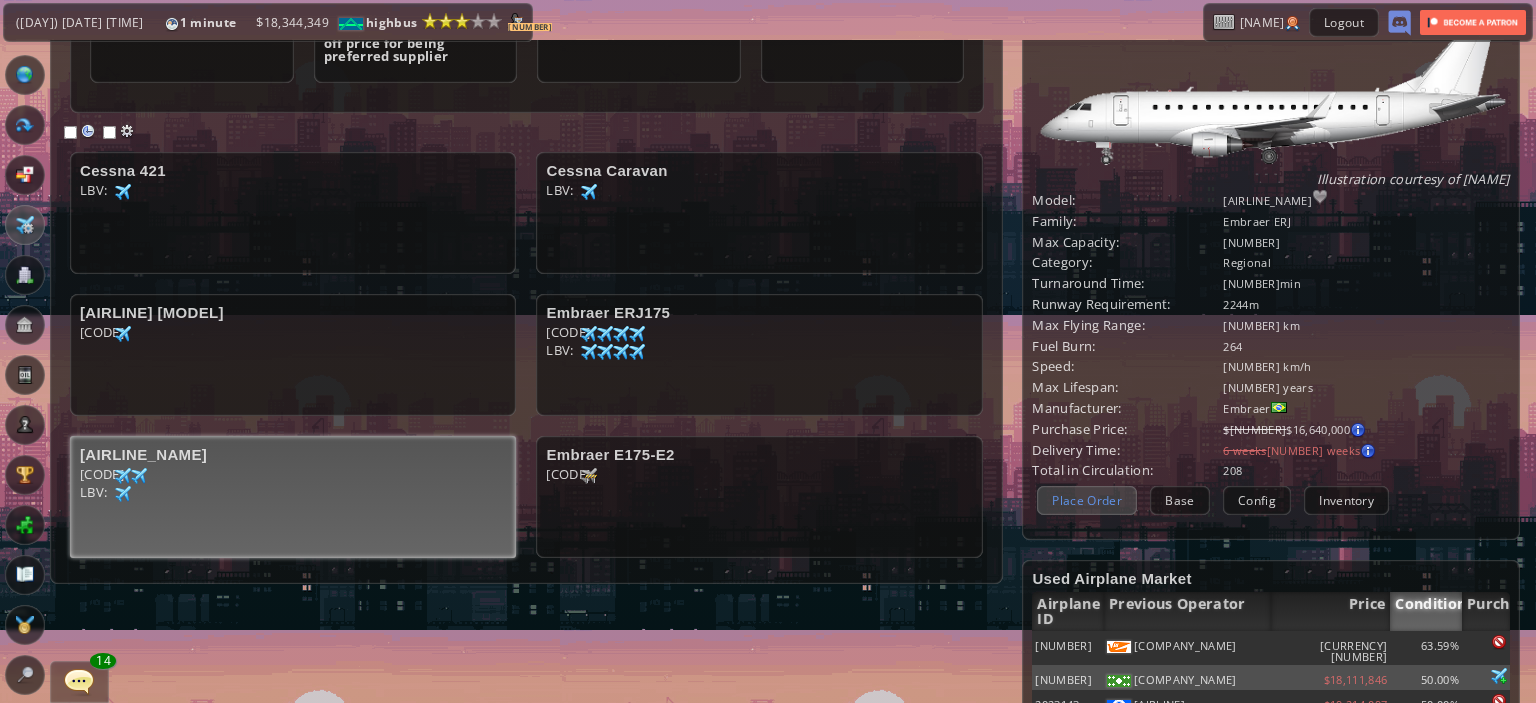 click on "Place Order" at bounding box center [1087, 500] 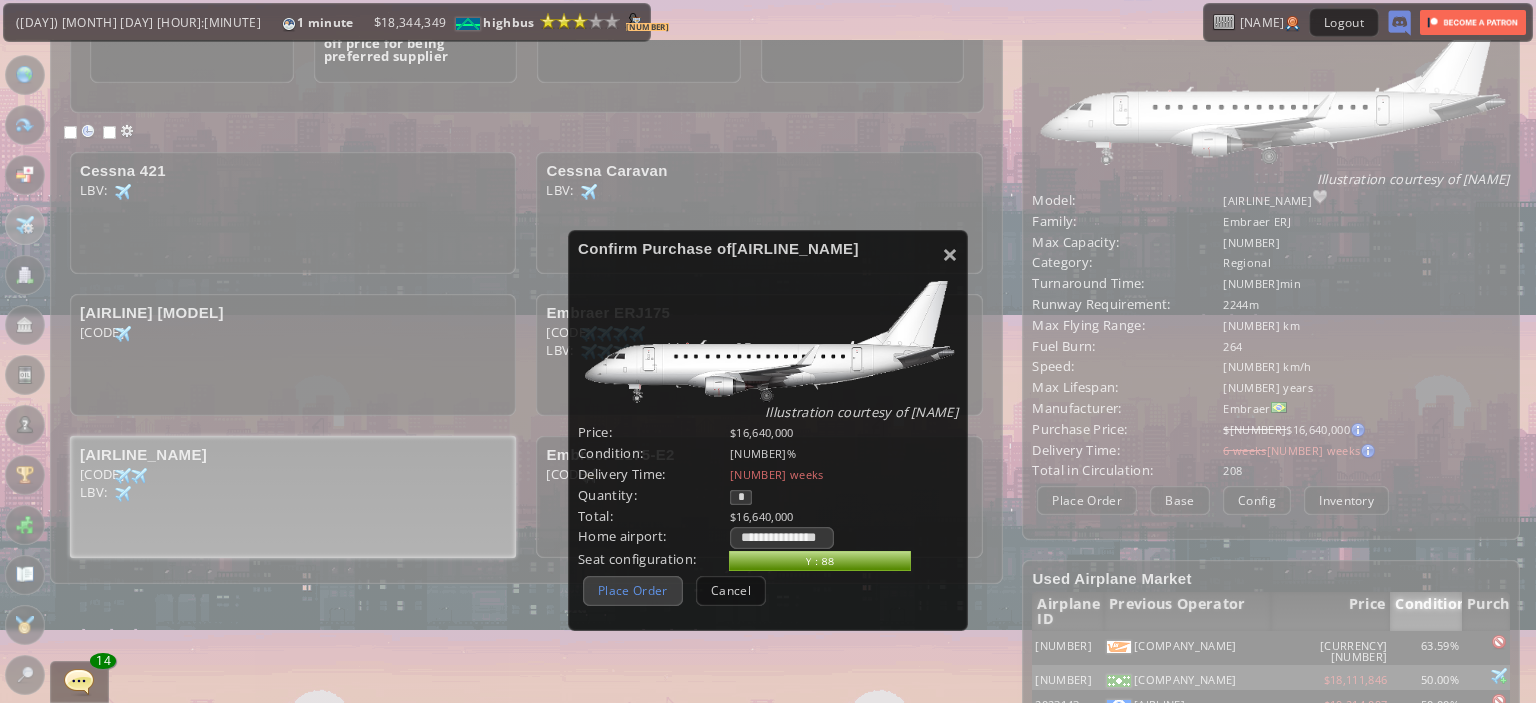 click on "Place Order" at bounding box center [633, 590] 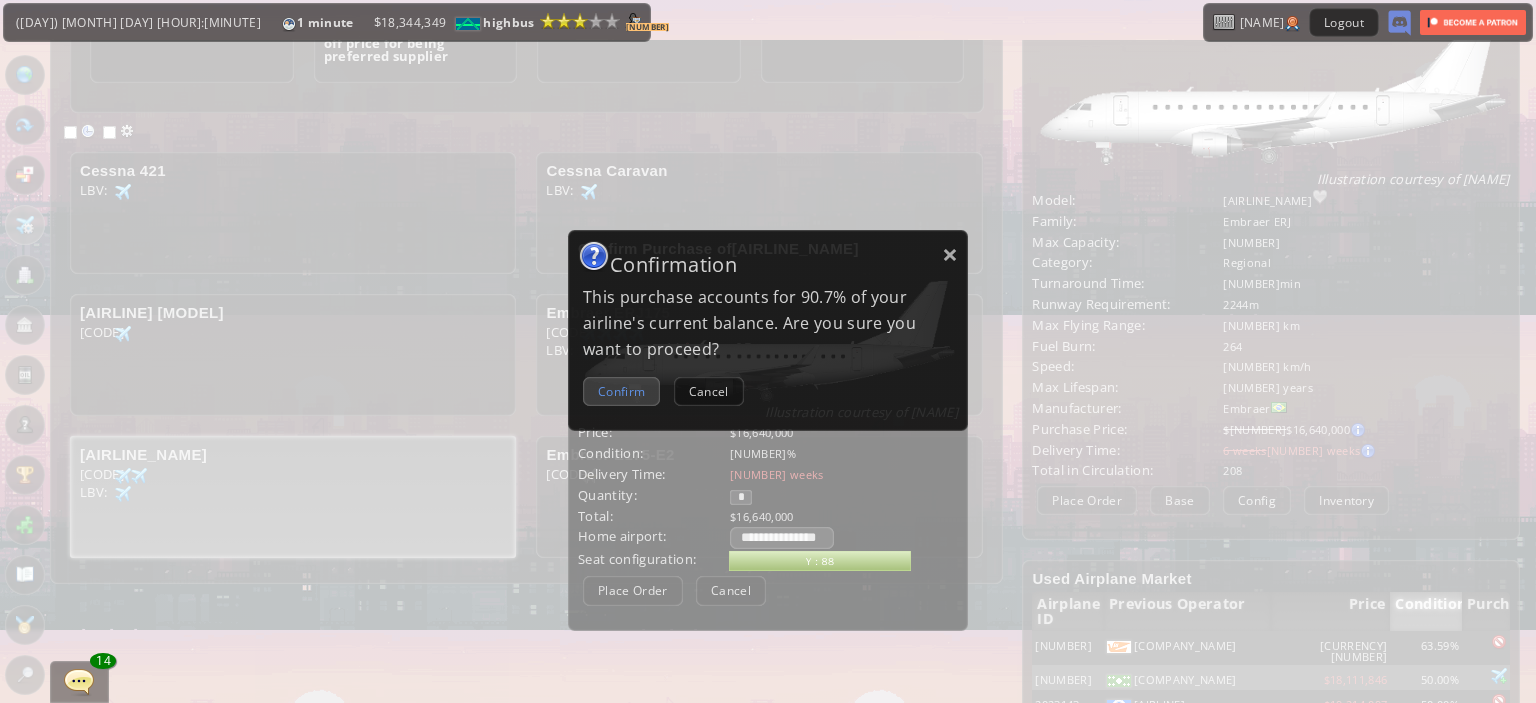 click on "Confirm" at bounding box center (621, 391) 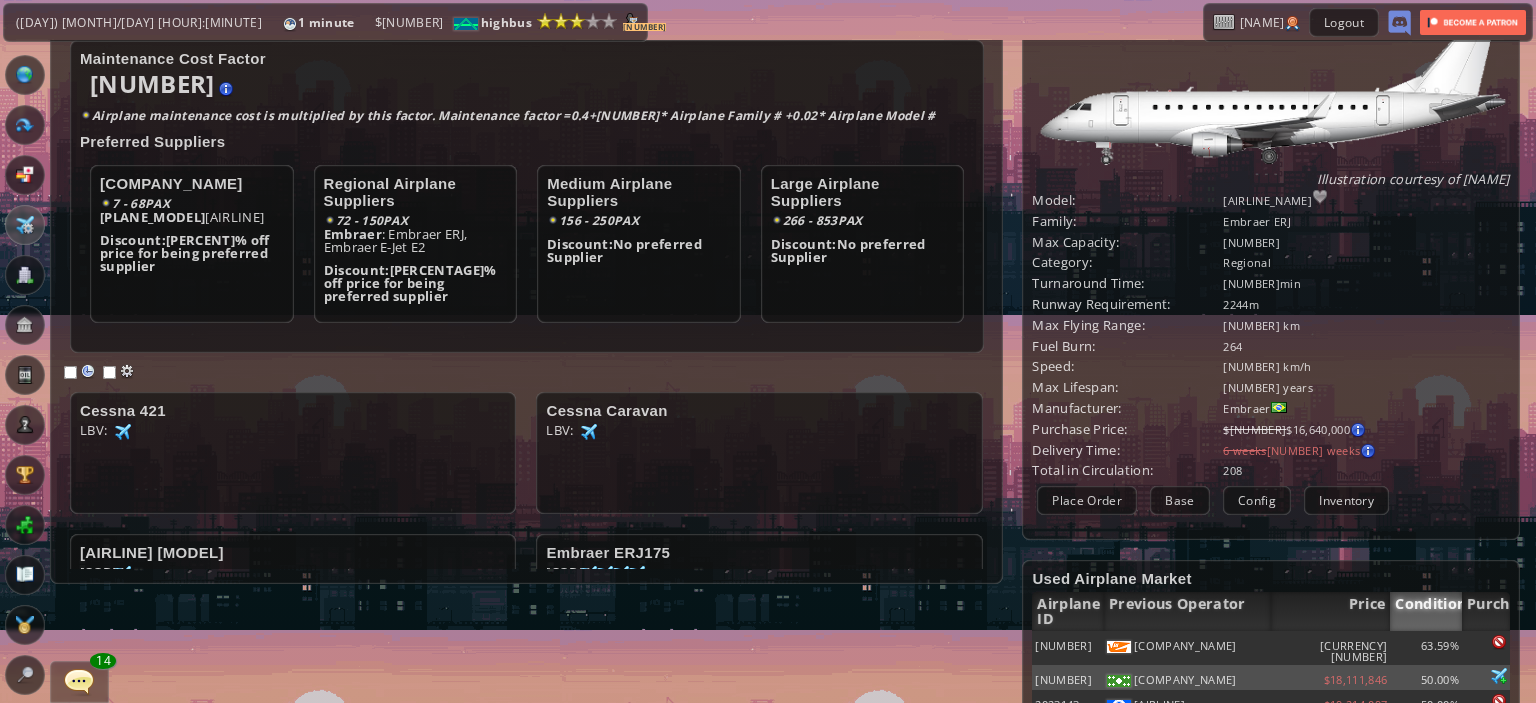 scroll, scrollTop: 335, scrollLeft: 0, axis: vertical 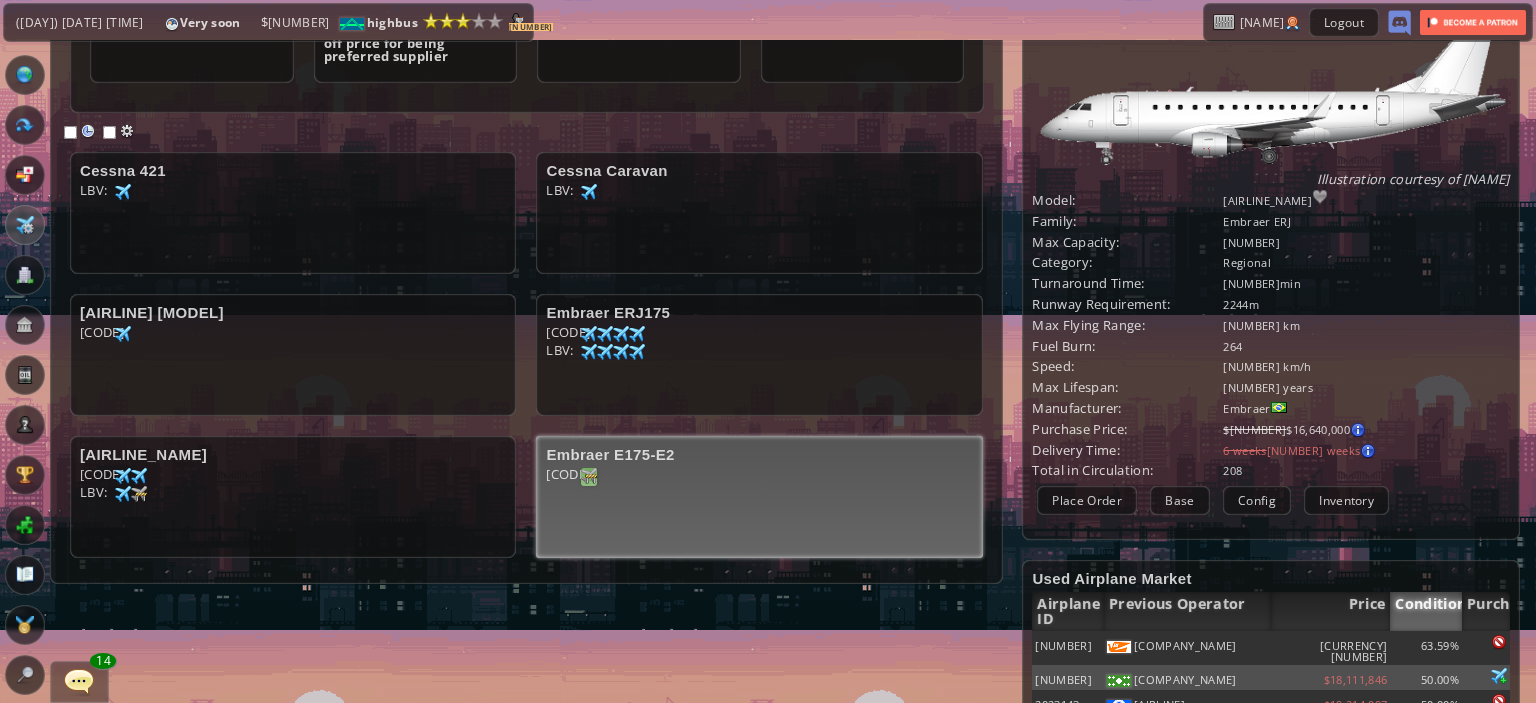 click at bounding box center [123, 192] 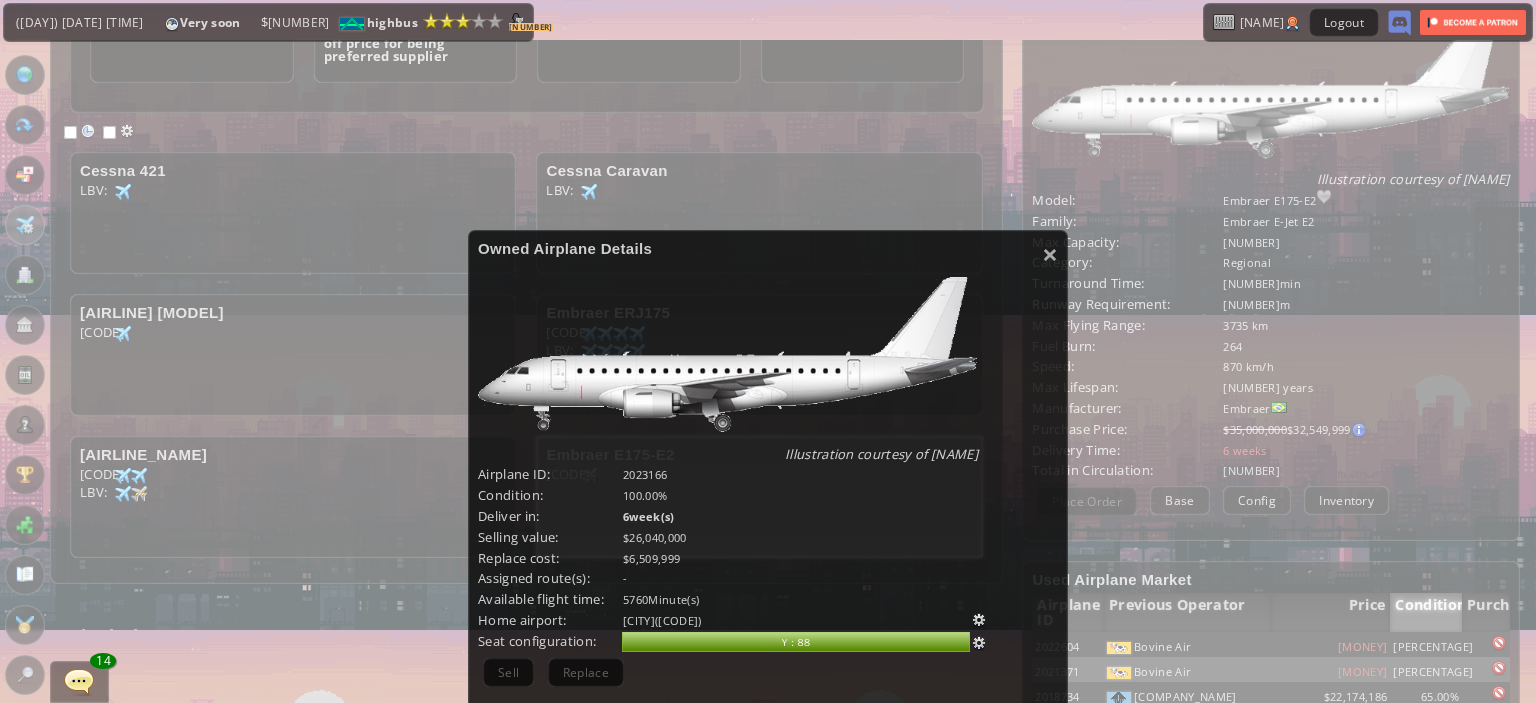 click on "Owned Airplane Details" at bounding box center (768, 248) 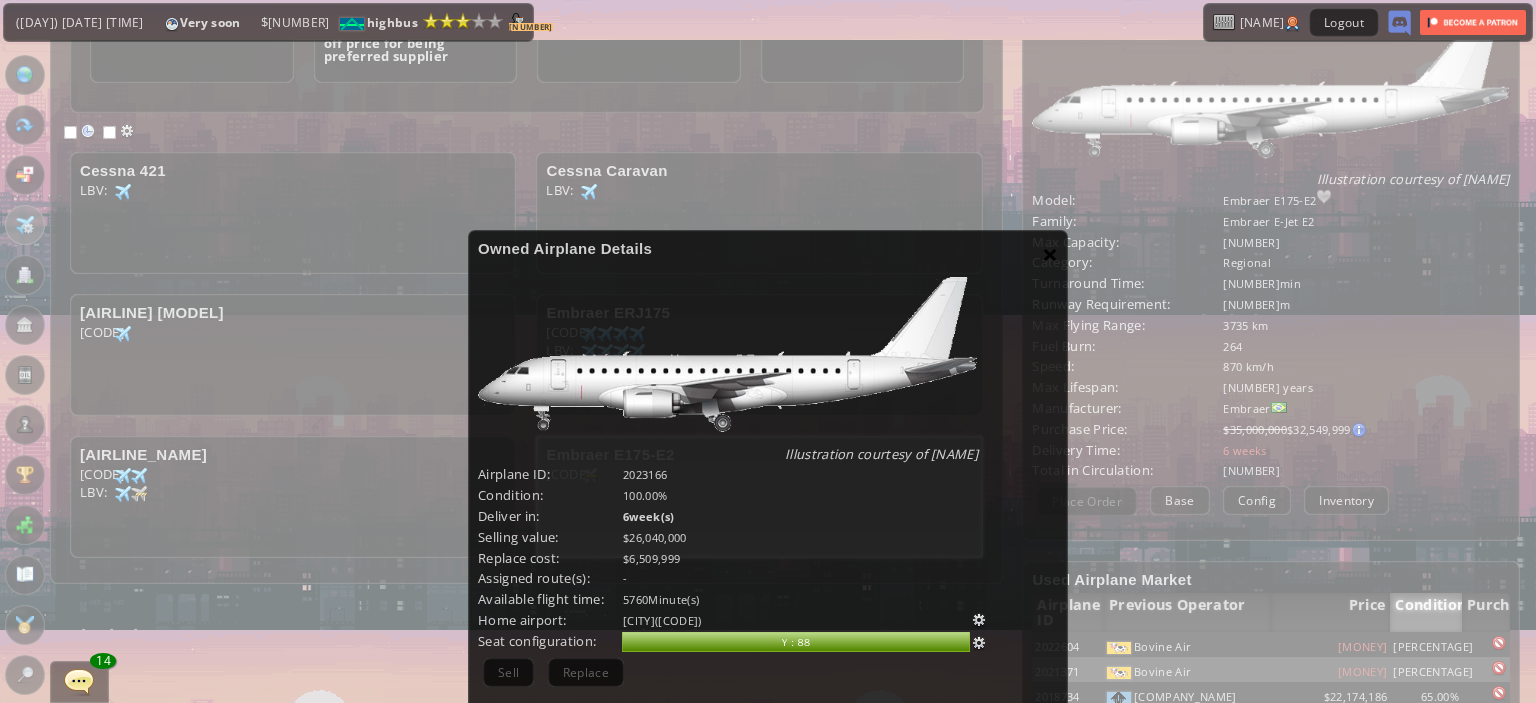 click on "×" at bounding box center [1050, 254] 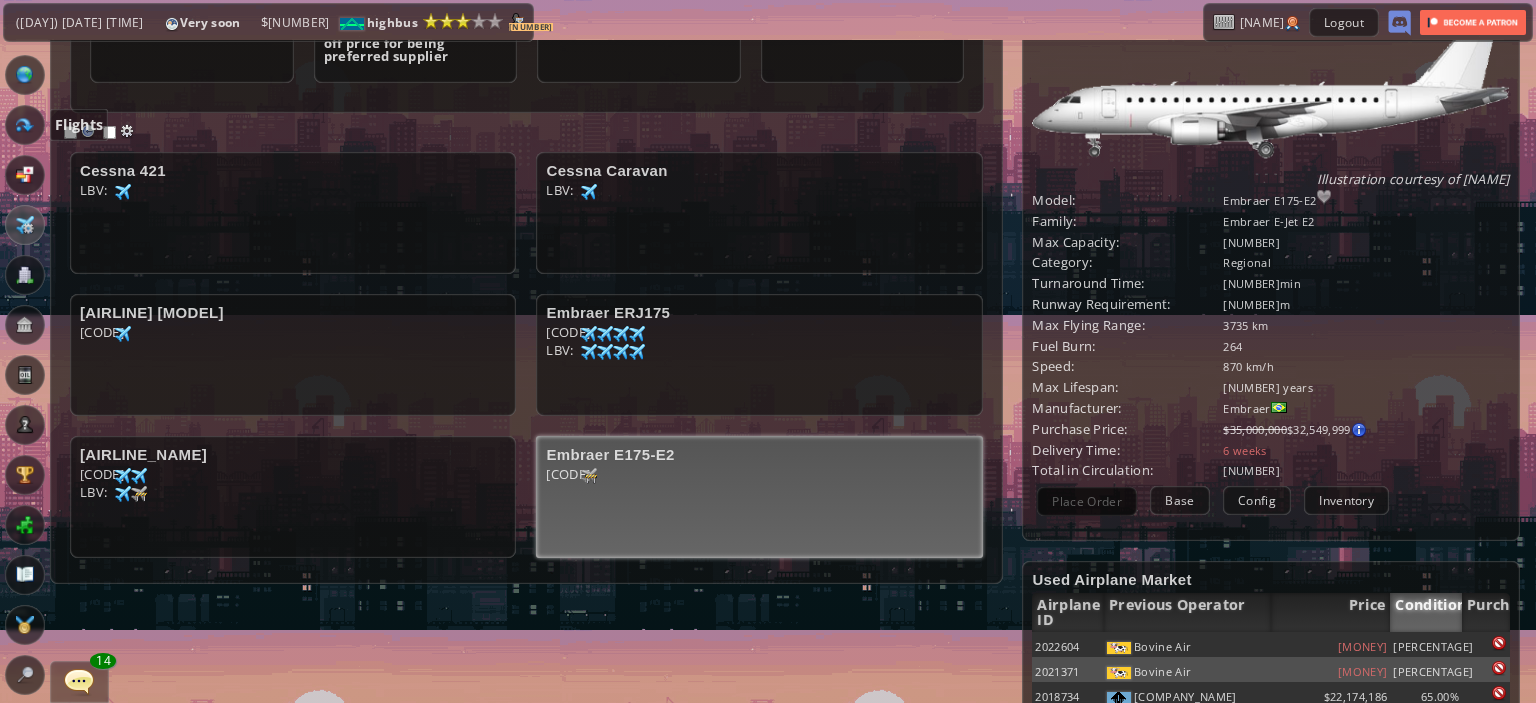 click at bounding box center [25, 125] 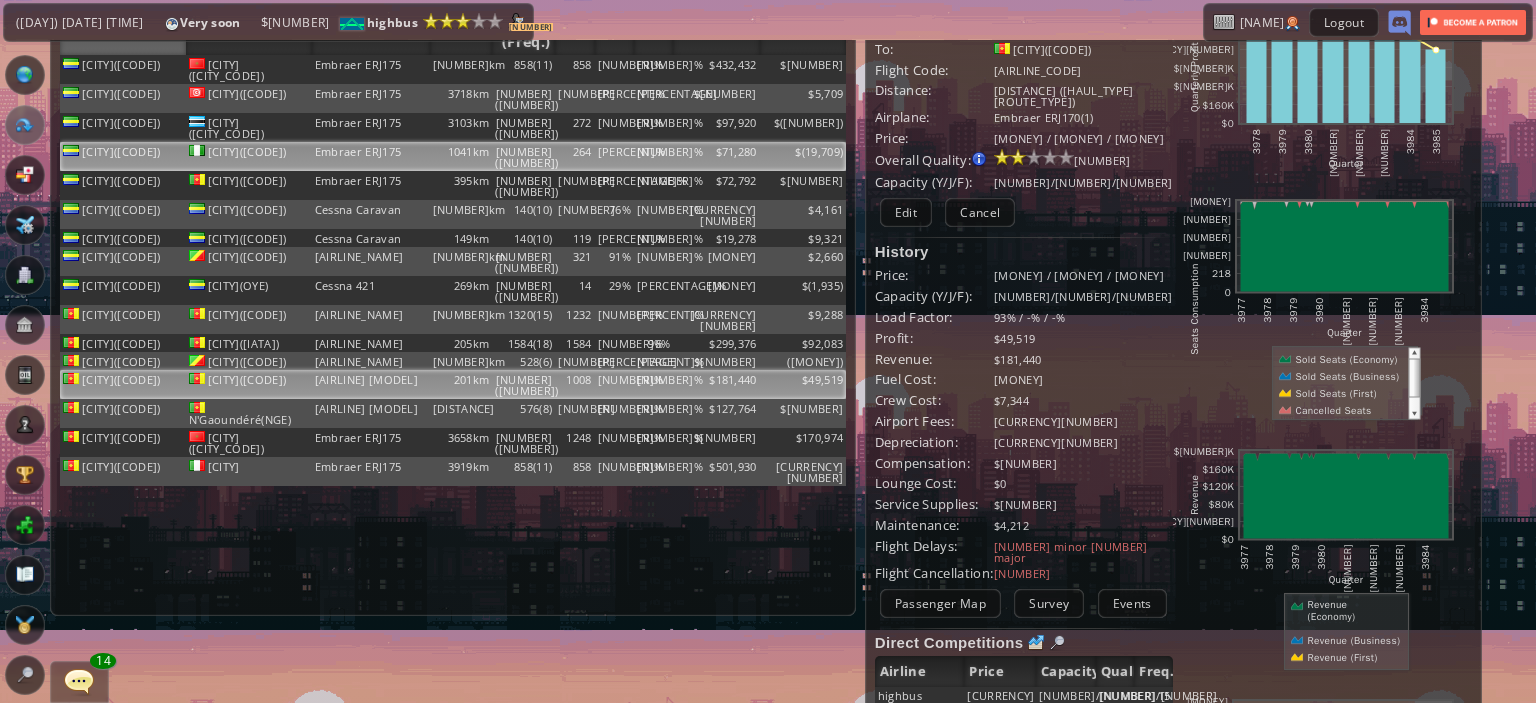 click on "[NUMBER]%" at bounding box center [653, 69] 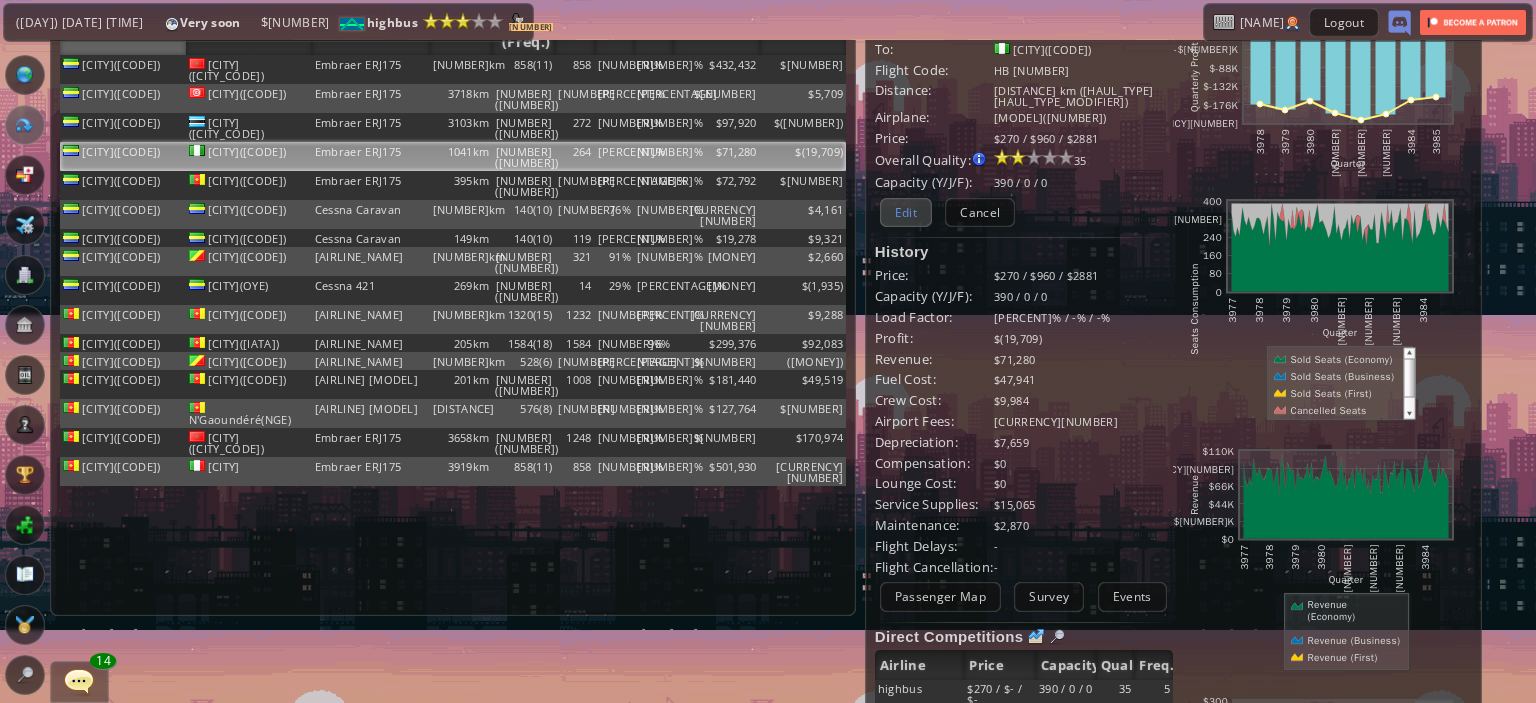 click on "Edit" at bounding box center (906, 212) 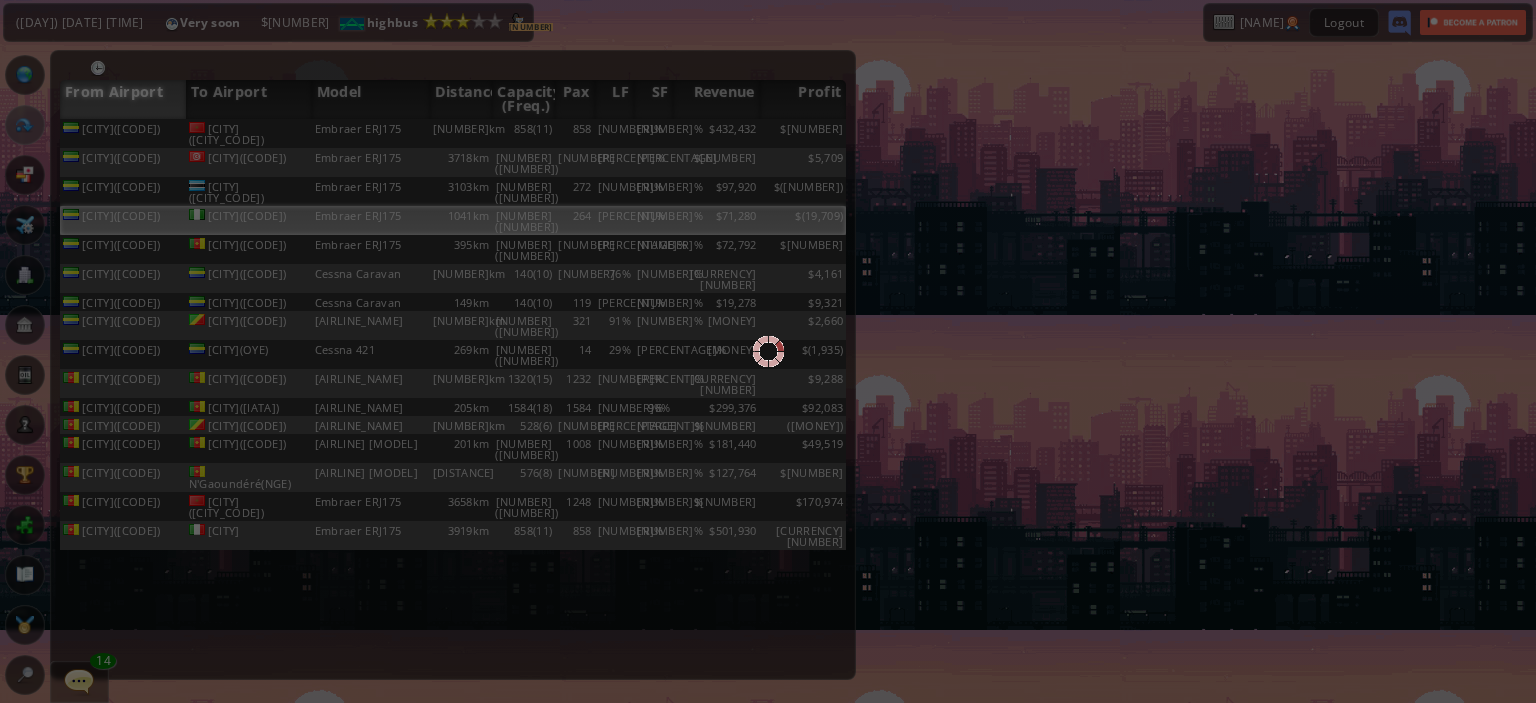 scroll, scrollTop: 0, scrollLeft: 0, axis: both 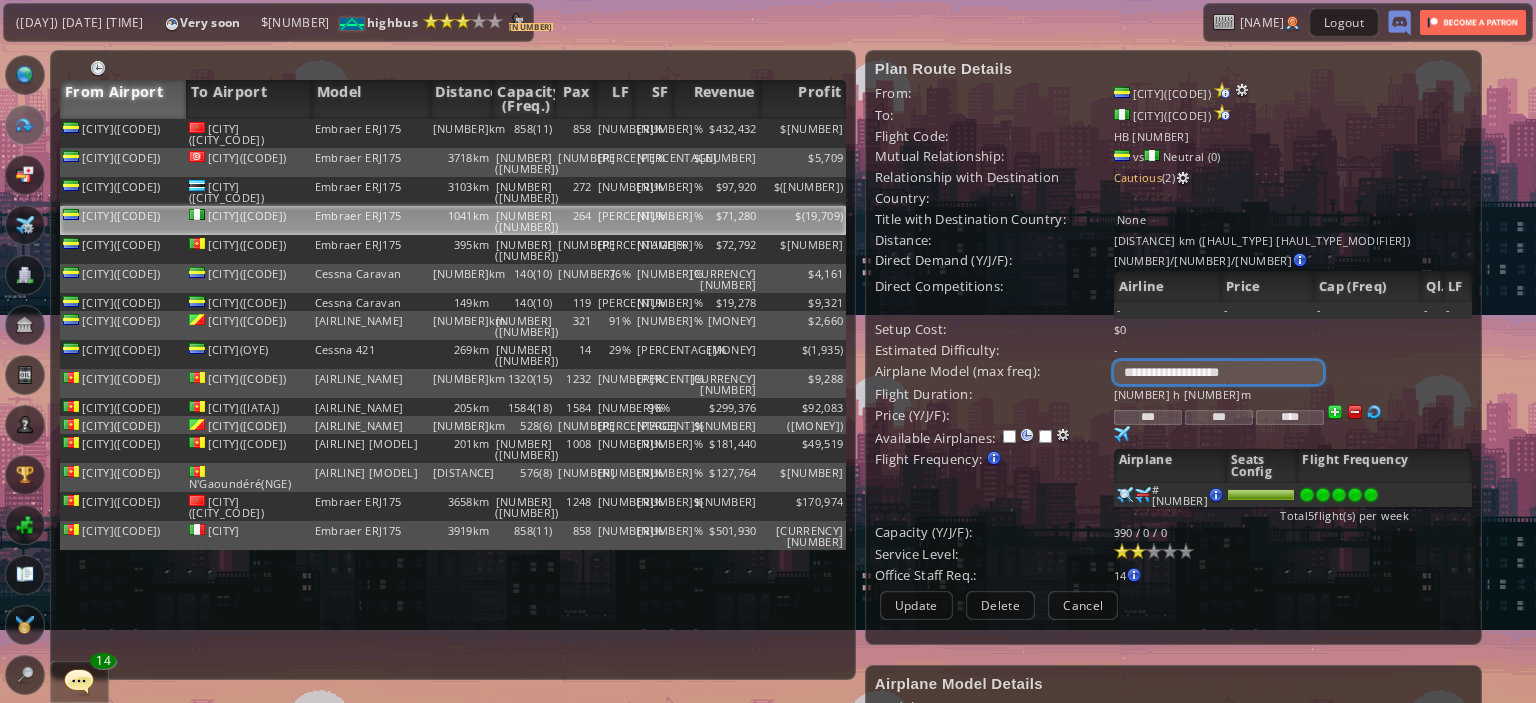 click on "**********" at bounding box center [1218, 372] 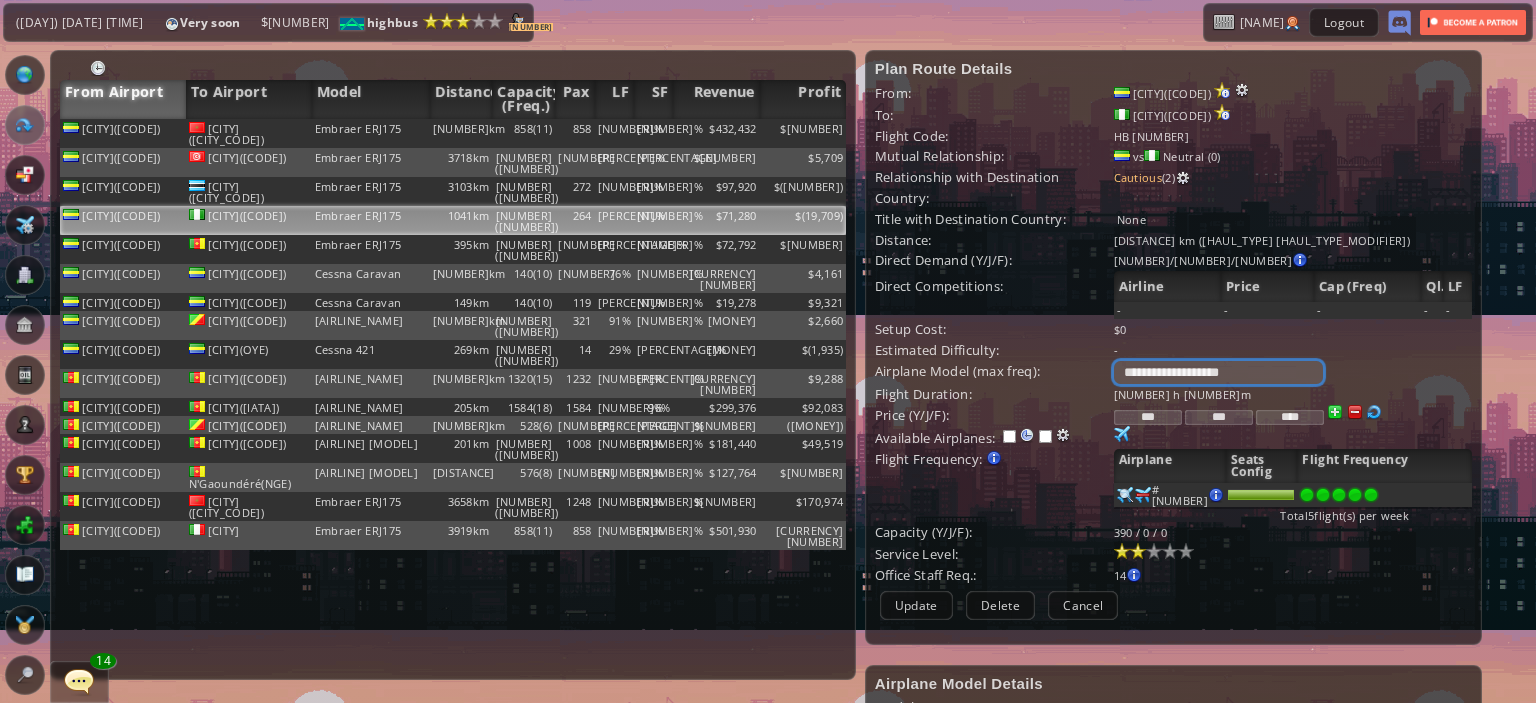 click on "**********" at bounding box center (1218, 372) 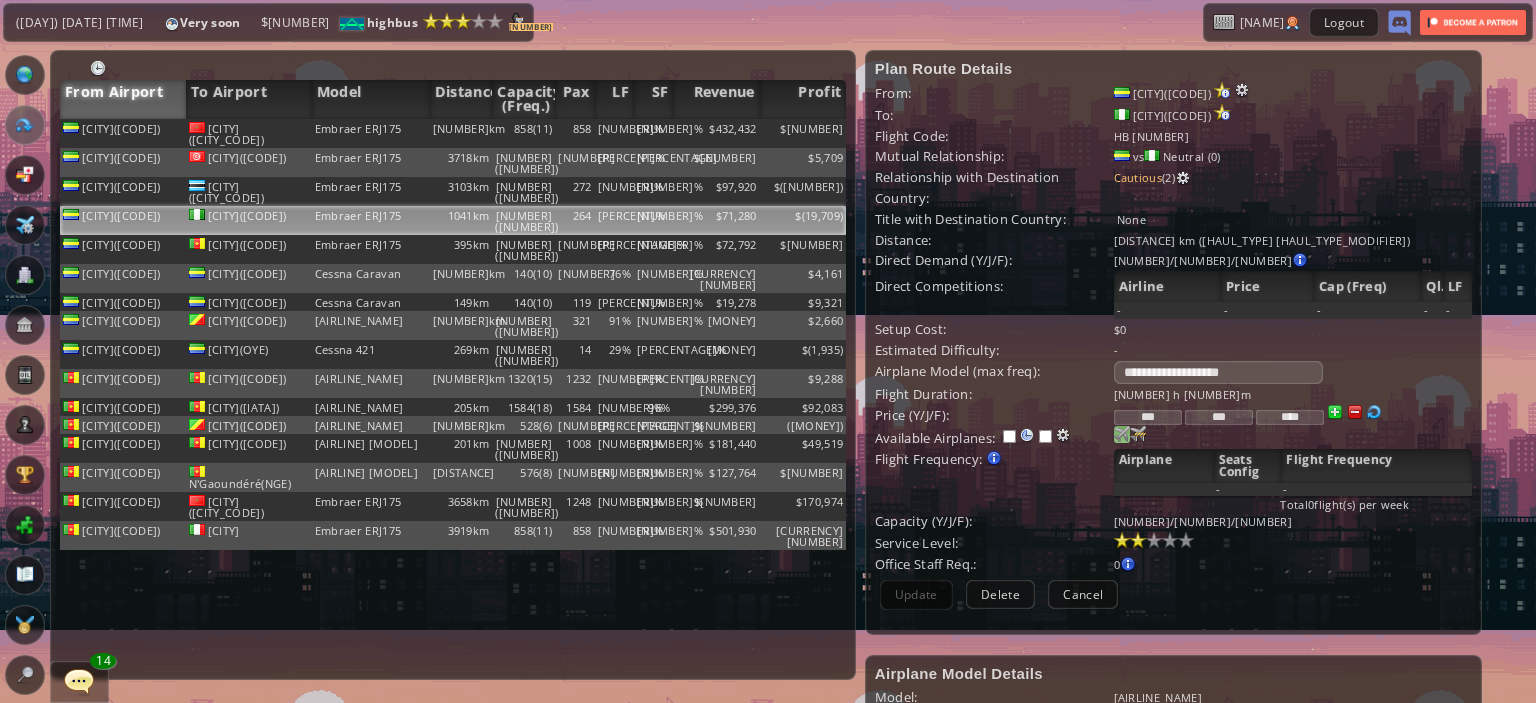 click at bounding box center (1122, 434) 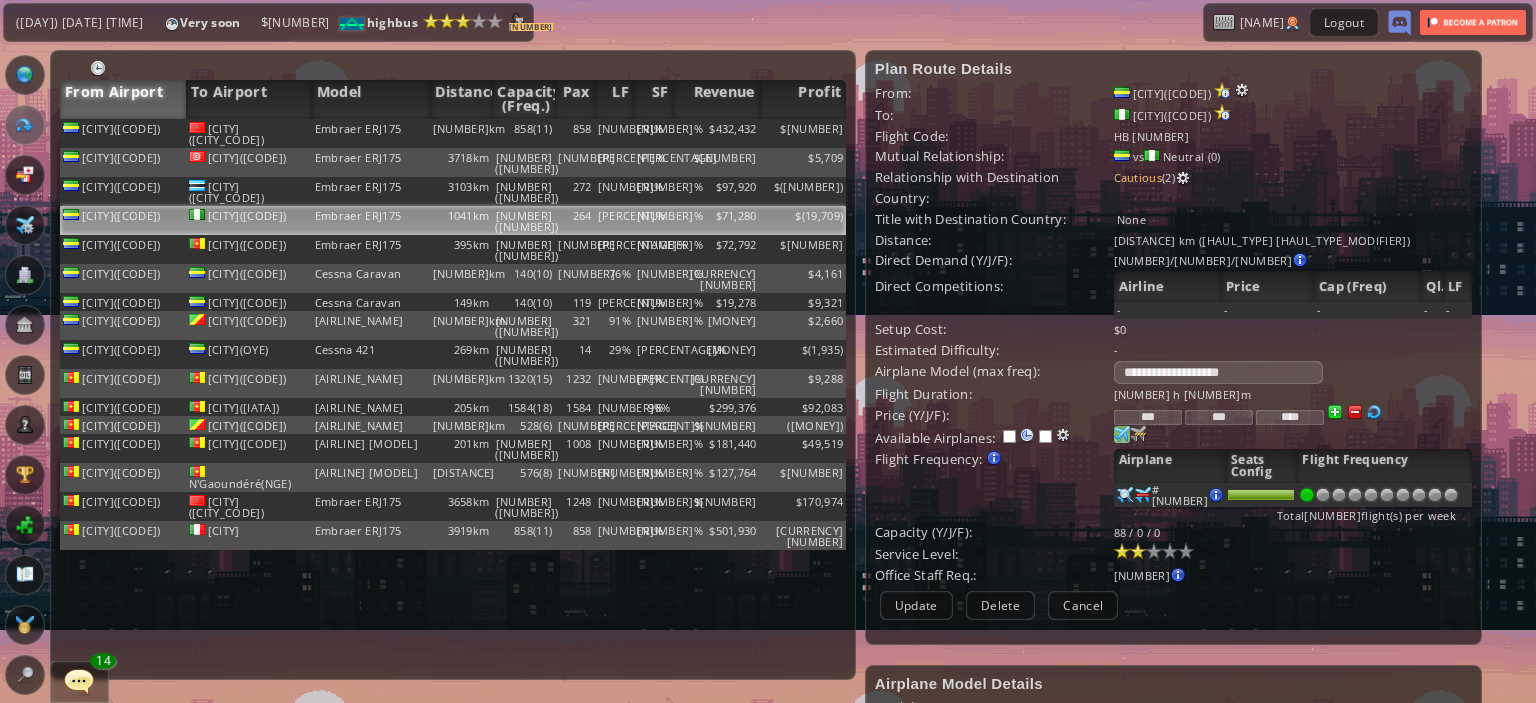 click at bounding box center [1122, 434] 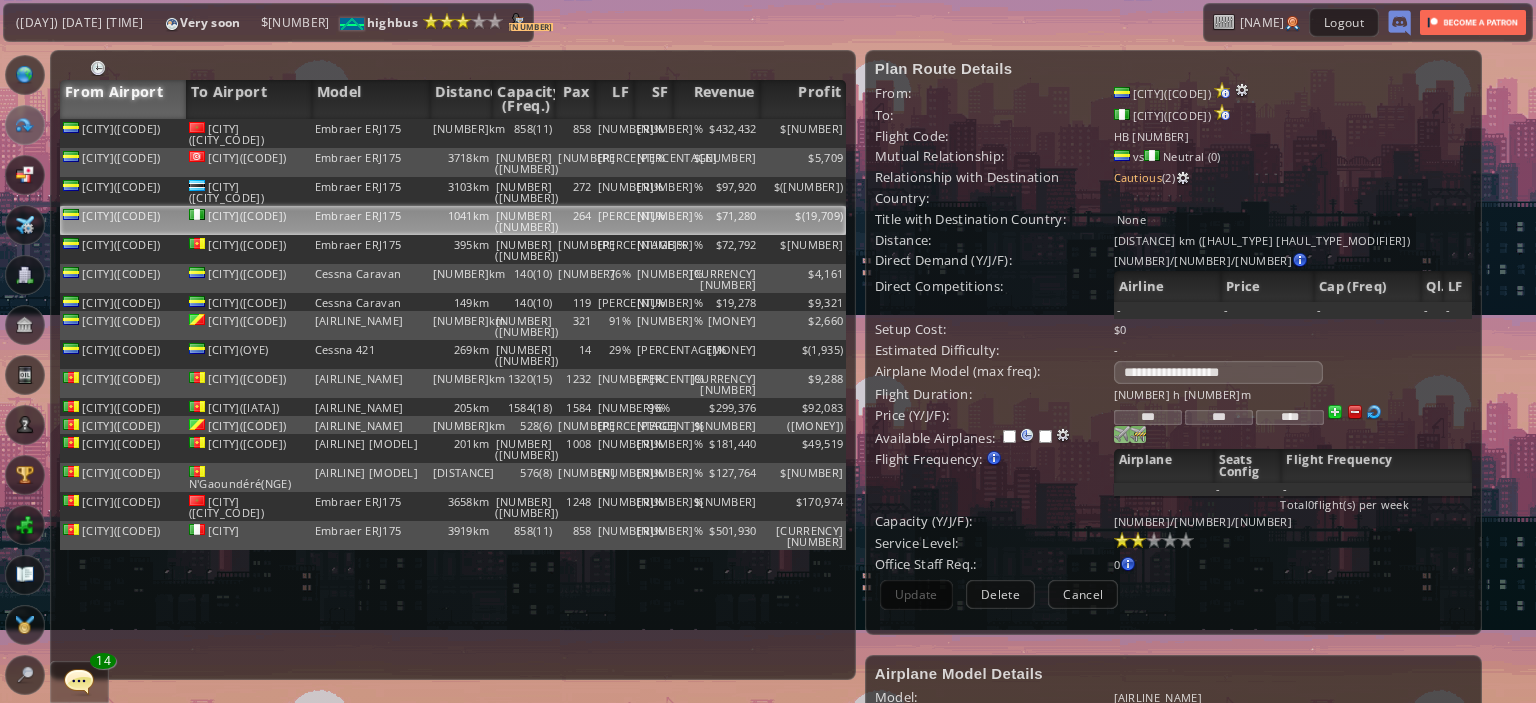 click at bounding box center (1122, 434) 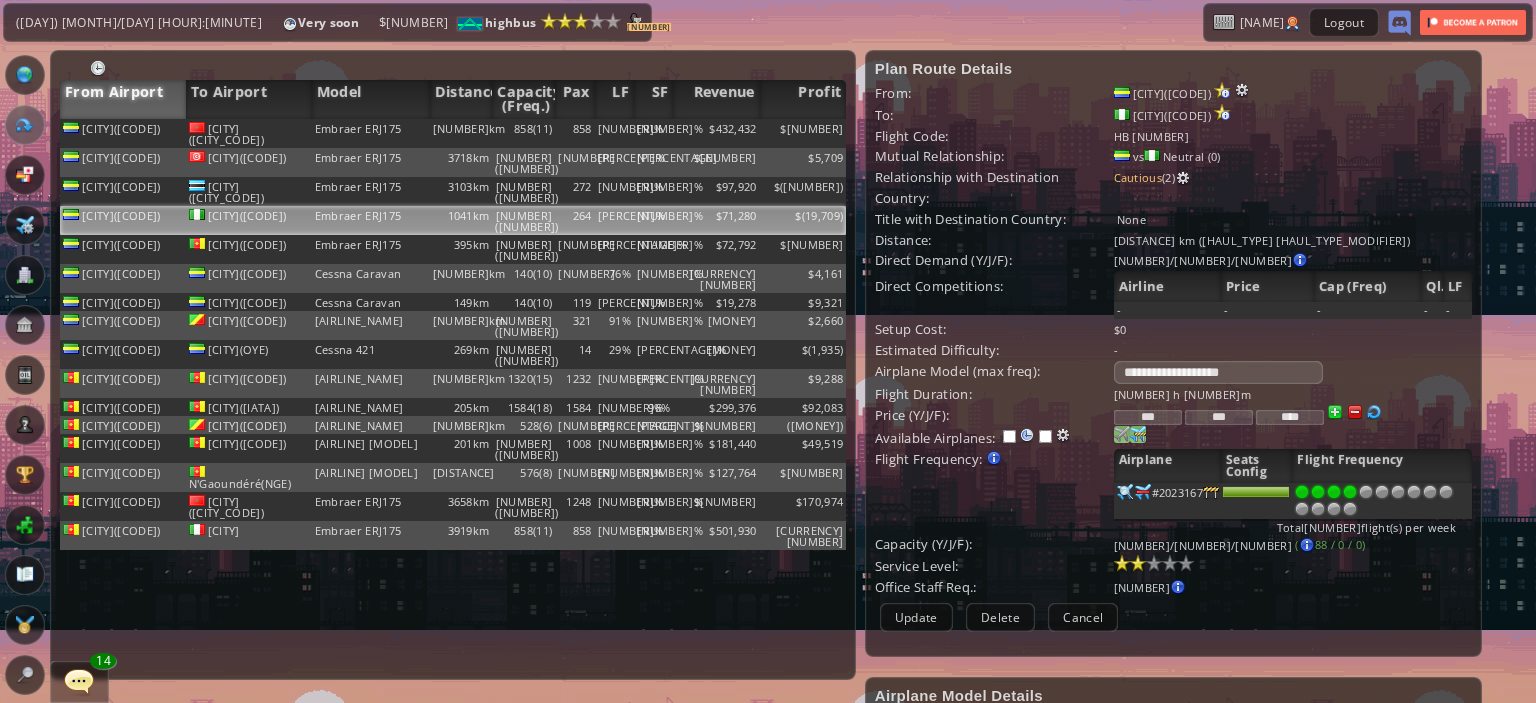 click at bounding box center (1350, 492) 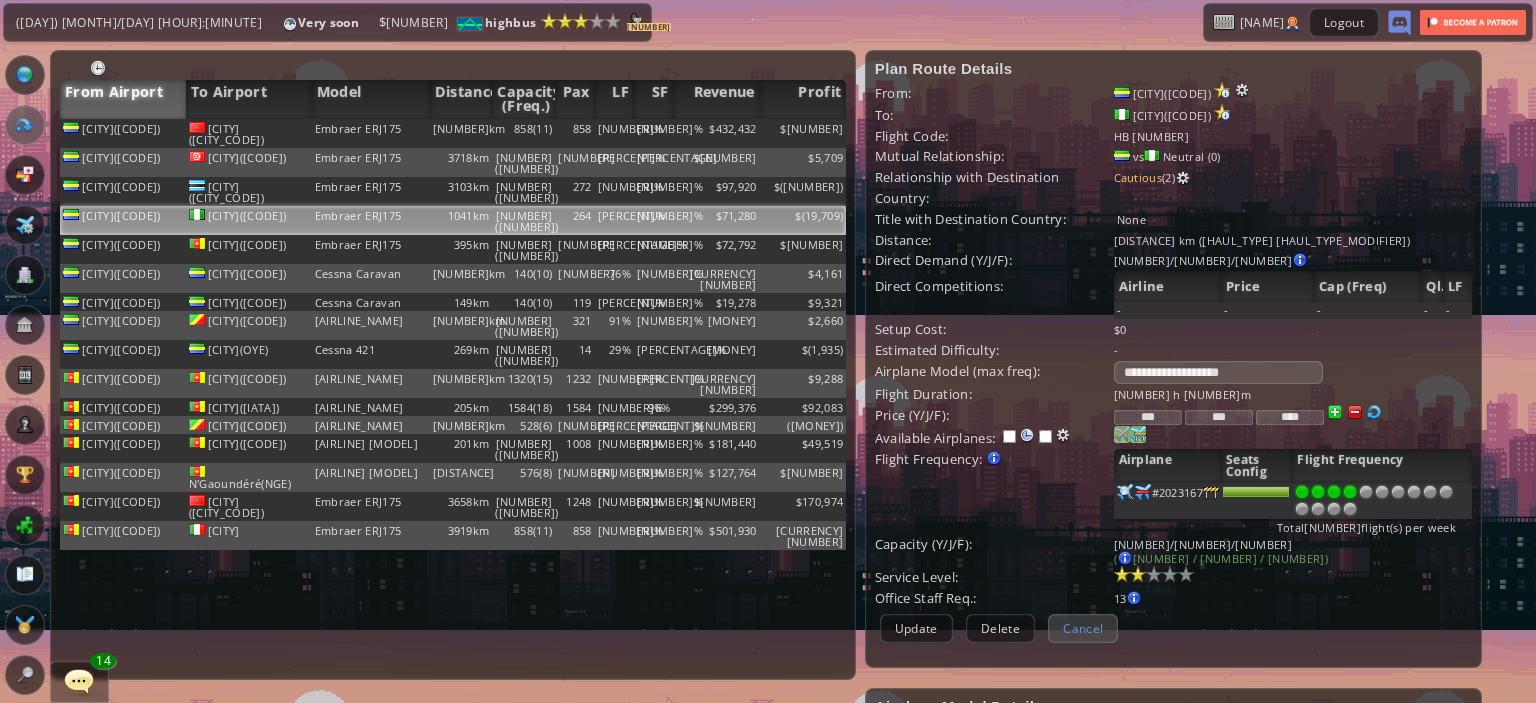 click on "Cancel" at bounding box center (1083, 628) 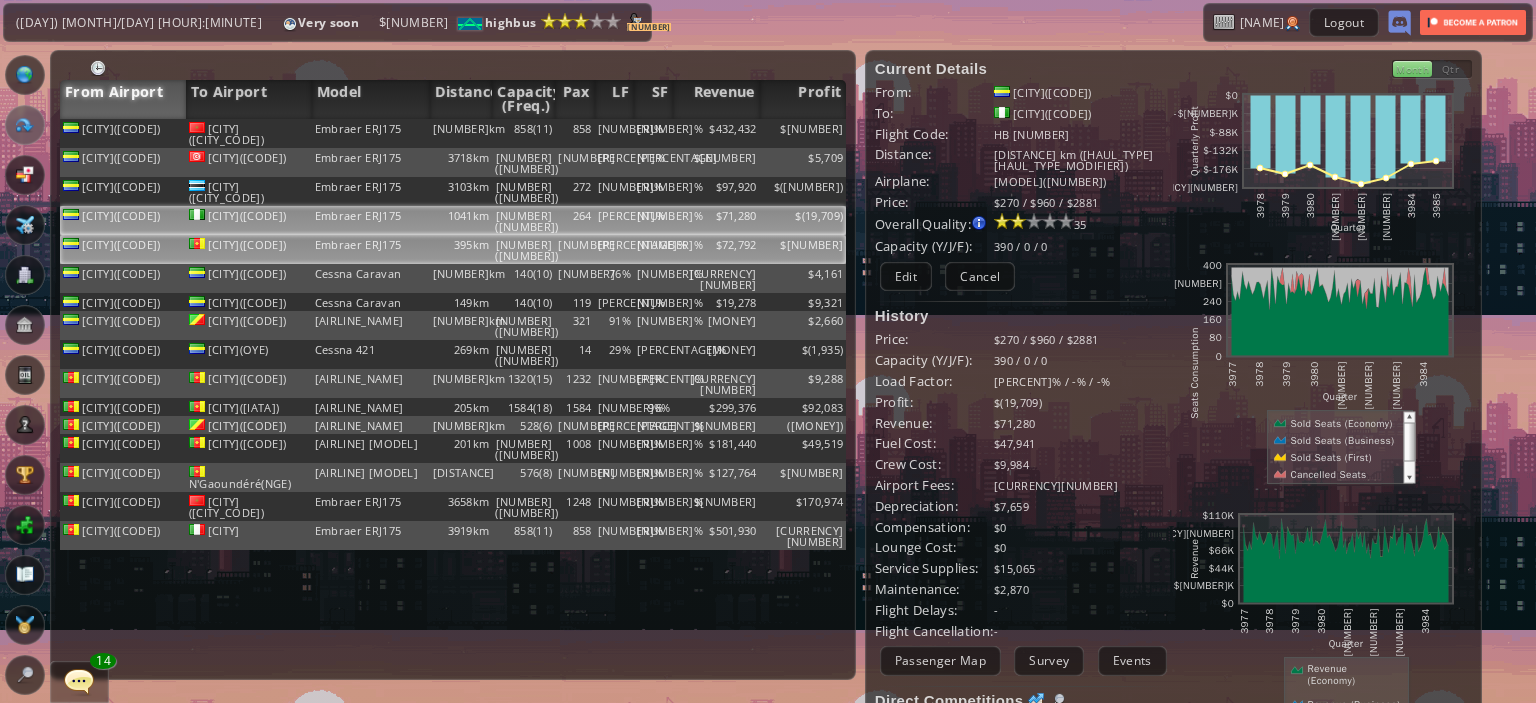 click on "$72,792" at bounding box center [716, 133] 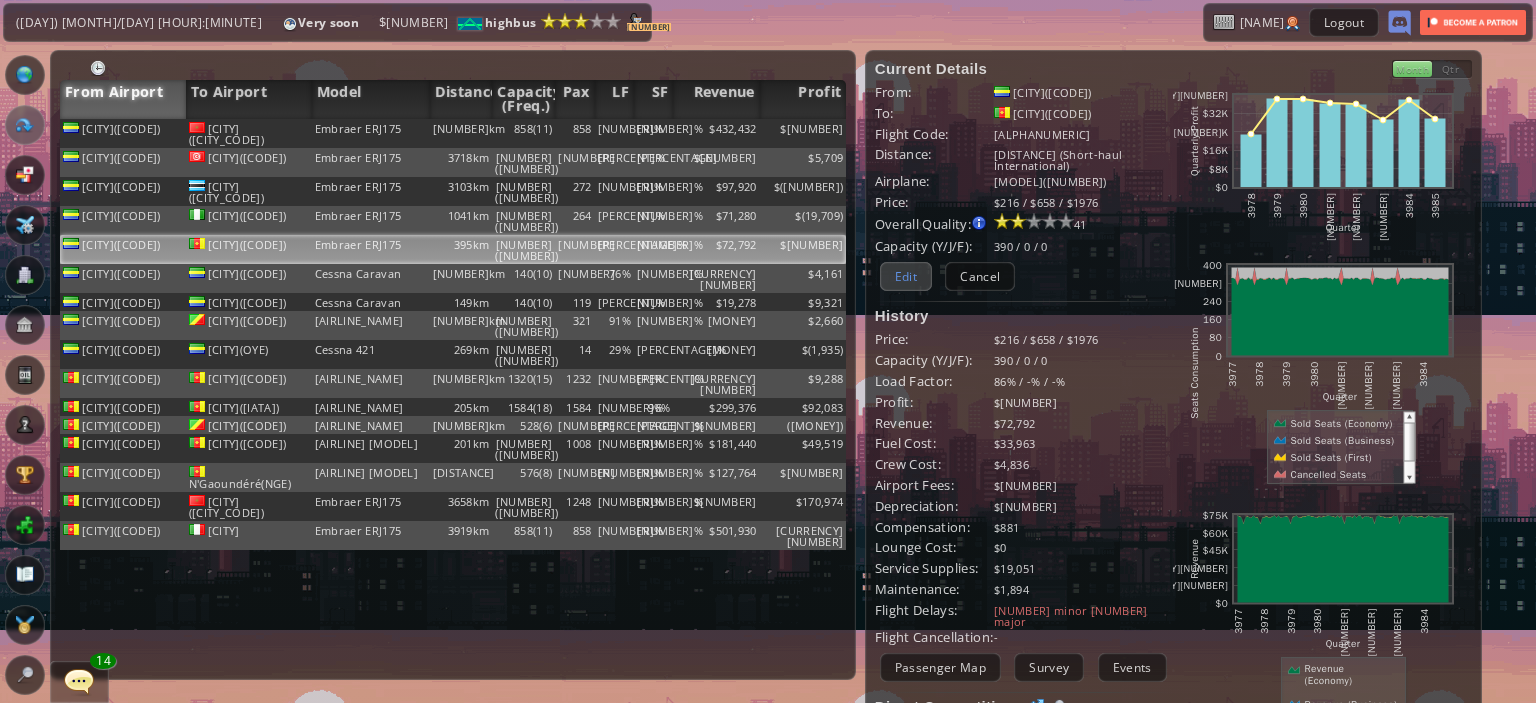 click on "Edit" at bounding box center [906, 276] 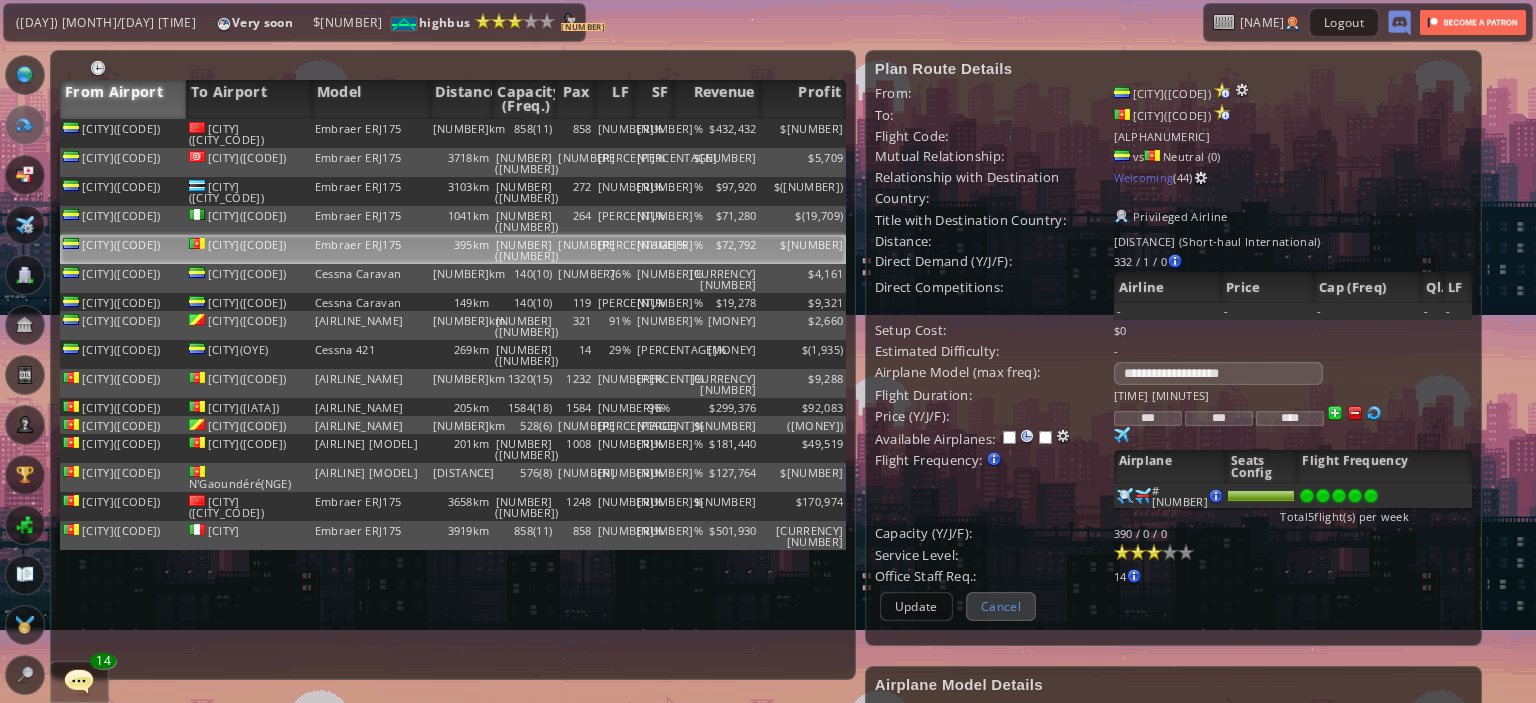 click on "Cancel" at bounding box center [1001, 606] 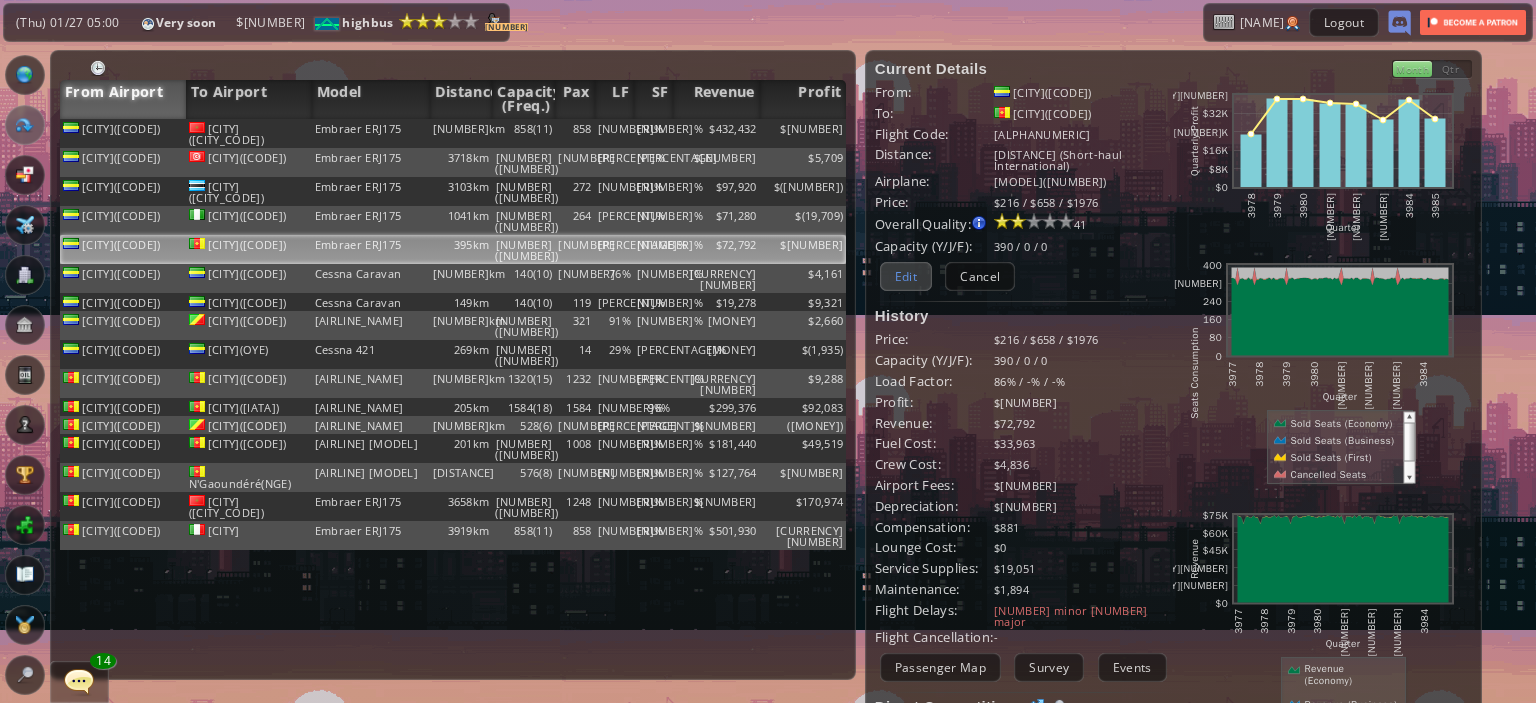 click on "Edit" at bounding box center [906, 276] 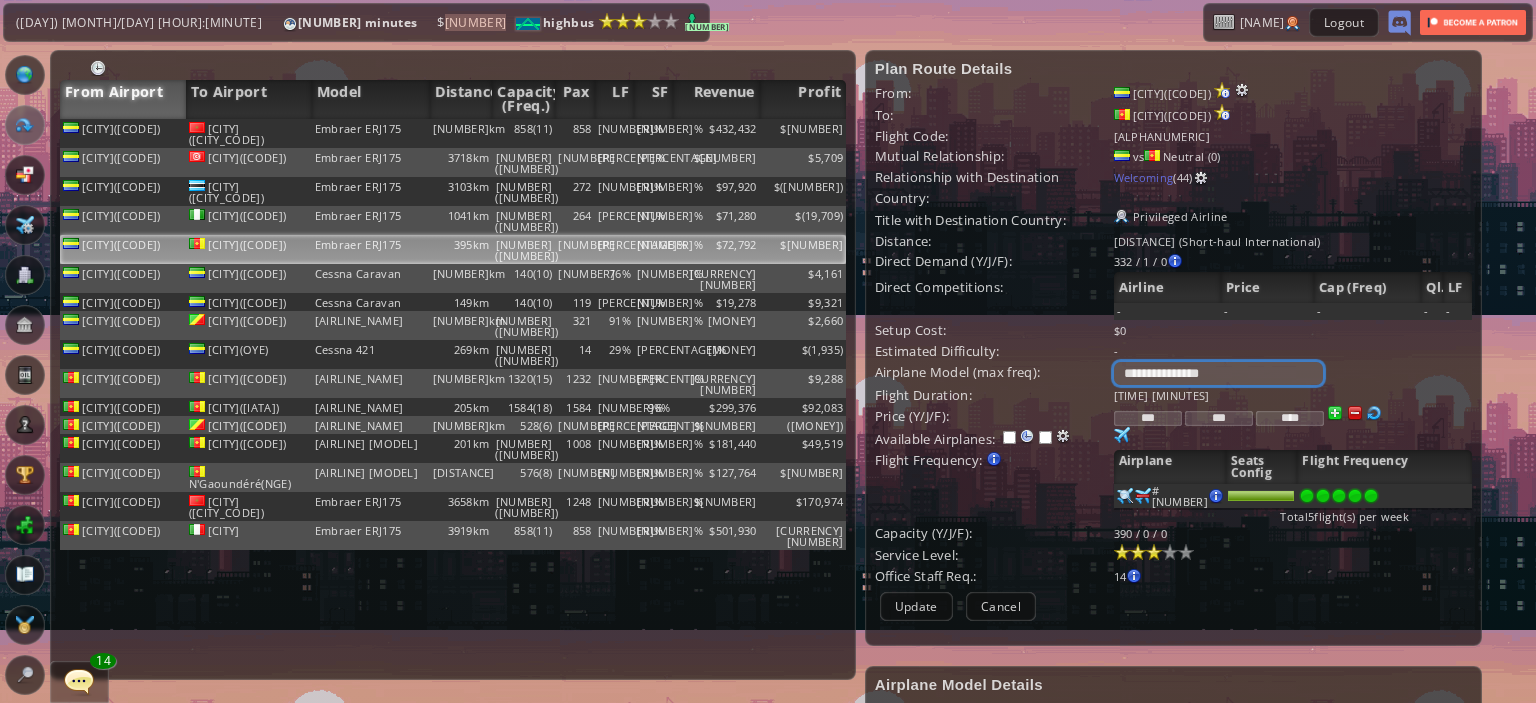 click on "[AIRLINE_NAME]" at bounding box center [1218, 373] 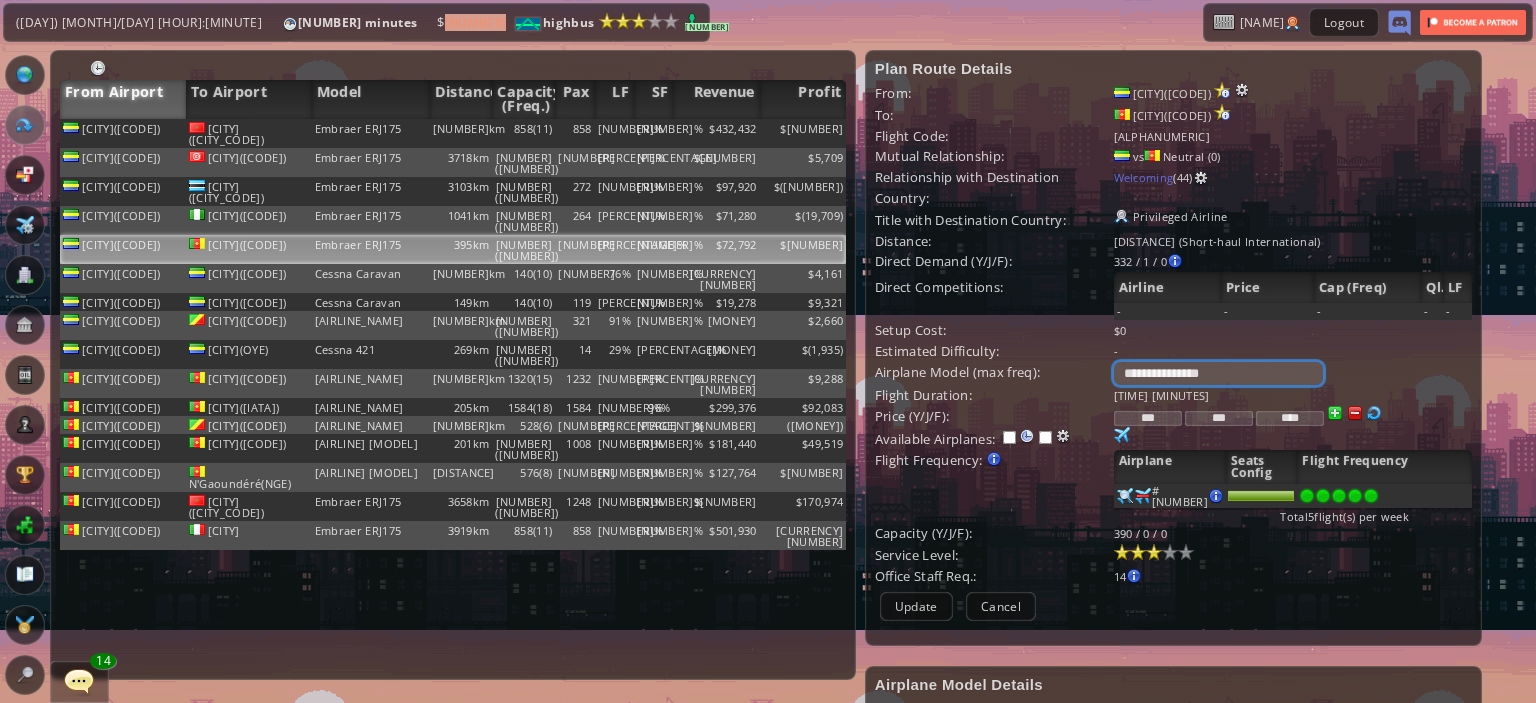 select on "**" 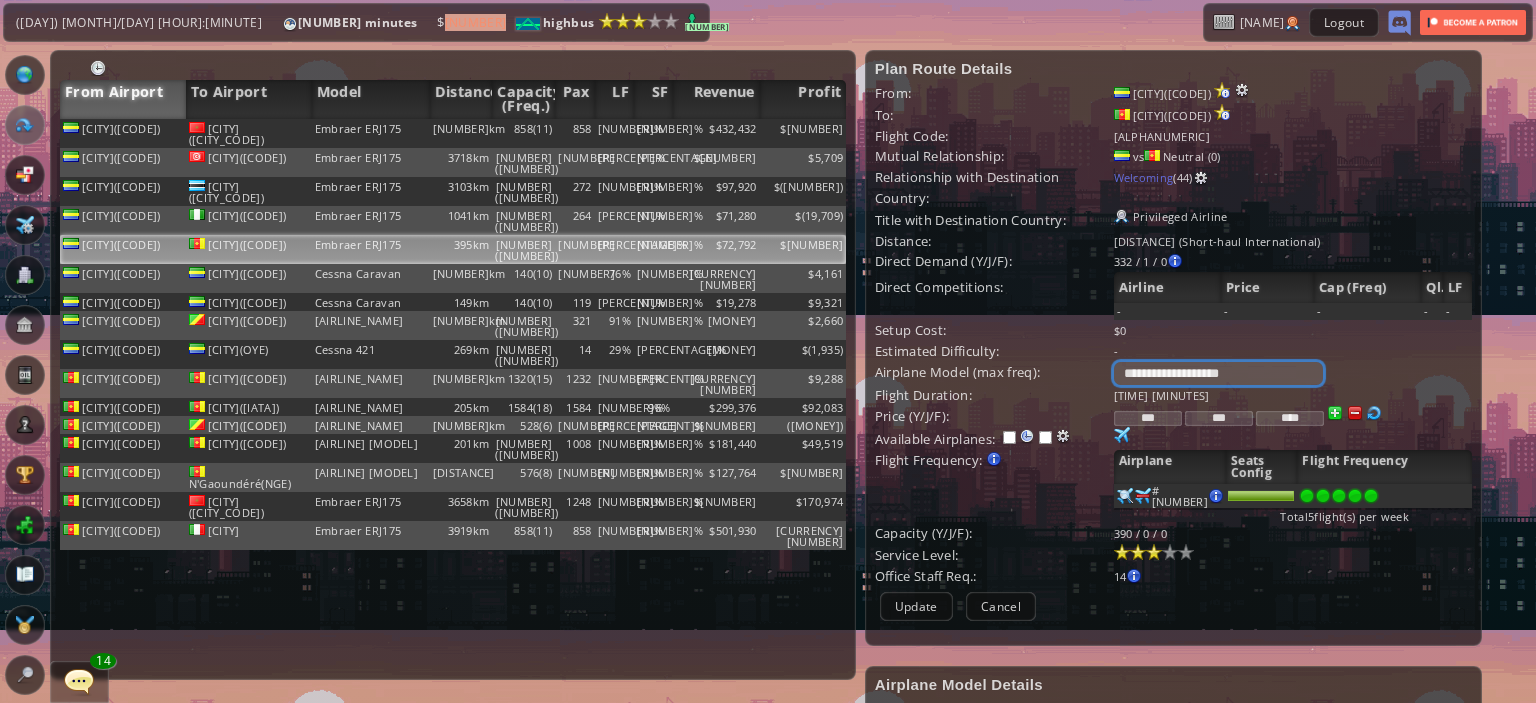 click on "[AIRLINE_NAME]" at bounding box center (1218, 373) 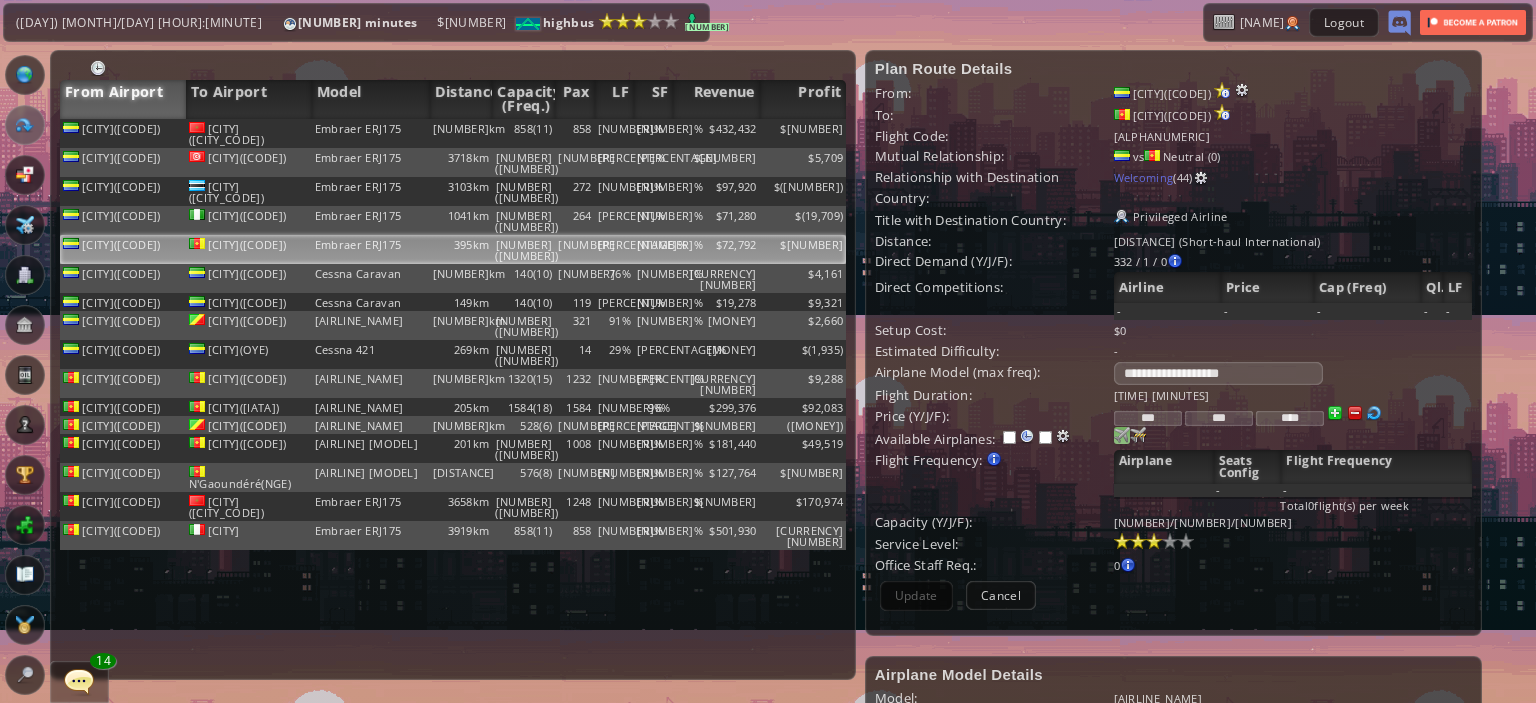 click at bounding box center (1122, 435) 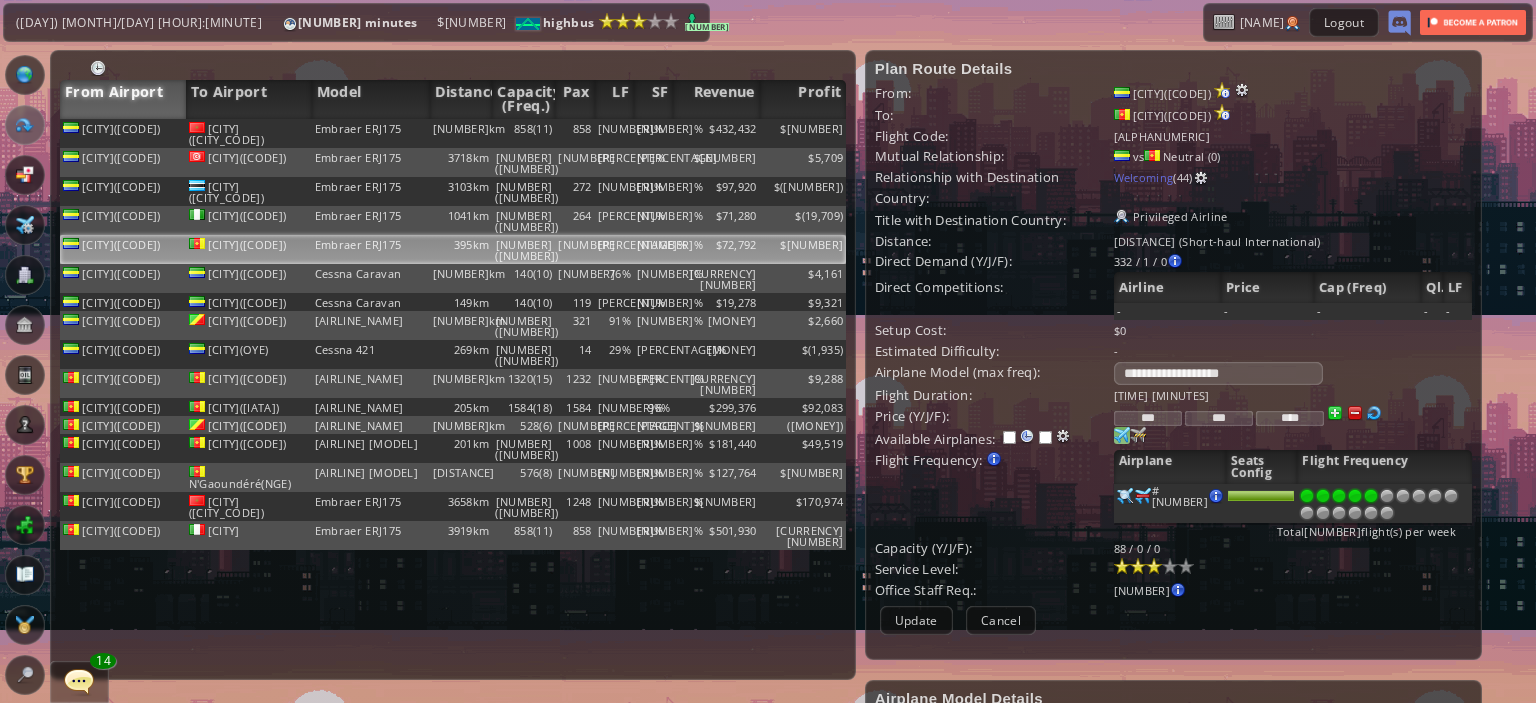 click at bounding box center (1371, 496) 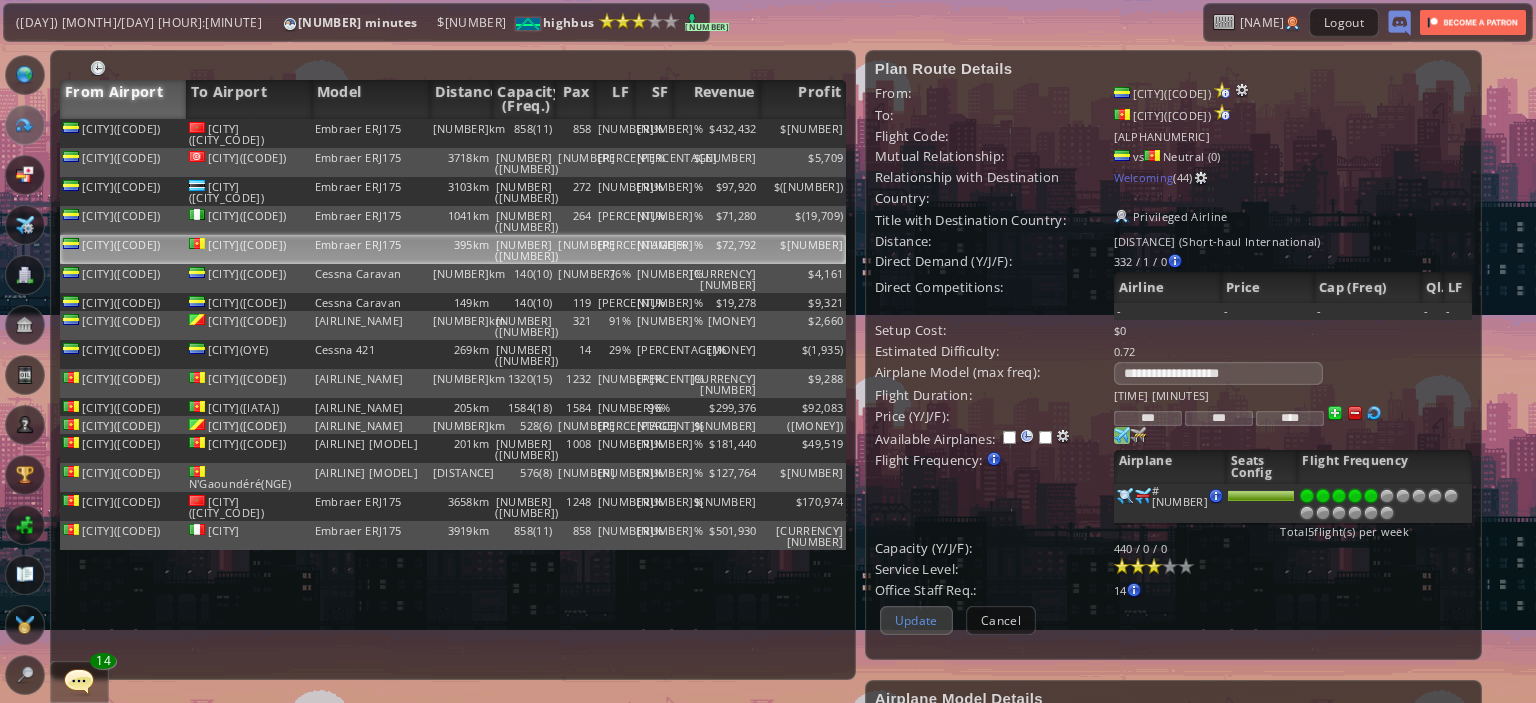 click on "Update" at bounding box center (916, 620) 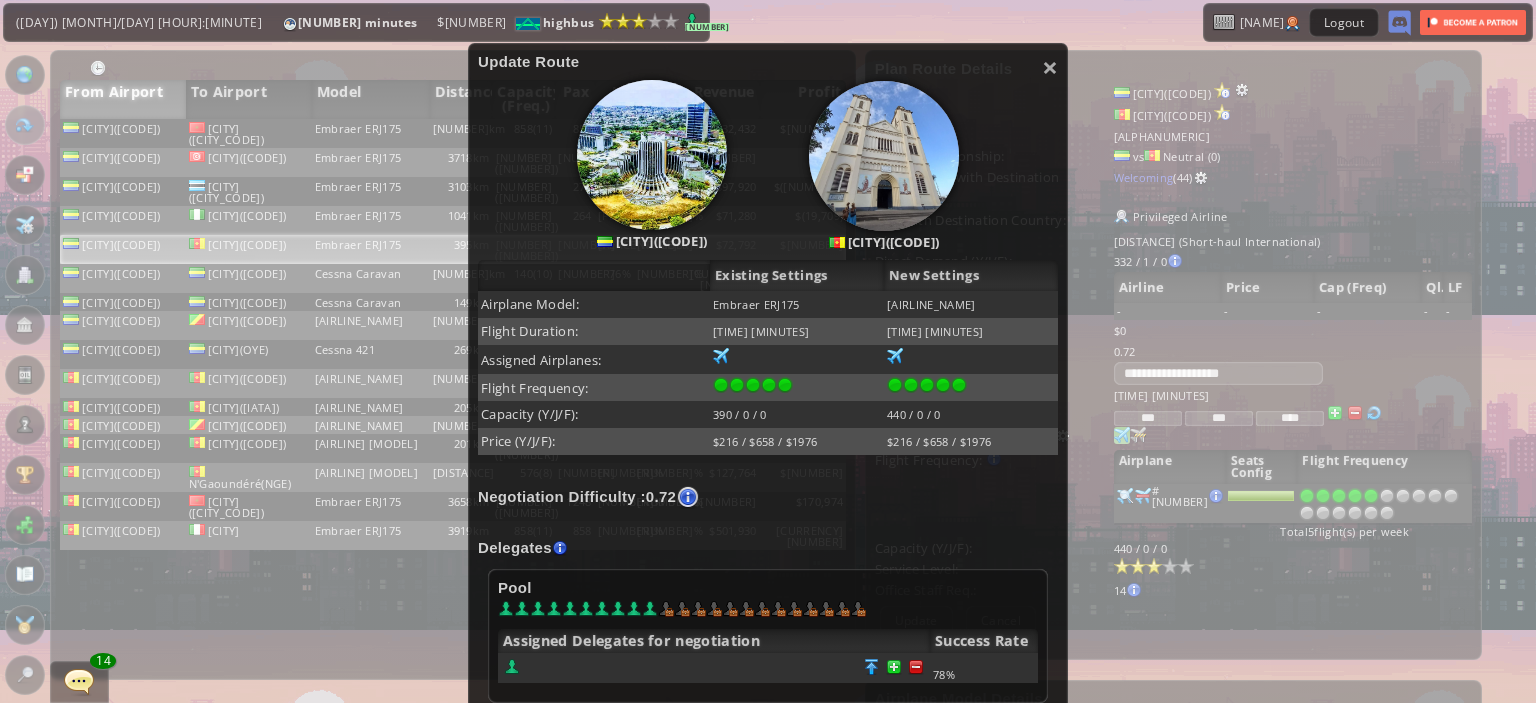 scroll, scrollTop: 188, scrollLeft: 0, axis: vertical 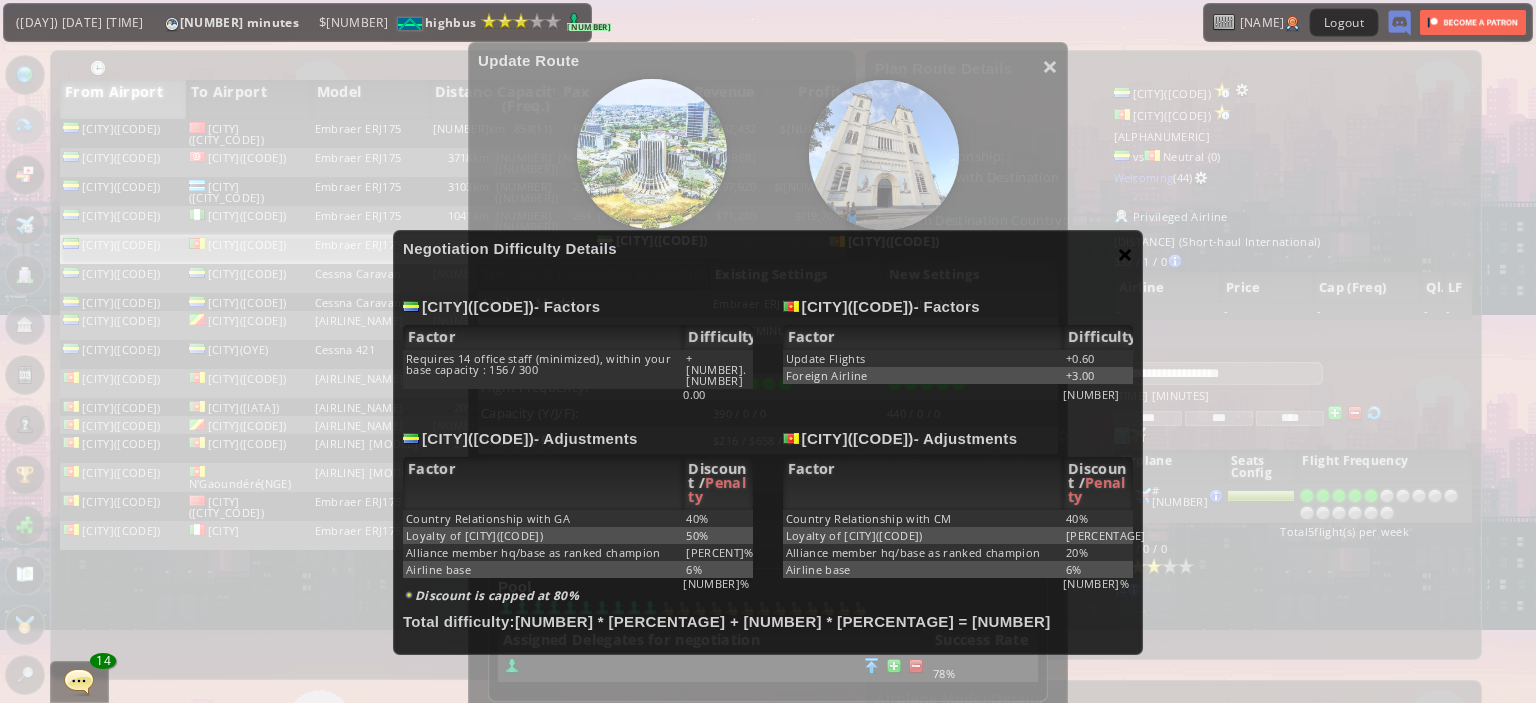 click on "×" at bounding box center (1125, 254) 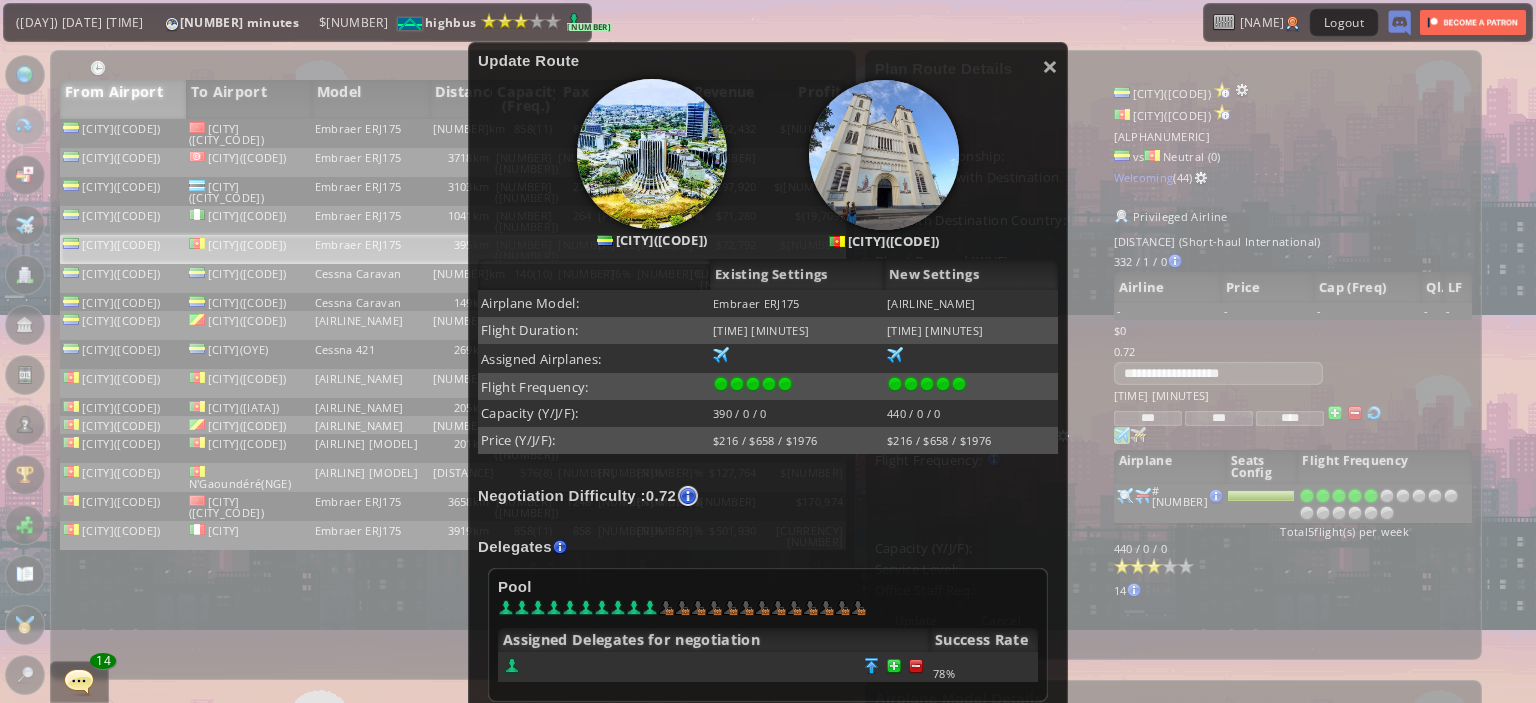 scroll, scrollTop: 488, scrollLeft: 0, axis: vertical 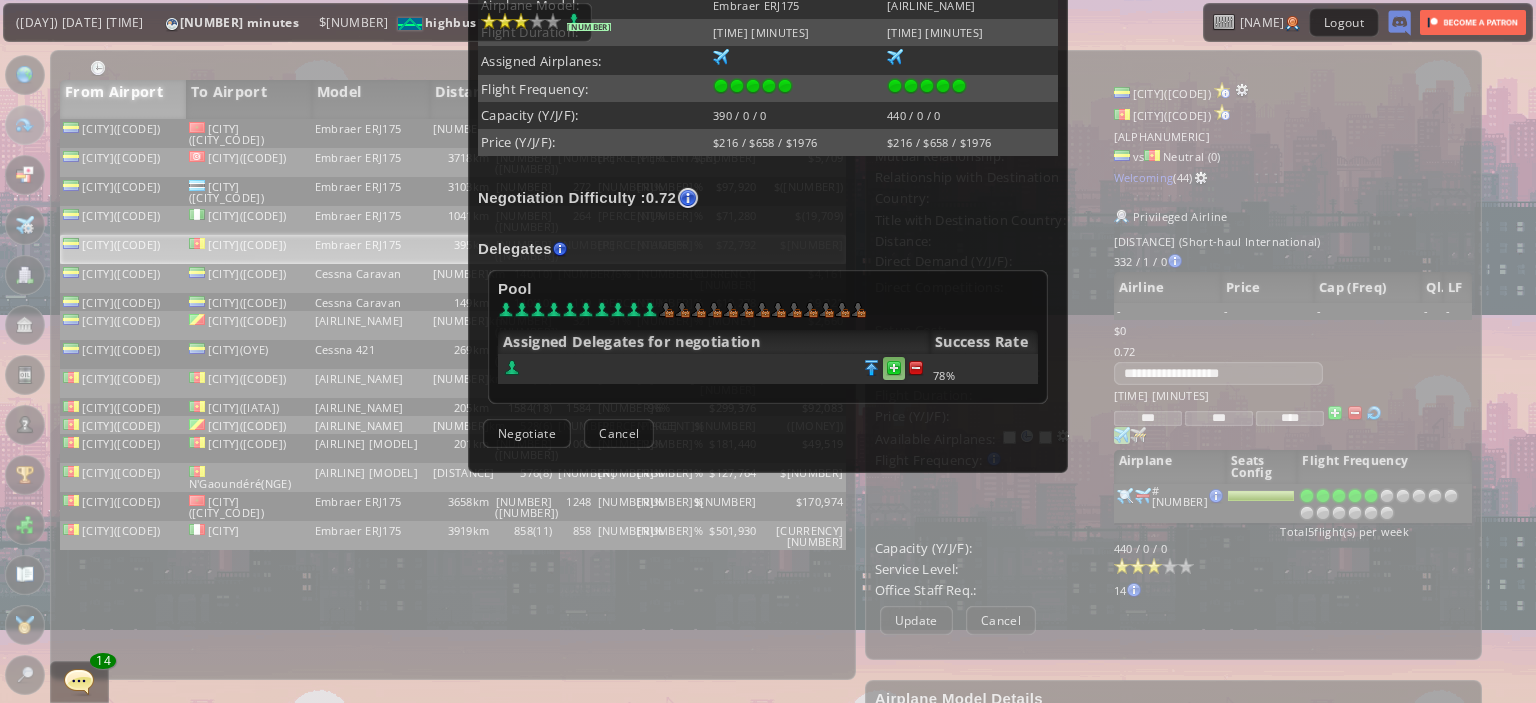 click at bounding box center [916, 368] 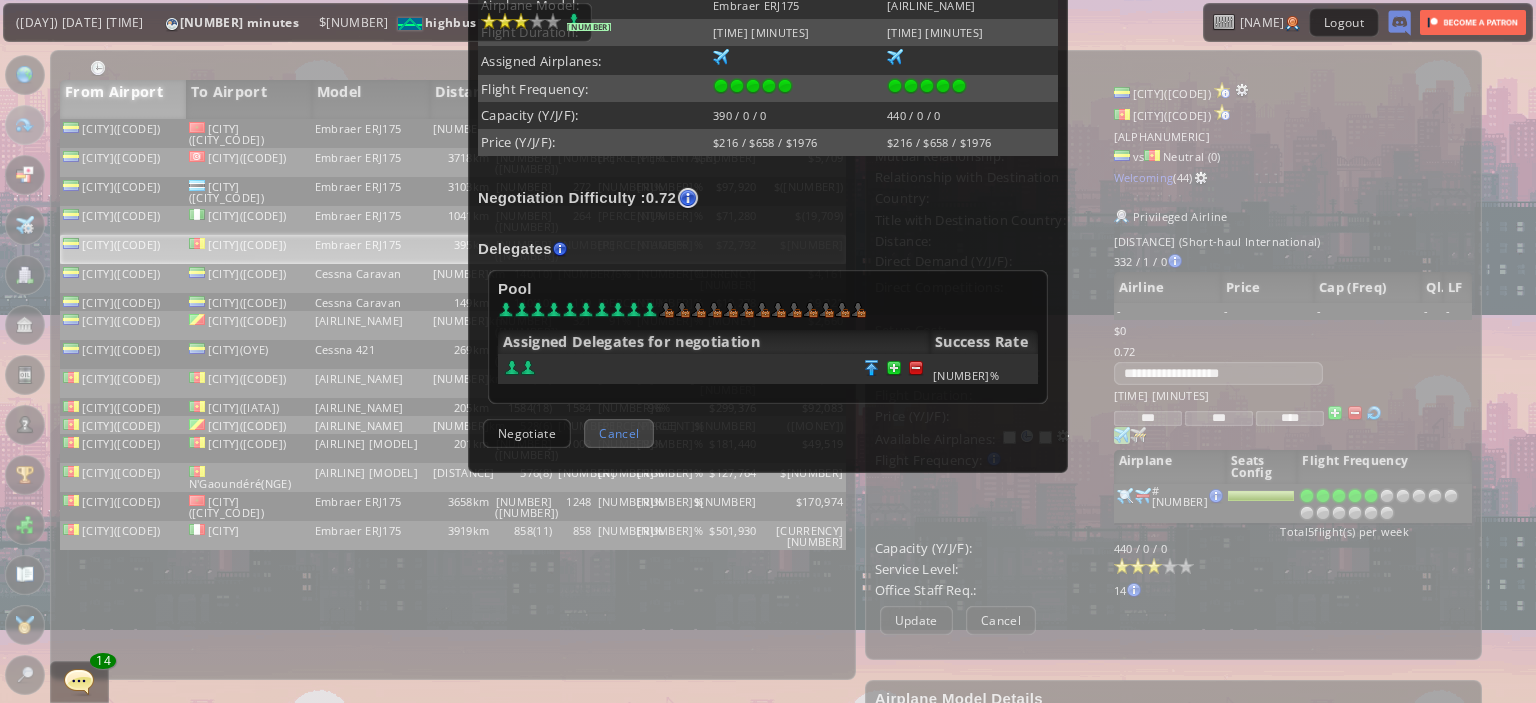 click on "Cancel" at bounding box center (619, 433) 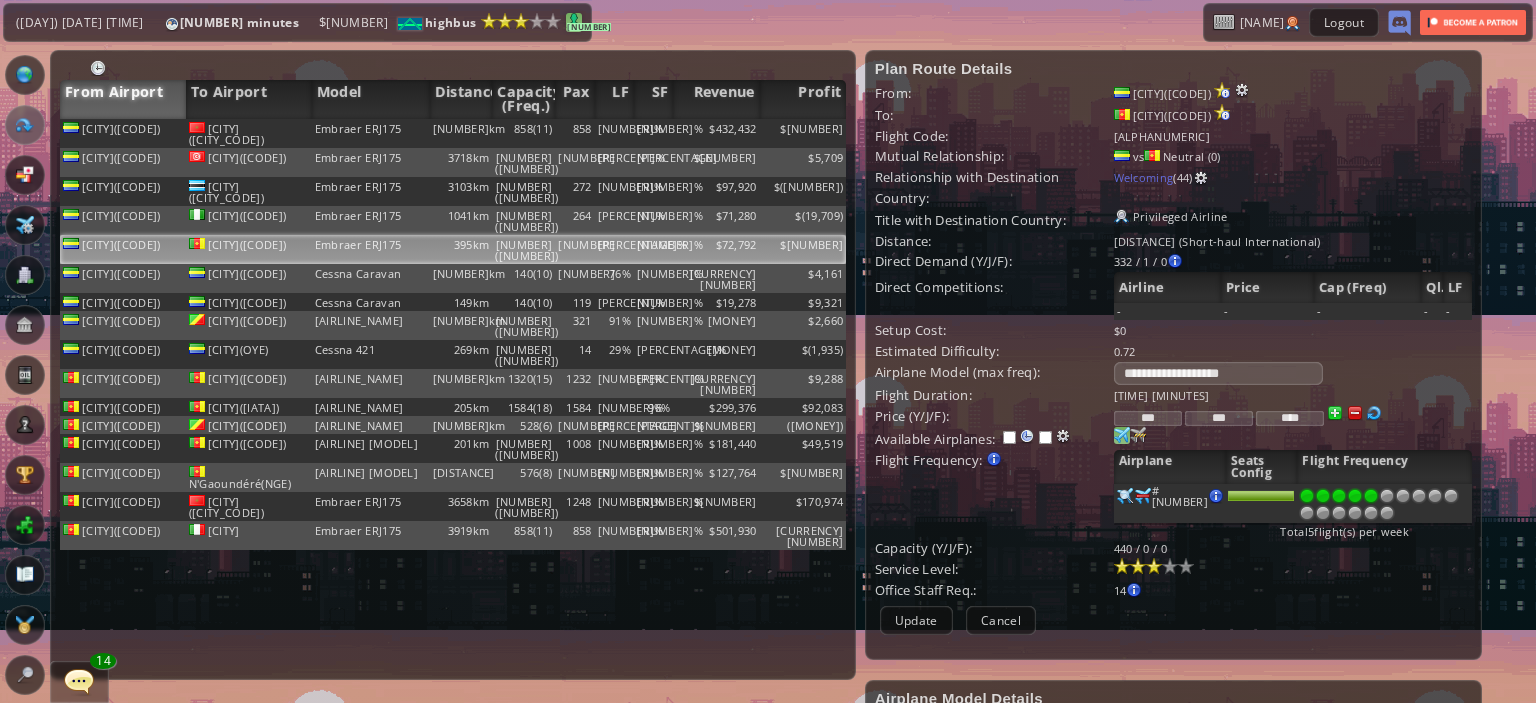 click on "[NUMBER]" at bounding box center [589, 27] 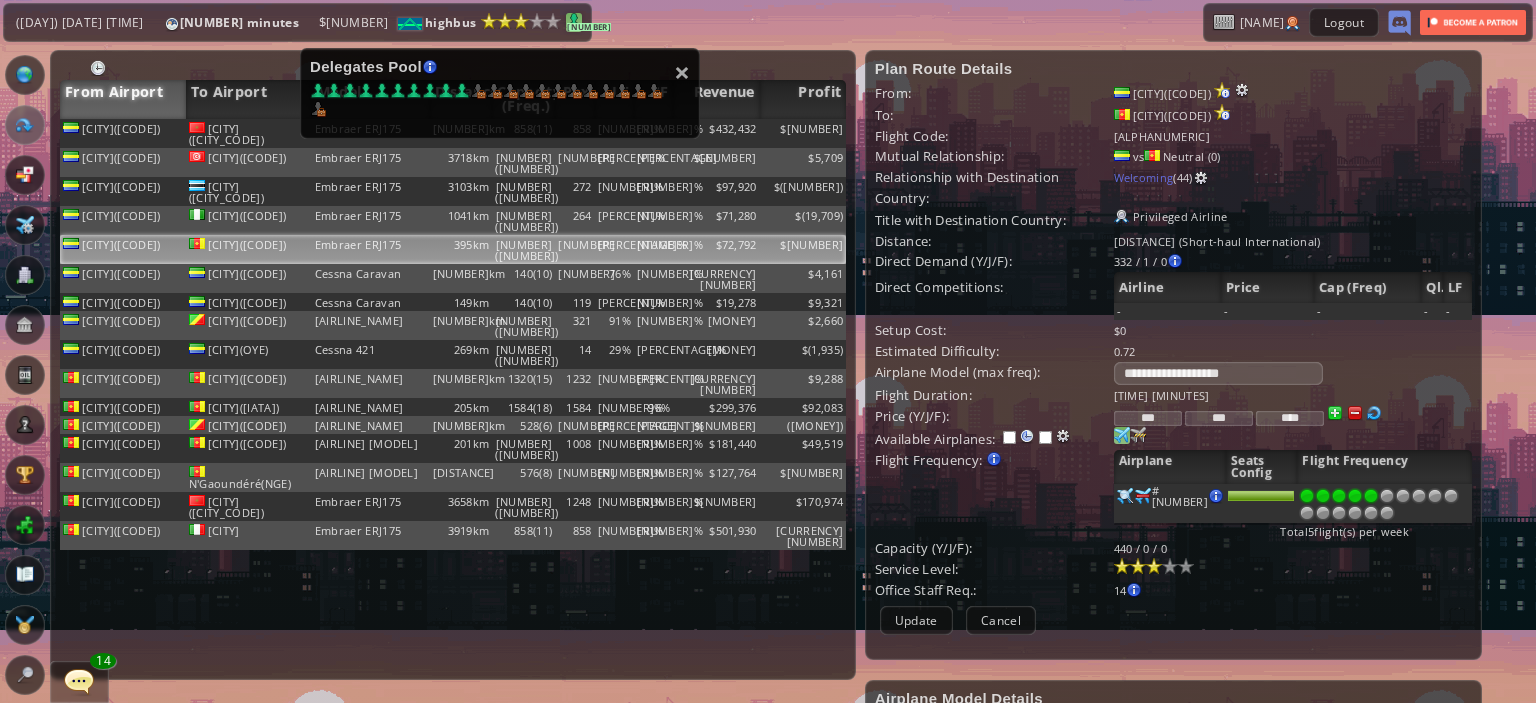 click on "[NUMBER]" at bounding box center [589, 27] 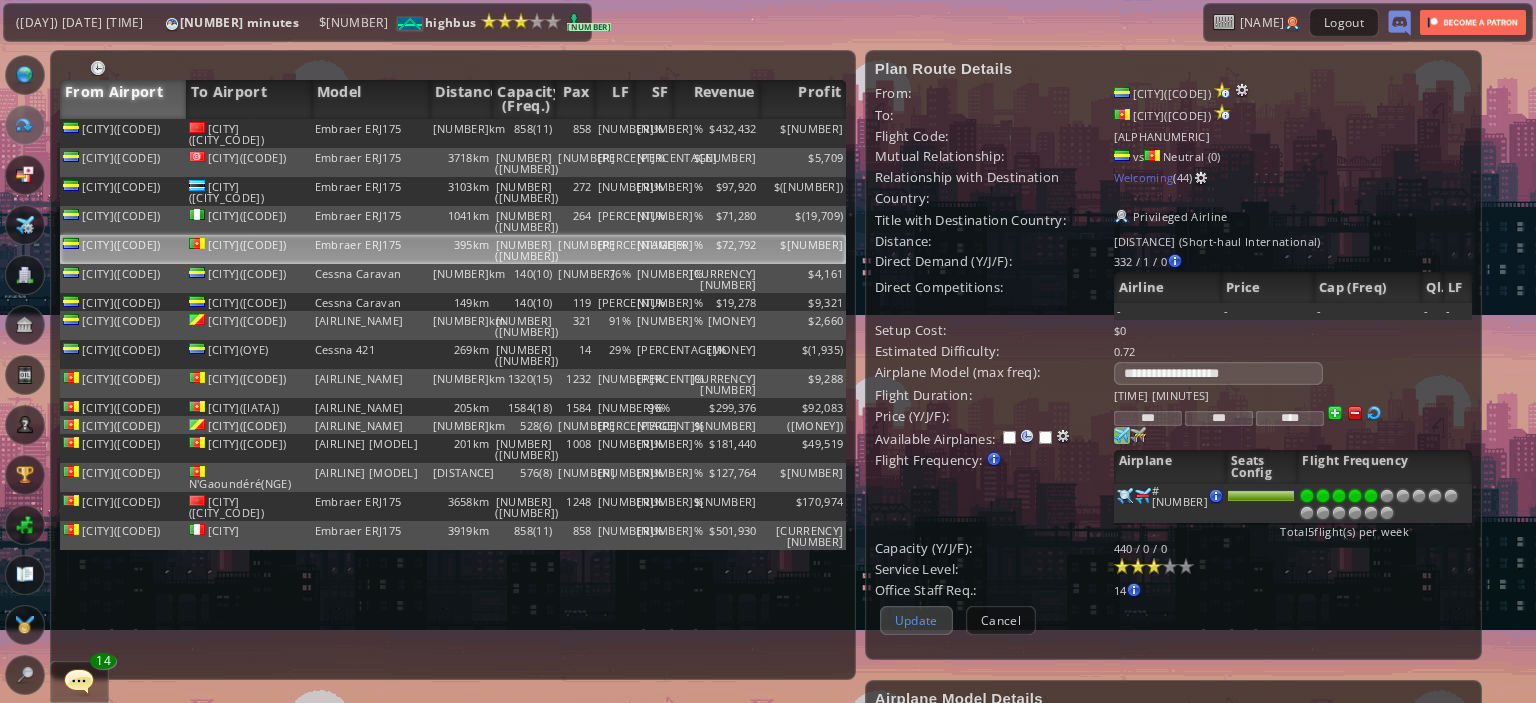 click on "Update" at bounding box center (916, 620) 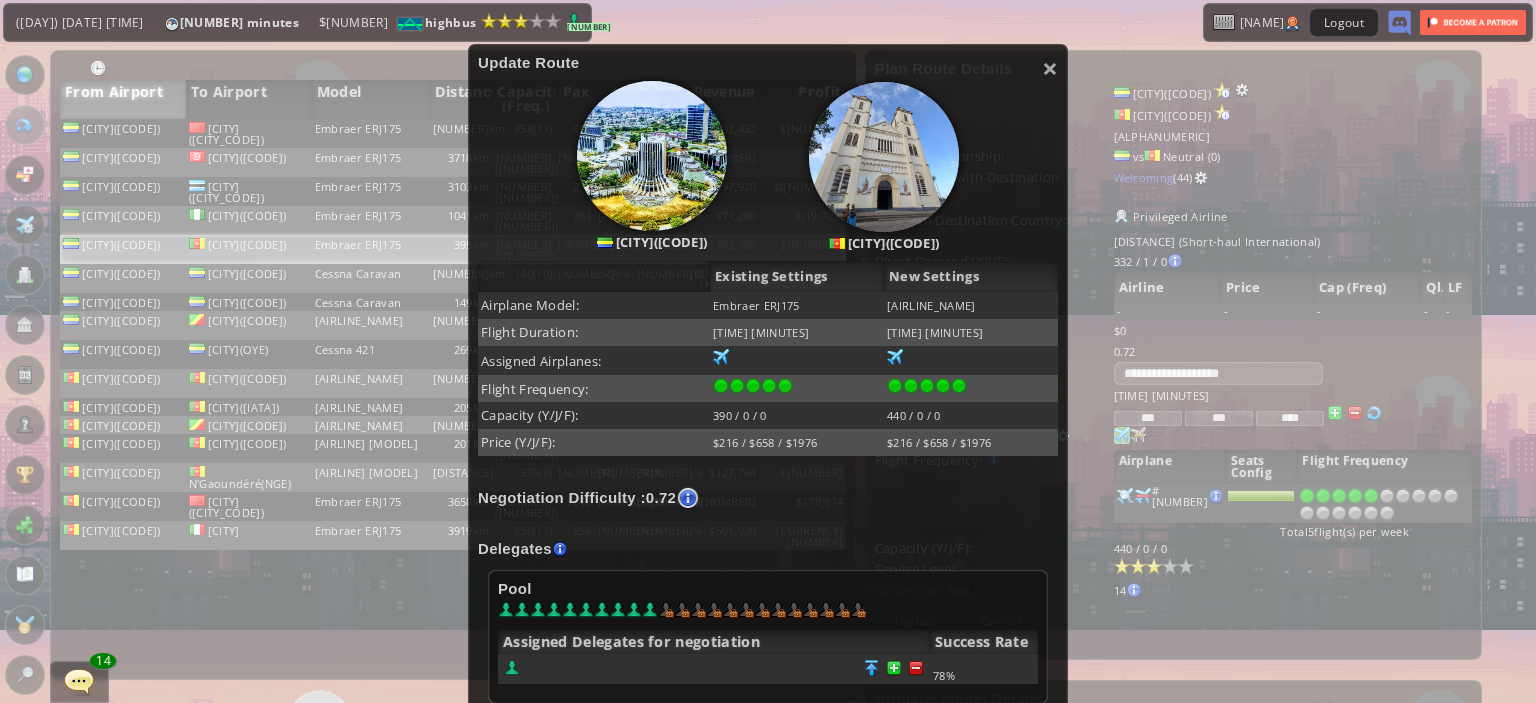 scroll, scrollTop: 488, scrollLeft: 0, axis: vertical 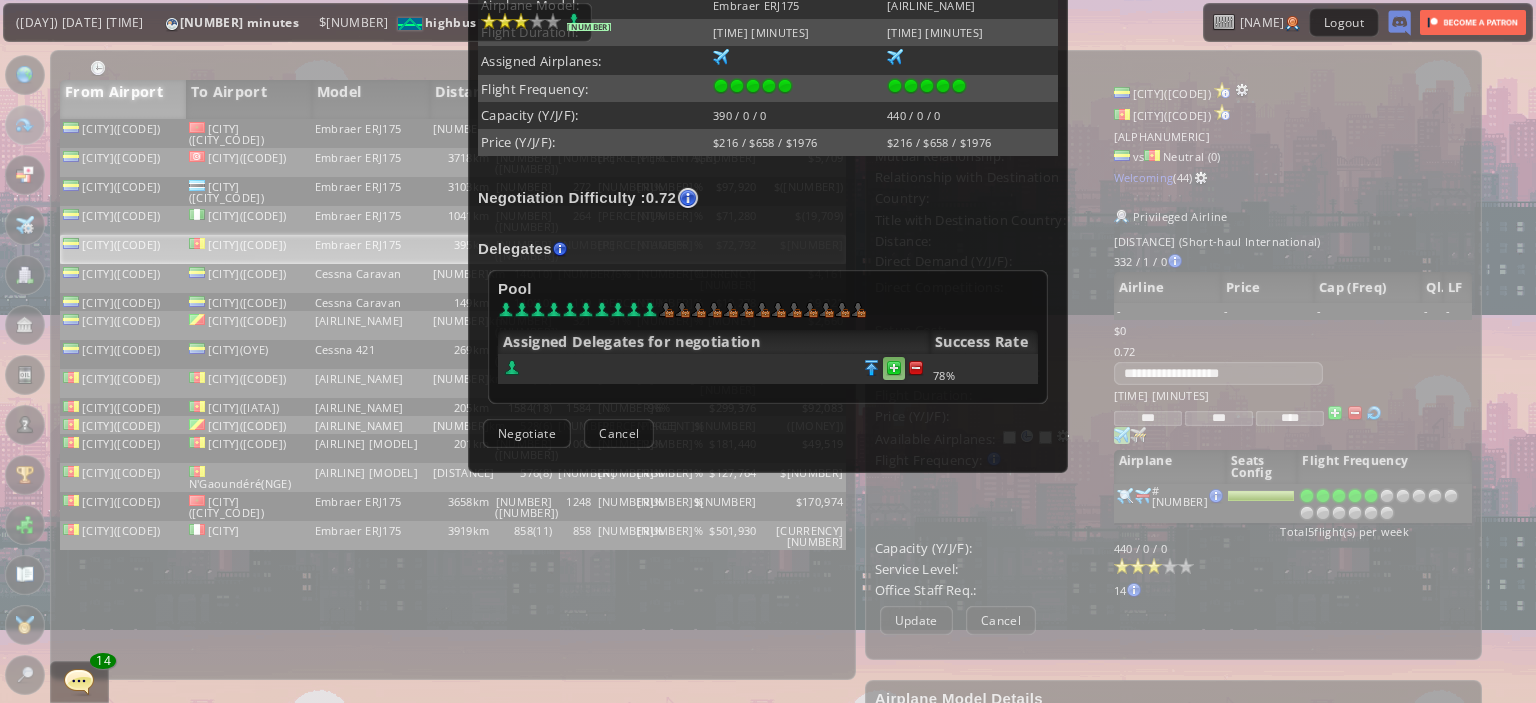 click at bounding box center (894, 368) 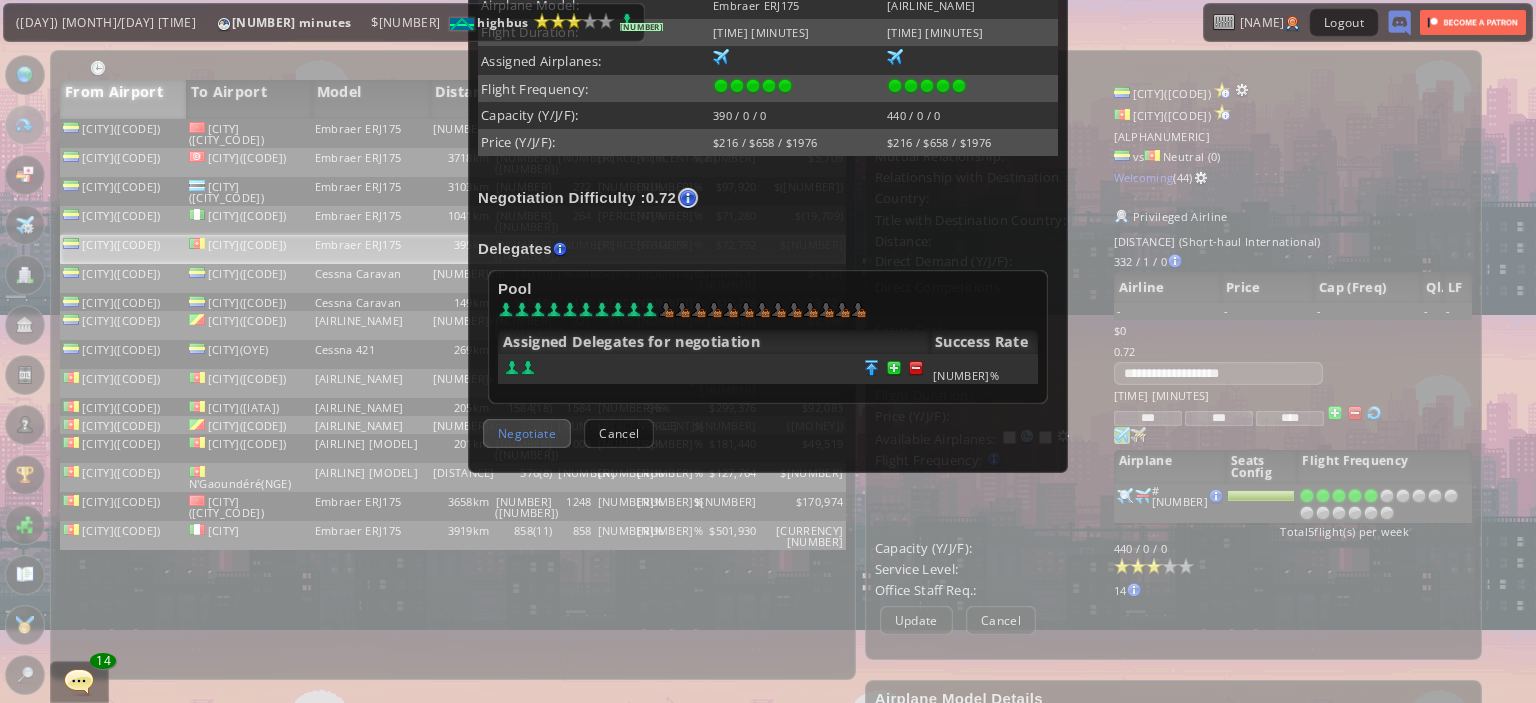 click on "Negotiate" at bounding box center [527, 433] 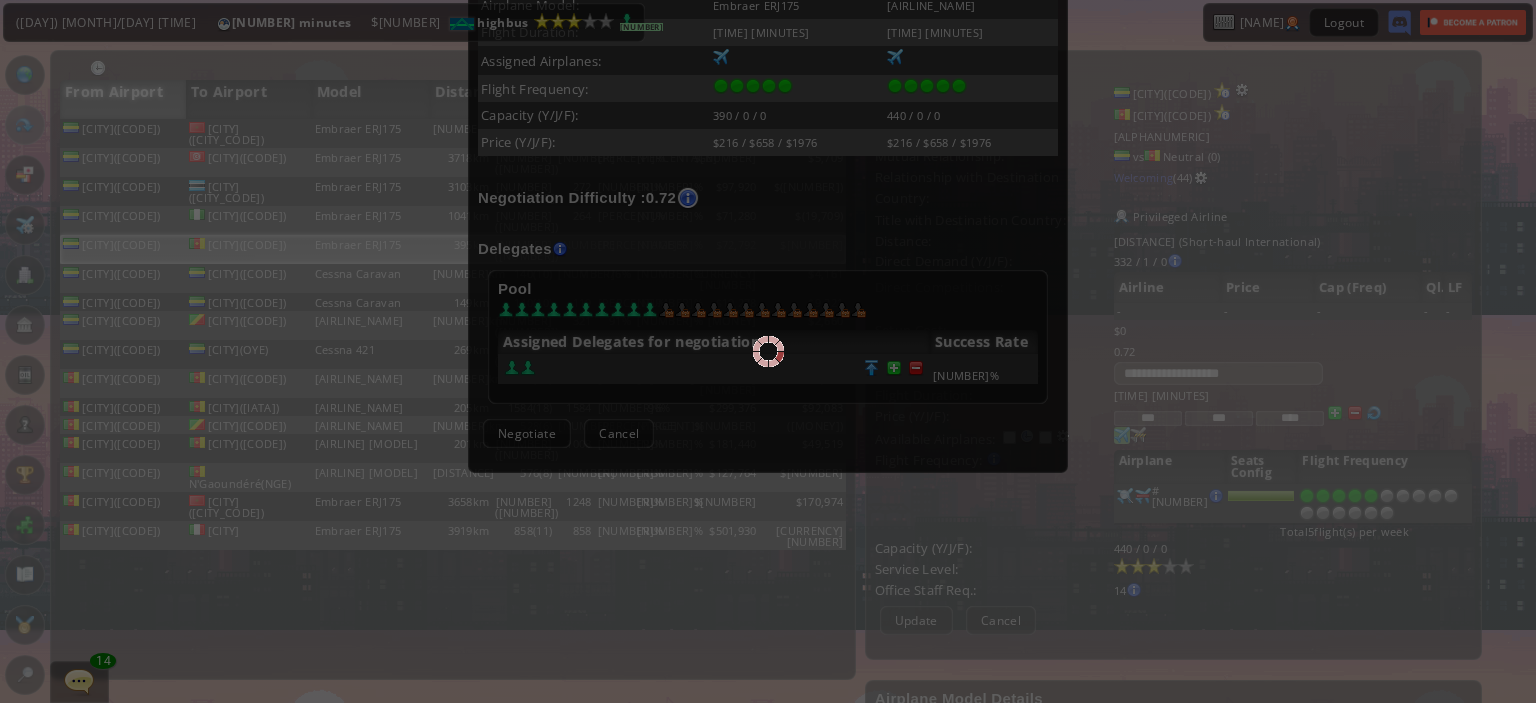 click at bounding box center [768, 351] 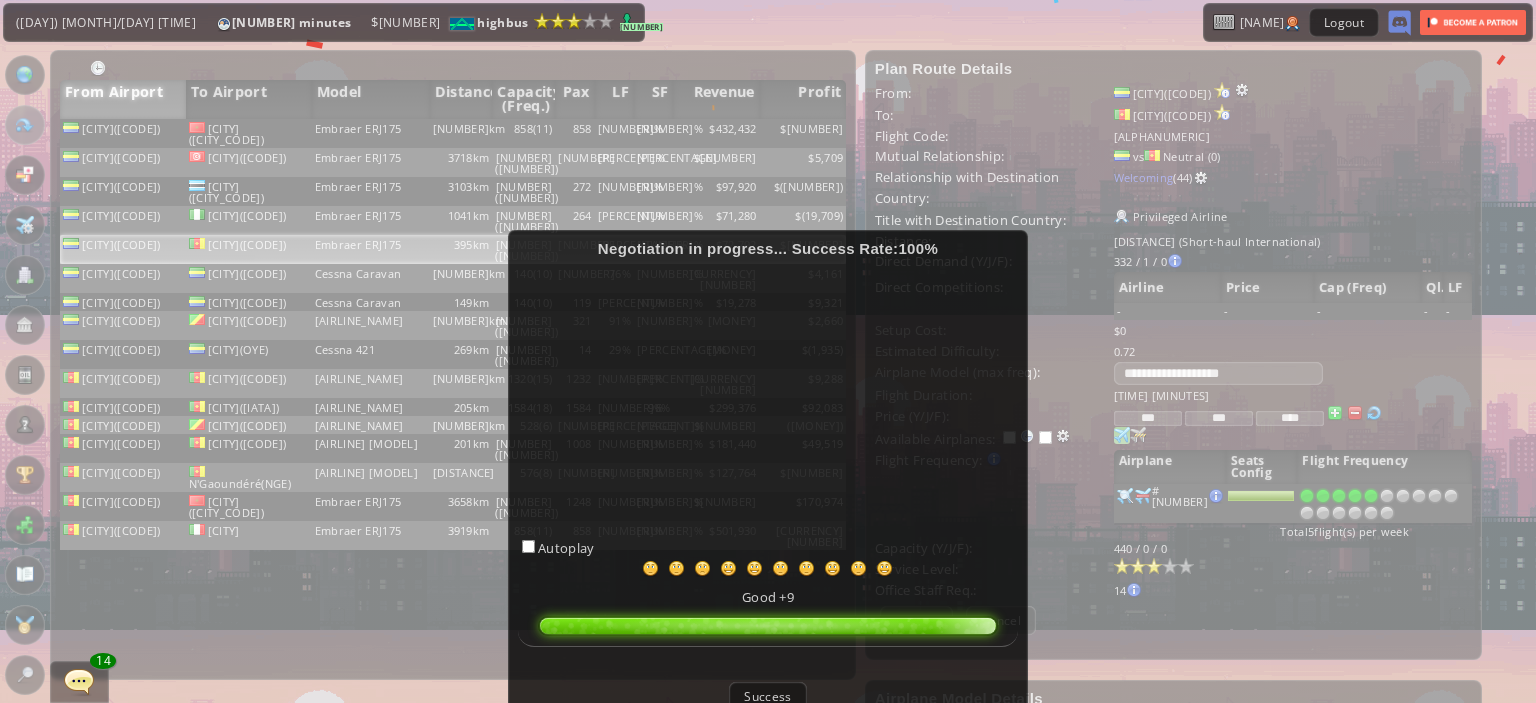 scroll, scrollTop: 144, scrollLeft: 0, axis: vertical 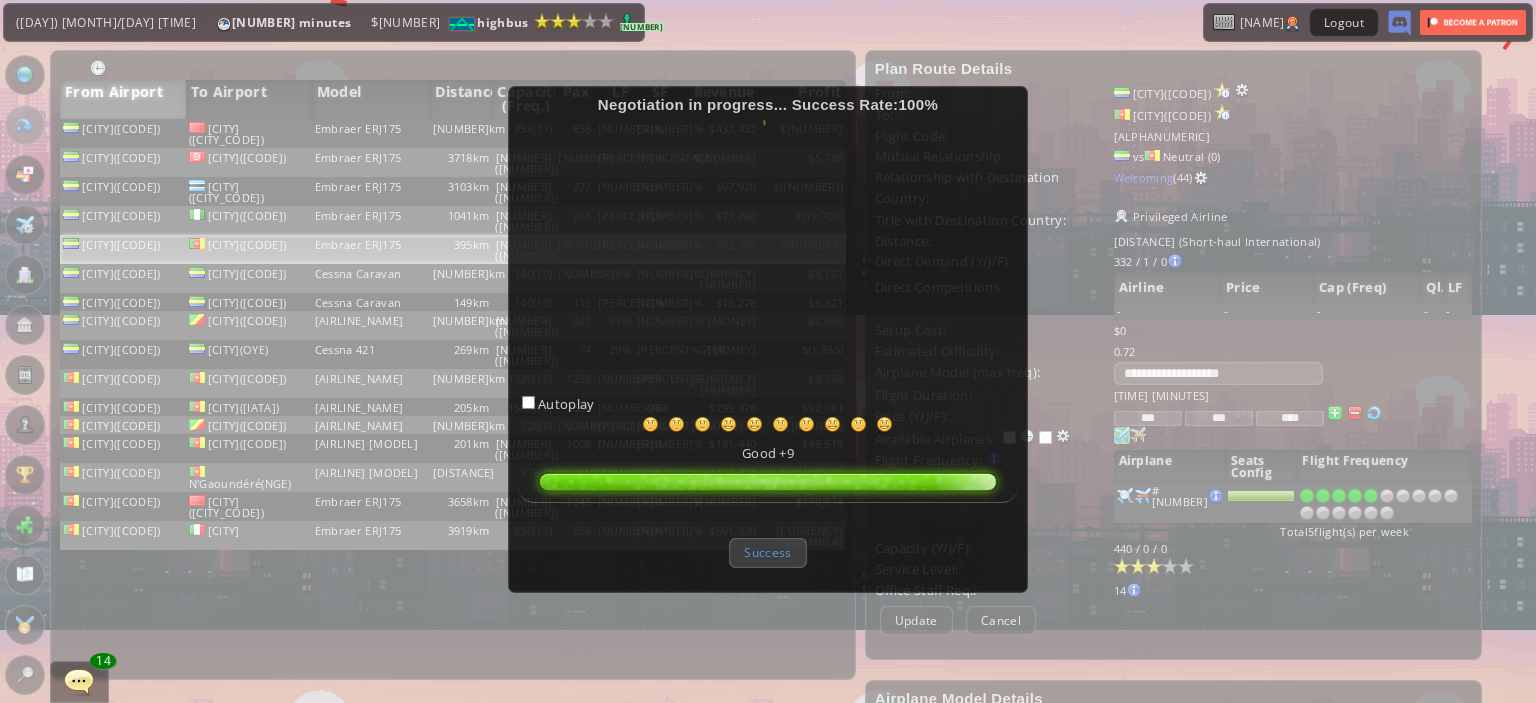 click on "Success" at bounding box center [767, 552] 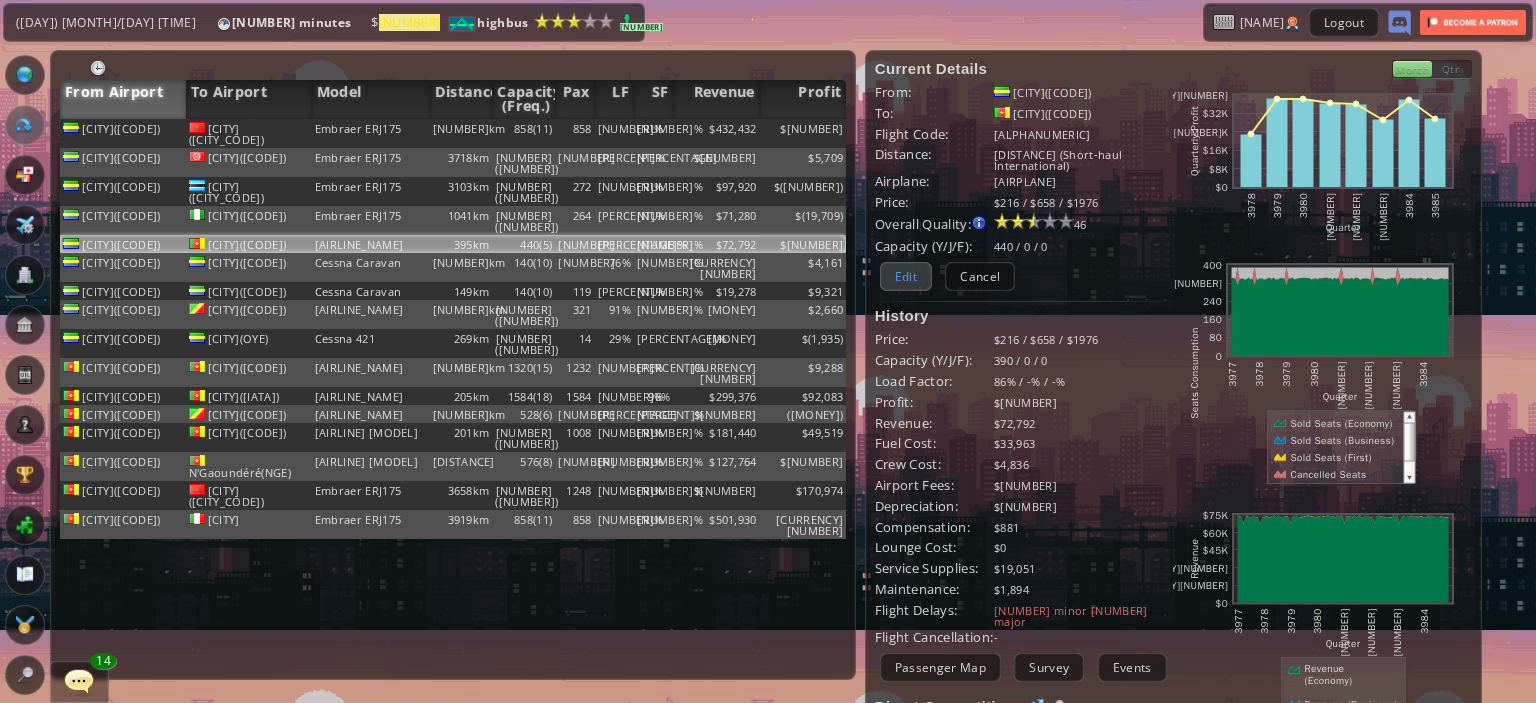 click on "Edit" at bounding box center [906, 276] 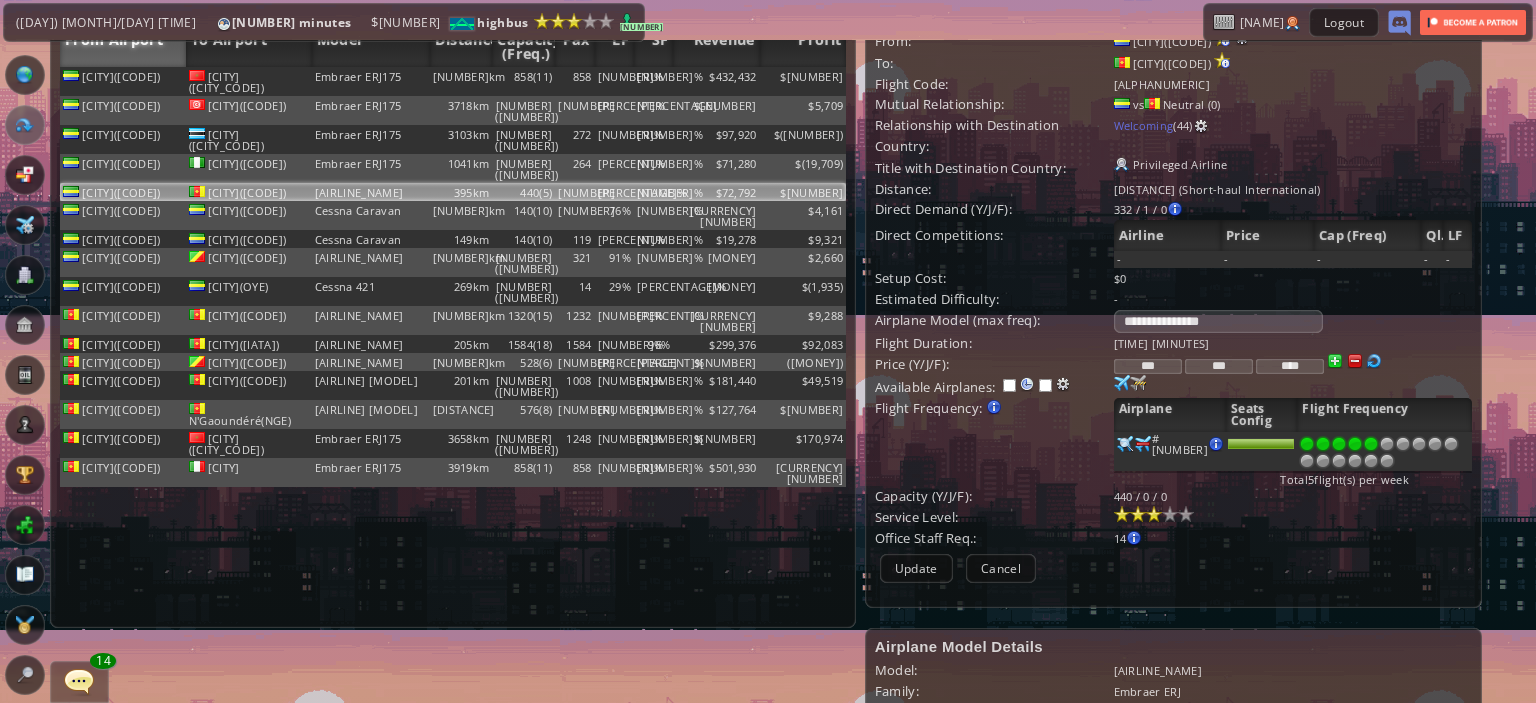 scroll, scrollTop: 52, scrollLeft: 0, axis: vertical 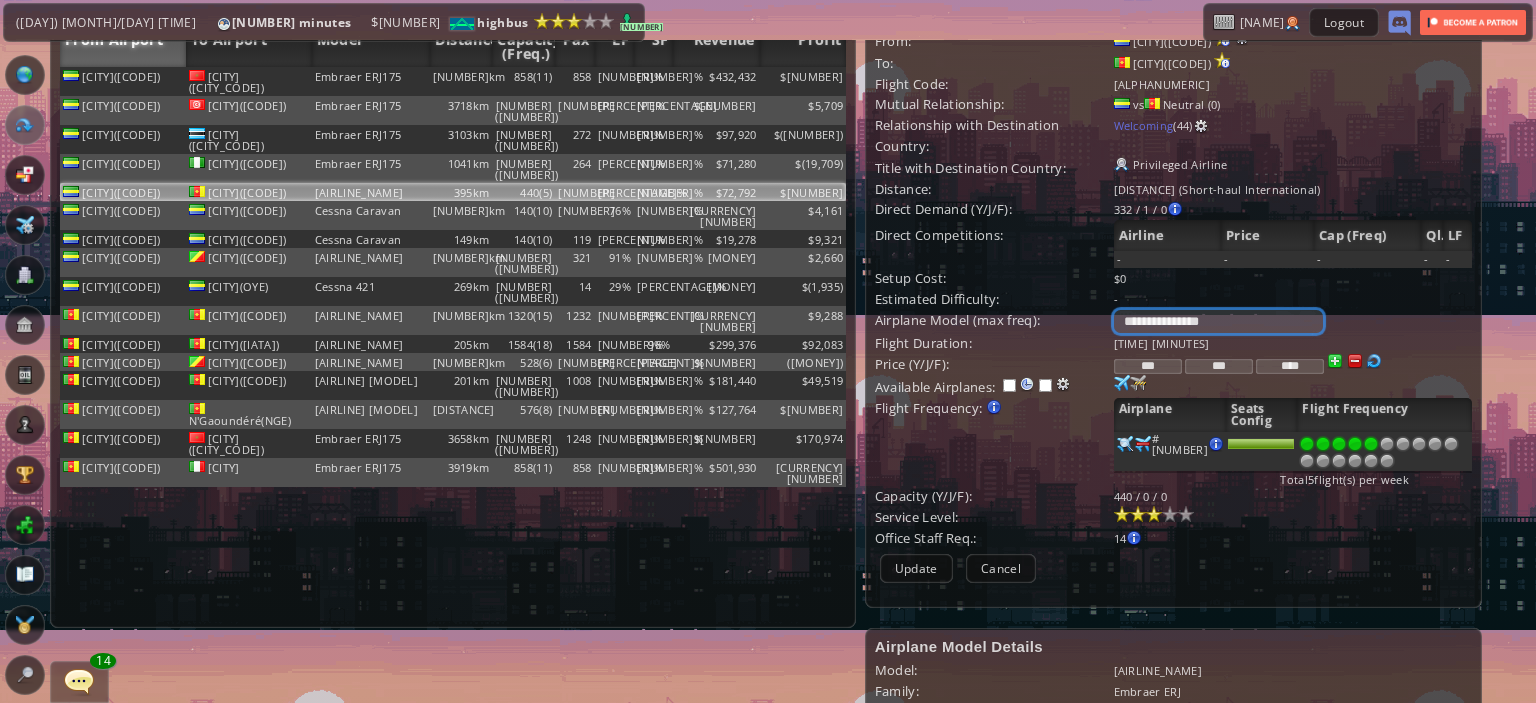 click on "[AIRLINE_NAME]" at bounding box center [1218, 321] 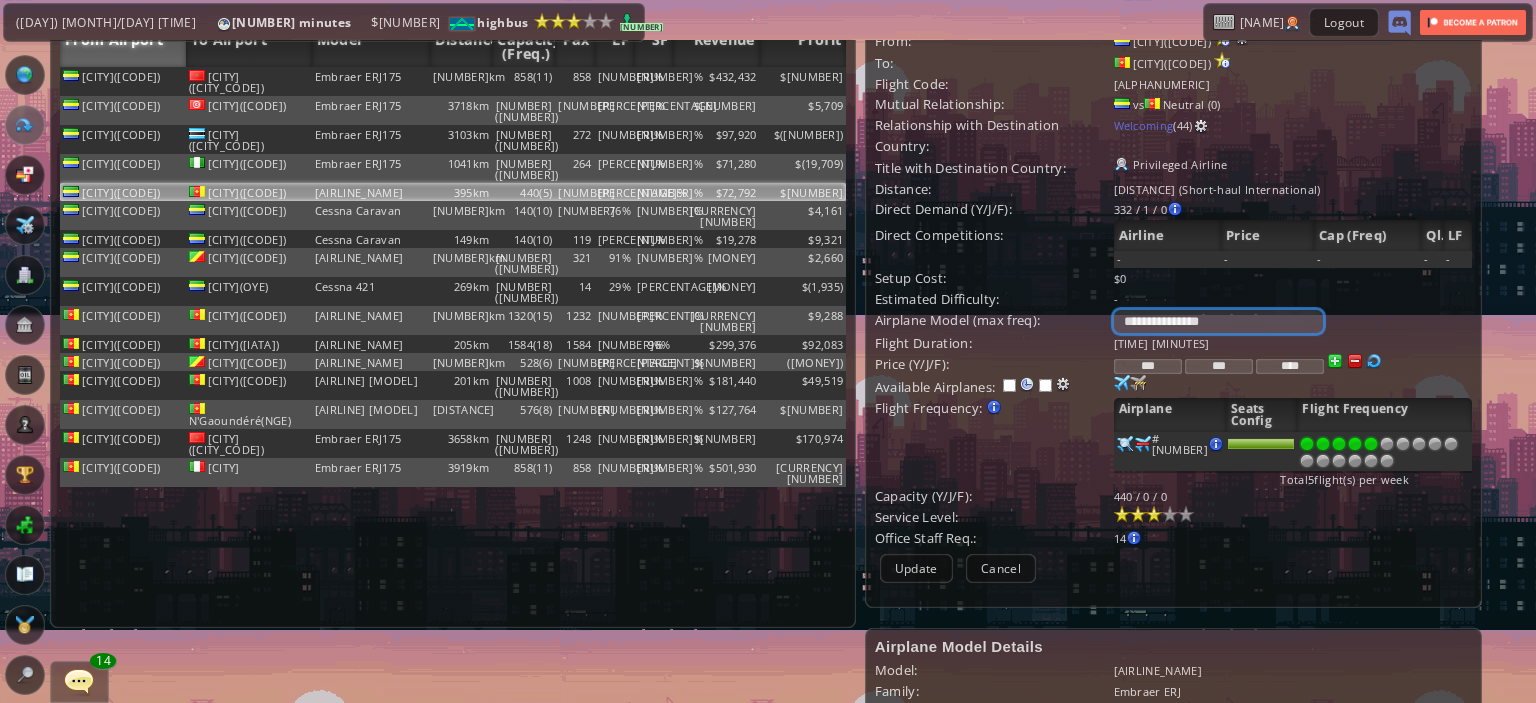 click on "[AIRLINE_NAME]" at bounding box center [1218, 321] 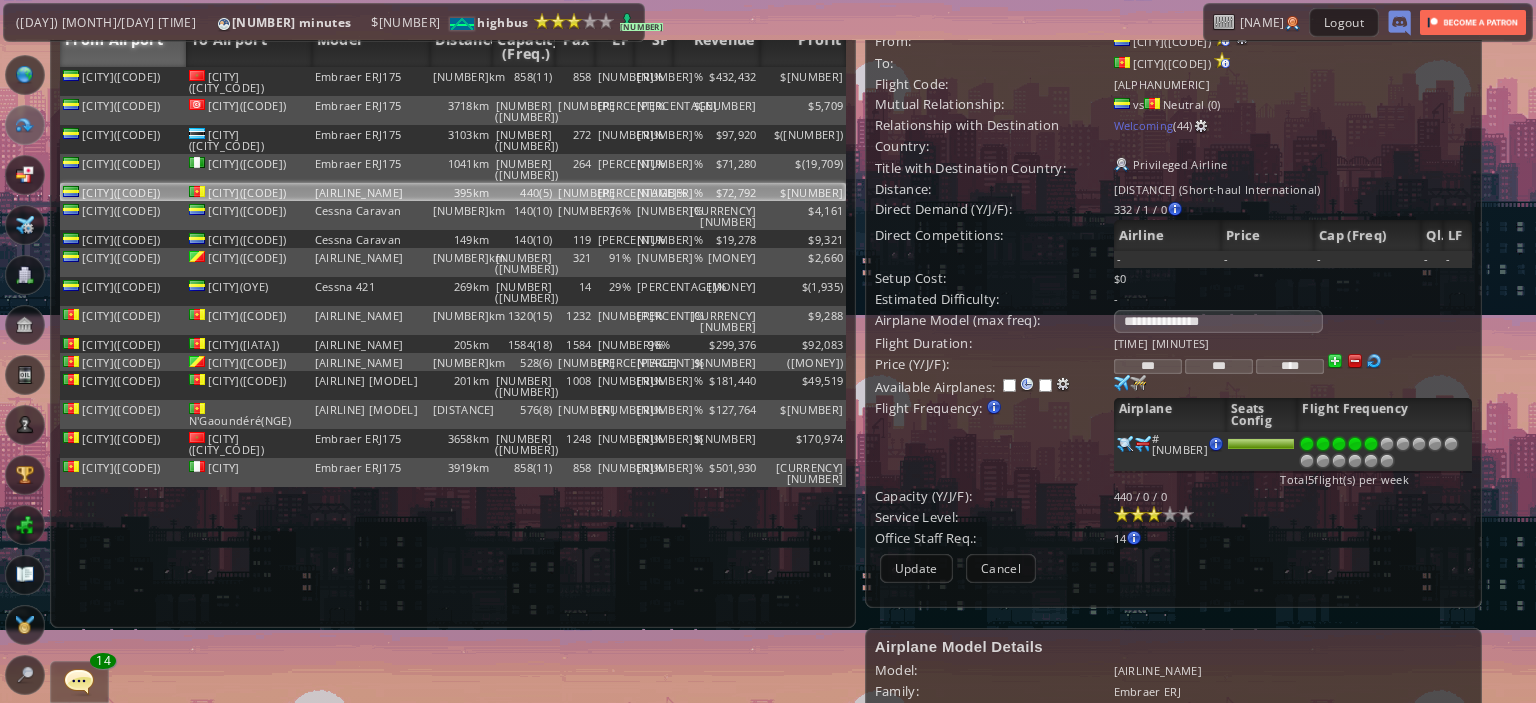 click on "***" at bounding box center [1148, 366] 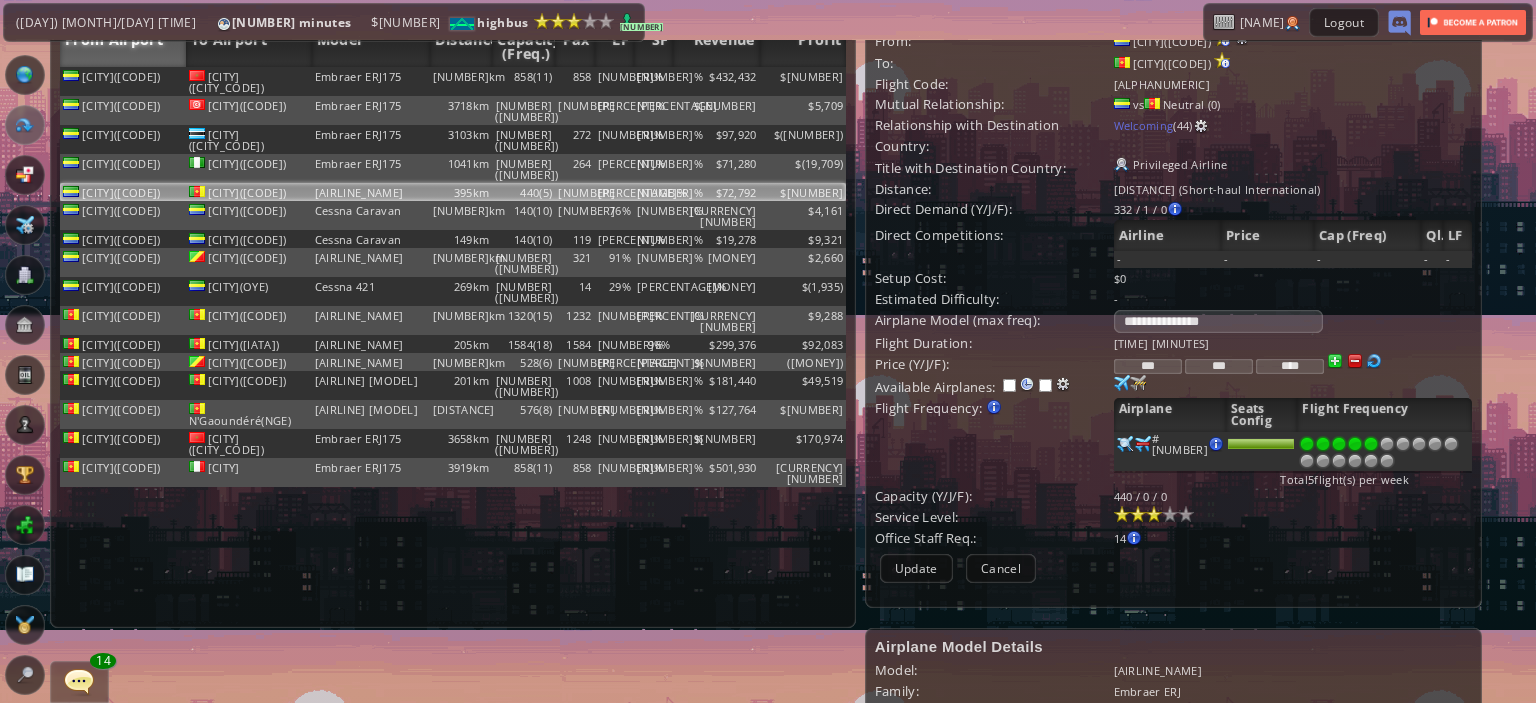 click on "***" at bounding box center [1148, 366] 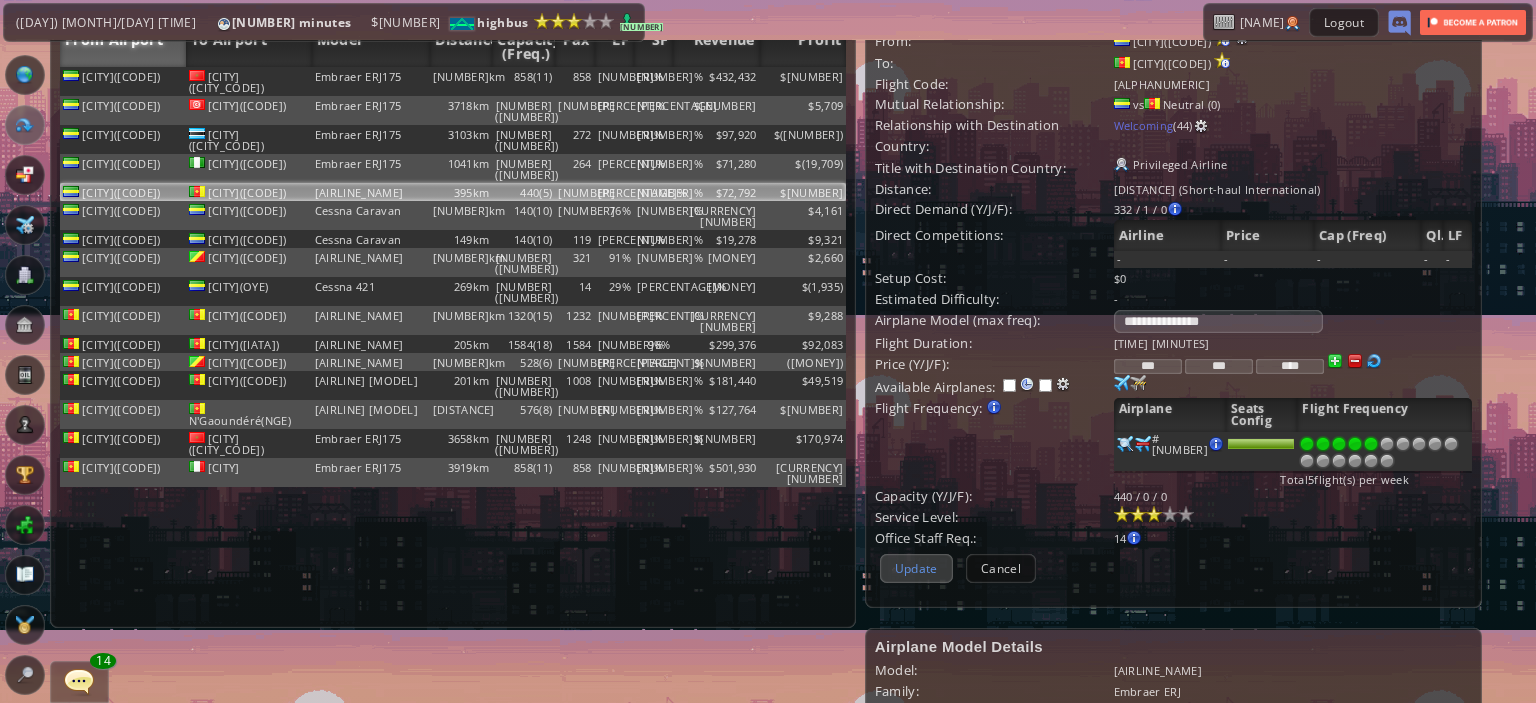 type on "***" 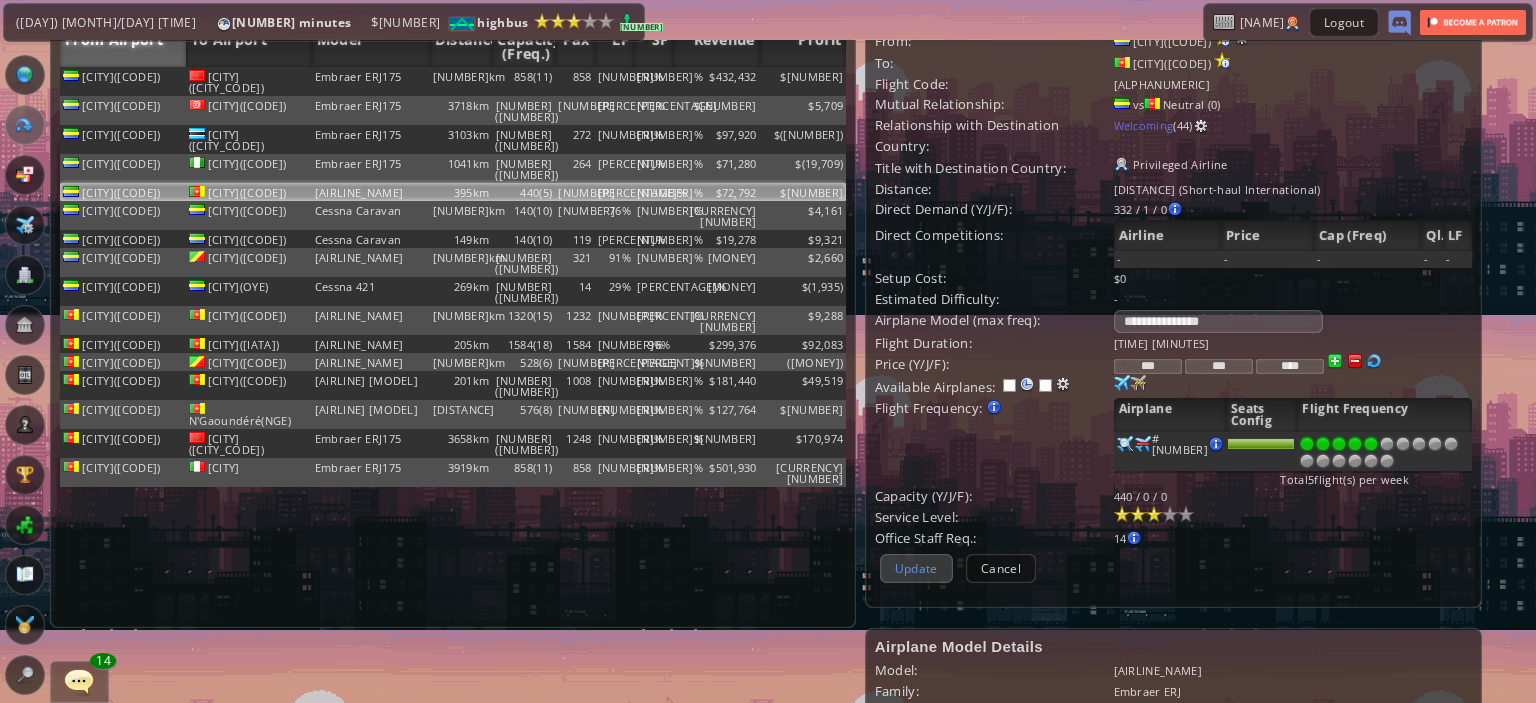 click on "Update" at bounding box center (916, 568) 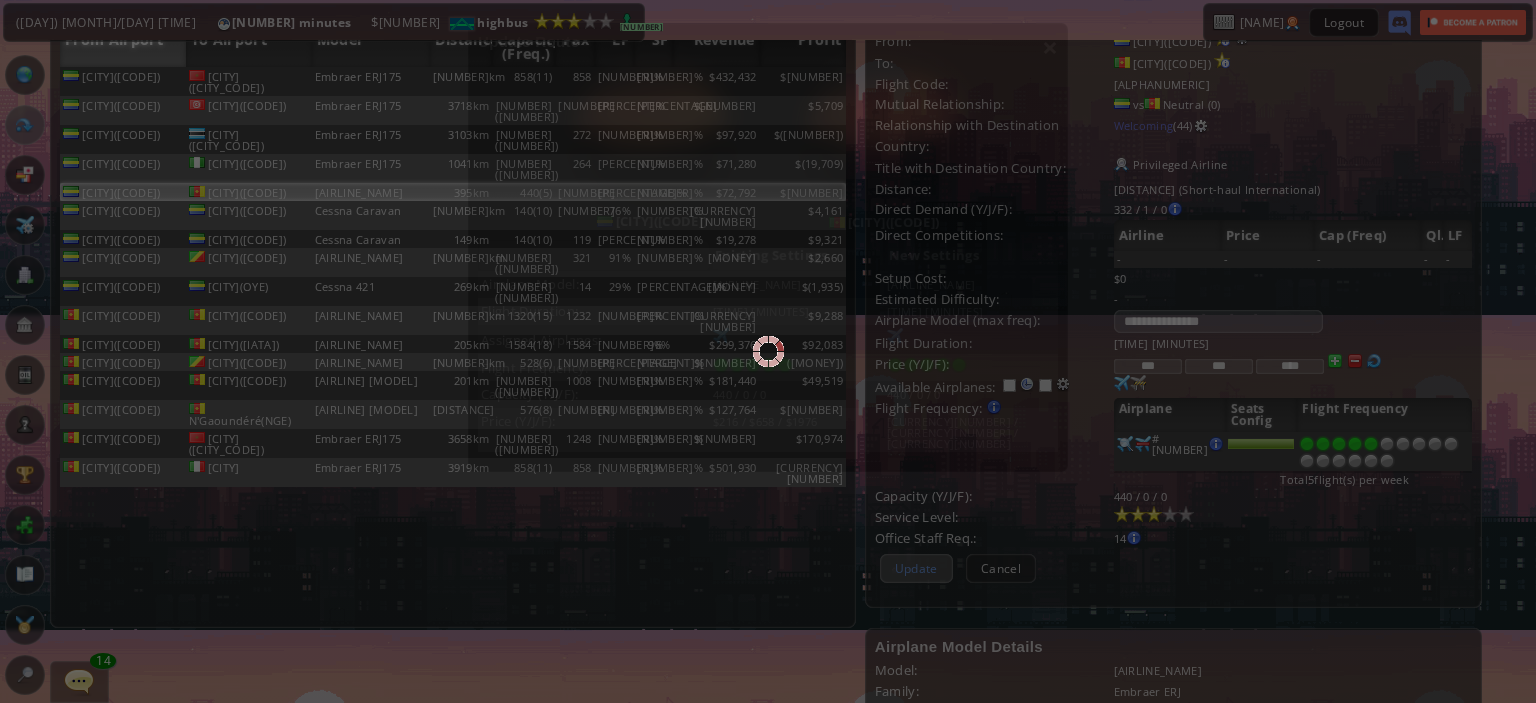 scroll, scrollTop: 186, scrollLeft: 0, axis: vertical 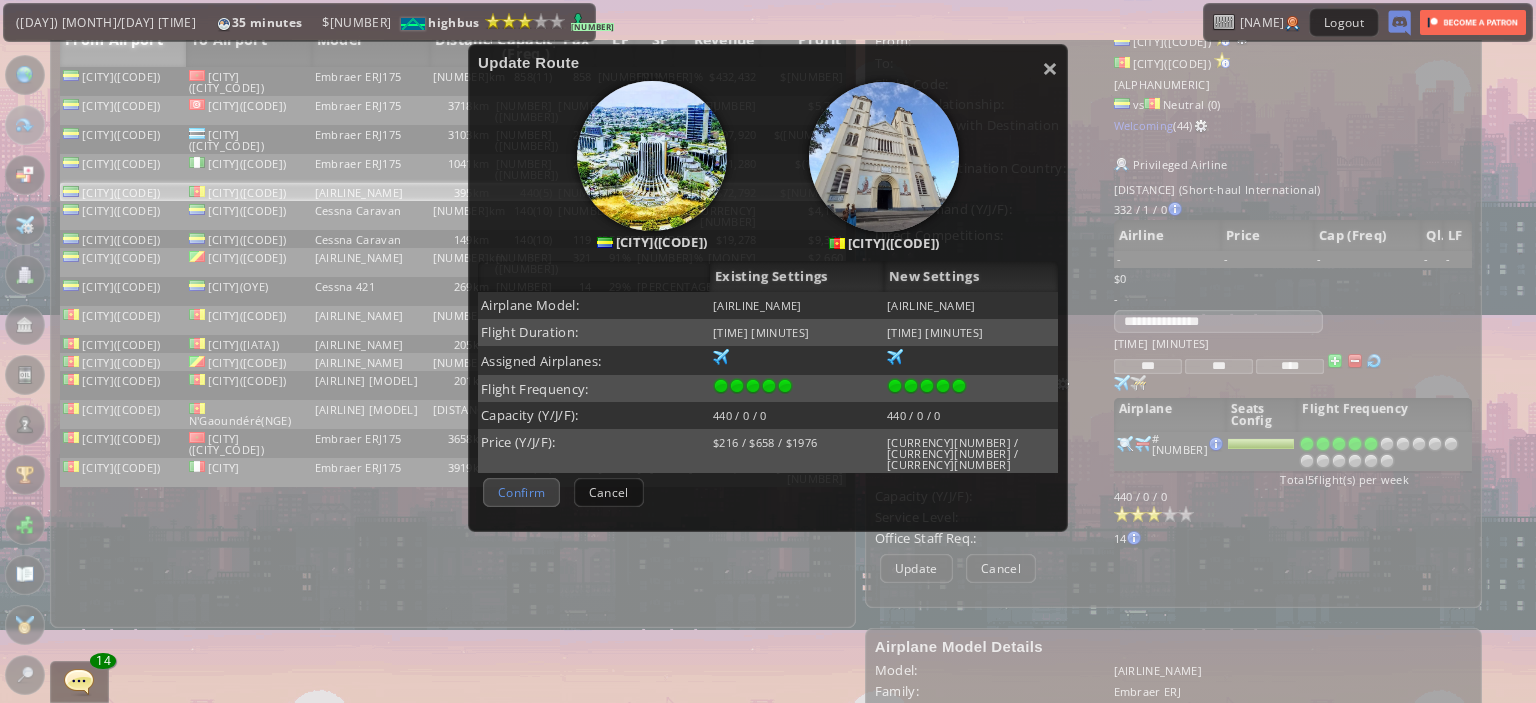 click on "Confirm" at bounding box center [521, 492] 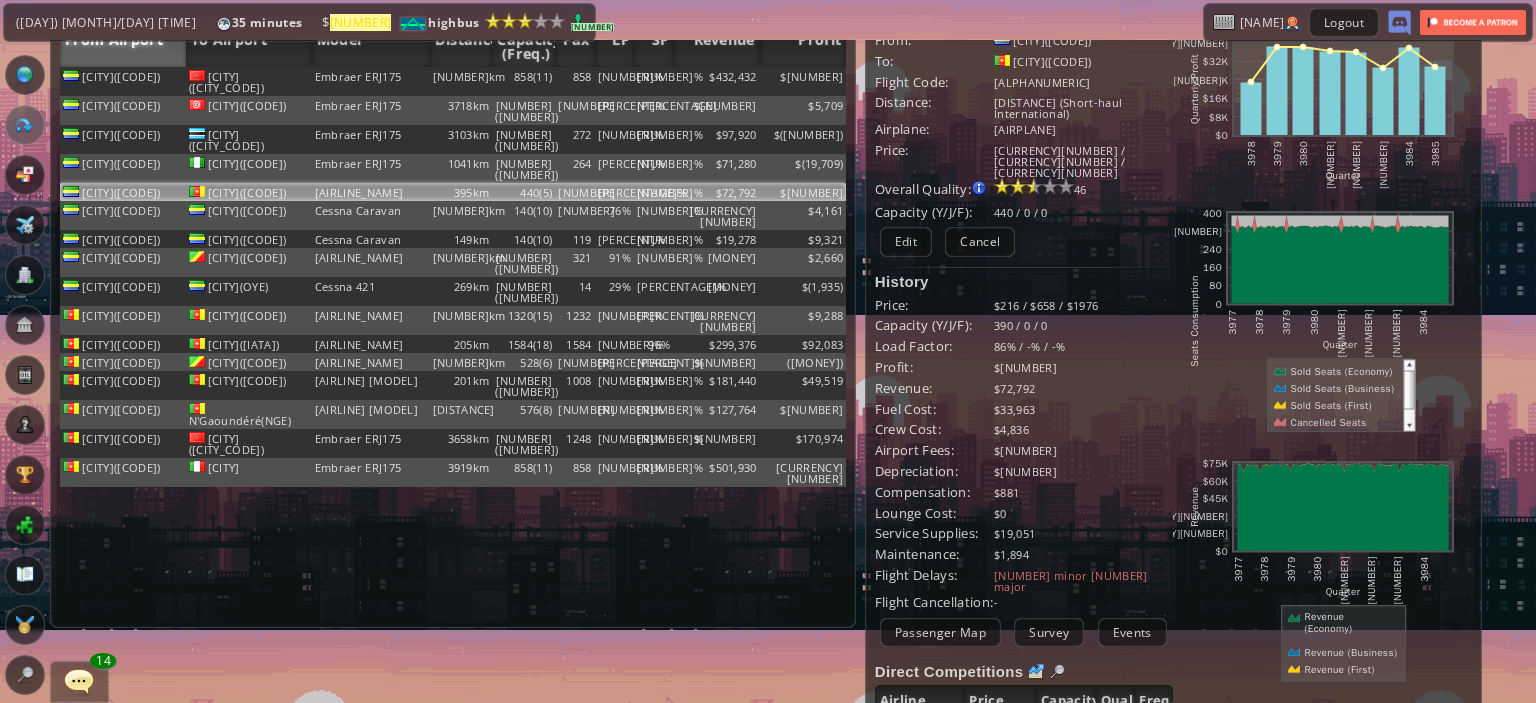scroll, scrollTop: 0, scrollLeft: 0, axis: both 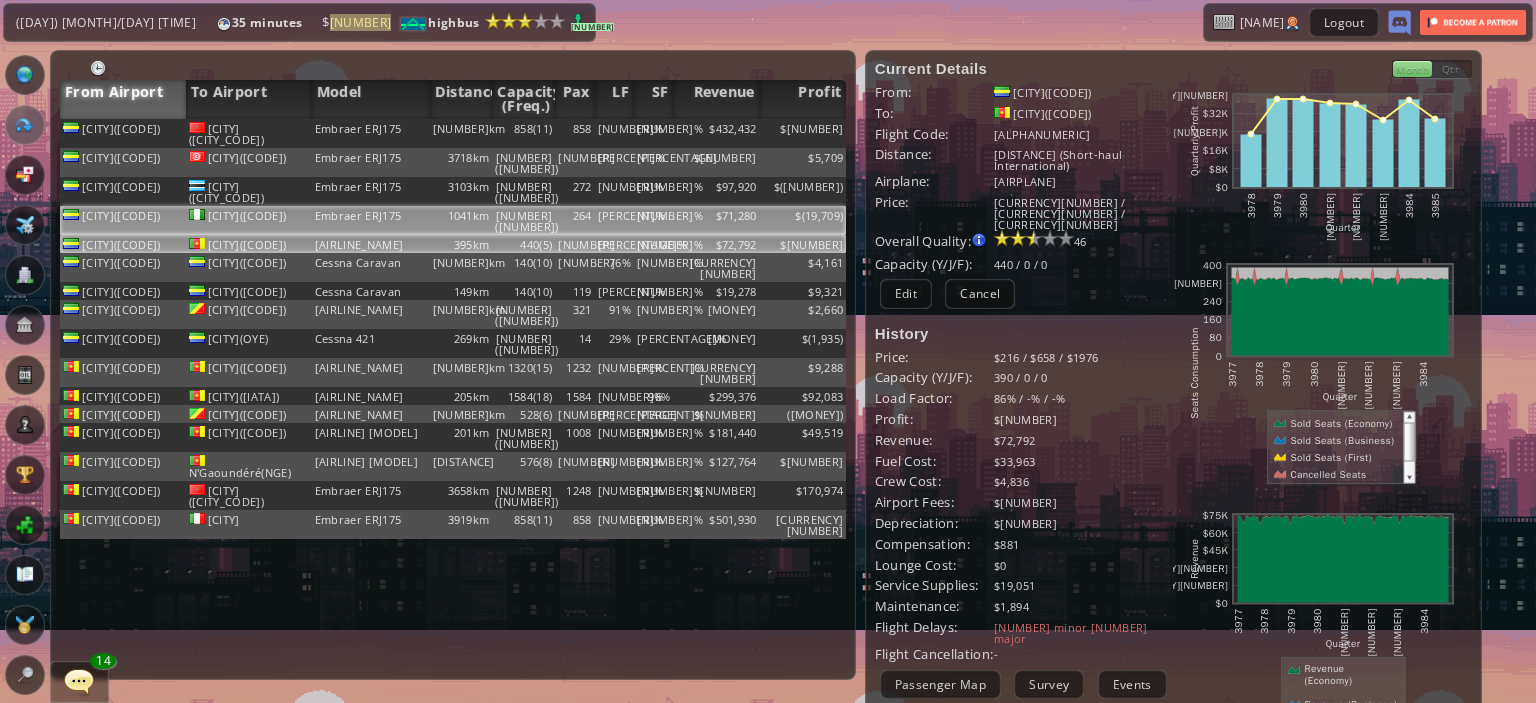 click on "264" at bounding box center [574, 133] 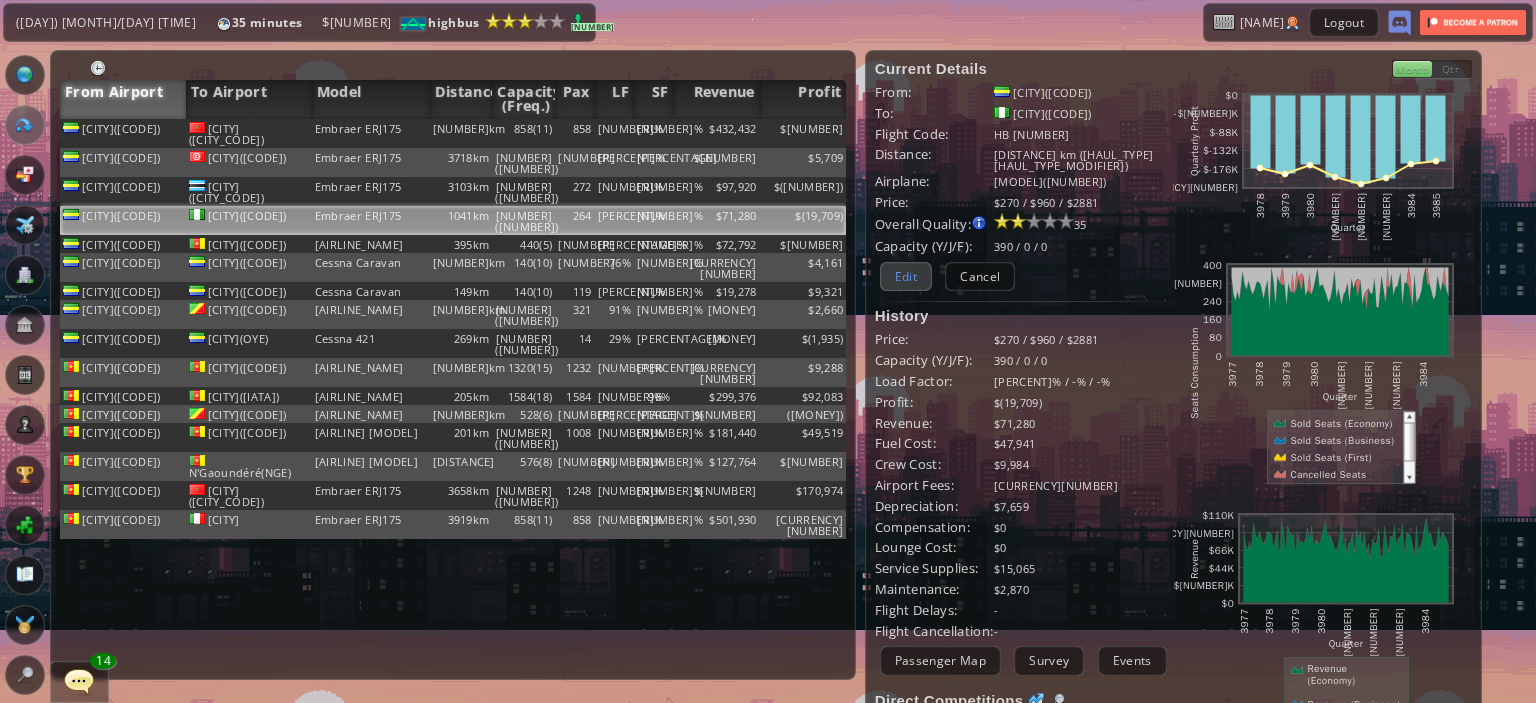 click on "Edit" at bounding box center [906, 276] 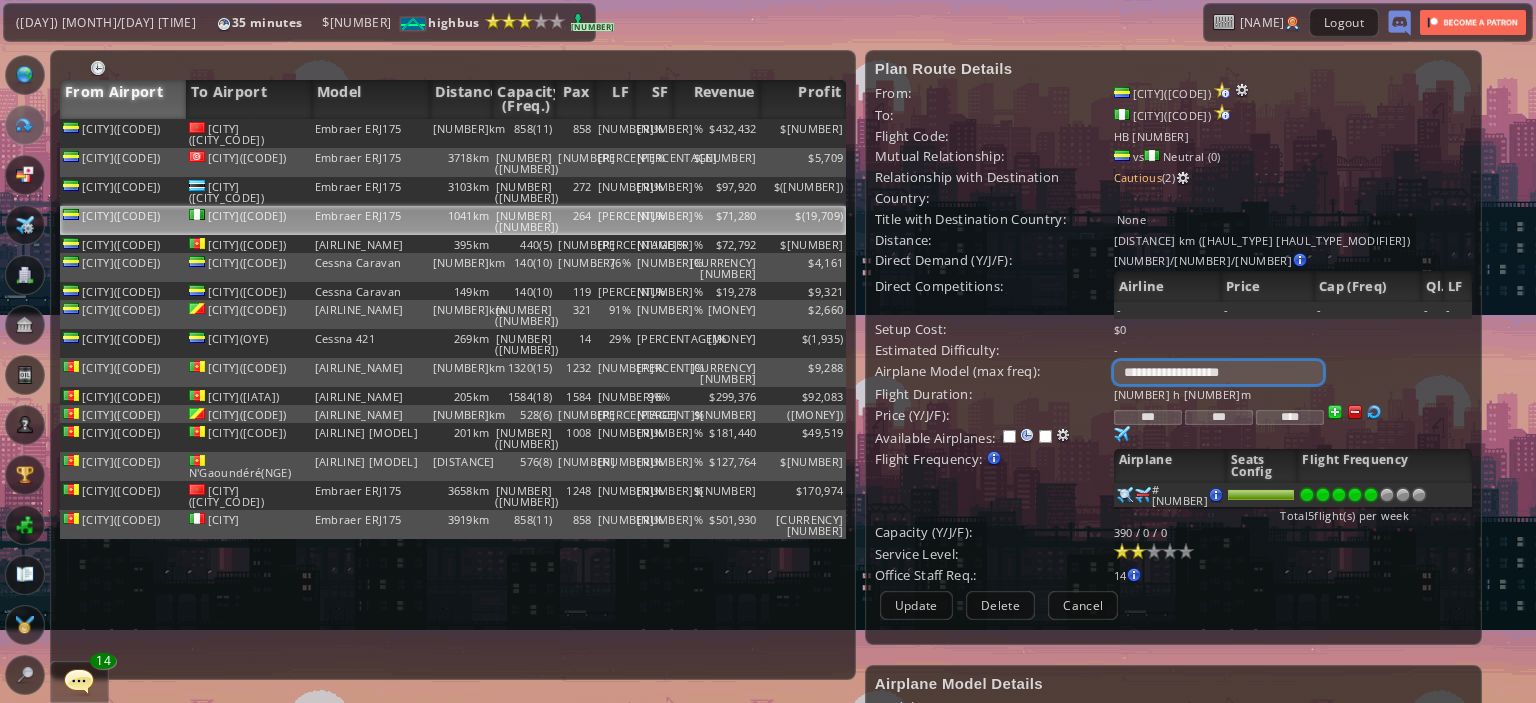 click on "**********" at bounding box center [1218, 372] 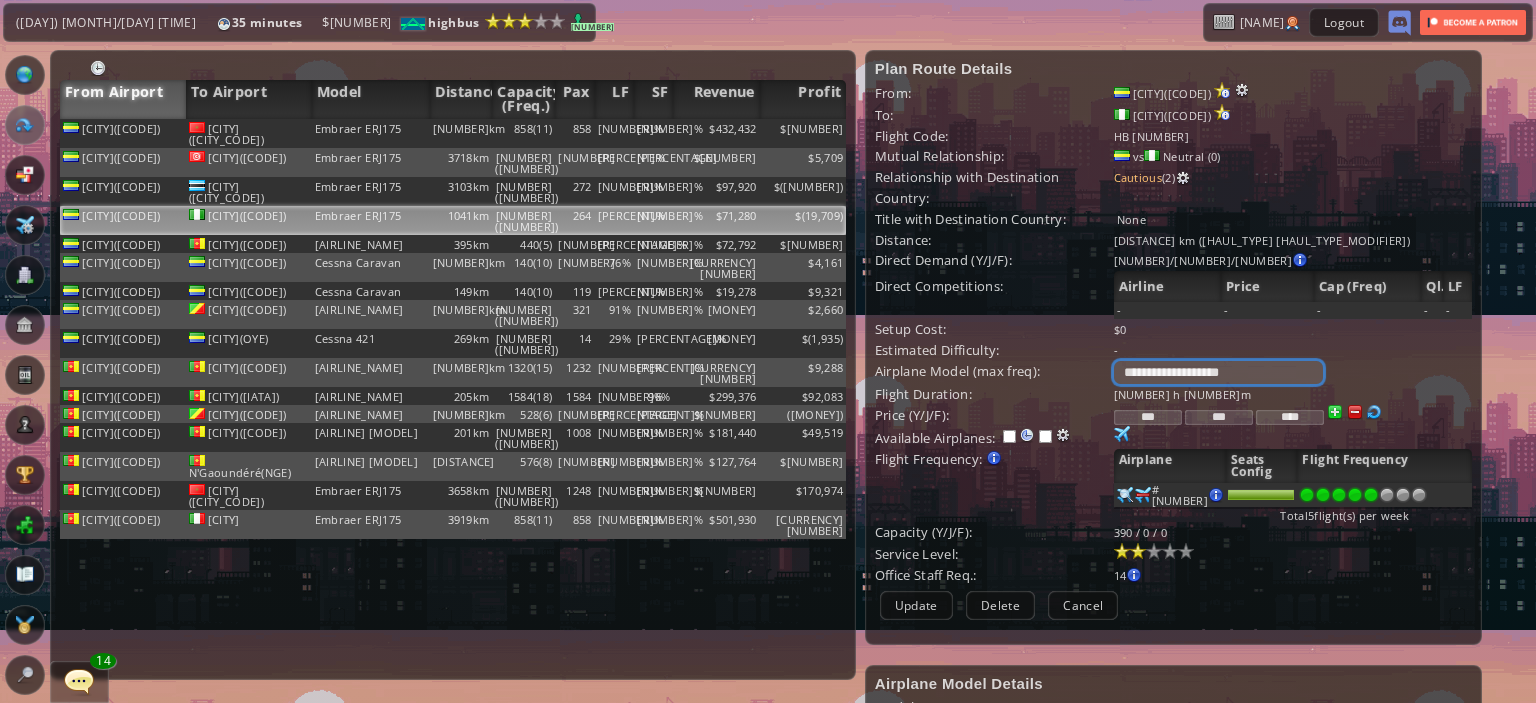 select on "**" 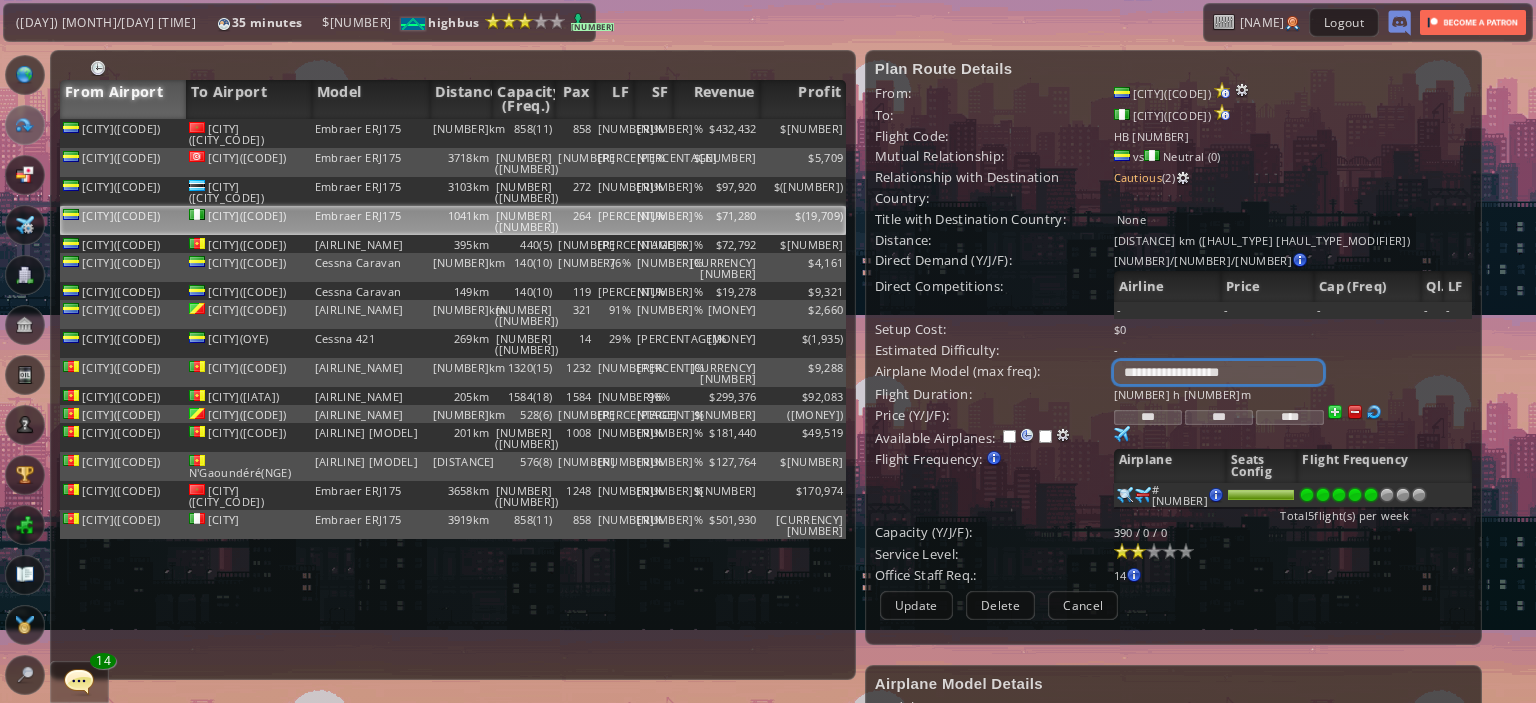 click on "**********" at bounding box center [1218, 372] 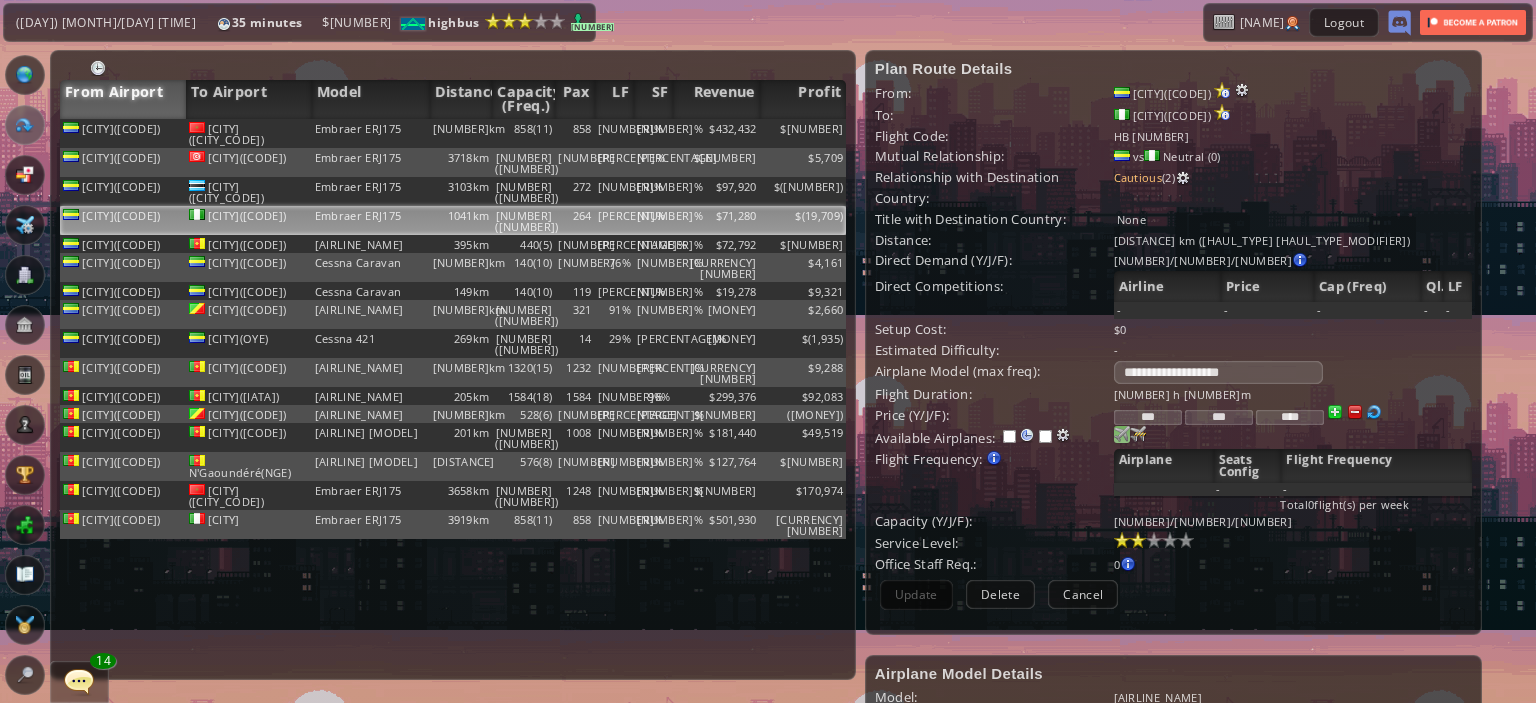 click at bounding box center [1122, 434] 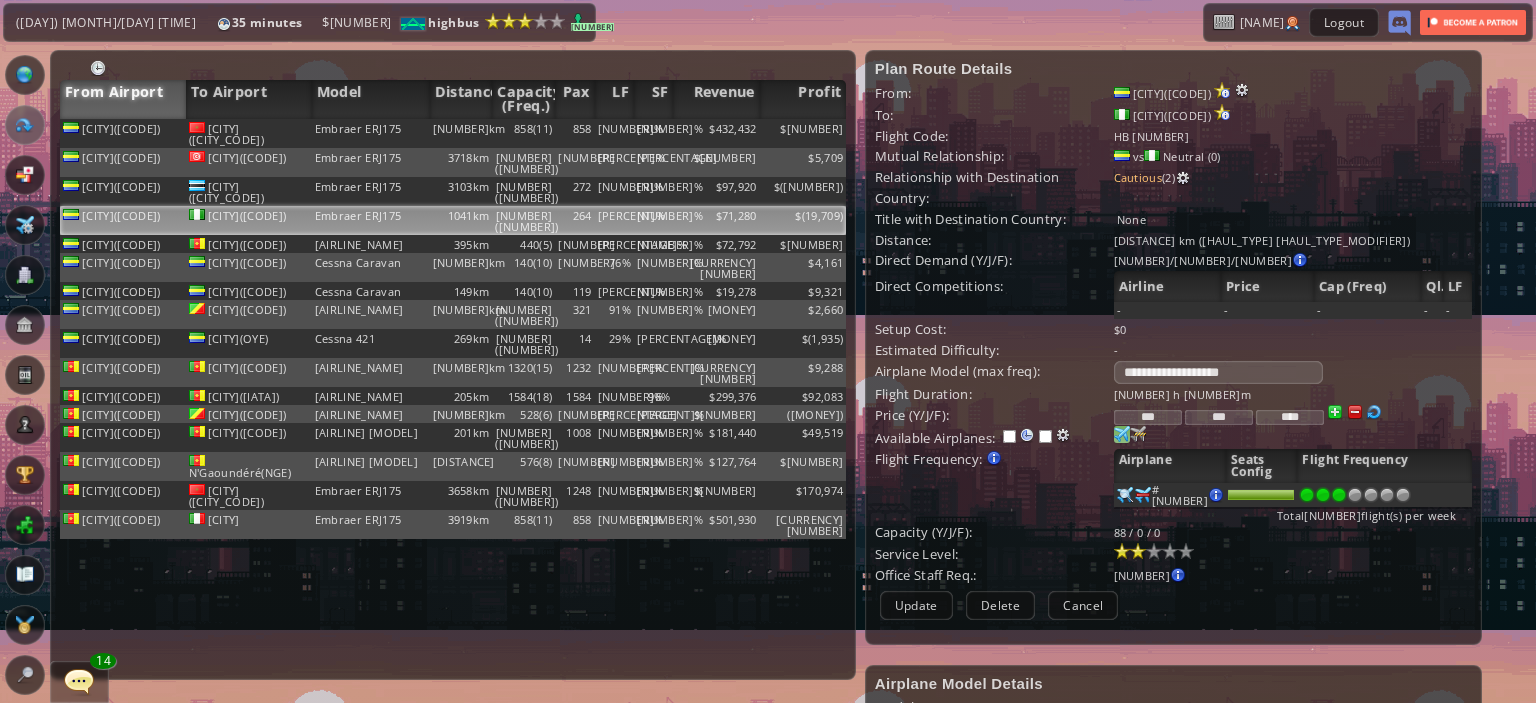 click at bounding box center (1323, 495) 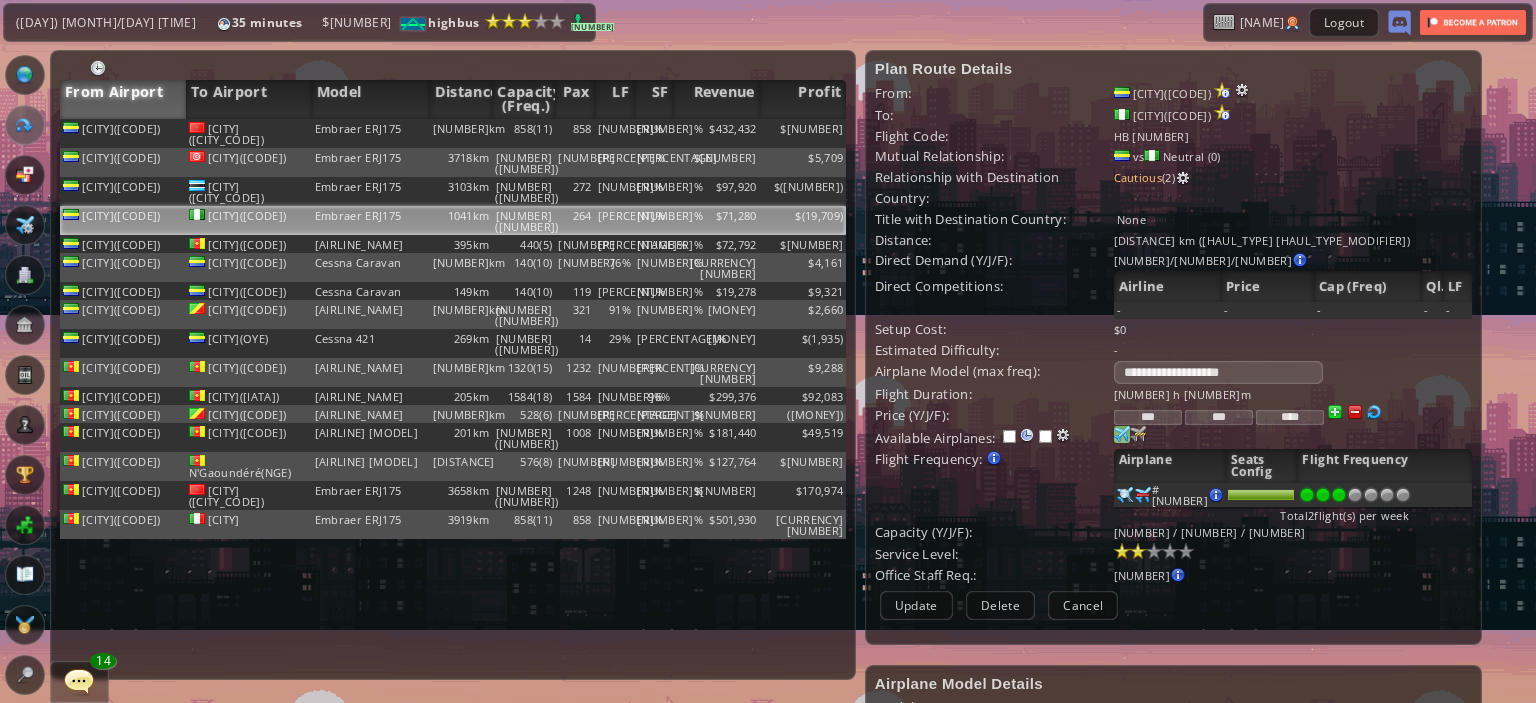 click at bounding box center (1339, 495) 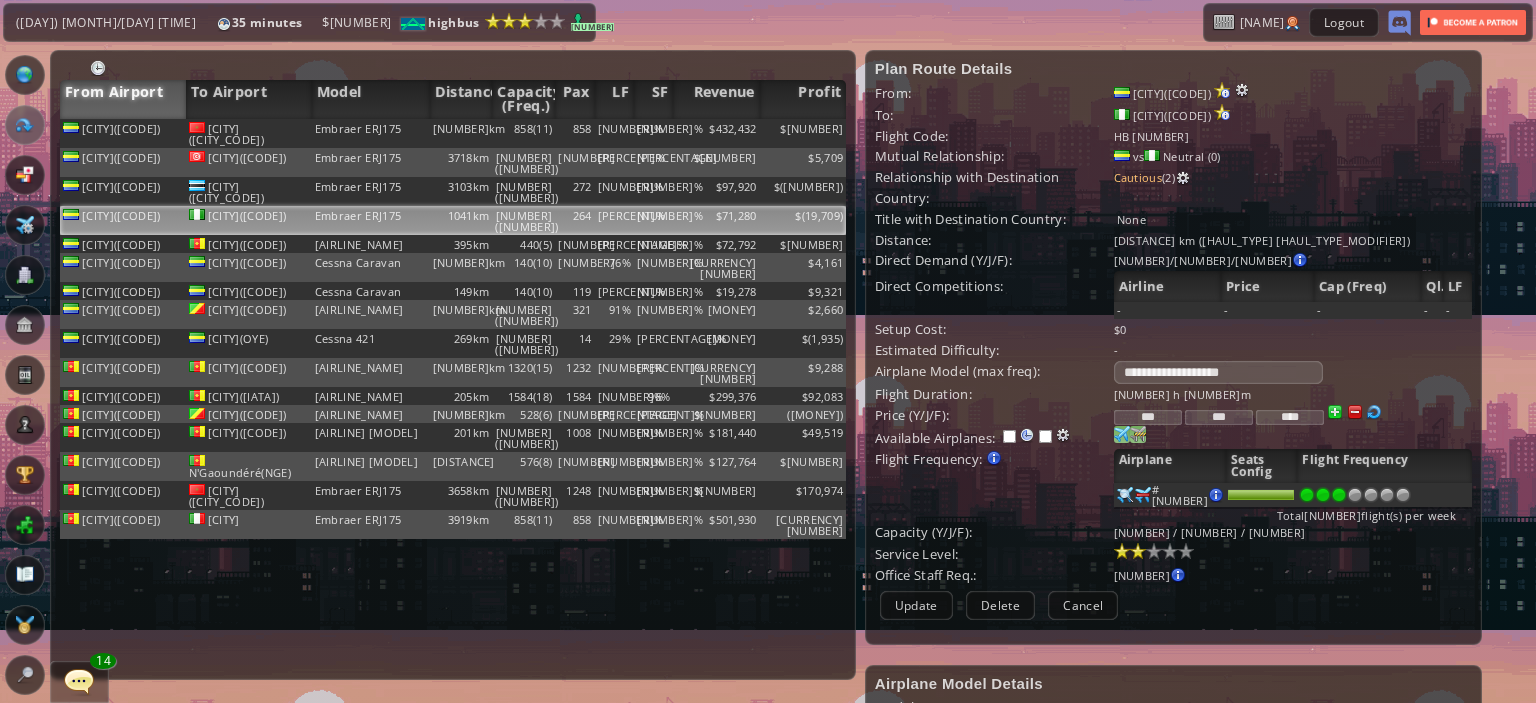 click at bounding box center [1122, 434] 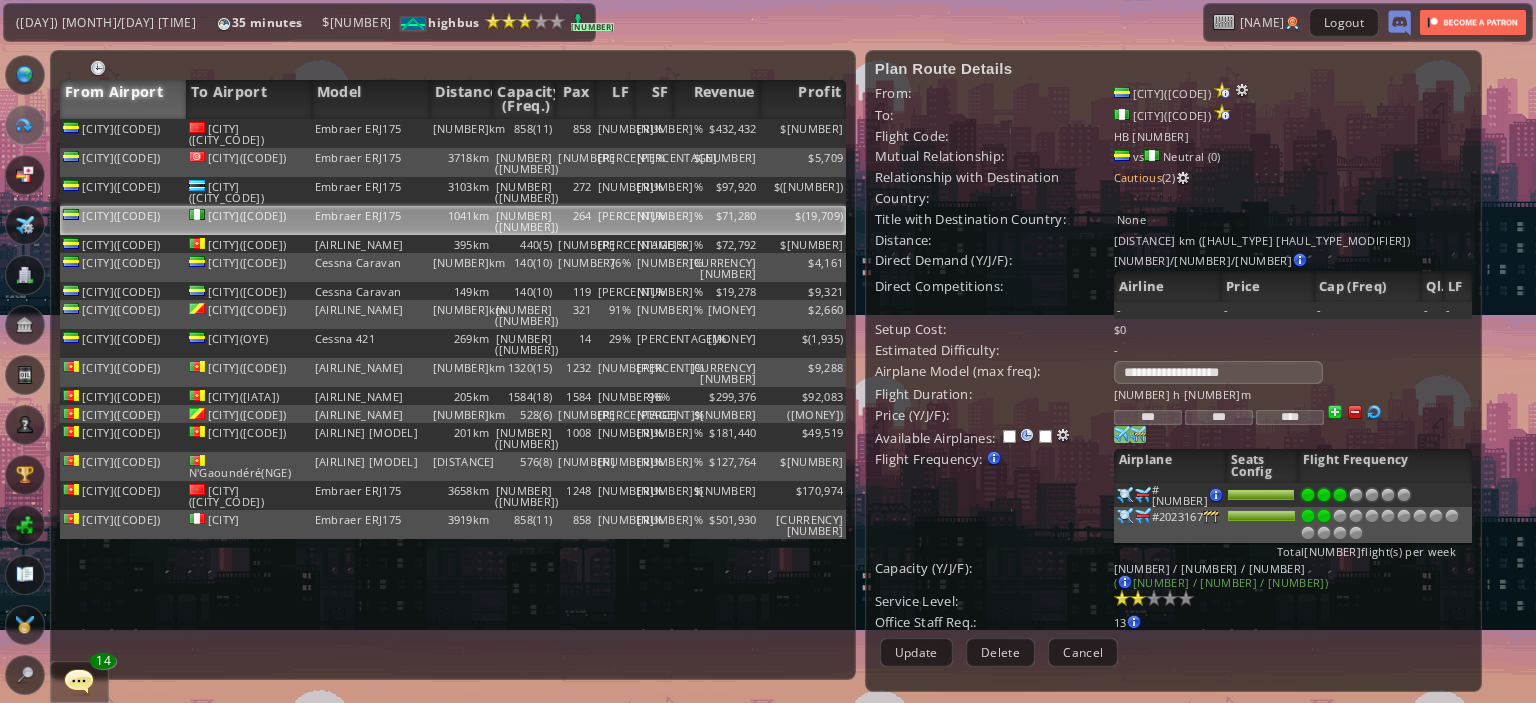 click at bounding box center [1324, 495] 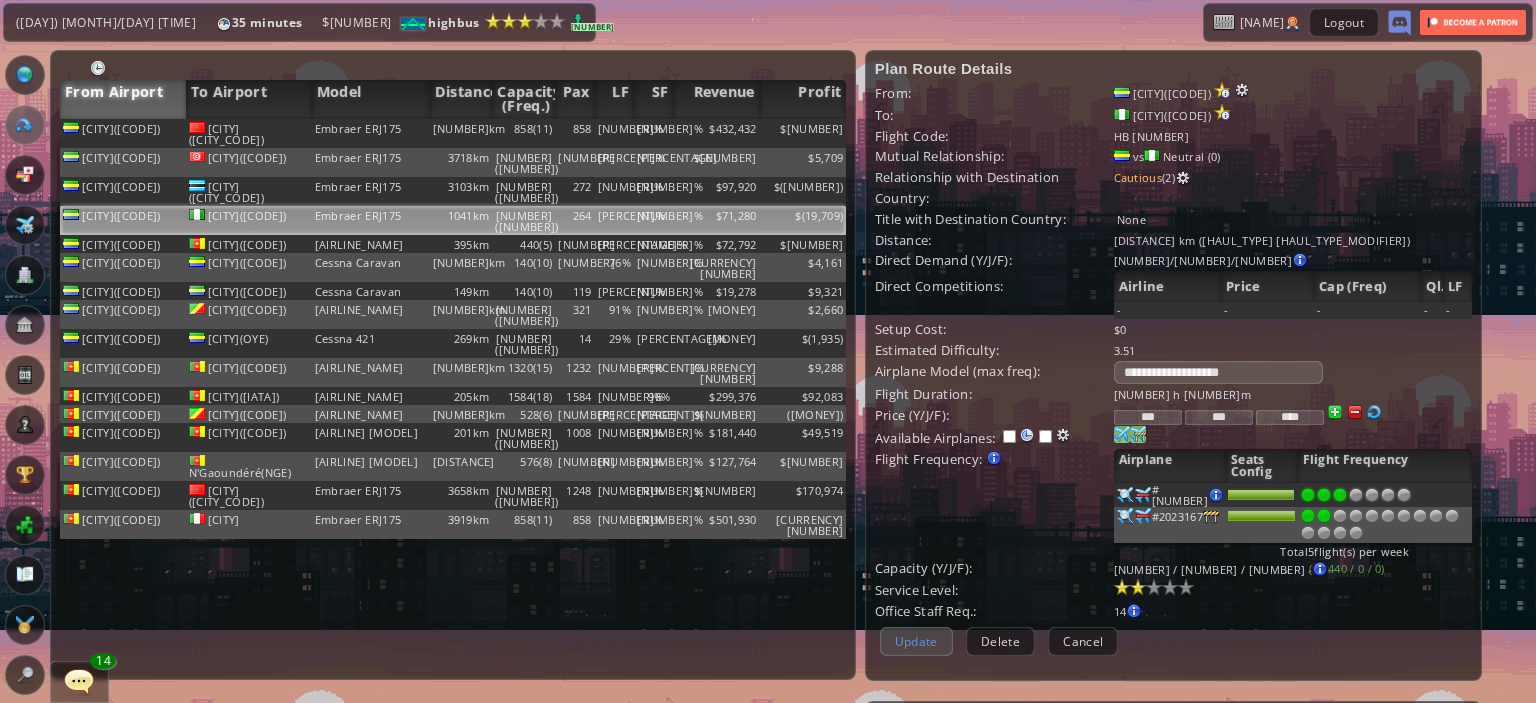 click on "Update" at bounding box center (916, 641) 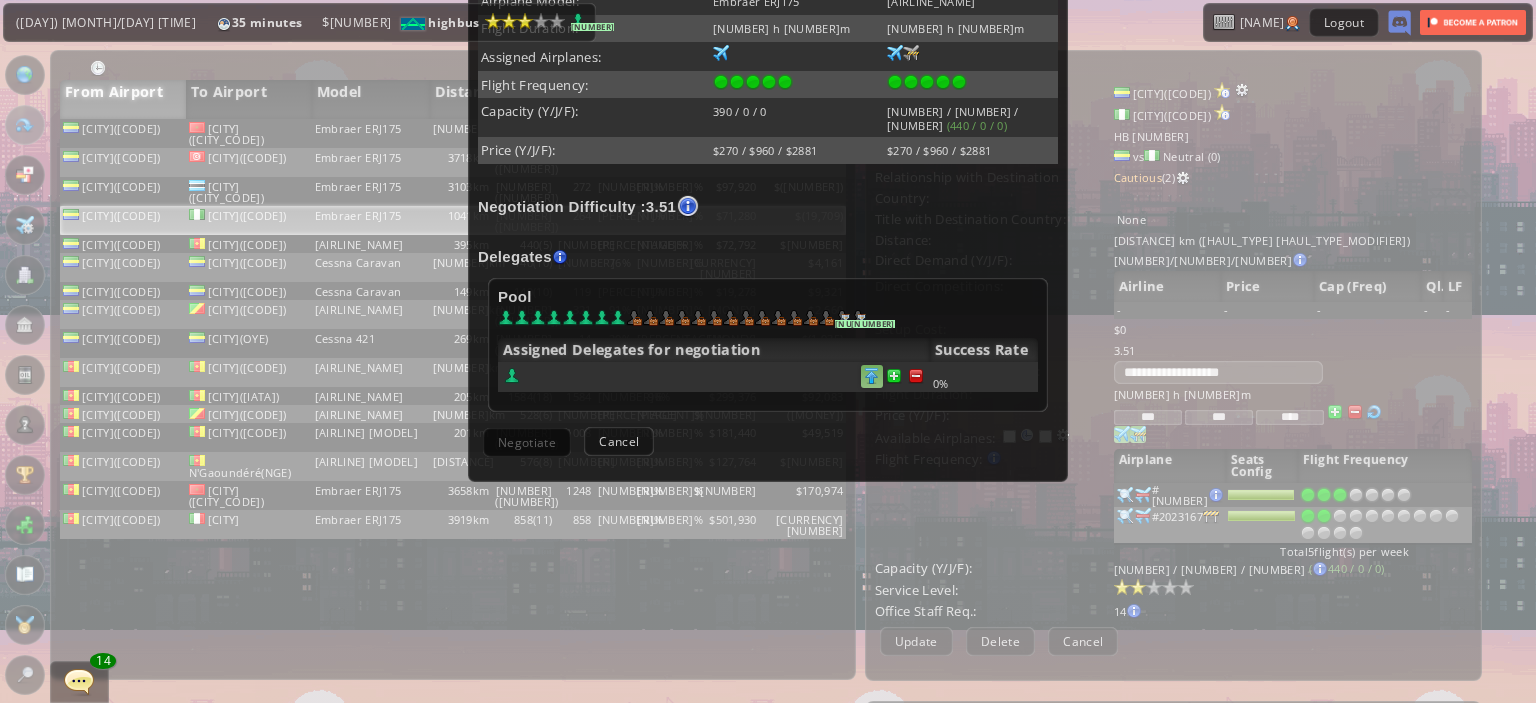 click at bounding box center [916, 376] 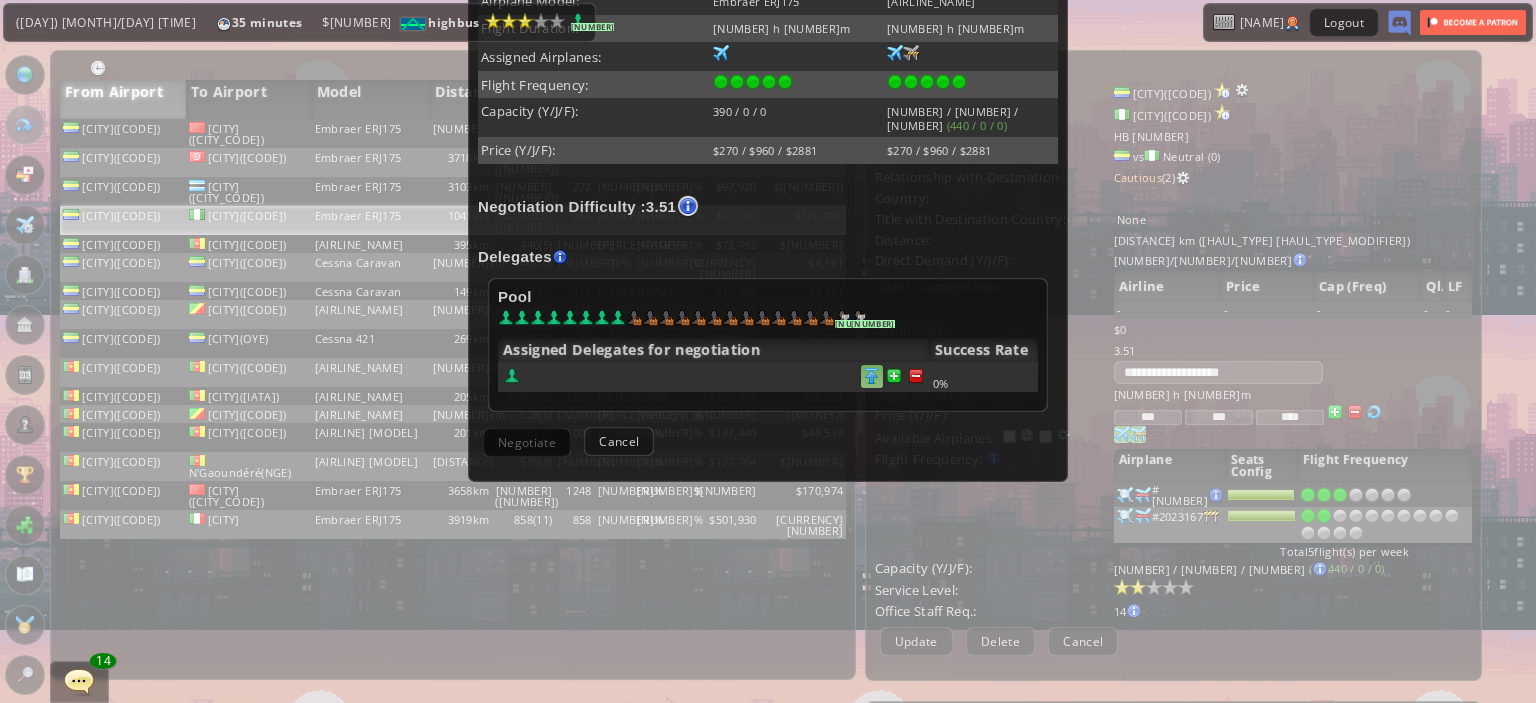 scroll, scrollTop: 488, scrollLeft: 0, axis: vertical 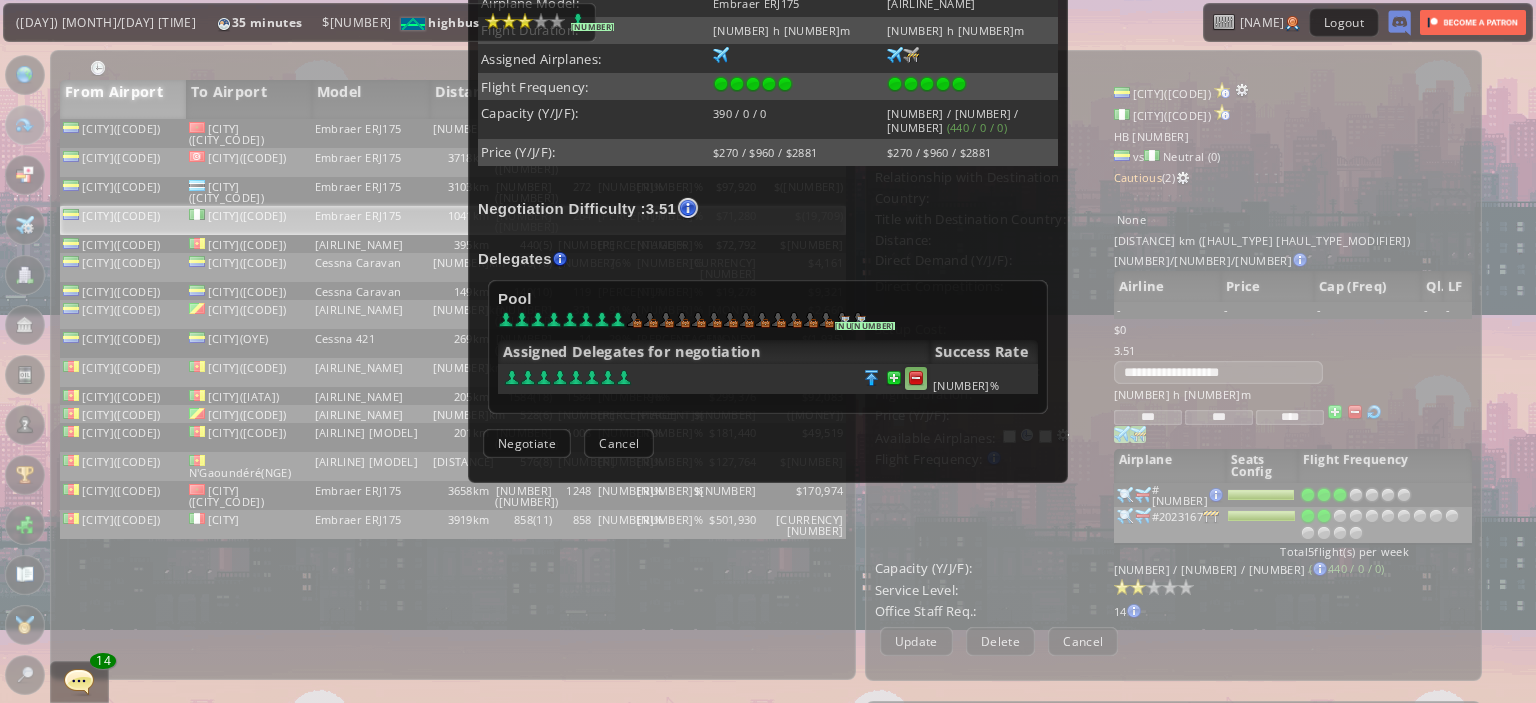 click at bounding box center (916, 378) 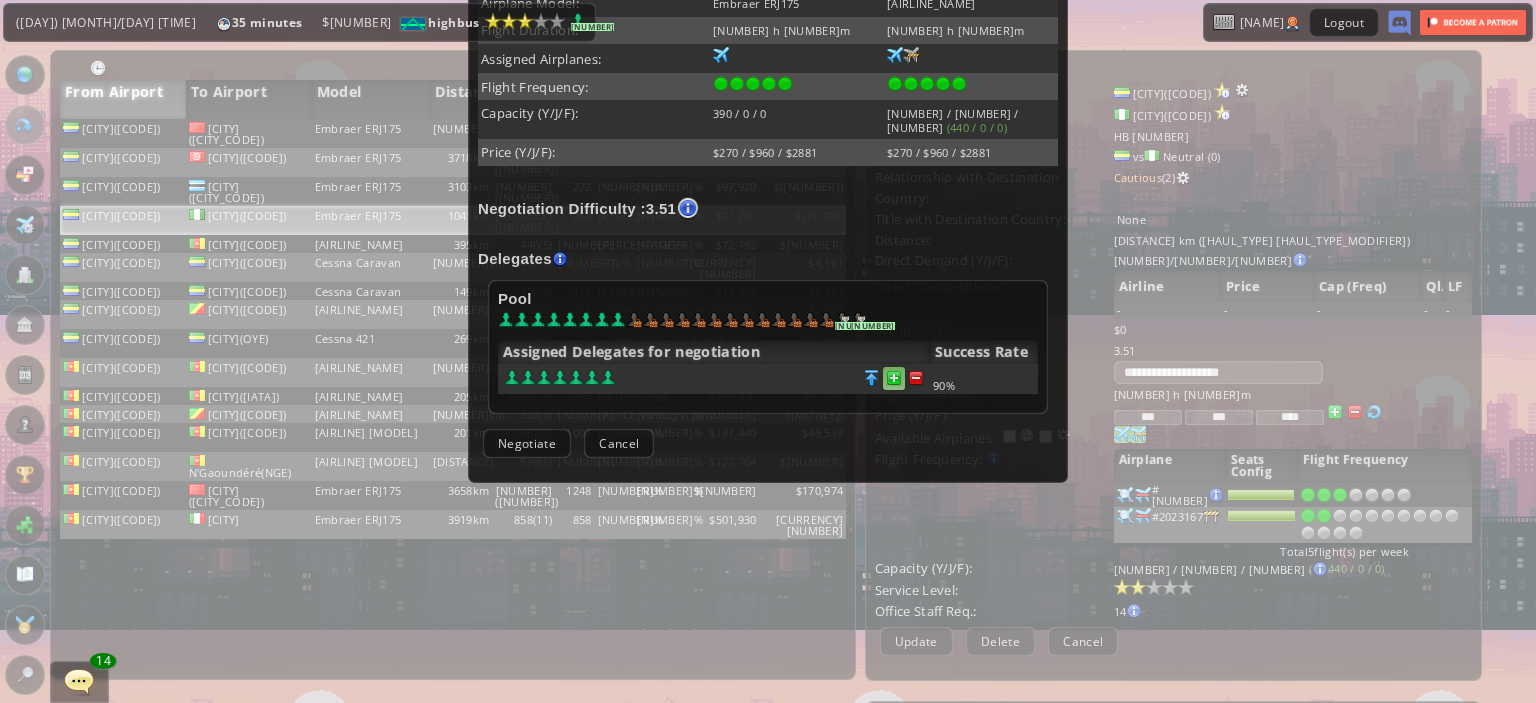 click at bounding box center (916, 378) 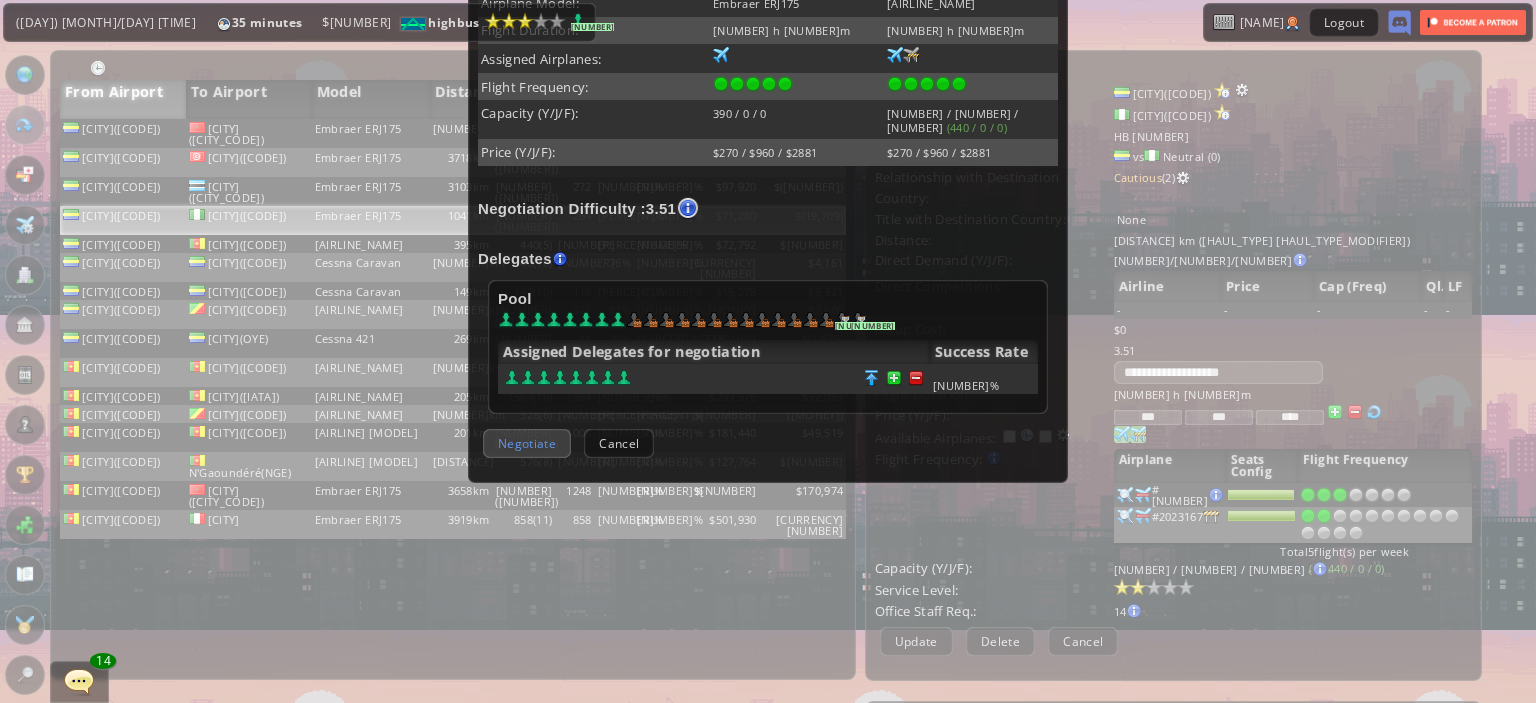 click on "Negotiate" at bounding box center (527, 443) 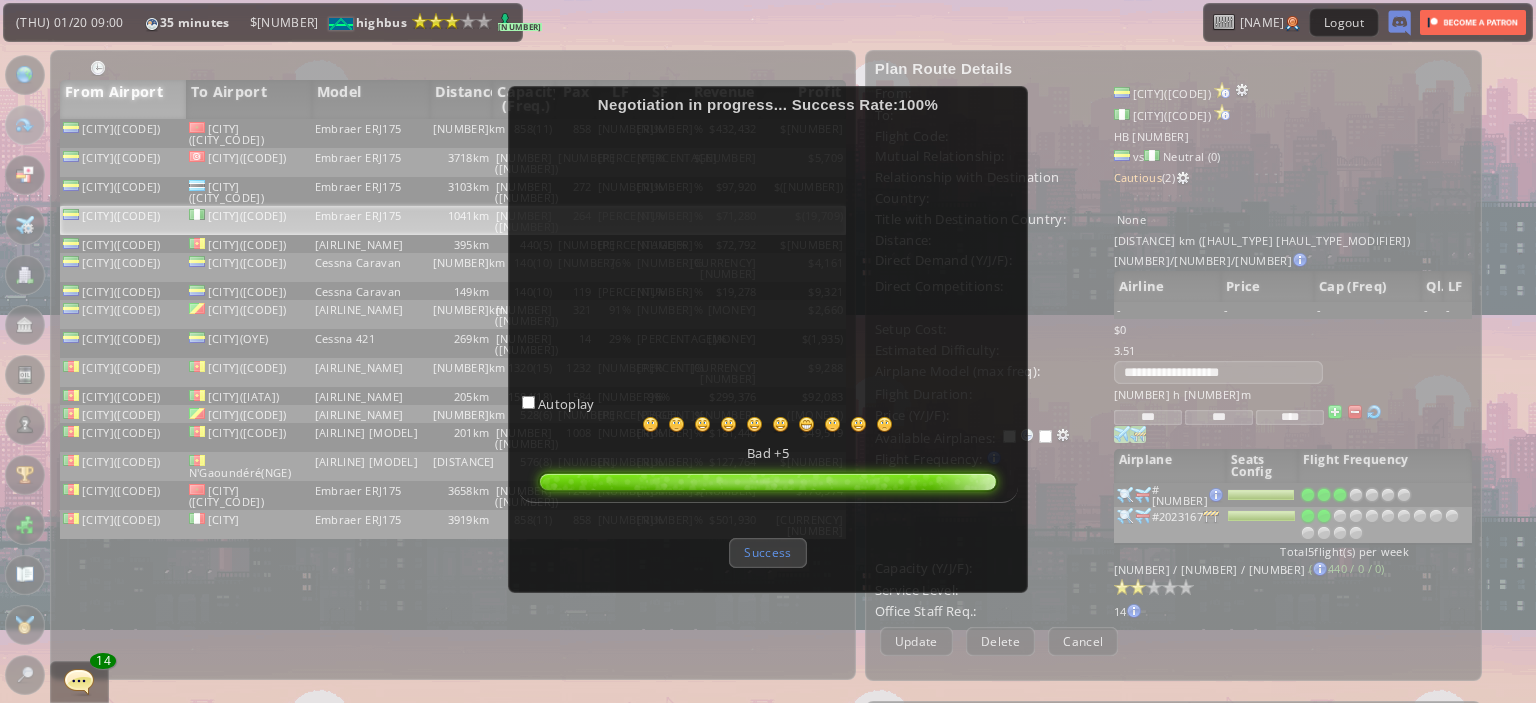 click on "Success" at bounding box center [767, 552] 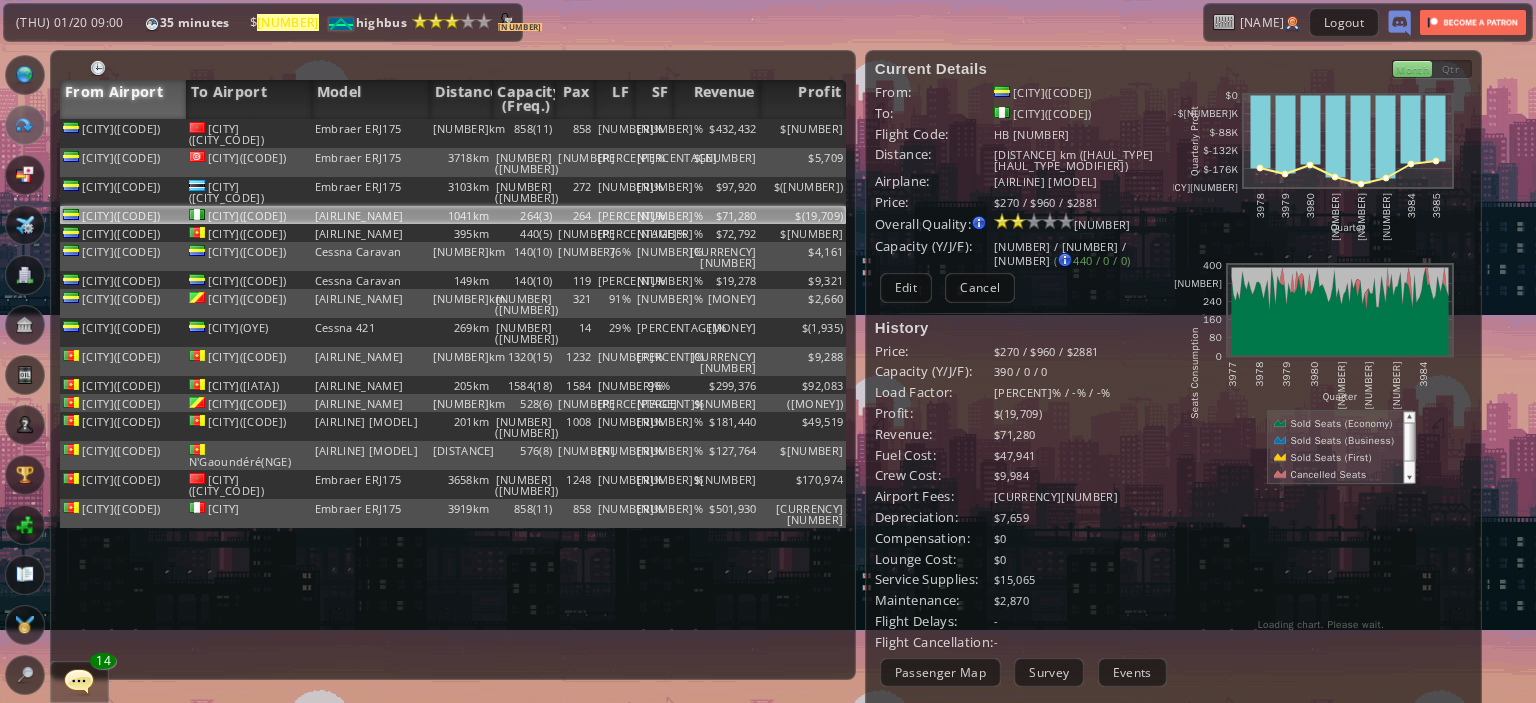 scroll, scrollTop: 0, scrollLeft: 0, axis: both 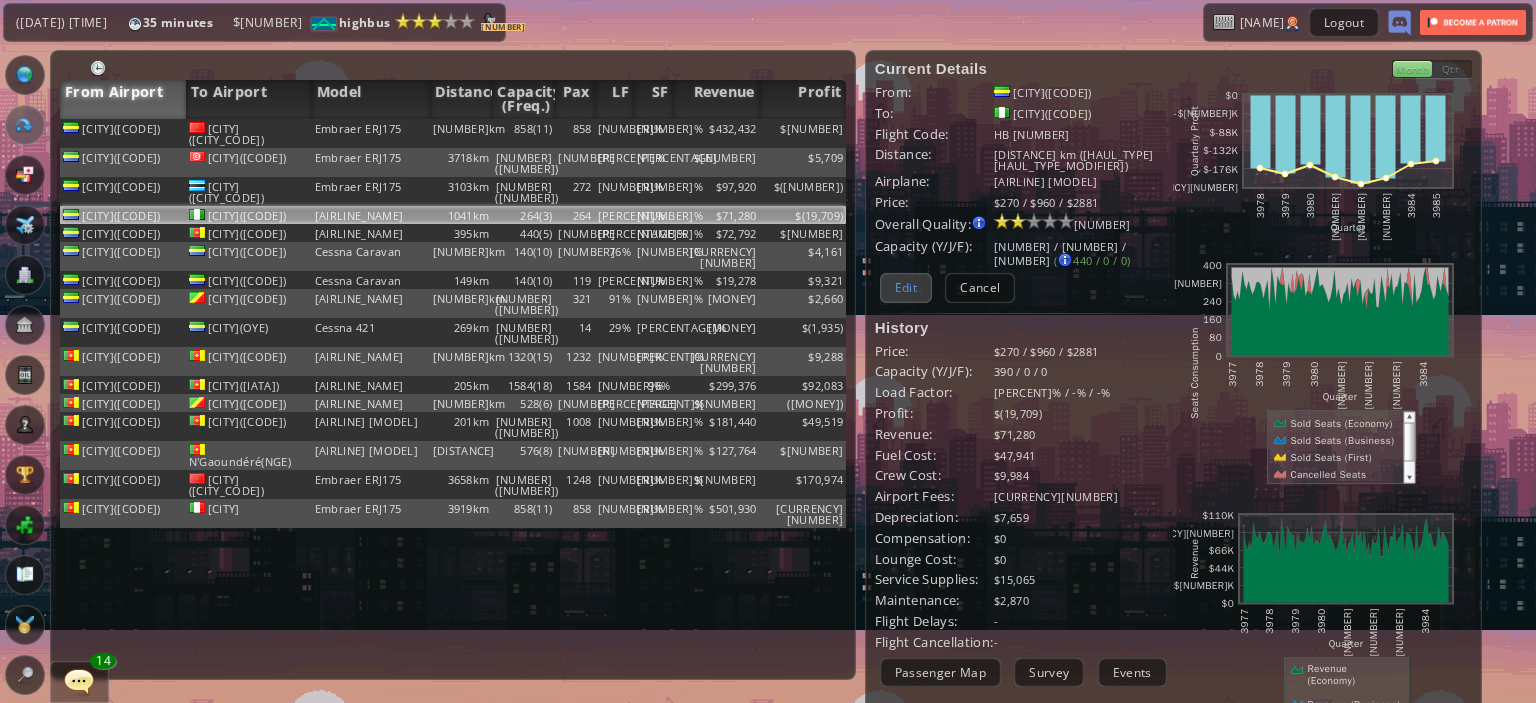 click on "Edit" at bounding box center [906, 287] 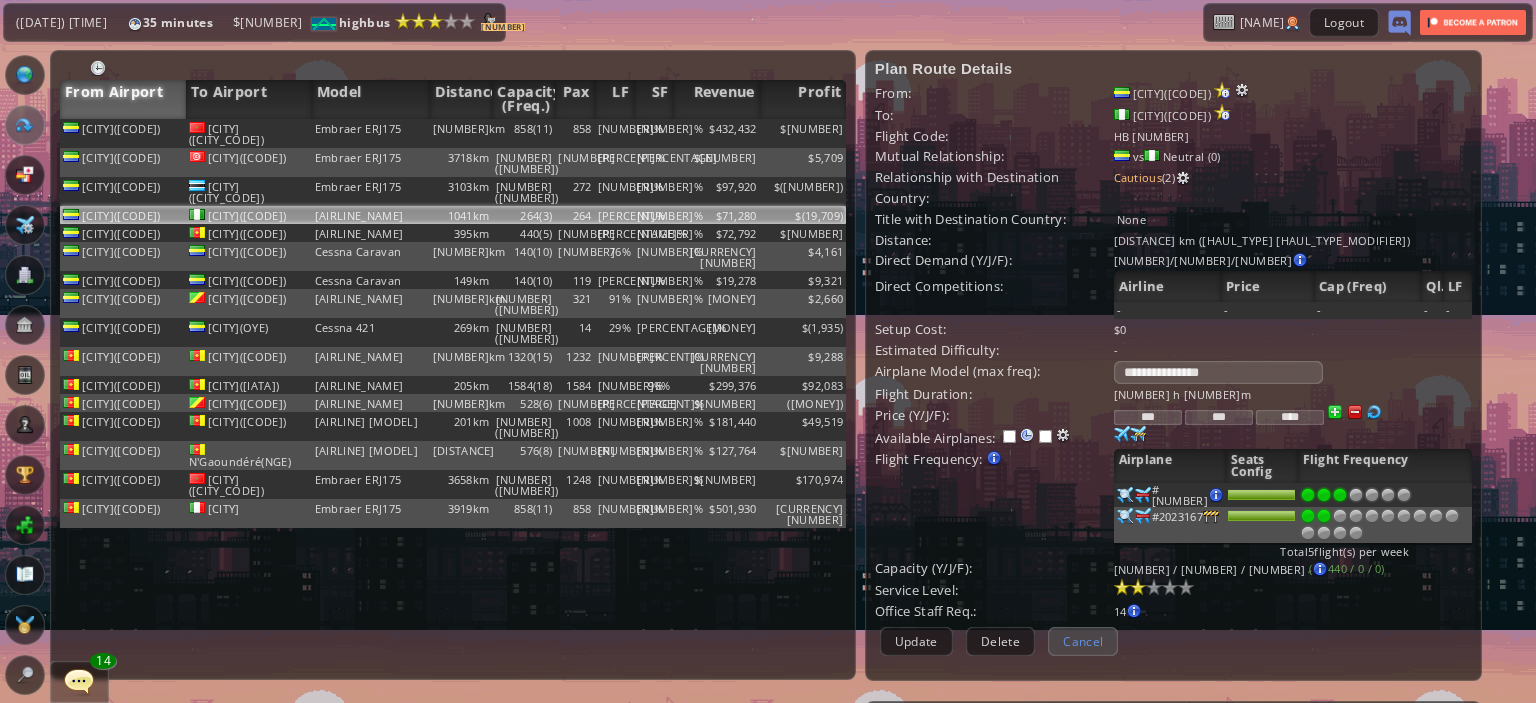 click on "Cancel" at bounding box center [1083, 641] 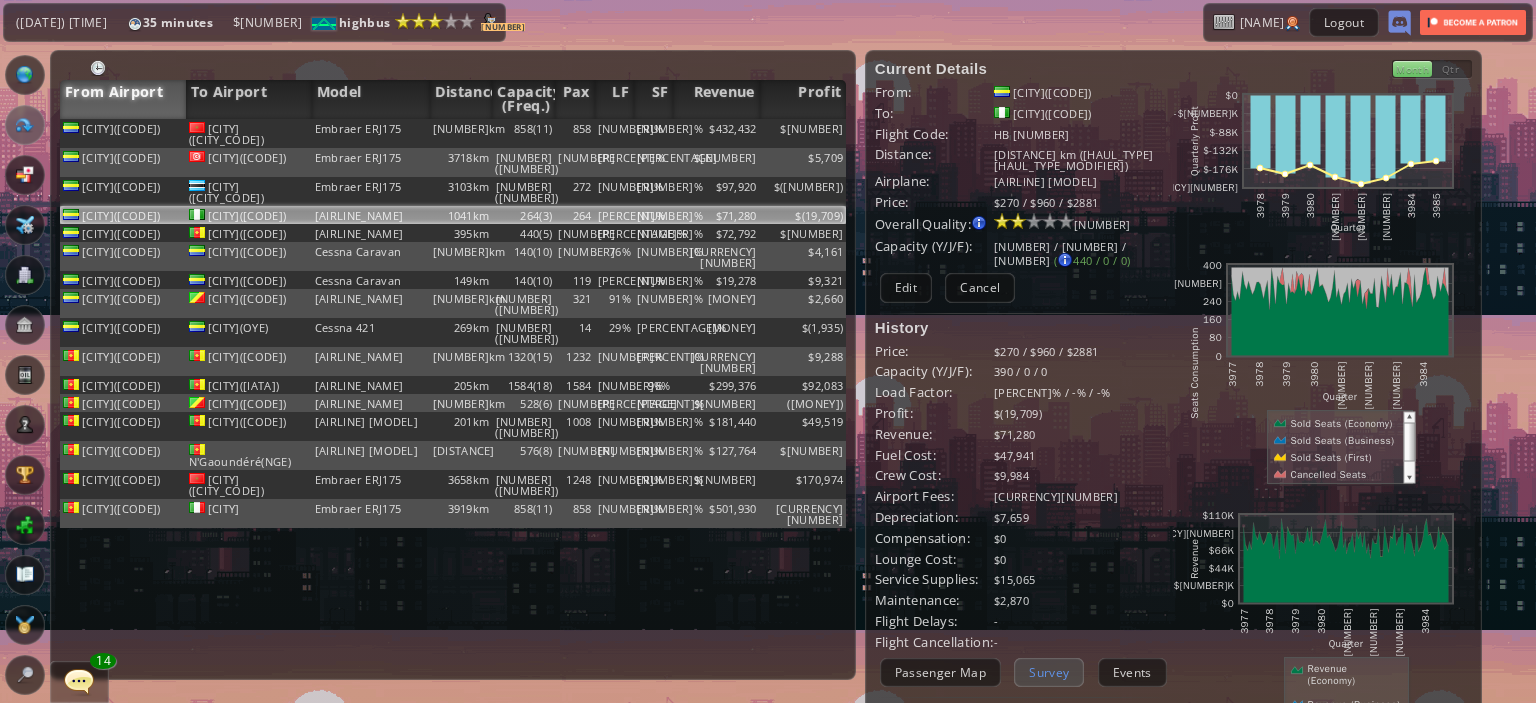 click on "Survey" at bounding box center (1049, 672) 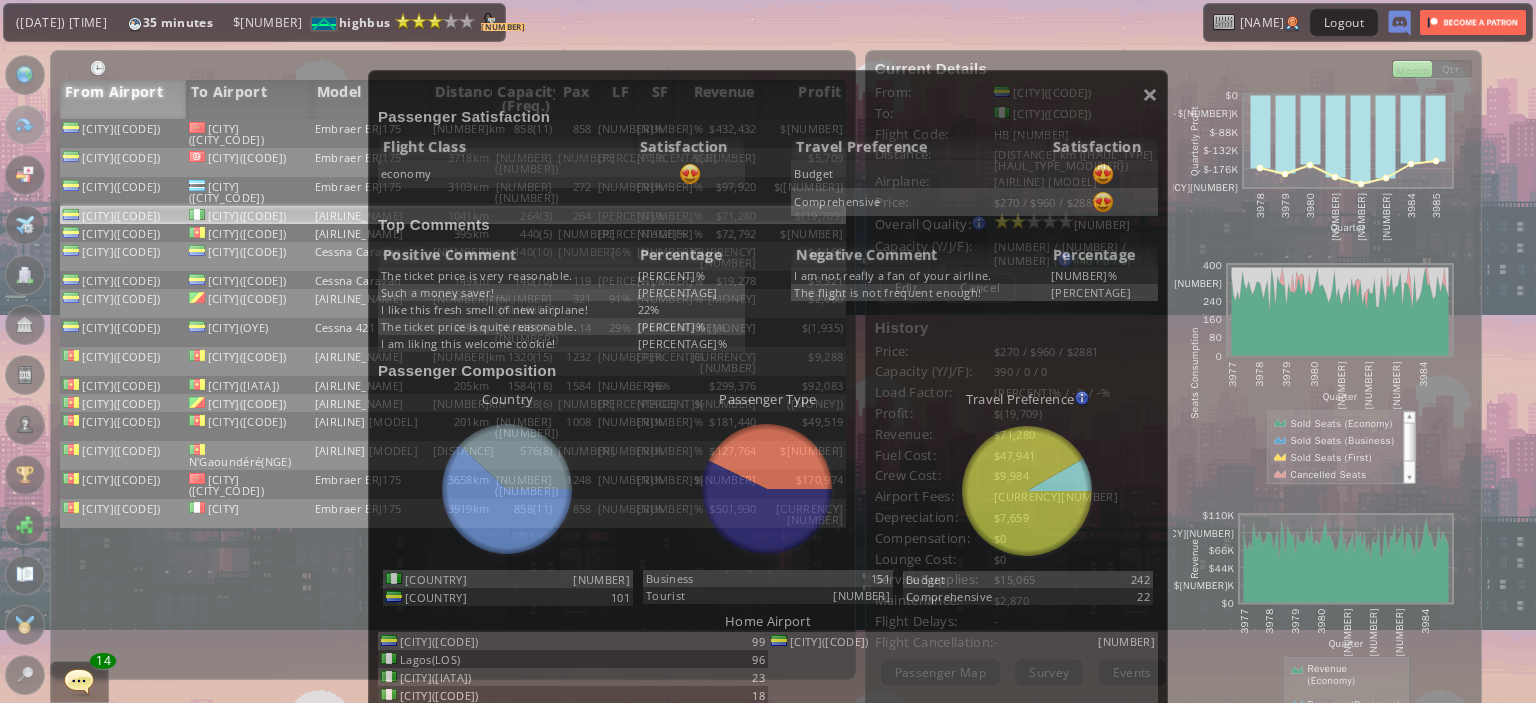scroll, scrollTop: 160, scrollLeft: 0, axis: vertical 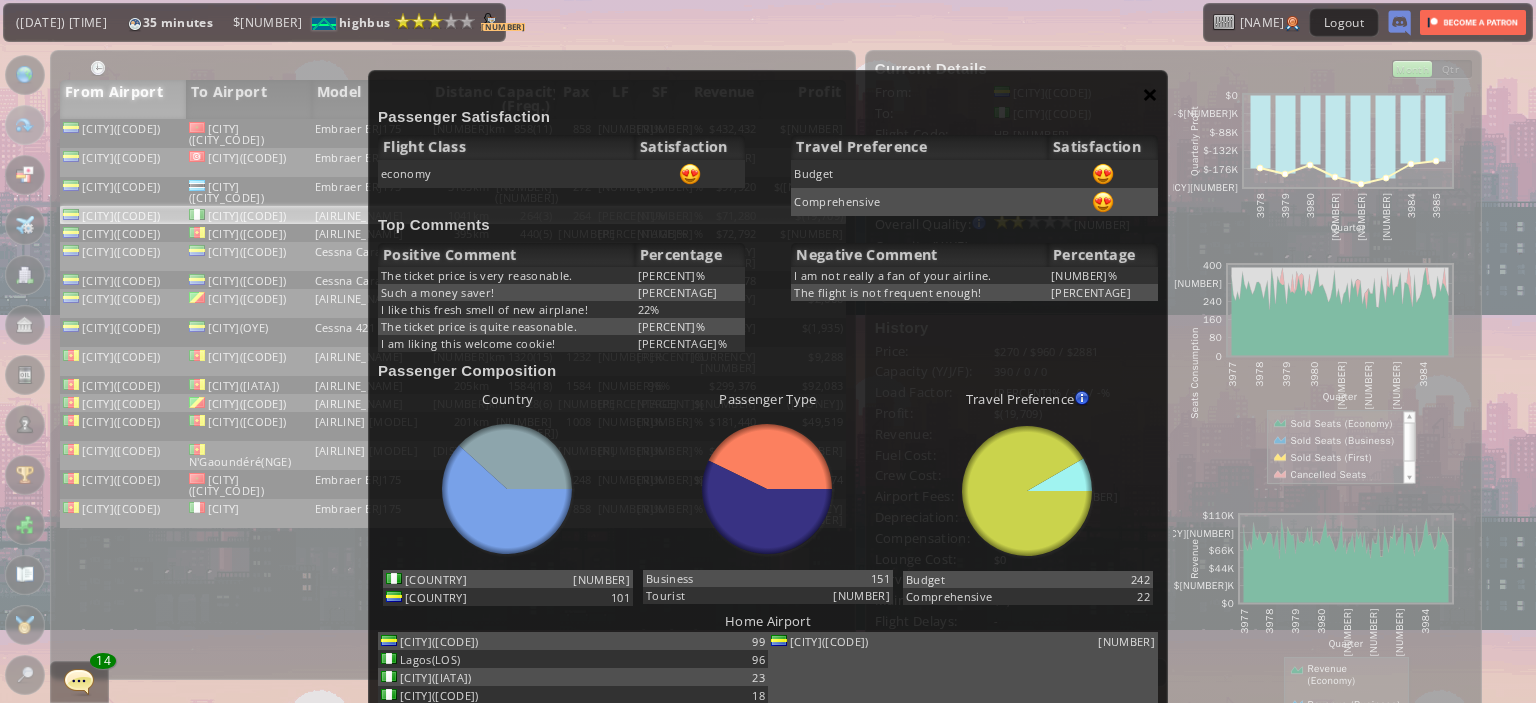 click on "×" at bounding box center (1150, 94) 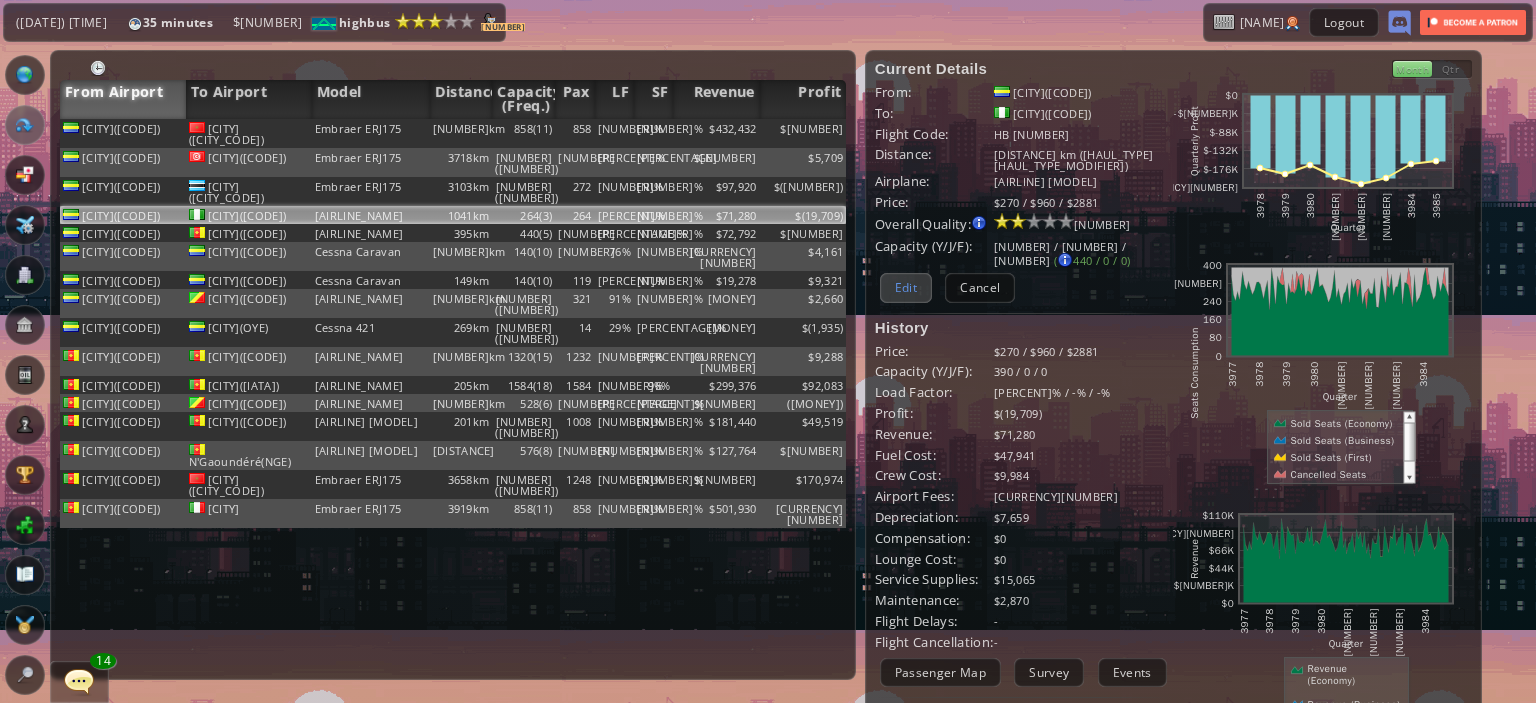 click on "Edit" at bounding box center [906, 287] 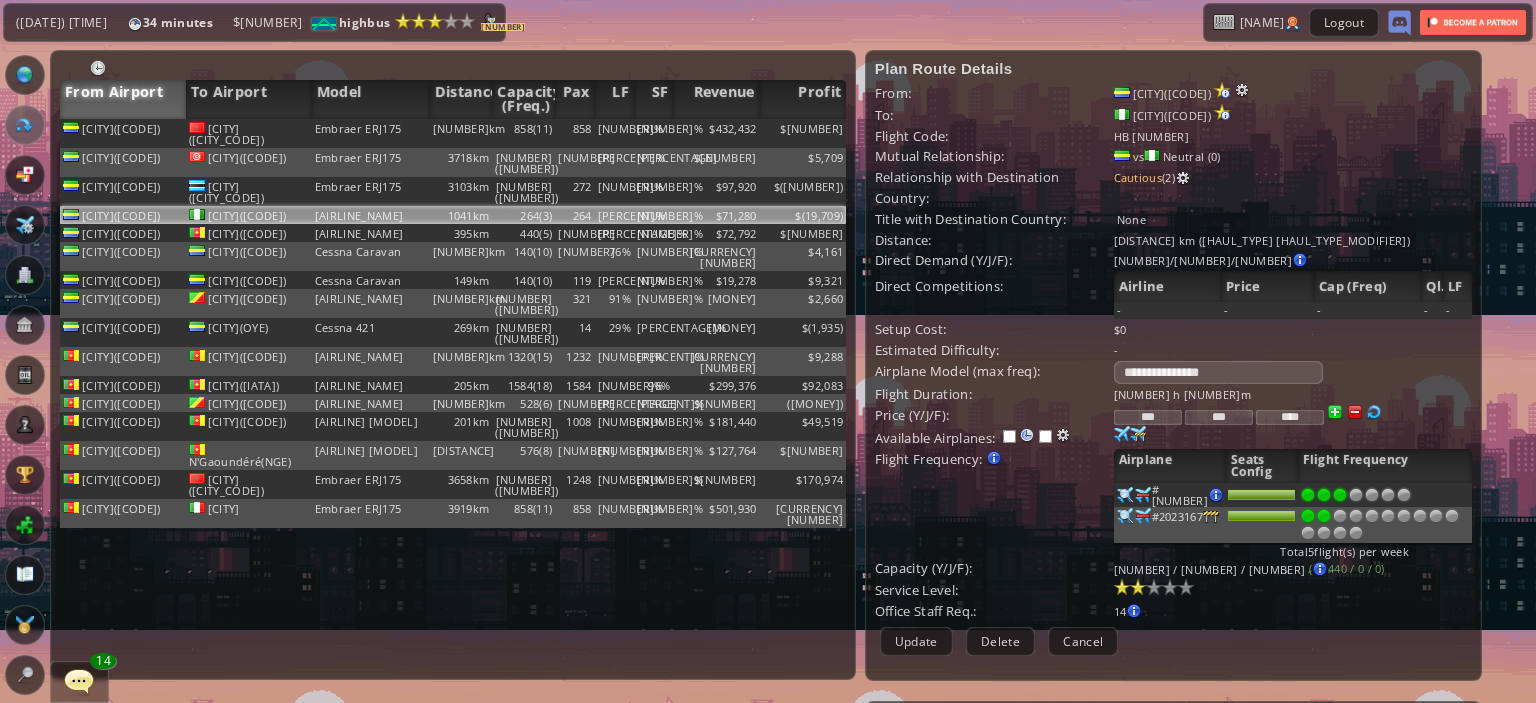 click on "***" at bounding box center [1148, 417] 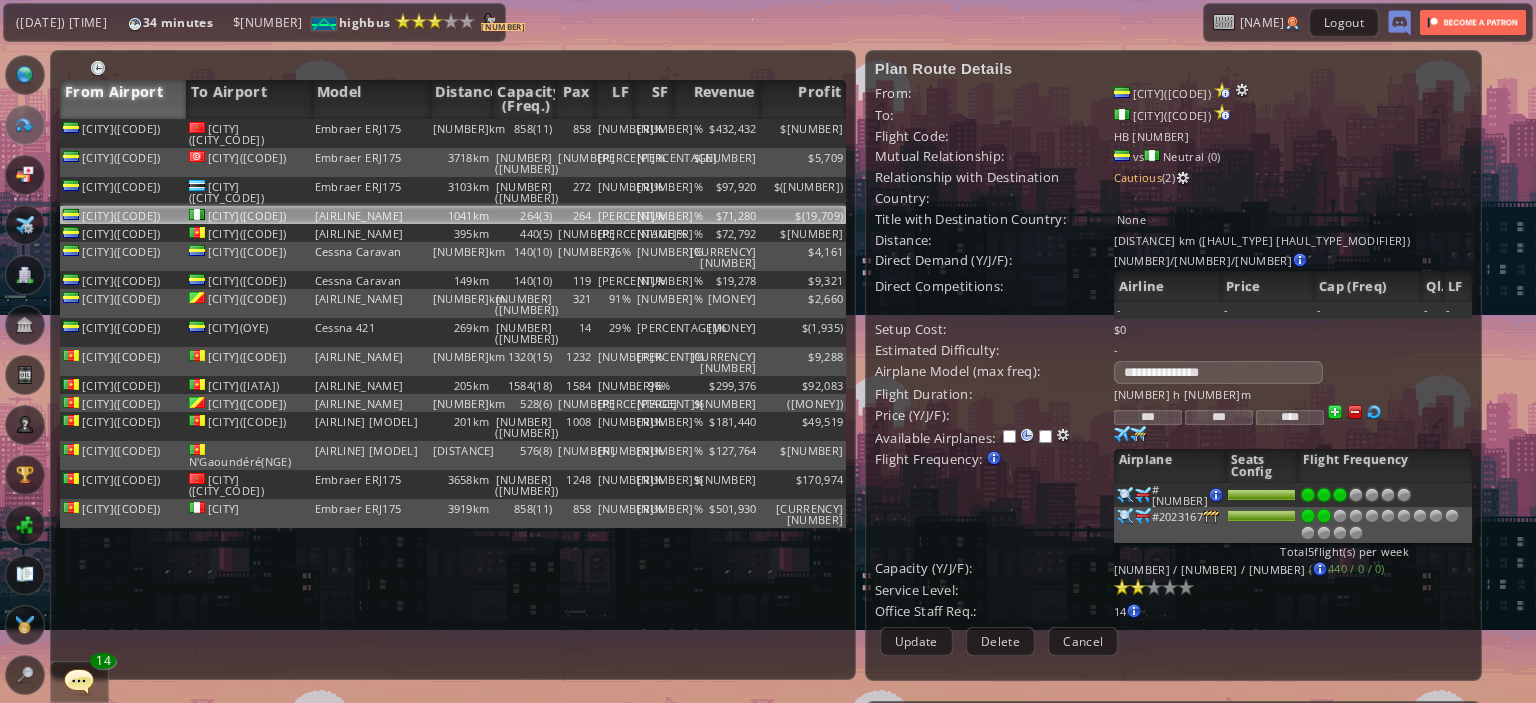 click on "***" at bounding box center (1148, 417) 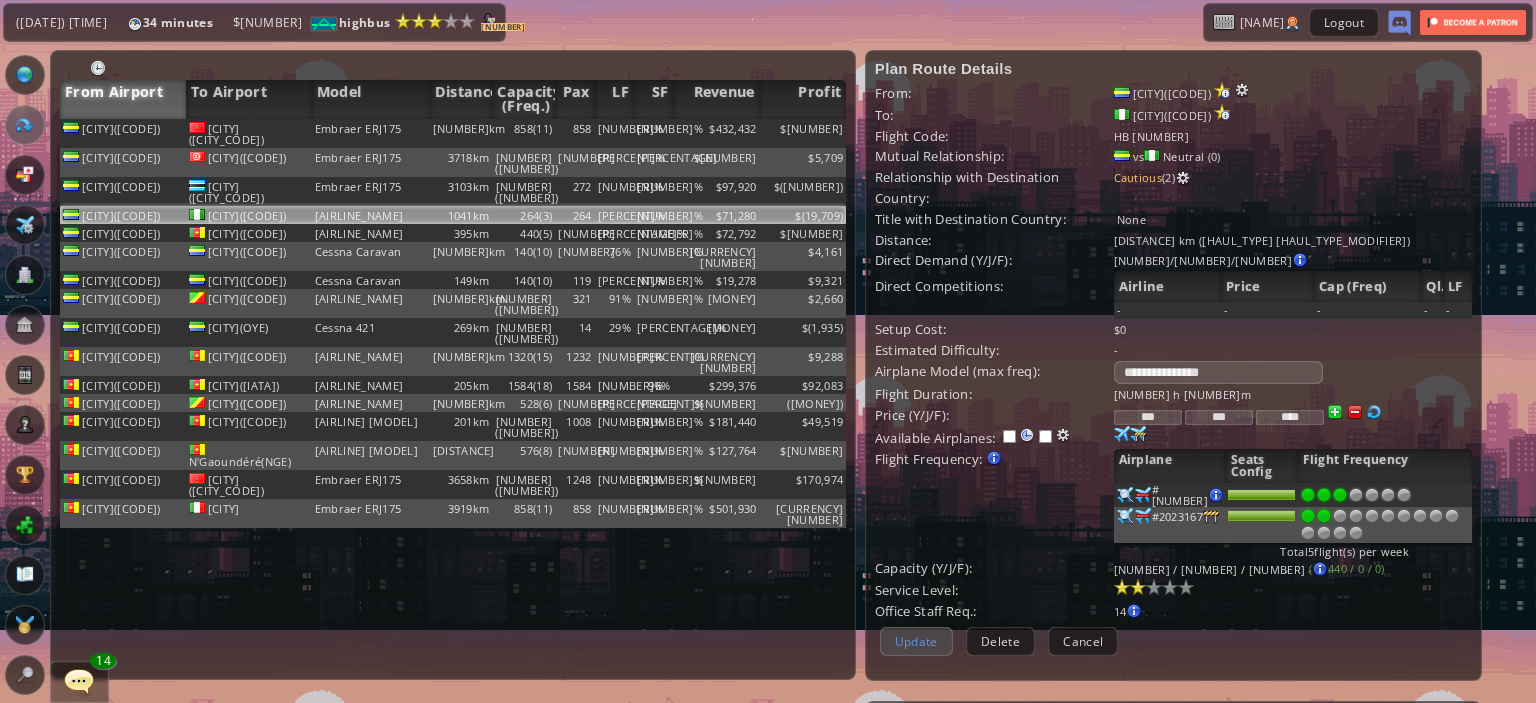 type on "***" 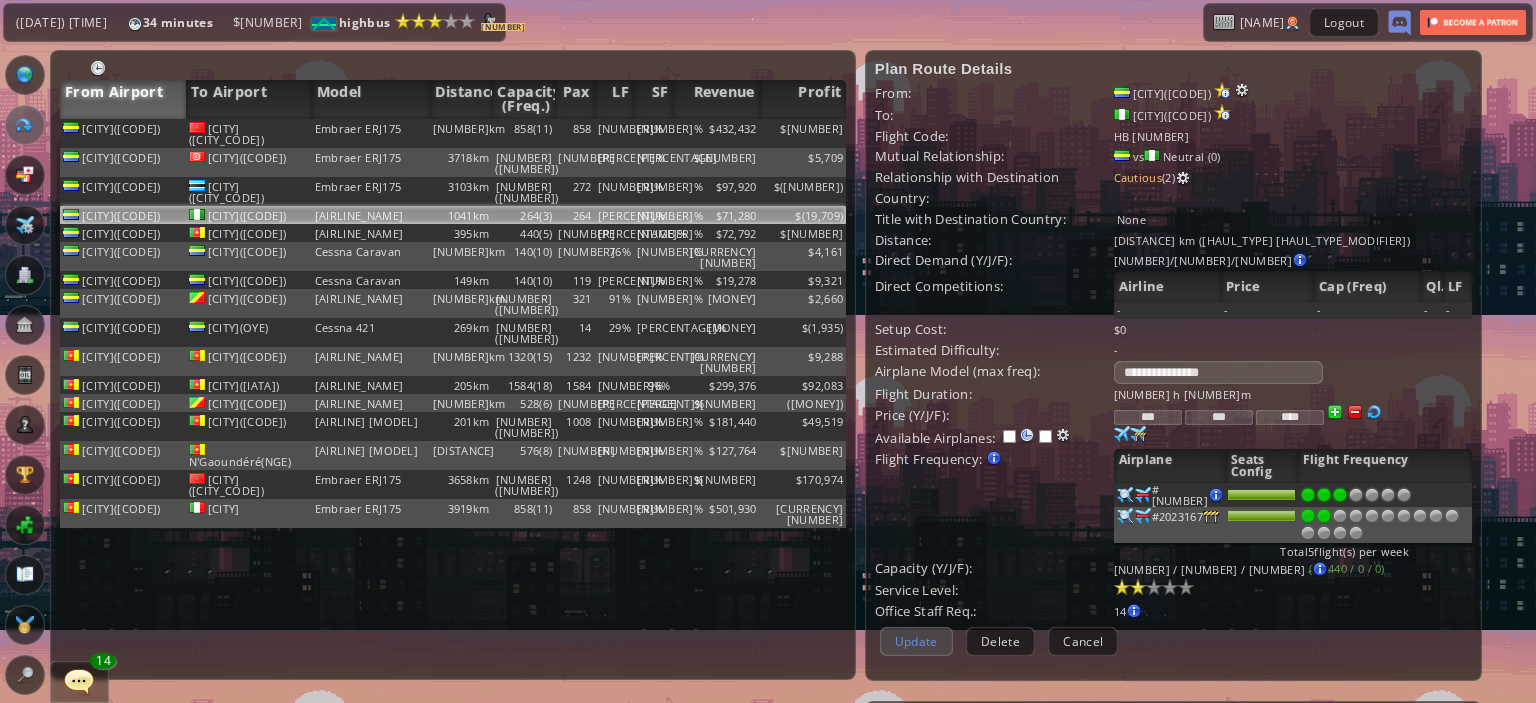 click on "Update" at bounding box center [916, 641] 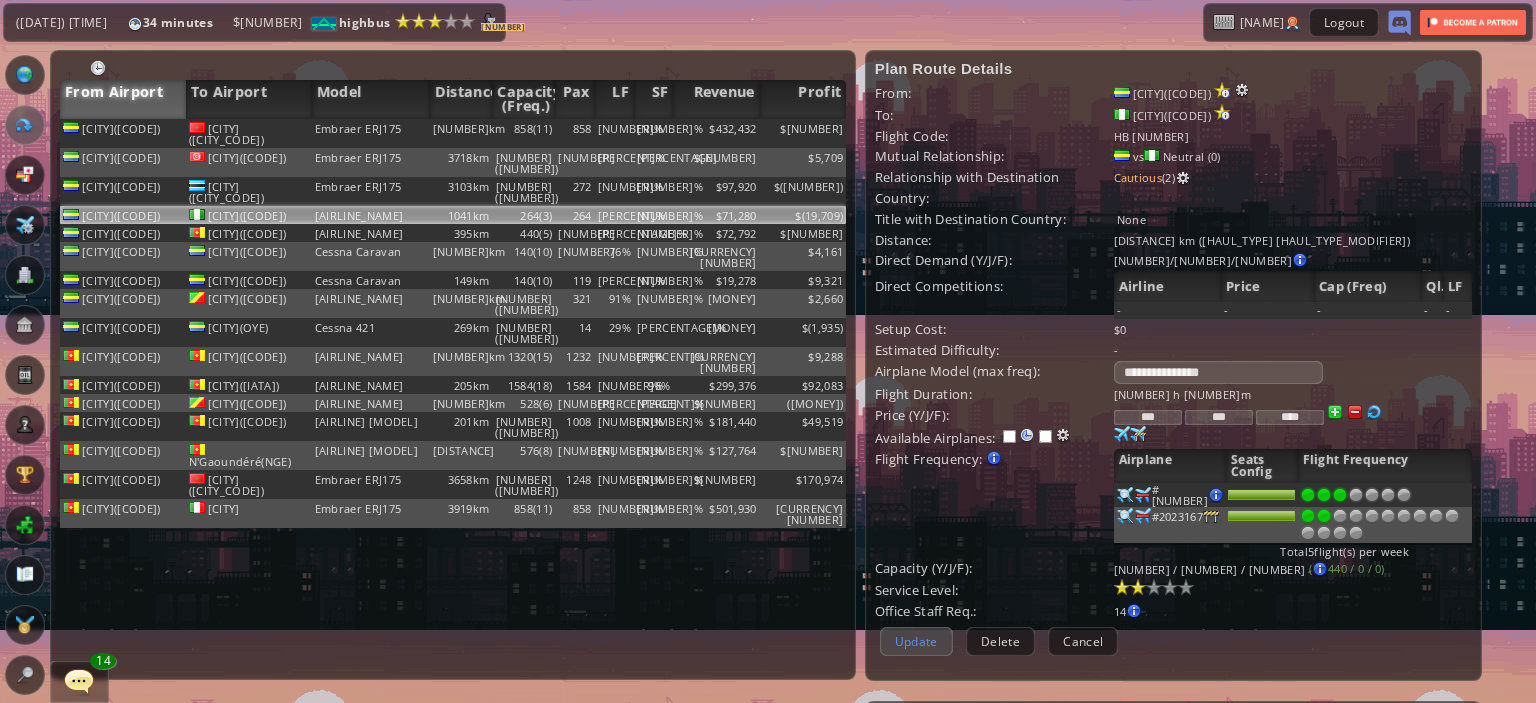 scroll, scrollTop: 186, scrollLeft: 0, axis: vertical 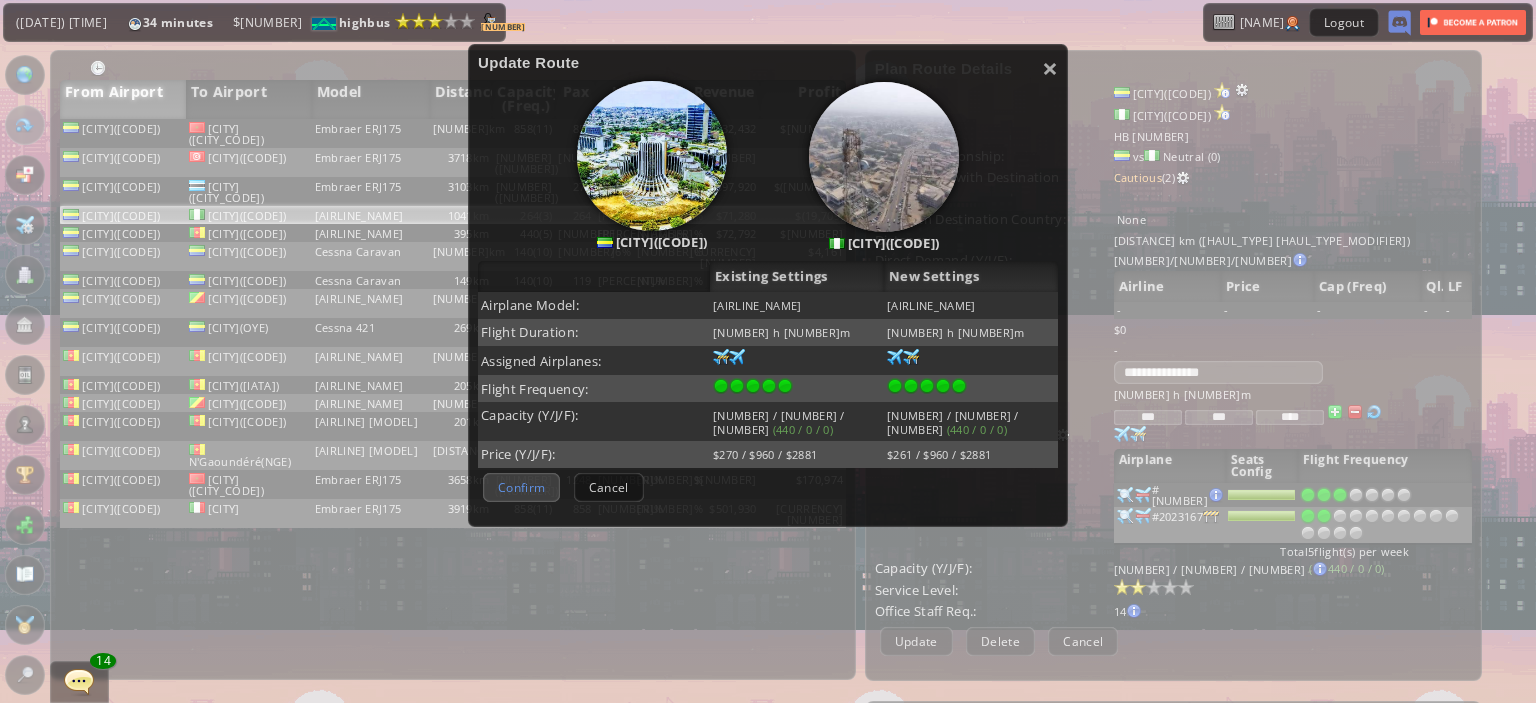 click on "Confirm" at bounding box center [521, 487] 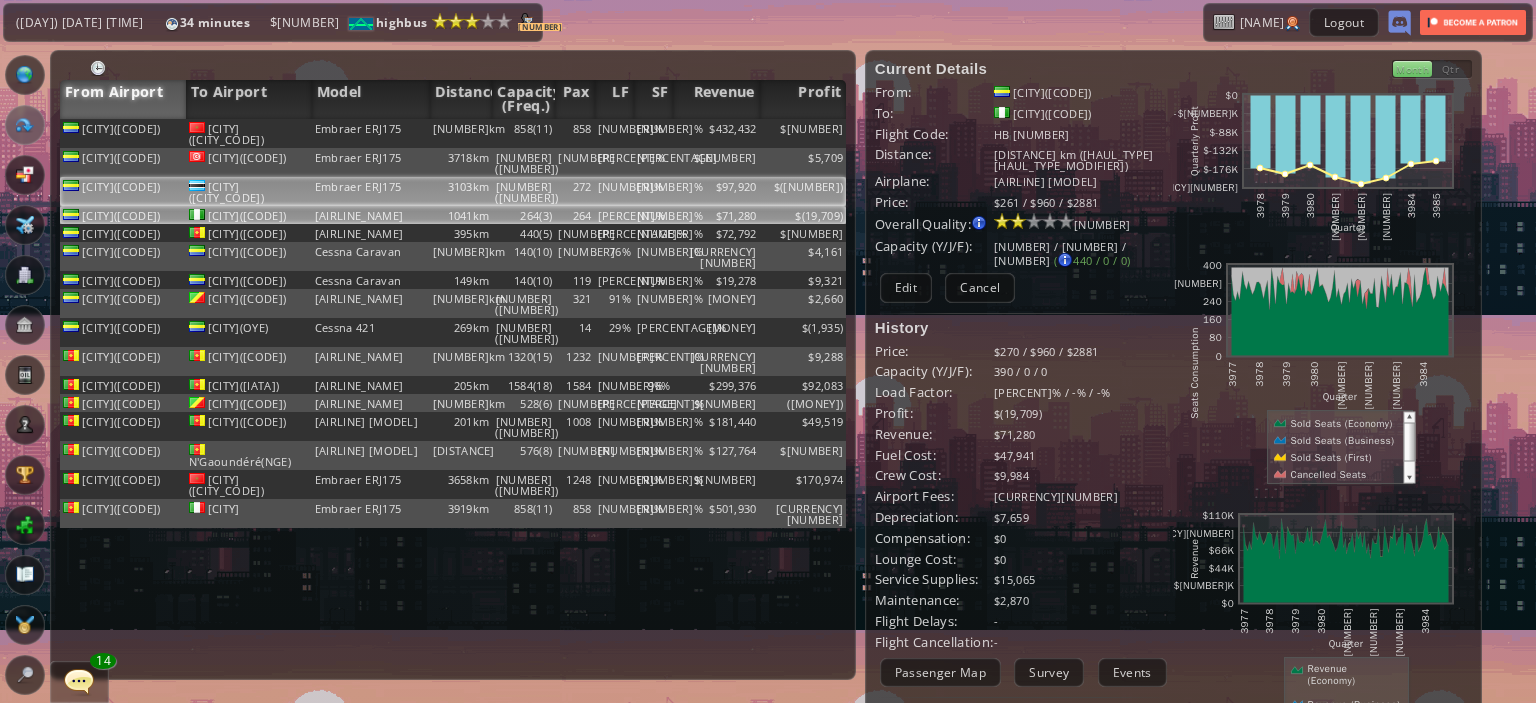 click on "[NUMBER]([NUMBER])" at bounding box center [523, 133] 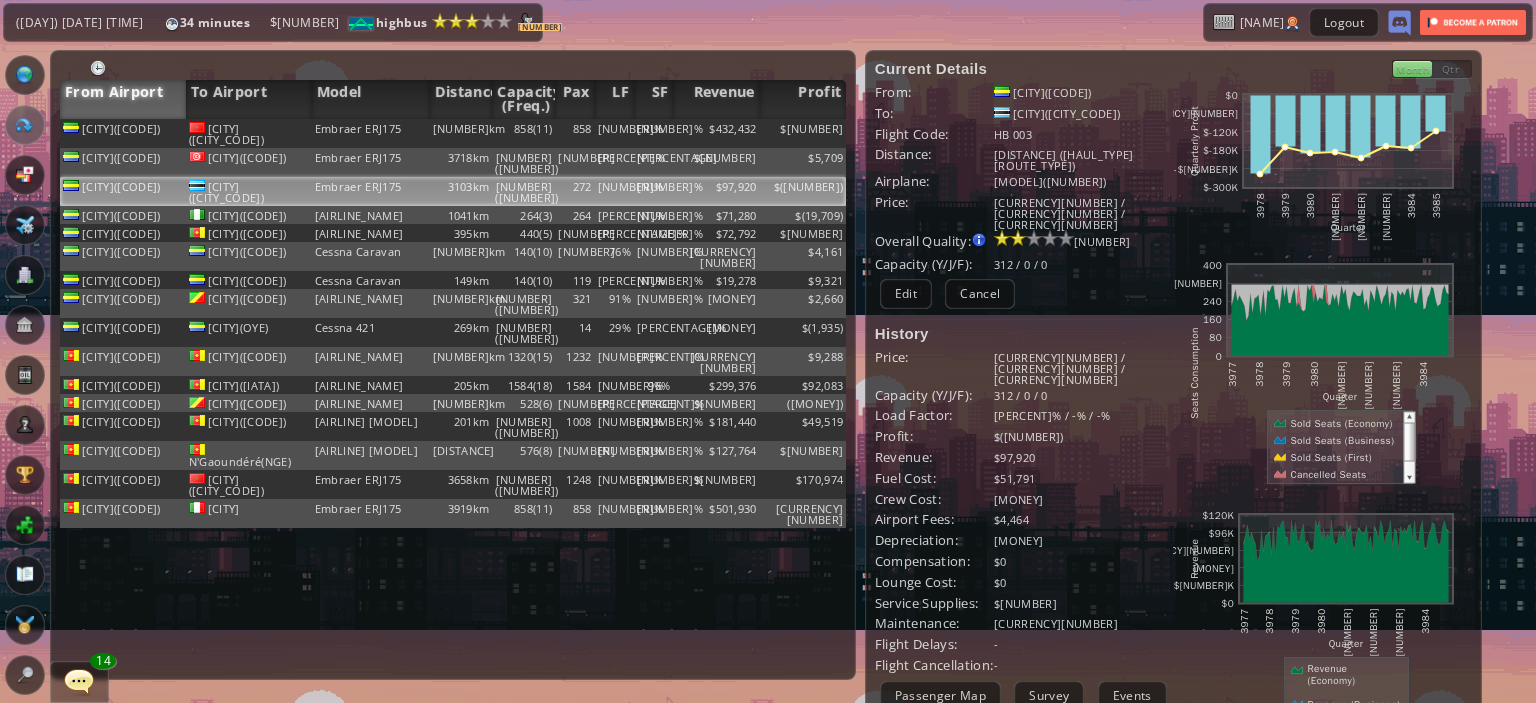 click at bounding box center [25, 225] 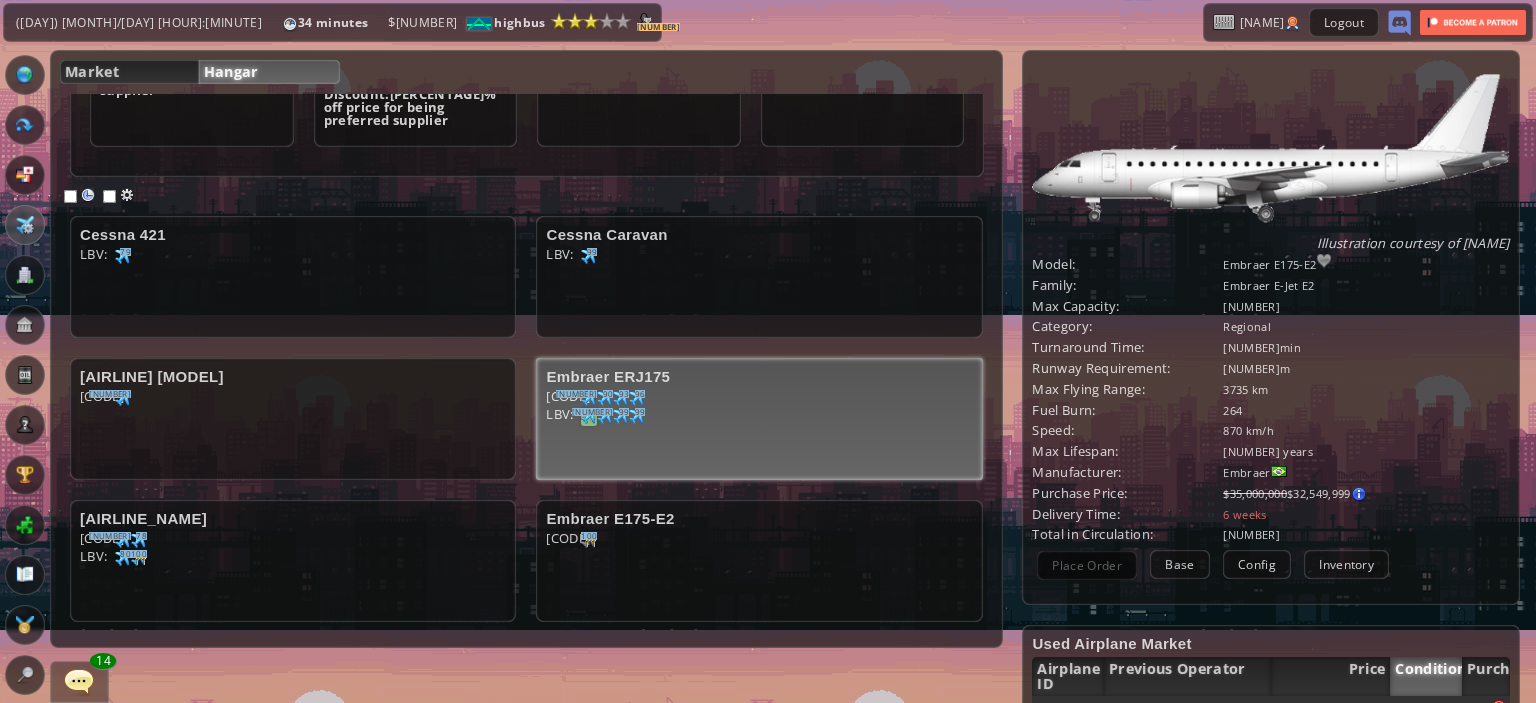 click on "55" at bounding box center (125, 252) 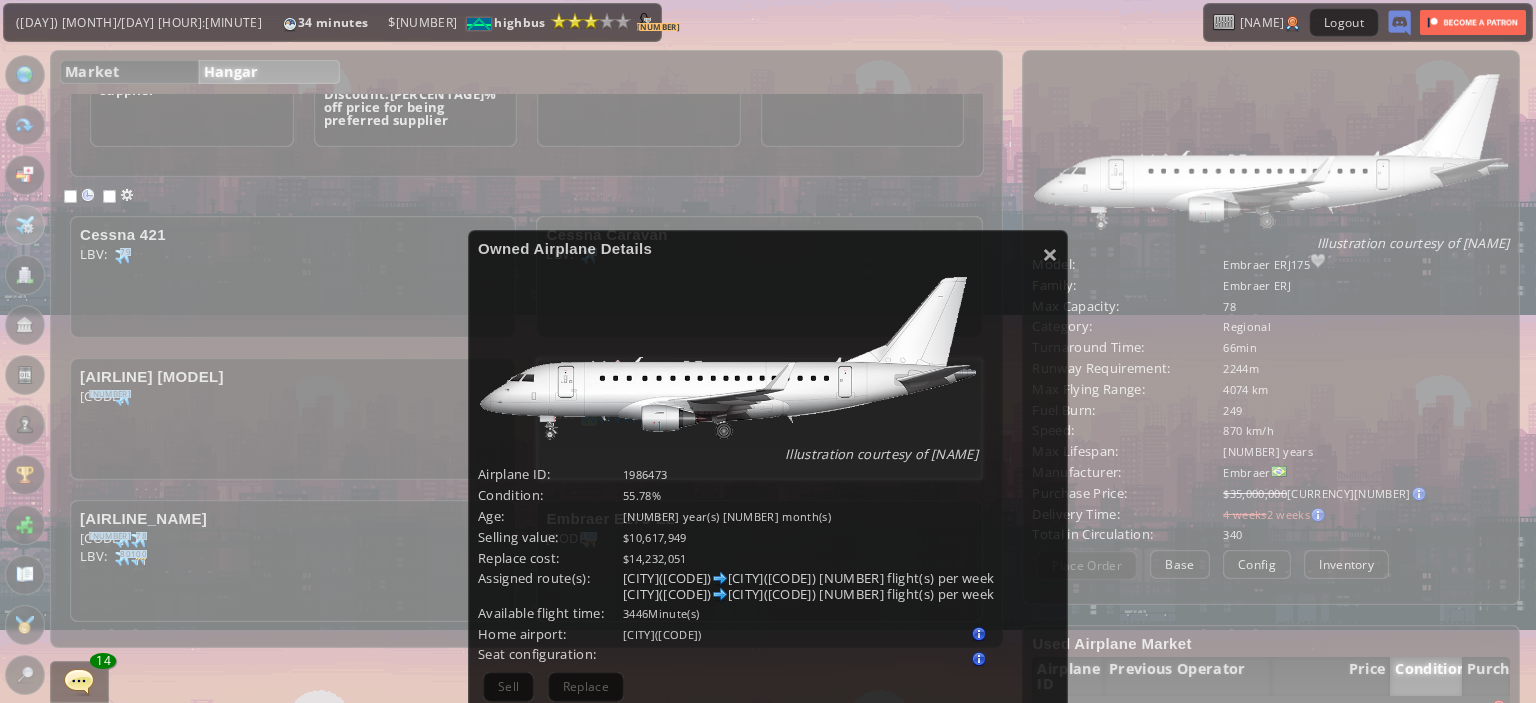 scroll, scrollTop: 335, scrollLeft: 0, axis: vertical 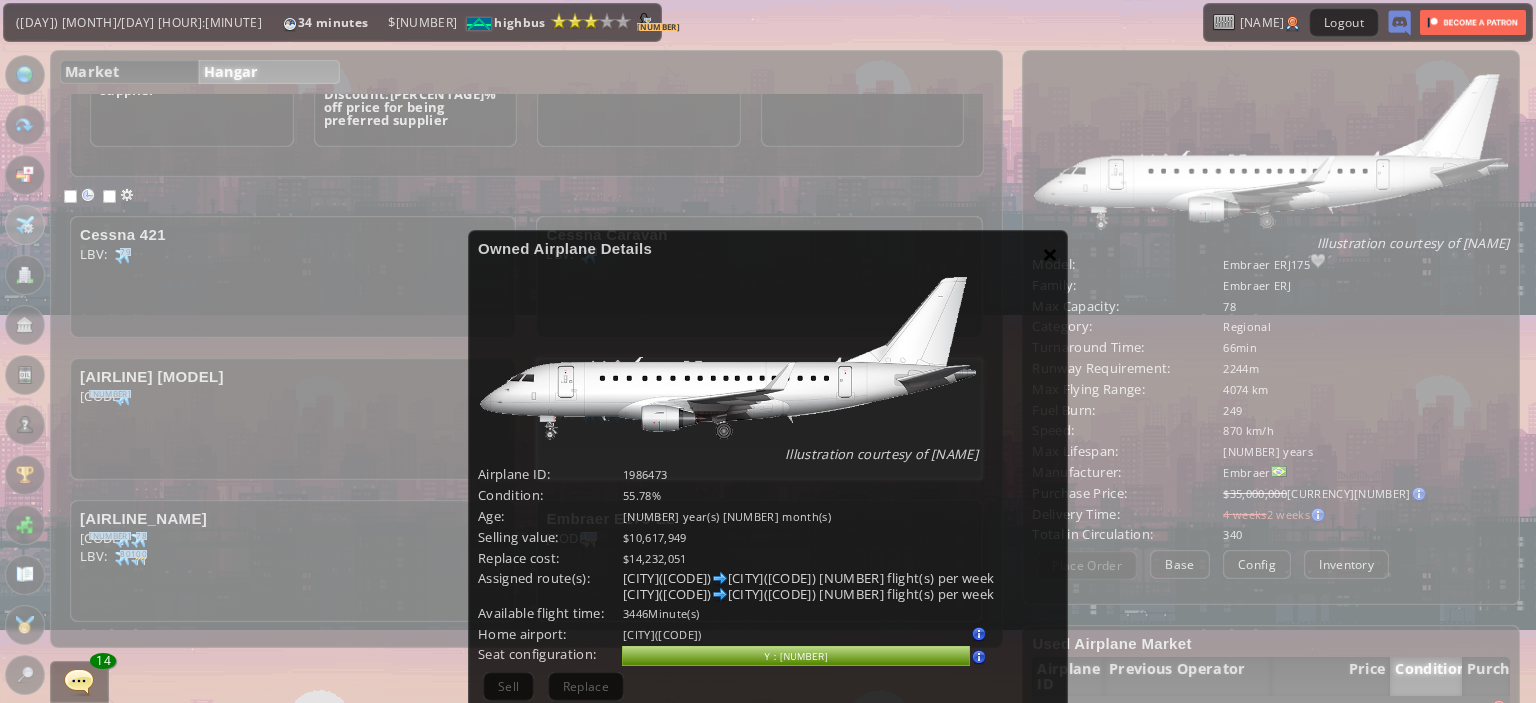 click on "×" at bounding box center [1050, 254] 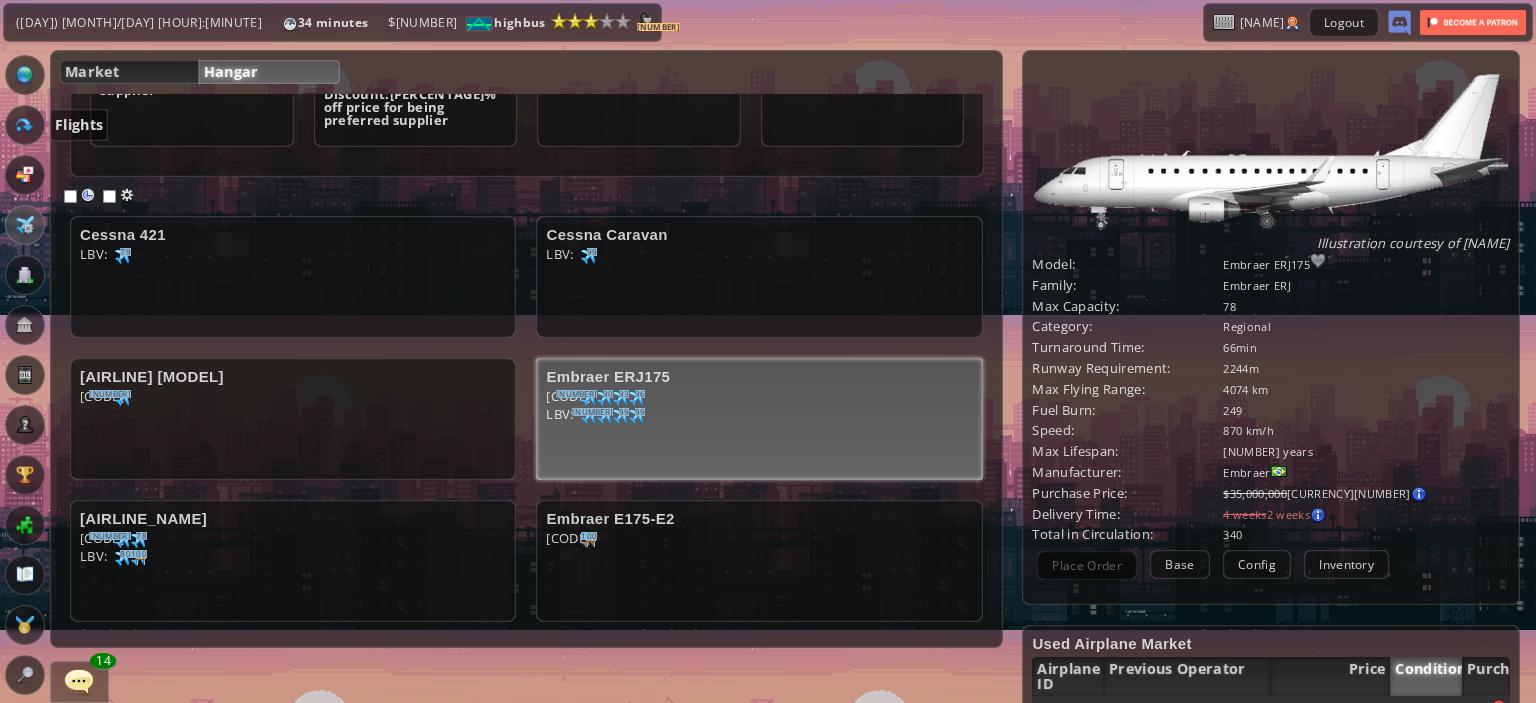 click at bounding box center (25, 125) 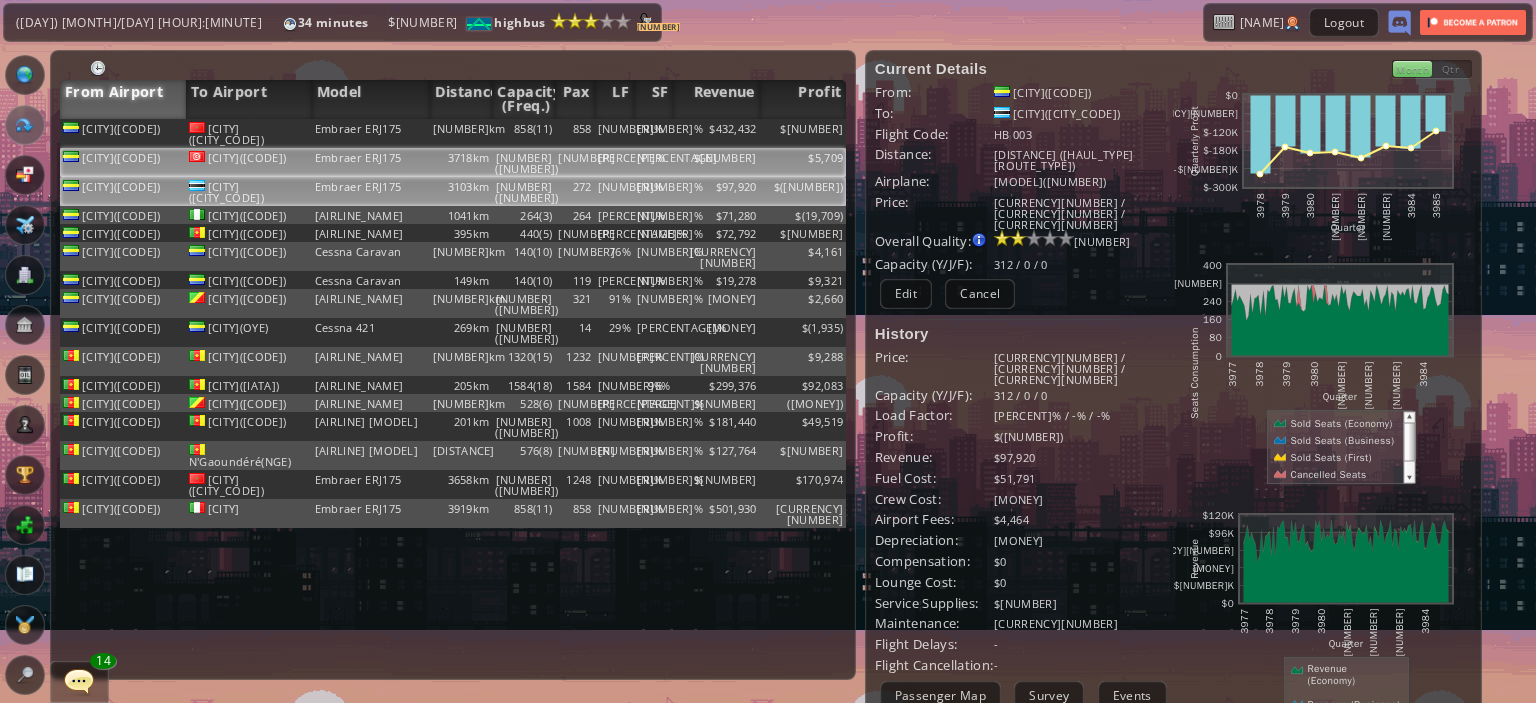 click on "Embraer ERJ175" at bounding box center (371, 133) 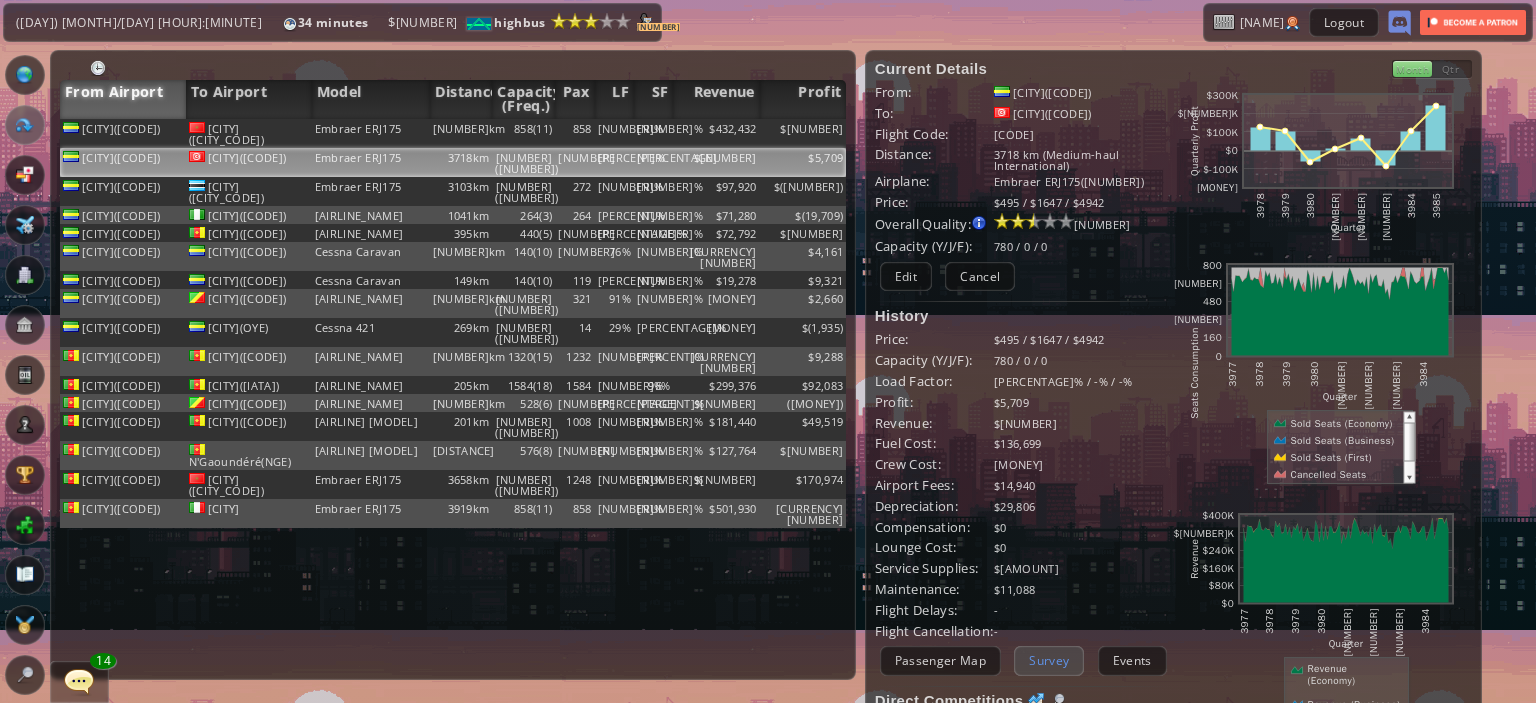 click on "Survey" at bounding box center (1049, 660) 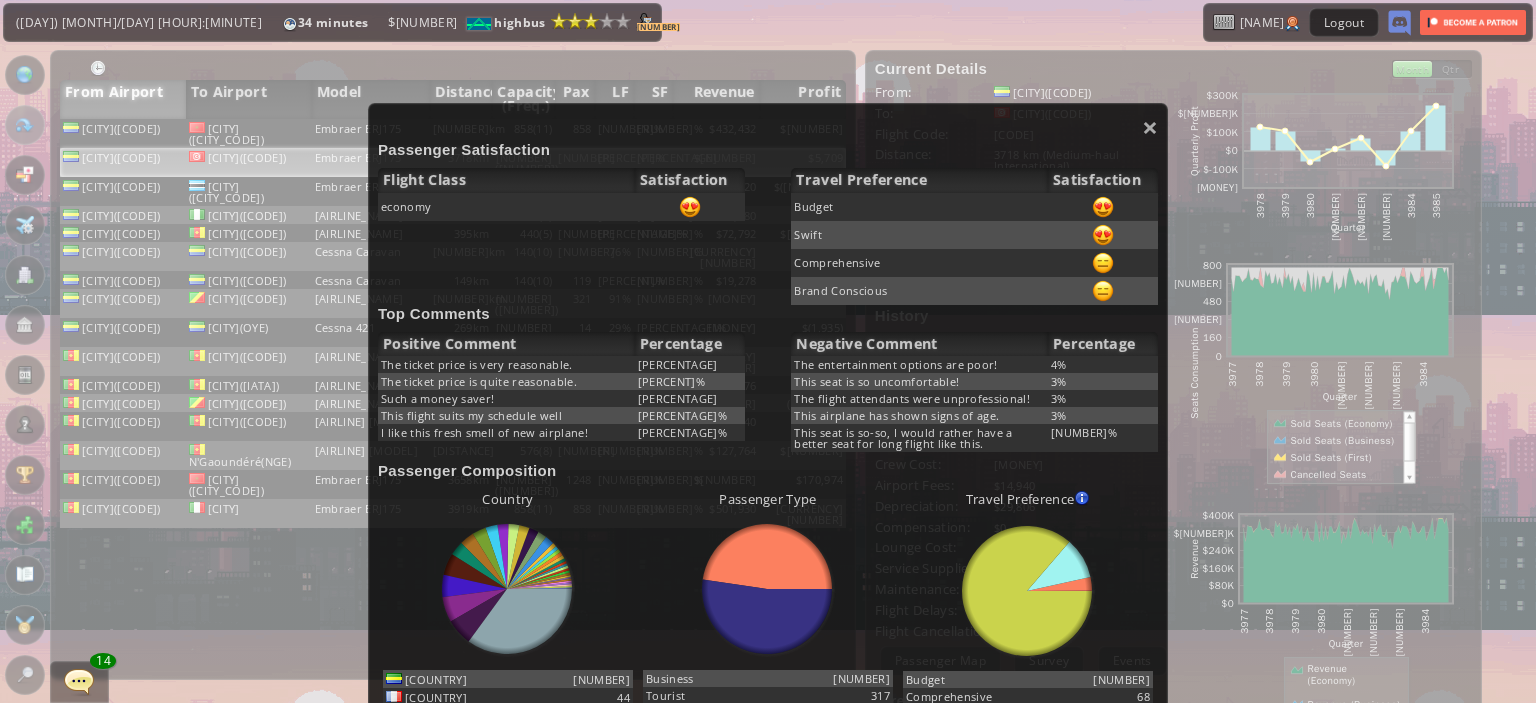 scroll, scrollTop: 0, scrollLeft: 0, axis: both 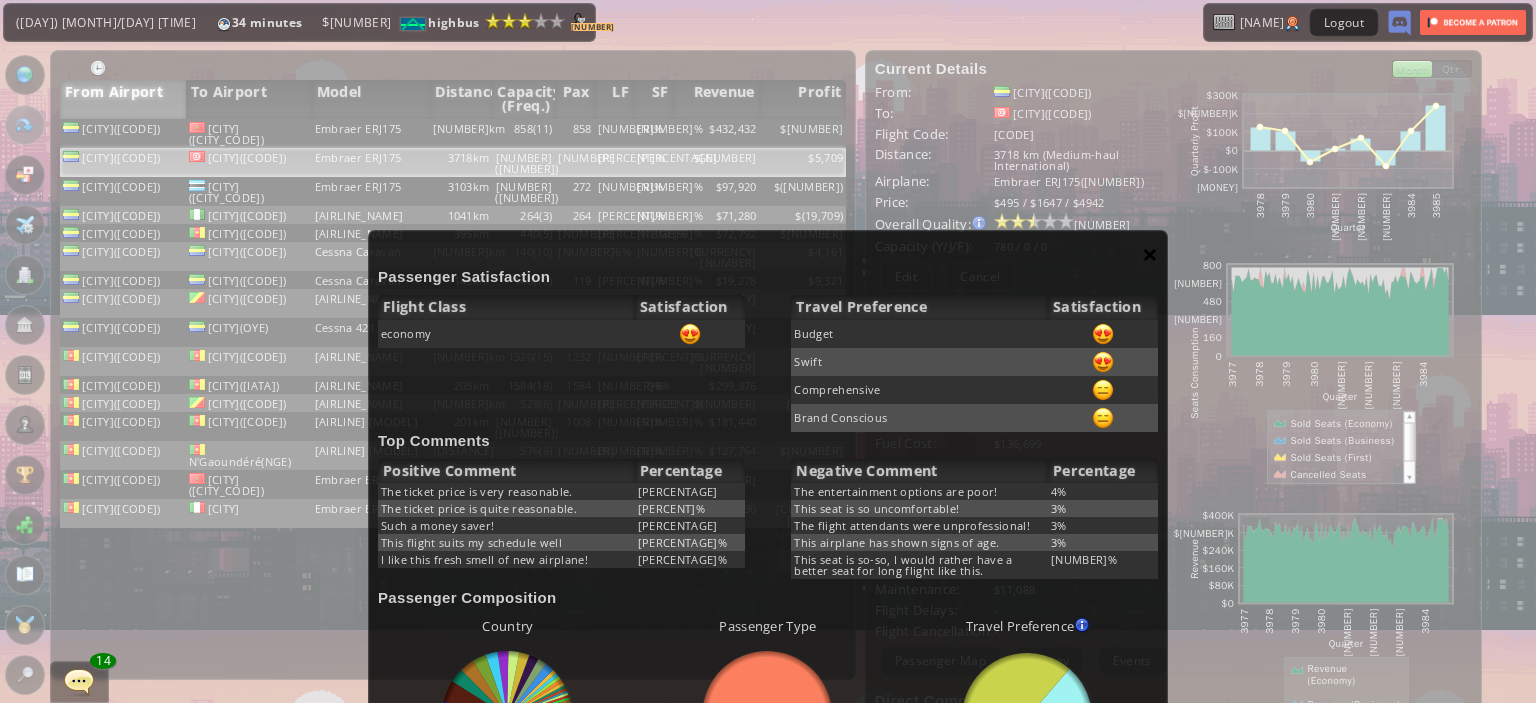 click on "×" at bounding box center (1150, 254) 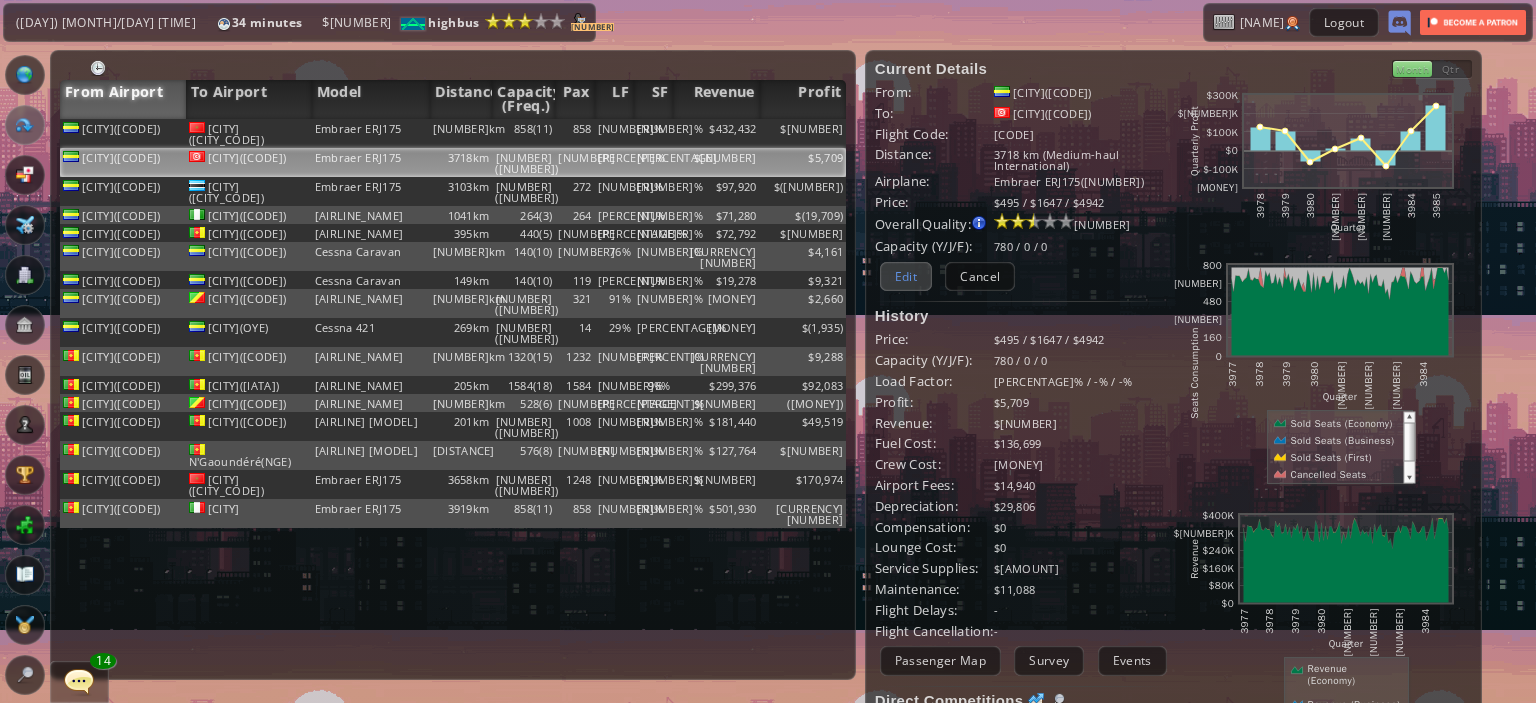 click on "Edit" at bounding box center (906, 276) 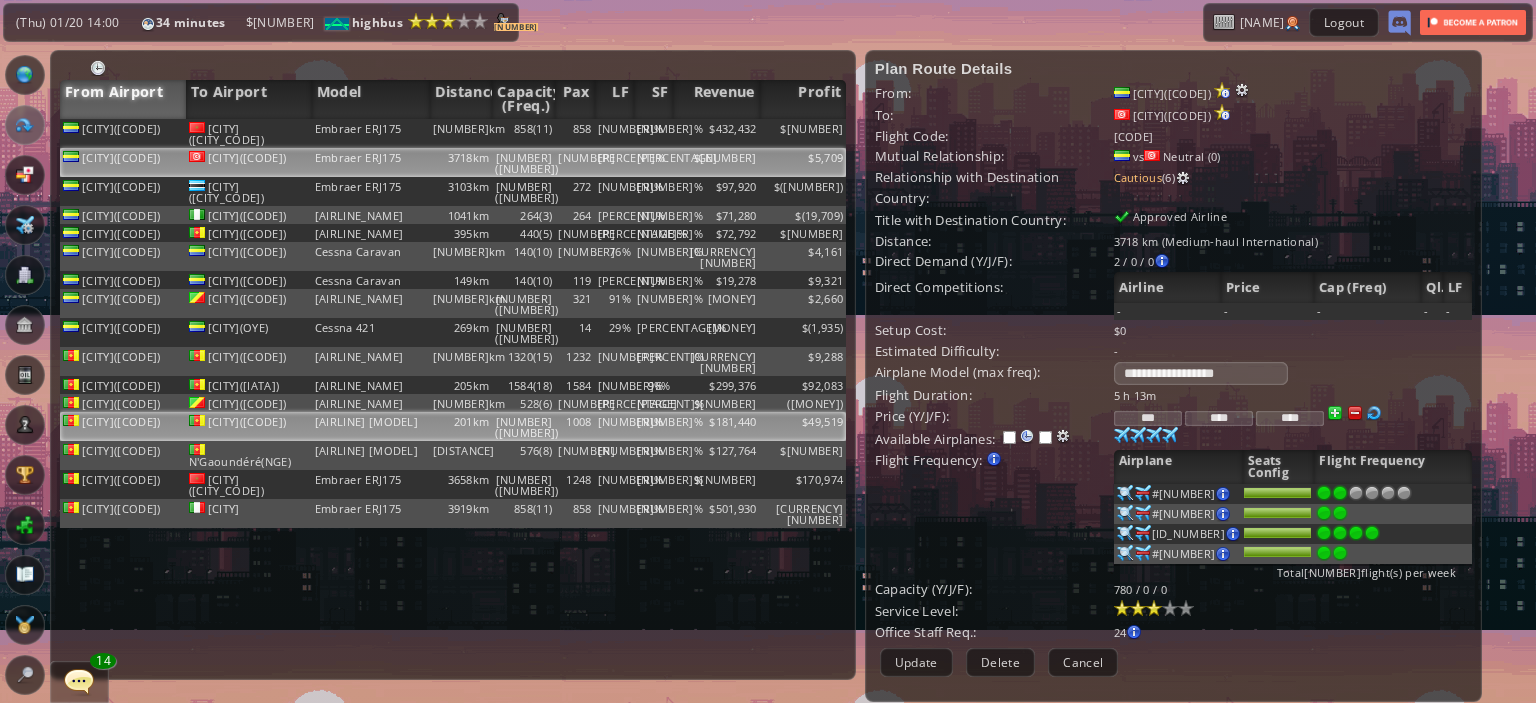 click on "$49,519" at bounding box center [803, 133] 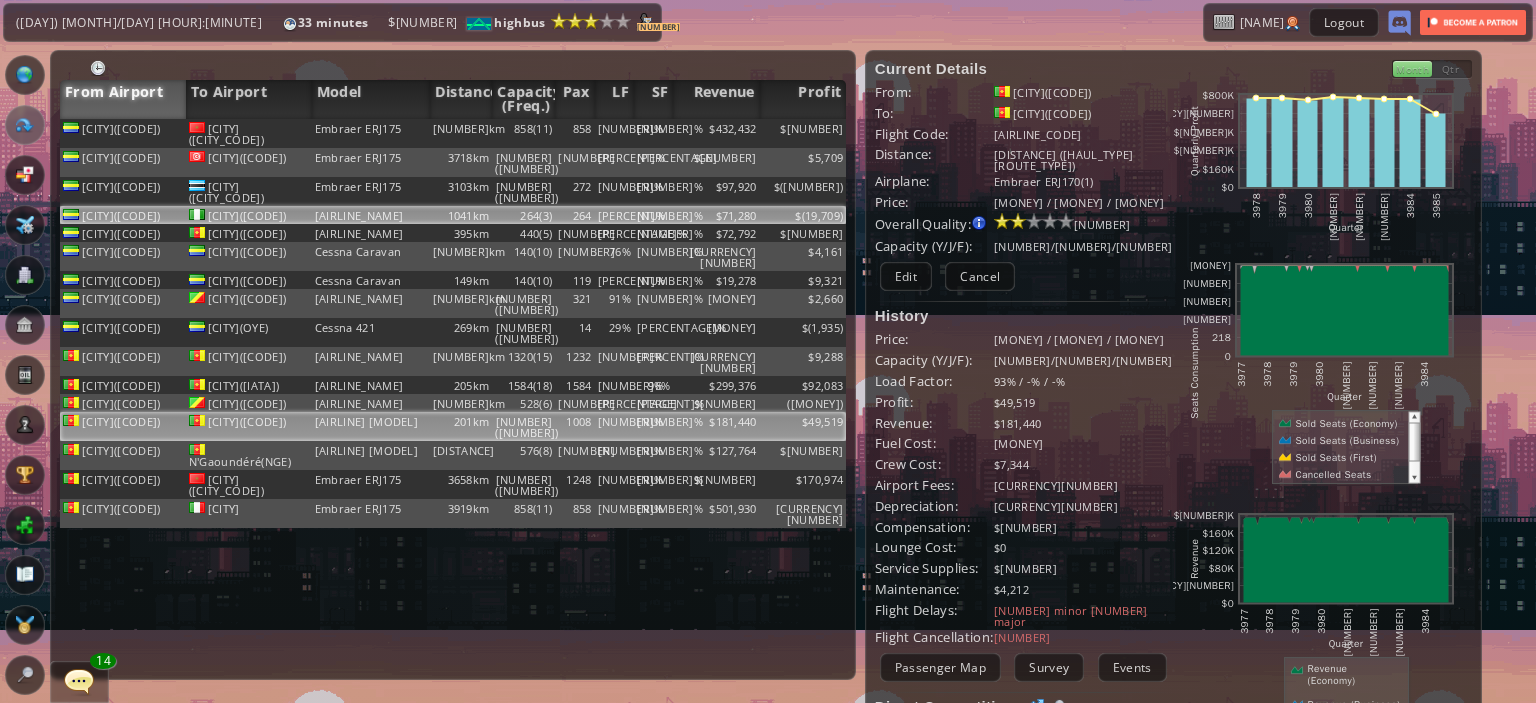 click on "[PERCENT]%" at bounding box center (614, 133) 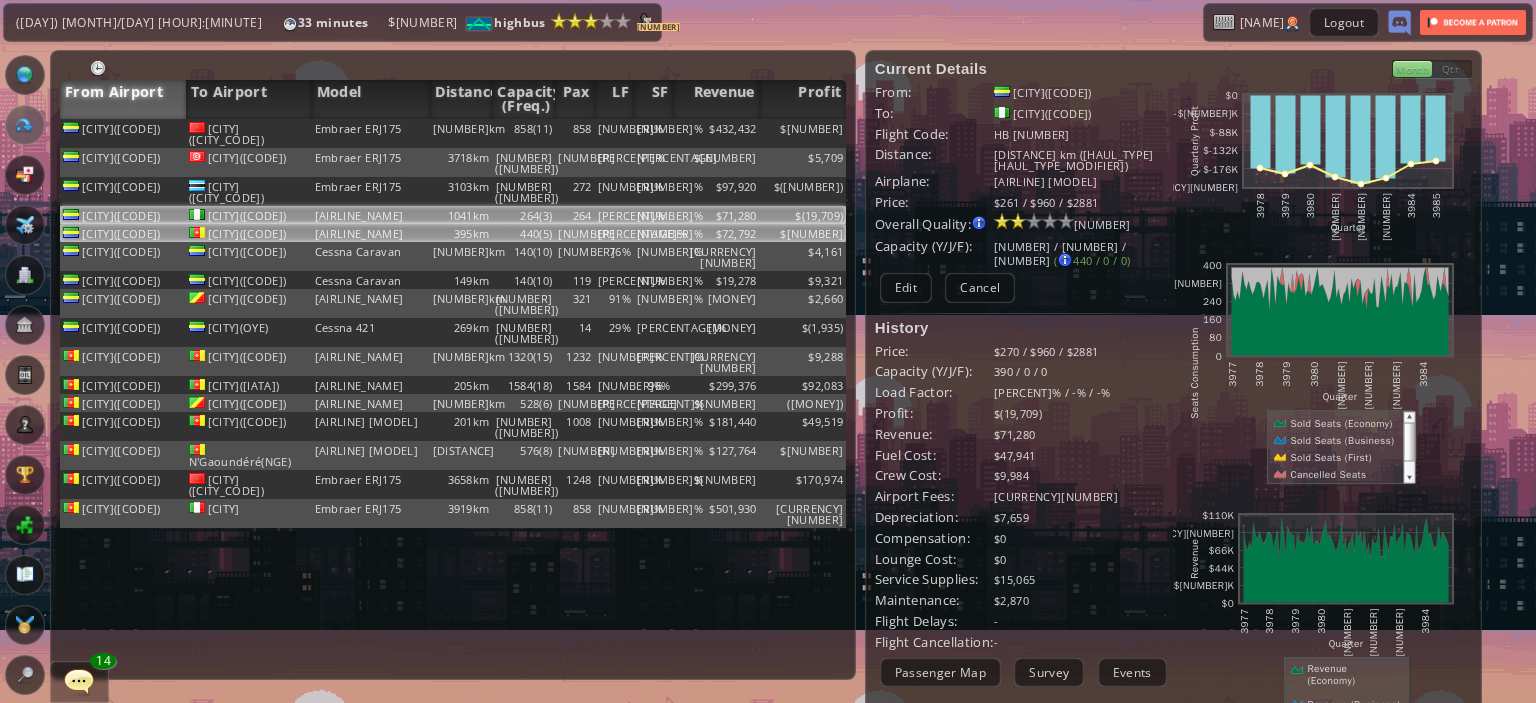 click on "[NUMBER]%" at bounding box center [653, 133] 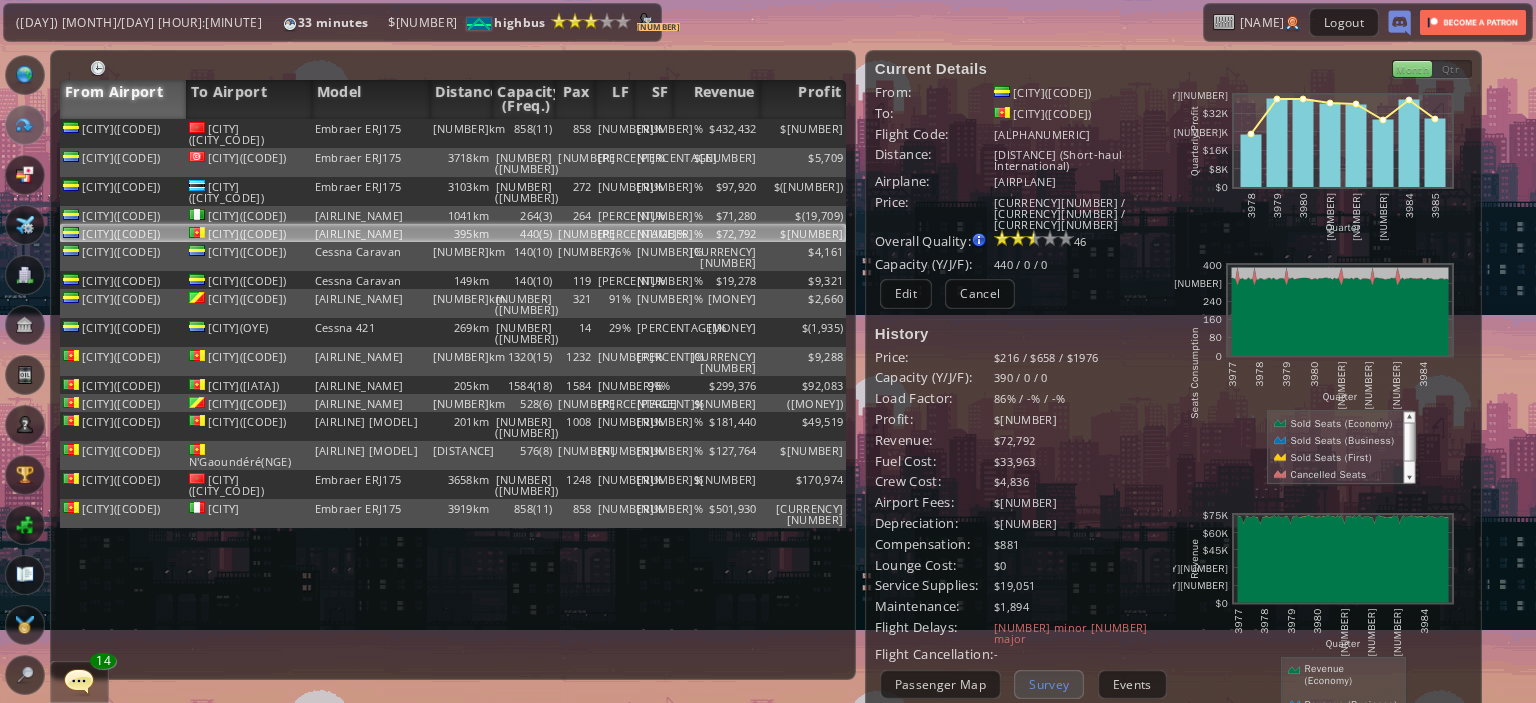 click on "Survey" at bounding box center (1049, 684) 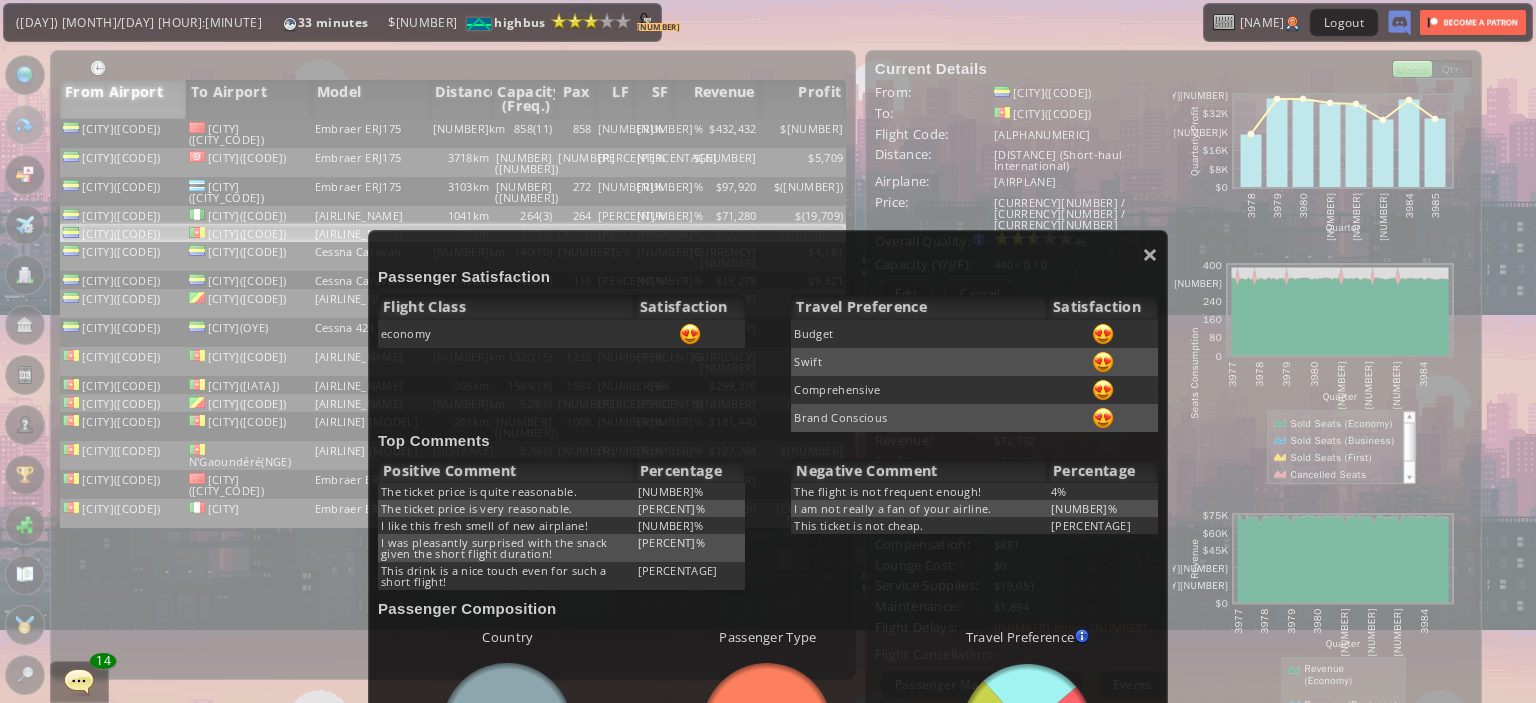 scroll, scrollTop: 302, scrollLeft: 0, axis: vertical 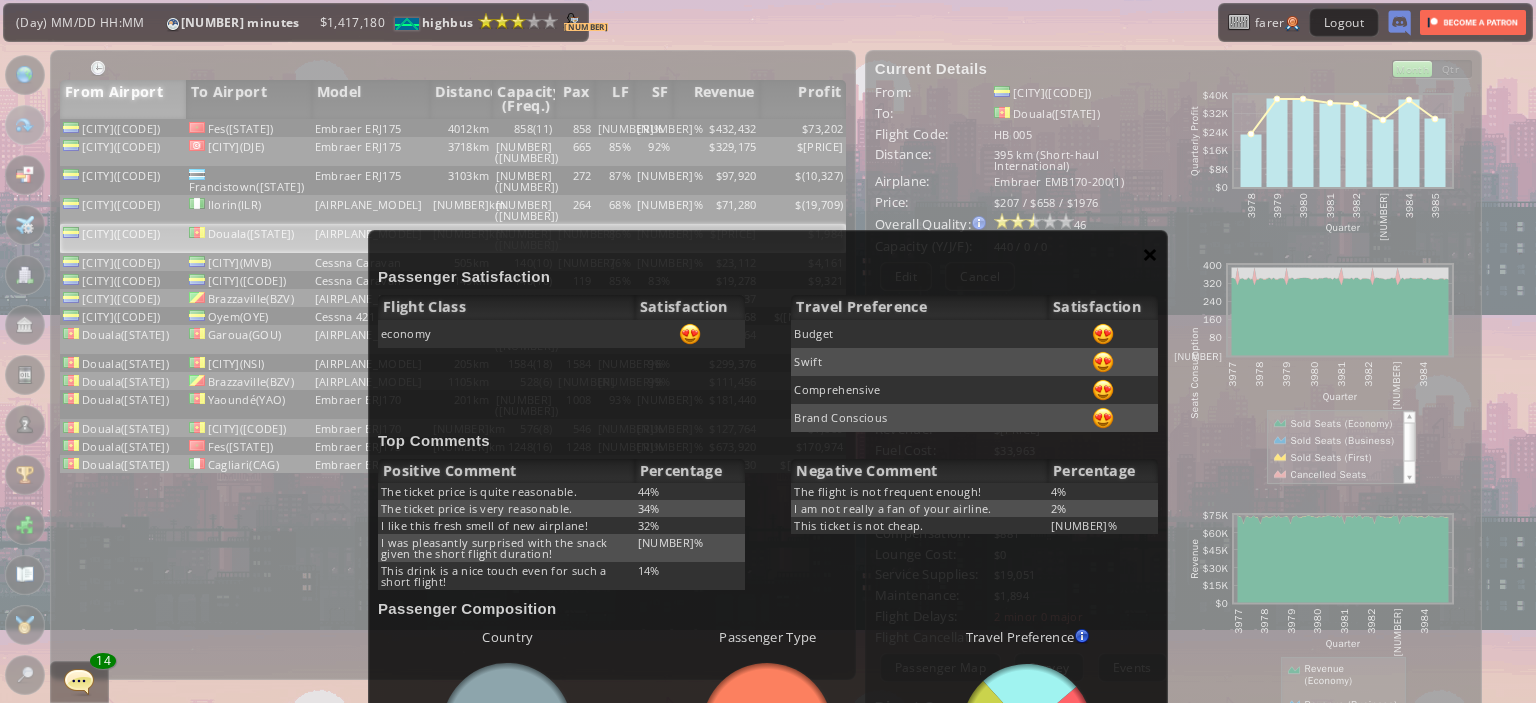 click on "×" at bounding box center [1150, 254] 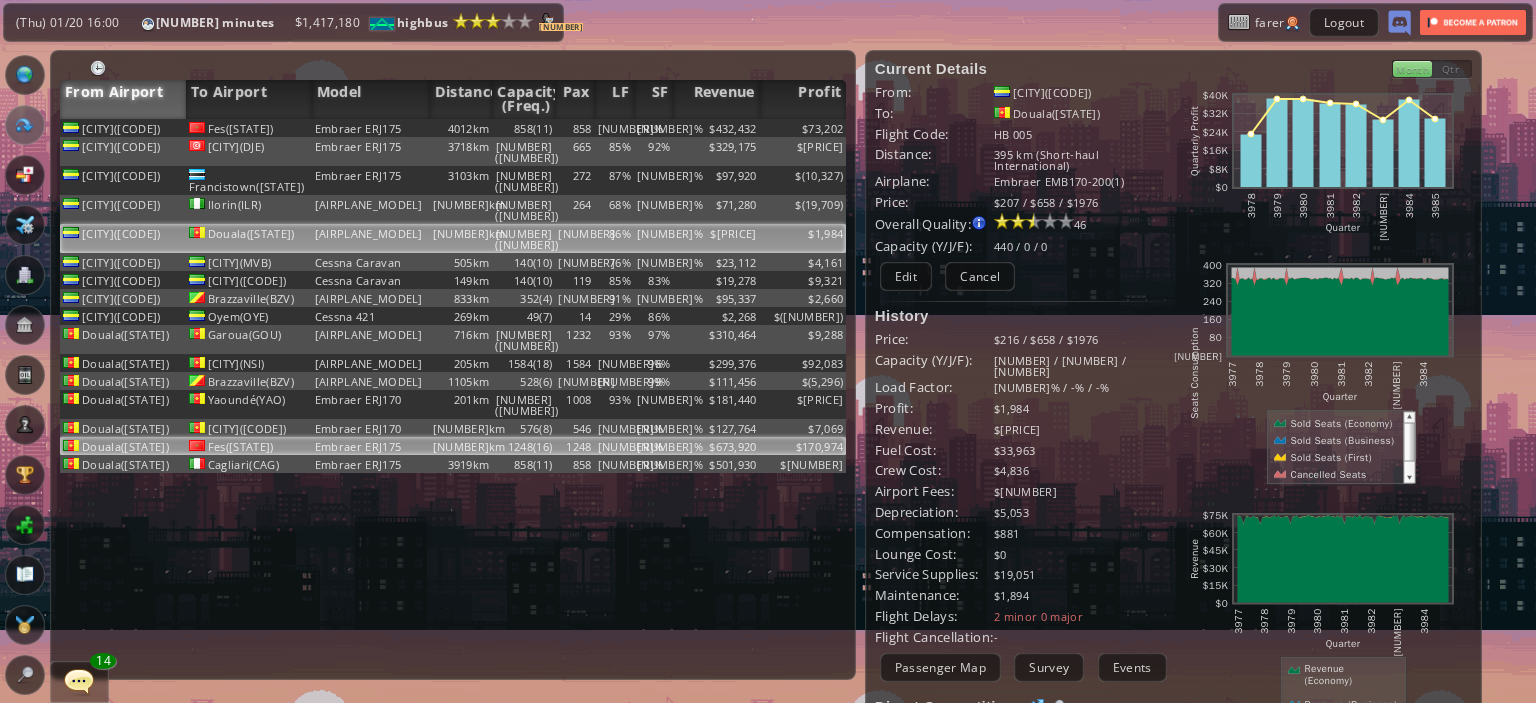 click on "$673,920" at bounding box center [716, 128] 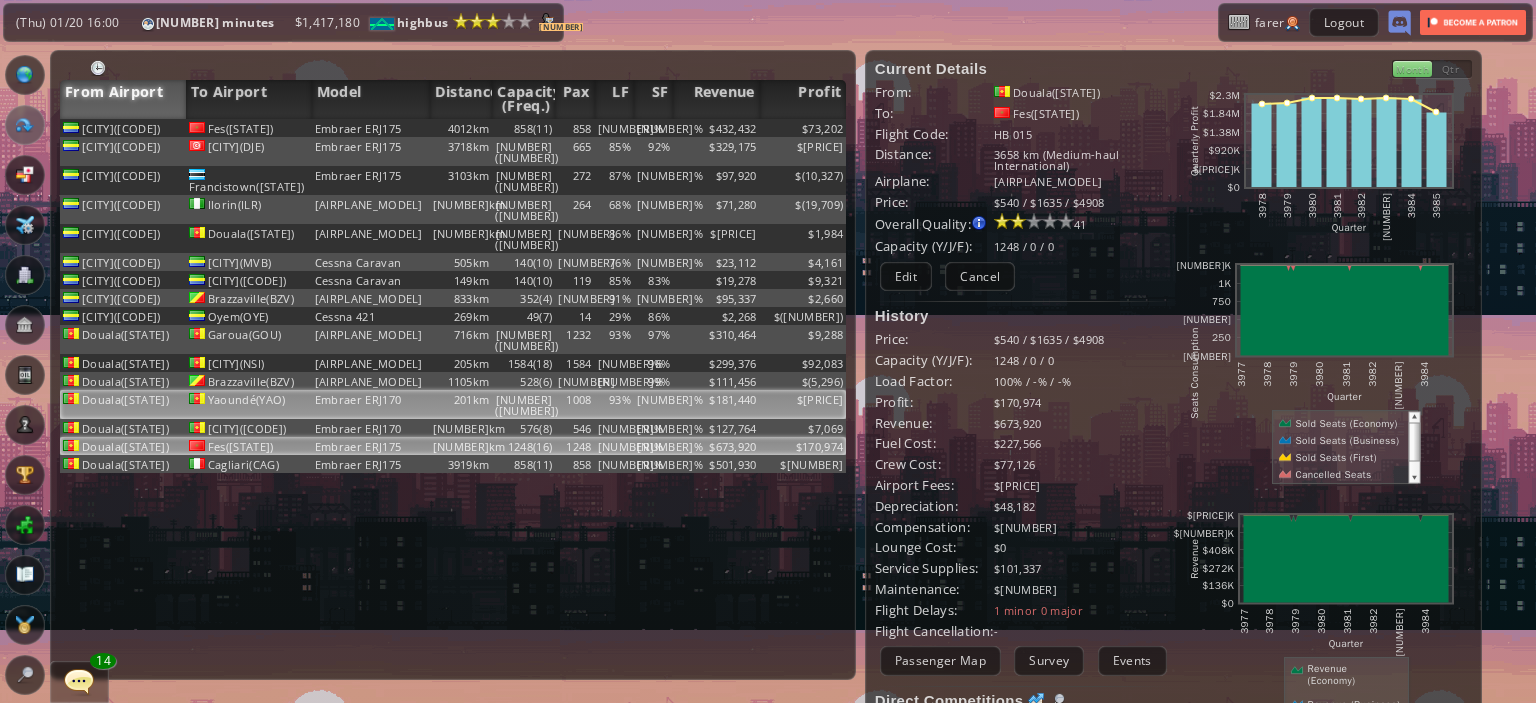 click on "[NUMBER]%" at bounding box center [653, 128] 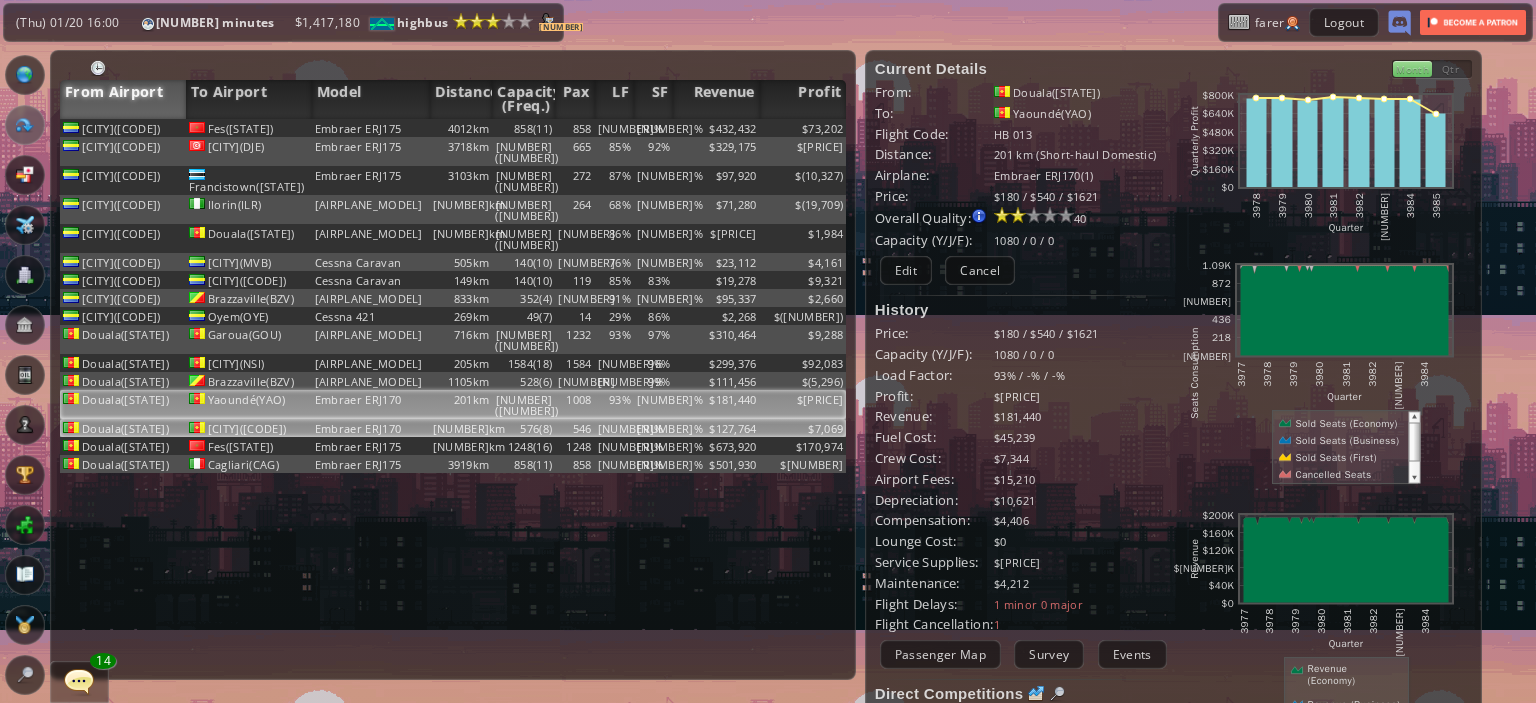 click on "$127,764" at bounding box center (716, 128) 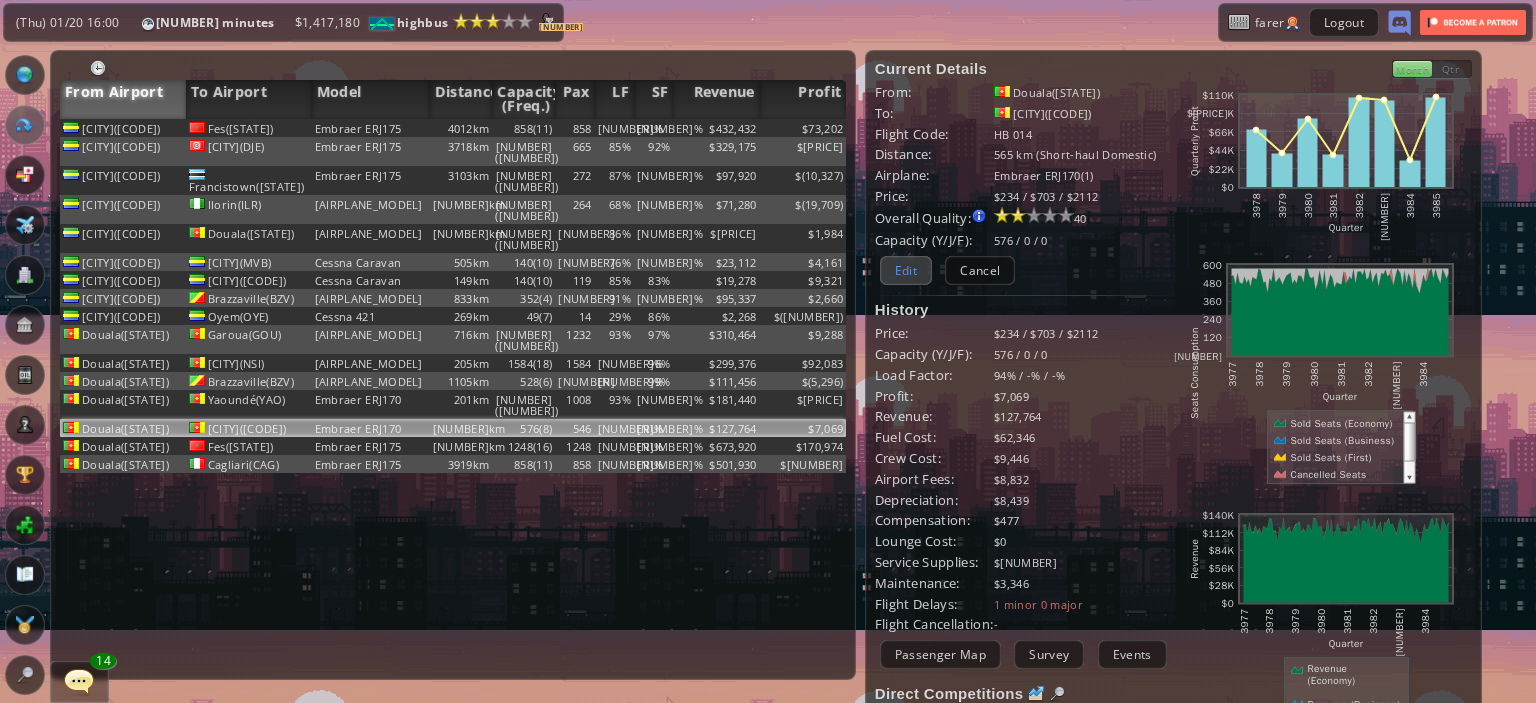 click on "Edit" at bounding box center (906, 270) 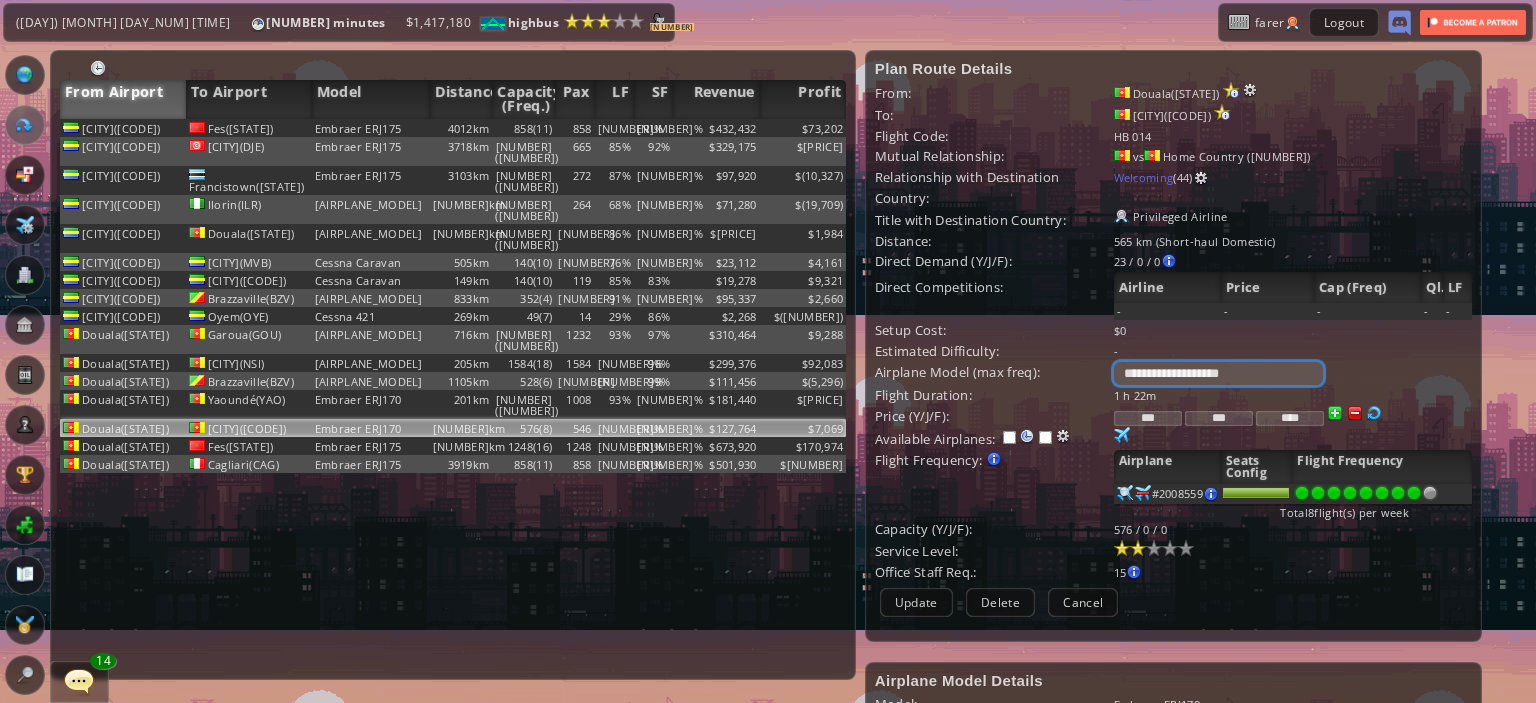 click on "**********" at bounding box center (1218, 373) 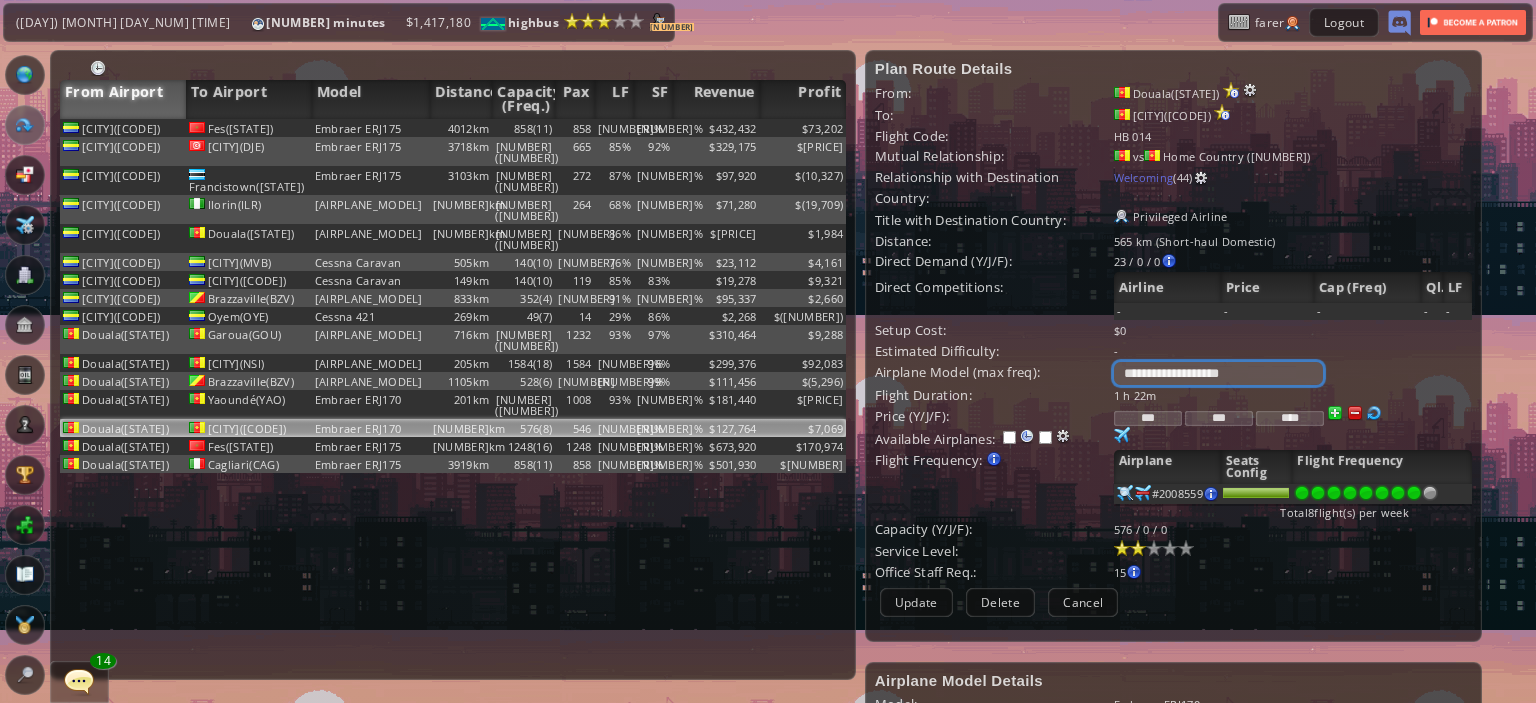 select on "**" 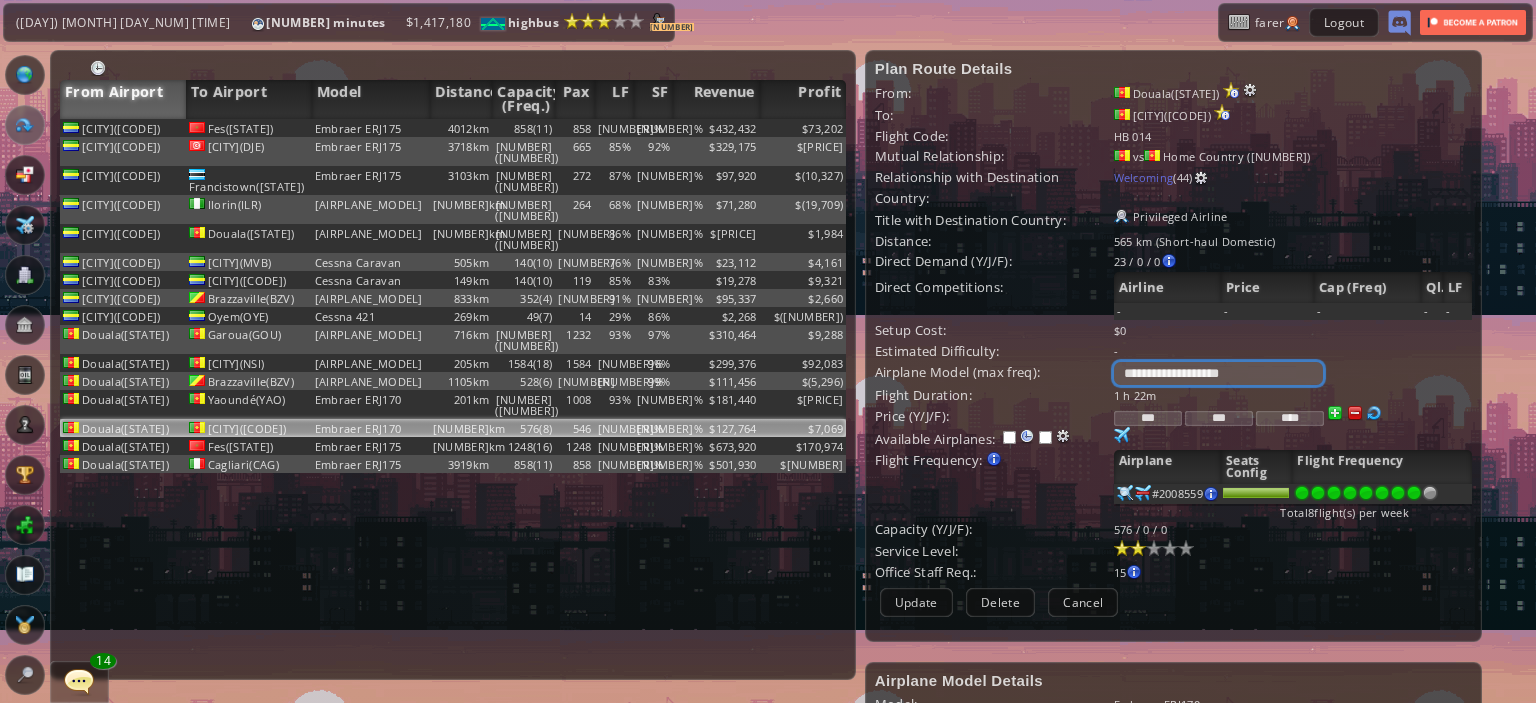 click on "**********" at bounding box center (1218, 373) 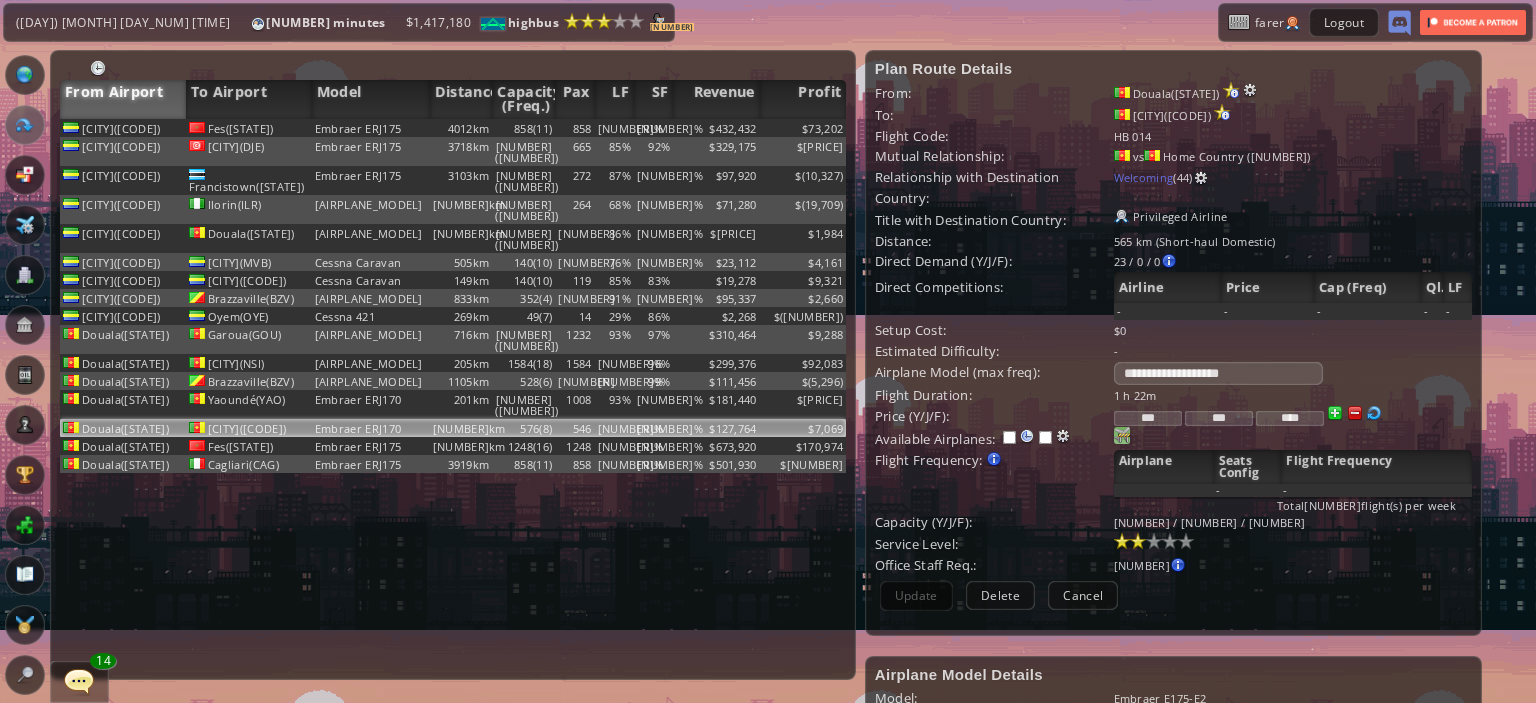 click on "0 100" at bounding box center [1122, 435] 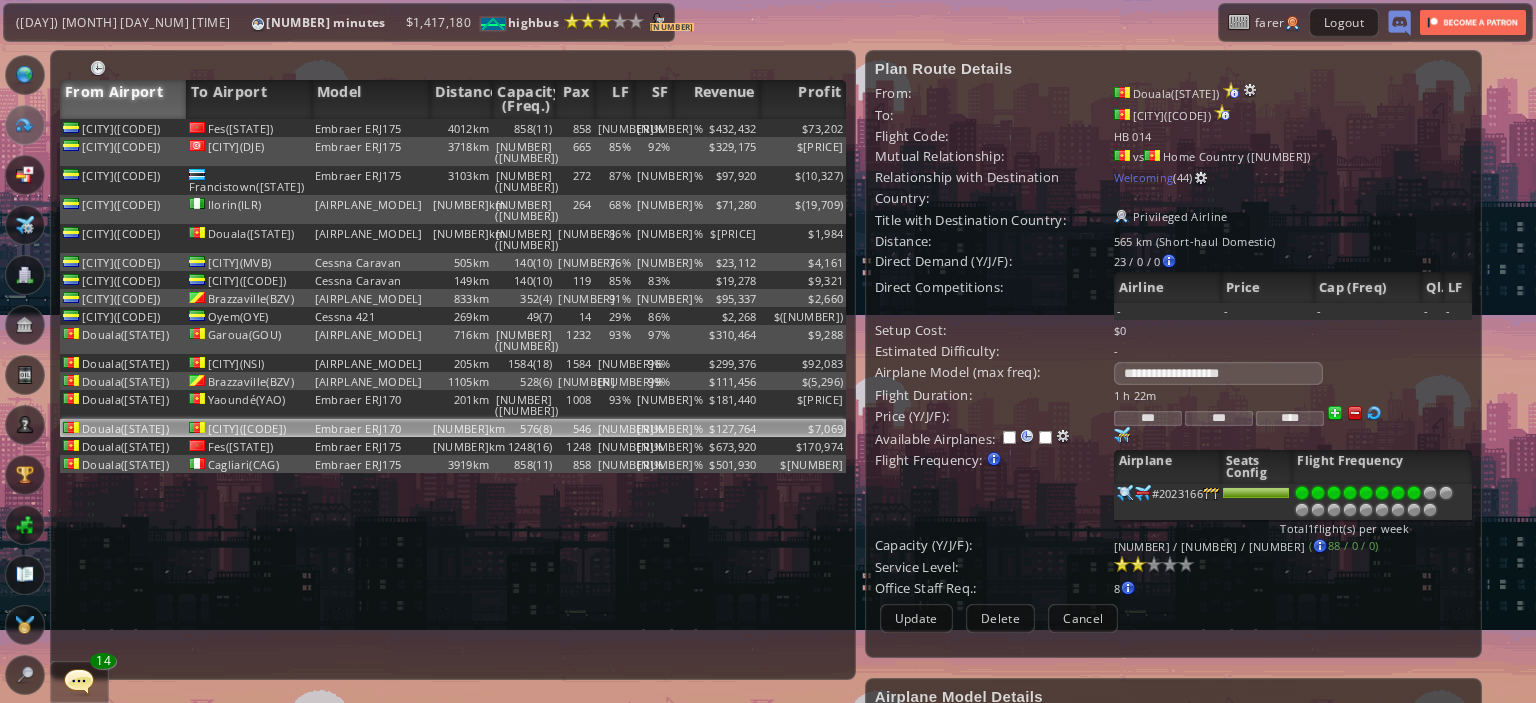 click at bounding box center (1414, 493) 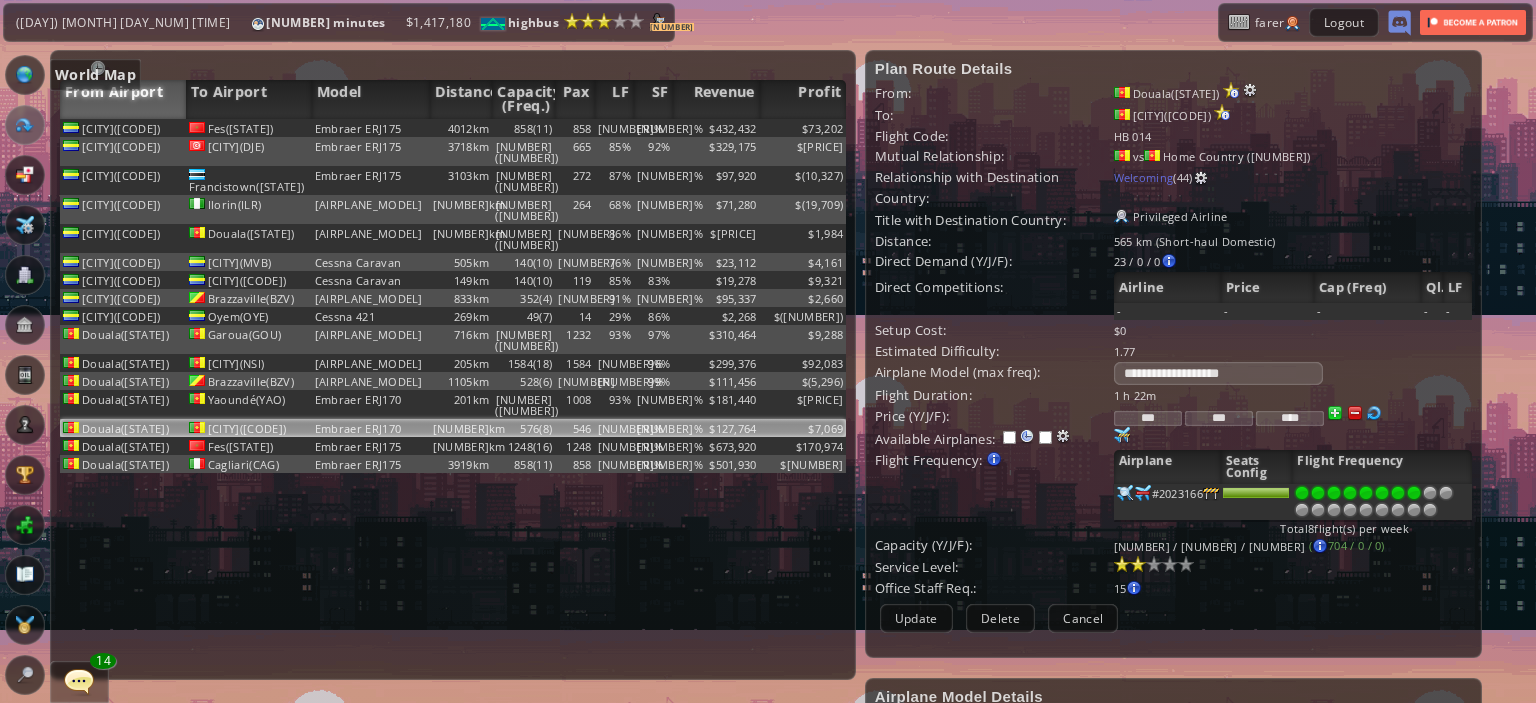 click at bounding box center (25, 75) 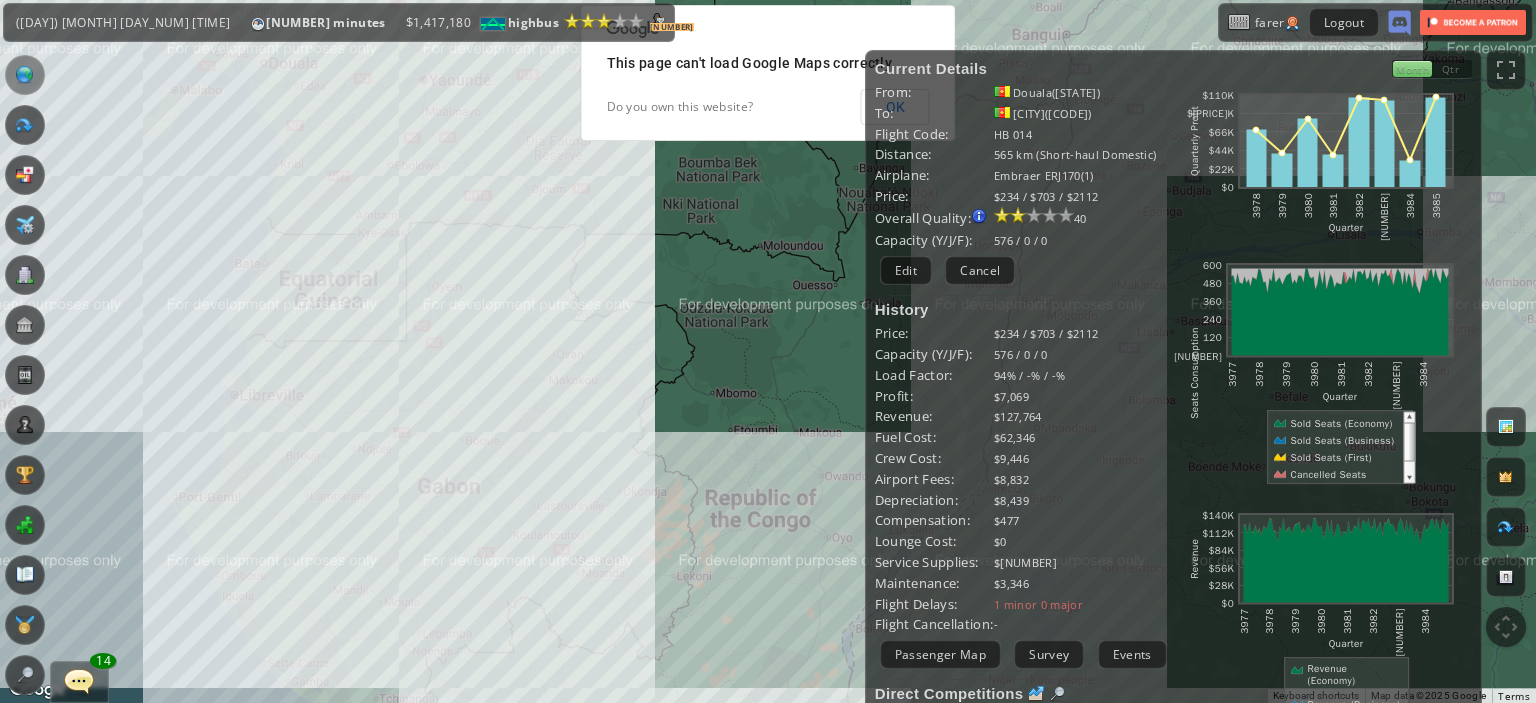drag, startPoint x: 569, startPoint y: 497, endPoint x: 832, endPoint y: 583, distance: 276.70383 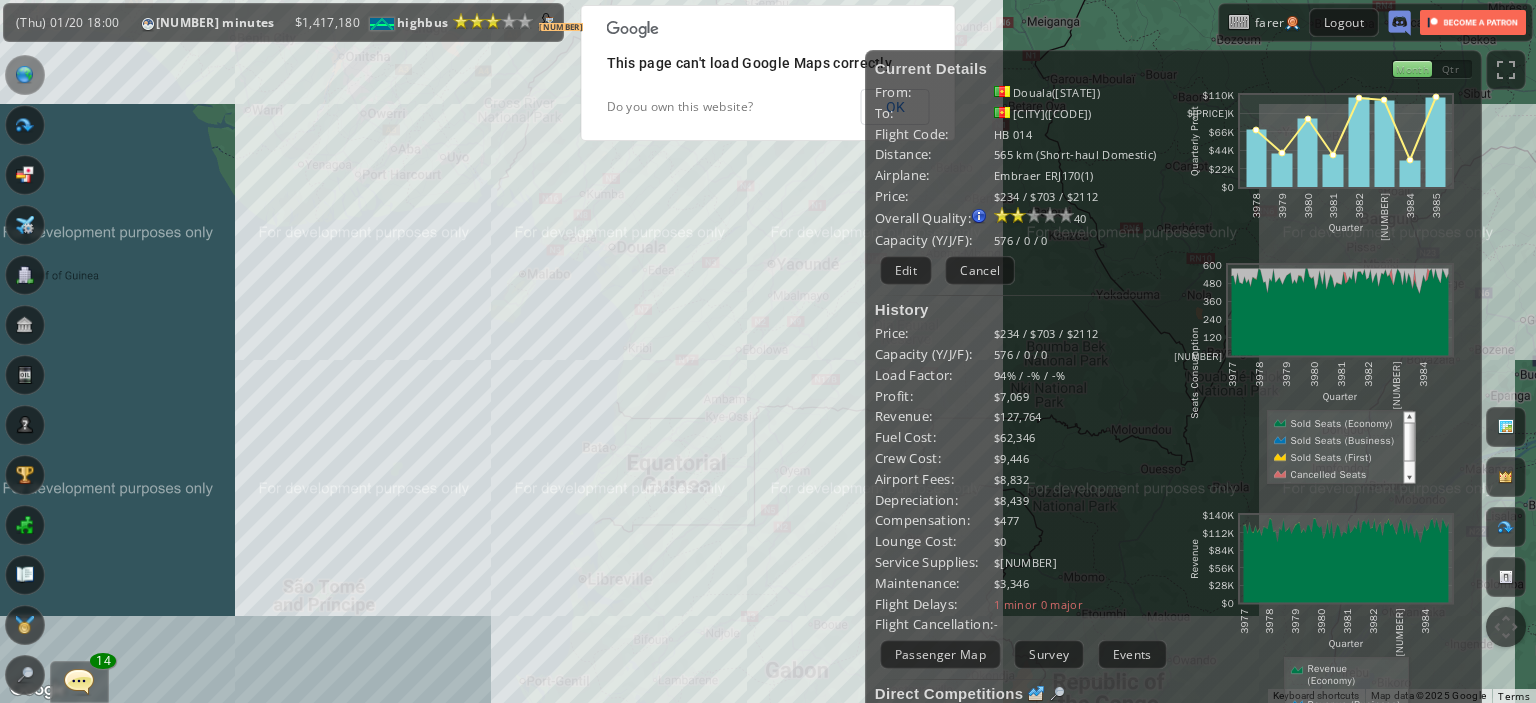 drag, startPoint x: 572, startPoint y: 353, endPoint x: 720, endPoint y: 639, distance: 322.02484 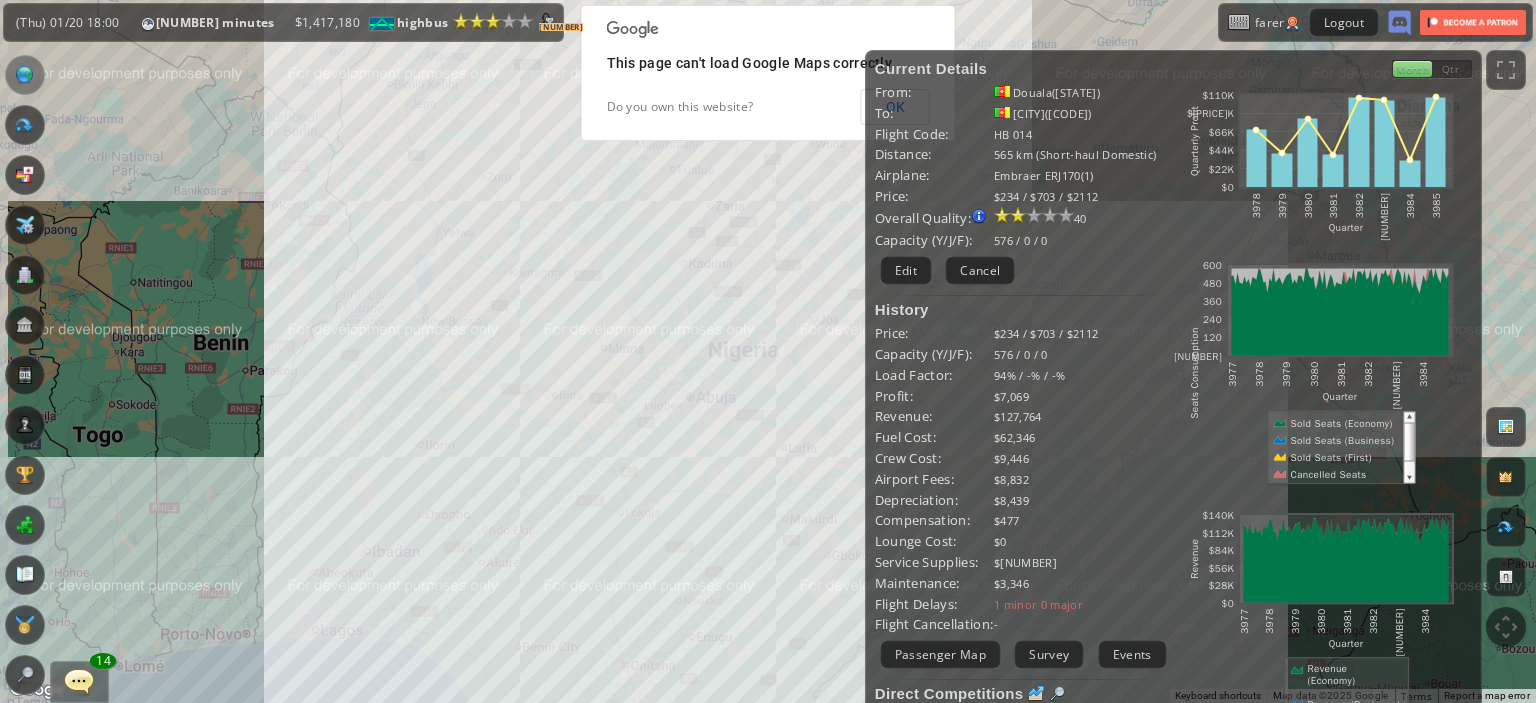 drag, startPoint x: 504, startPoint y: 541, endPoint x: 688, endPoint y: 459, distance: 201.44478 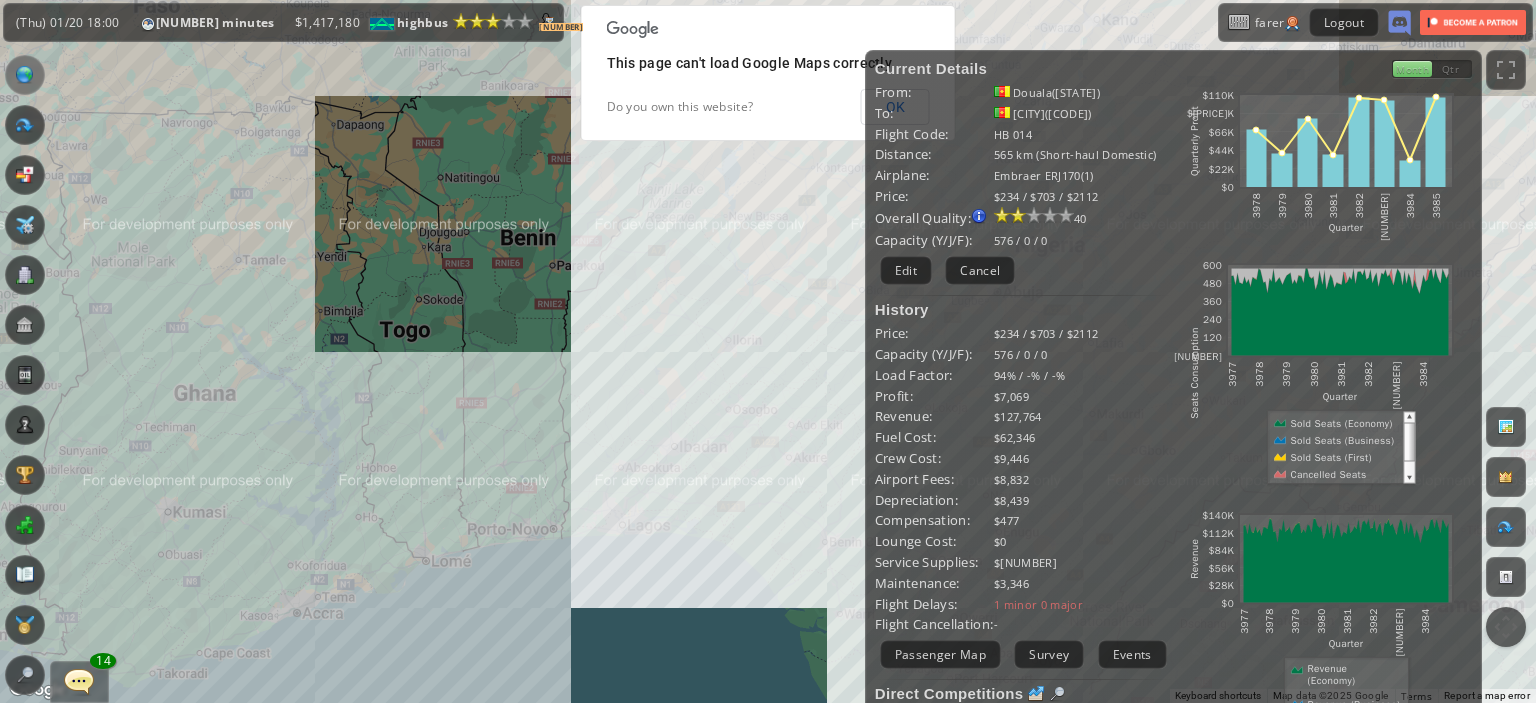 click on "To navigate, press the arrow keys." at bounding box center [768, 351] 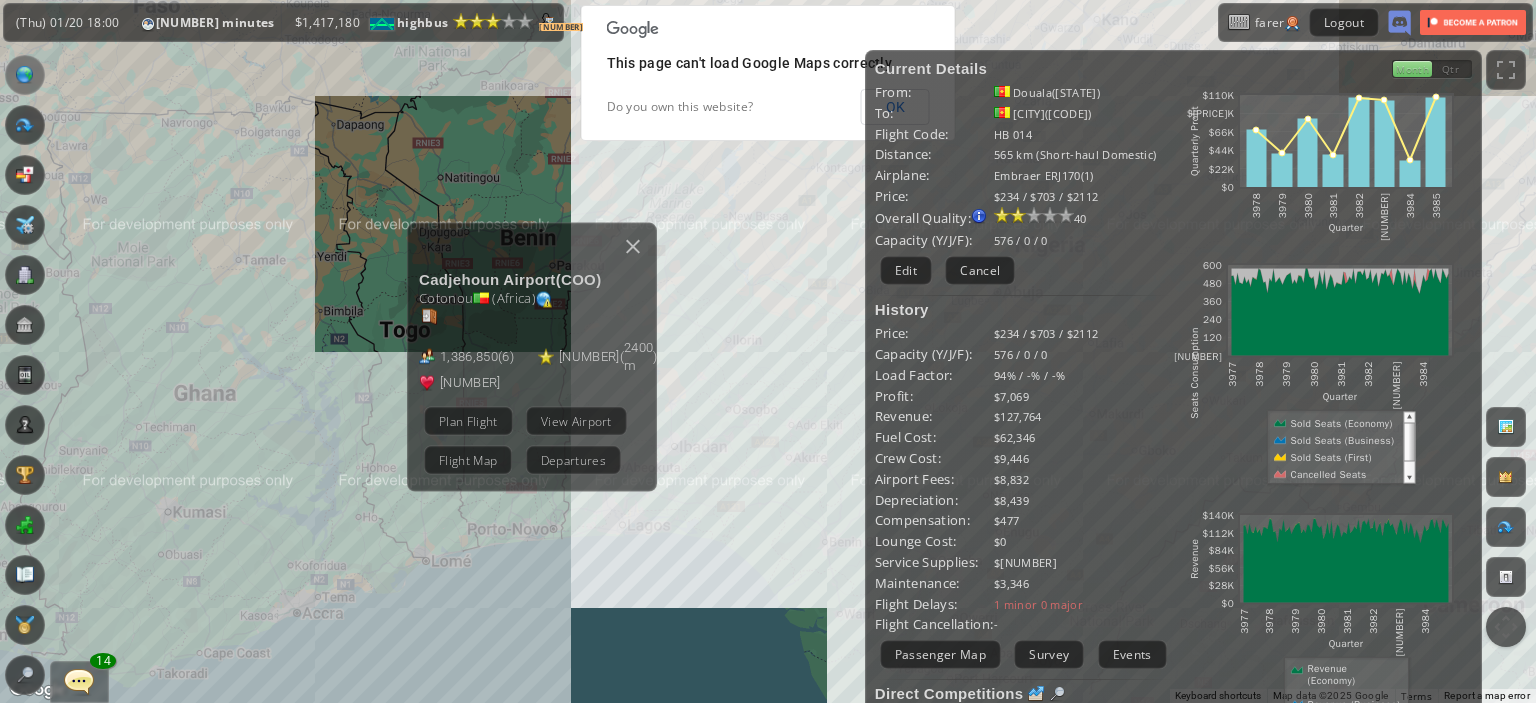 click on "To navigate, press the arrow keys.
Cadjehoun Airport  ( COO )
Cotonou  ( Africa )
1,386,850  ( 6 )
4  ( 2400 m )
0
(+30)
Plan Flight
View Airport
Flight Map
Departures" at bounding box center (768, 351) 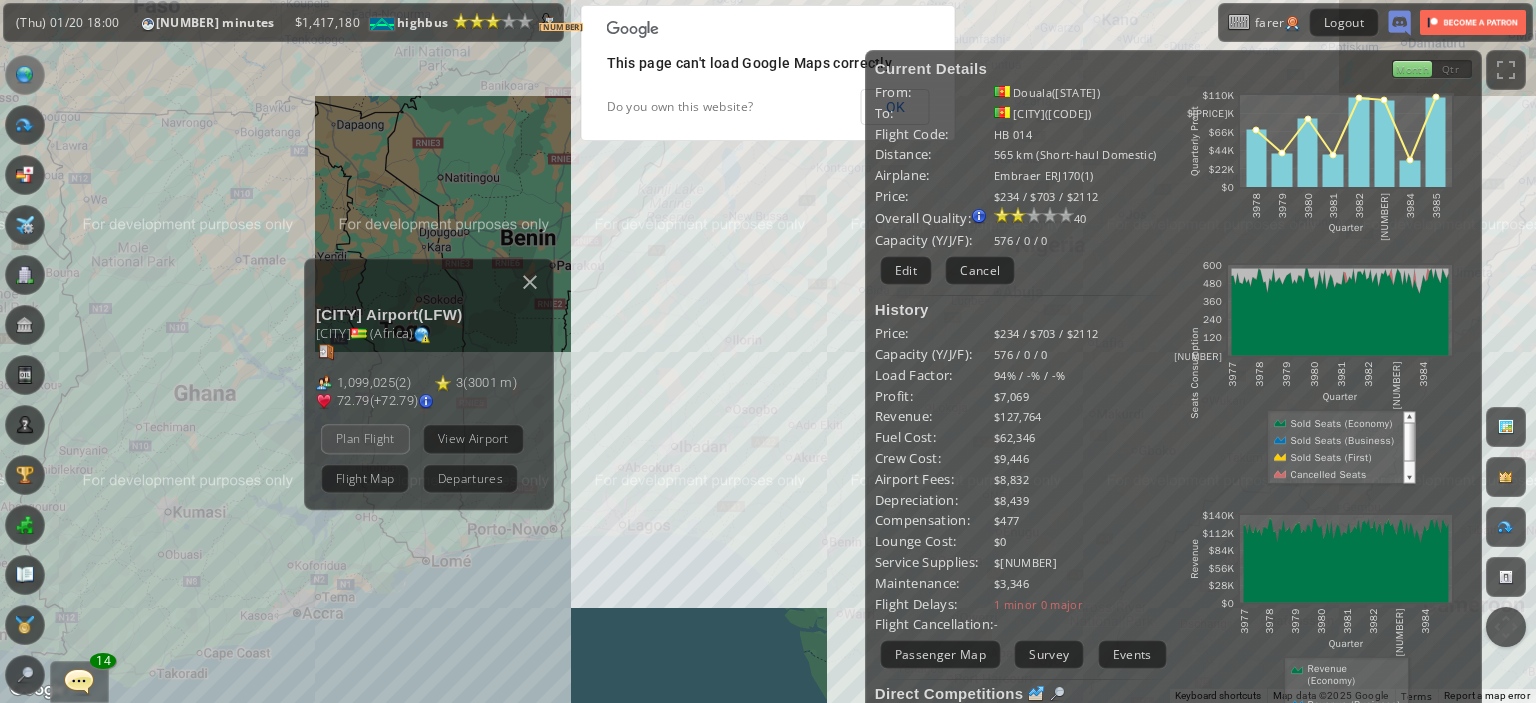 click on "Plan Flight" at bounding box center (365, 438) 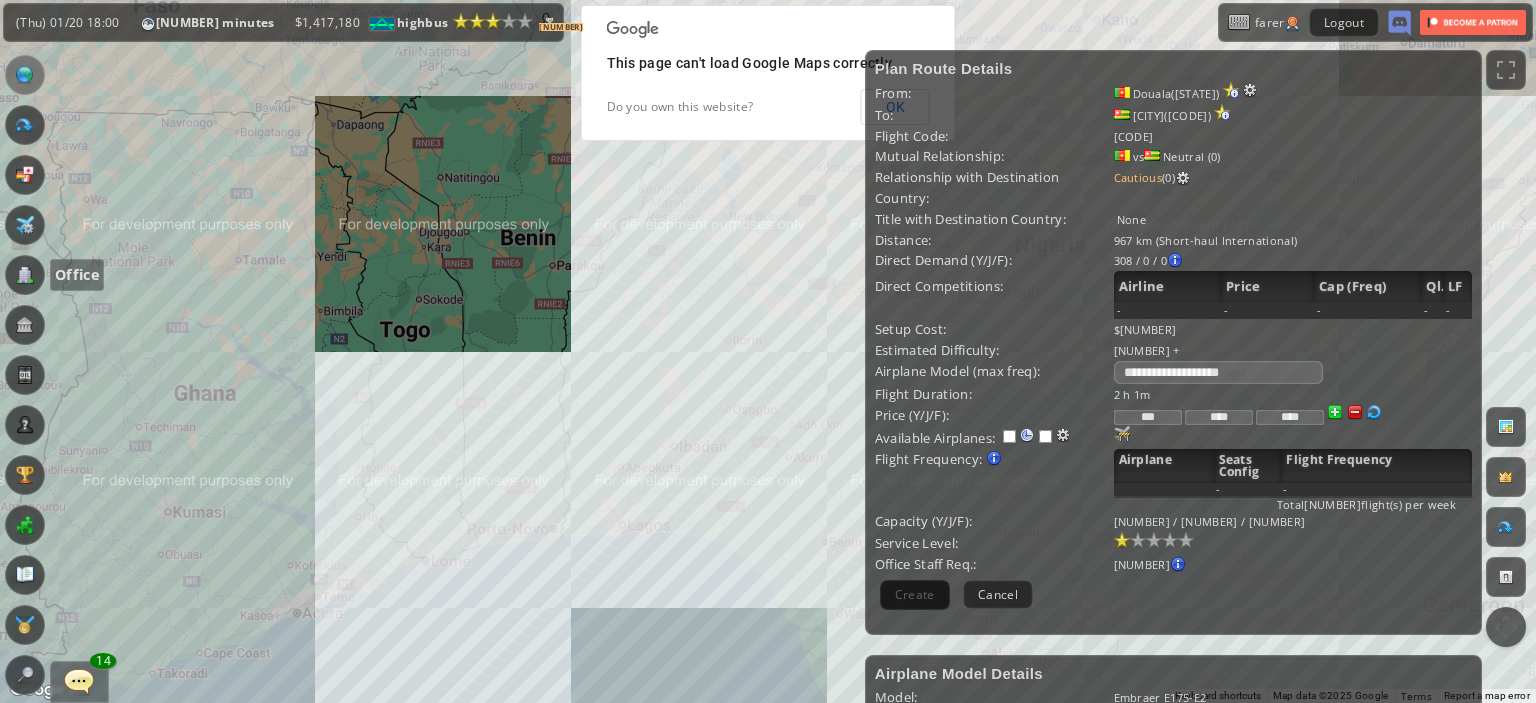 click at bounding box center (25, 275) 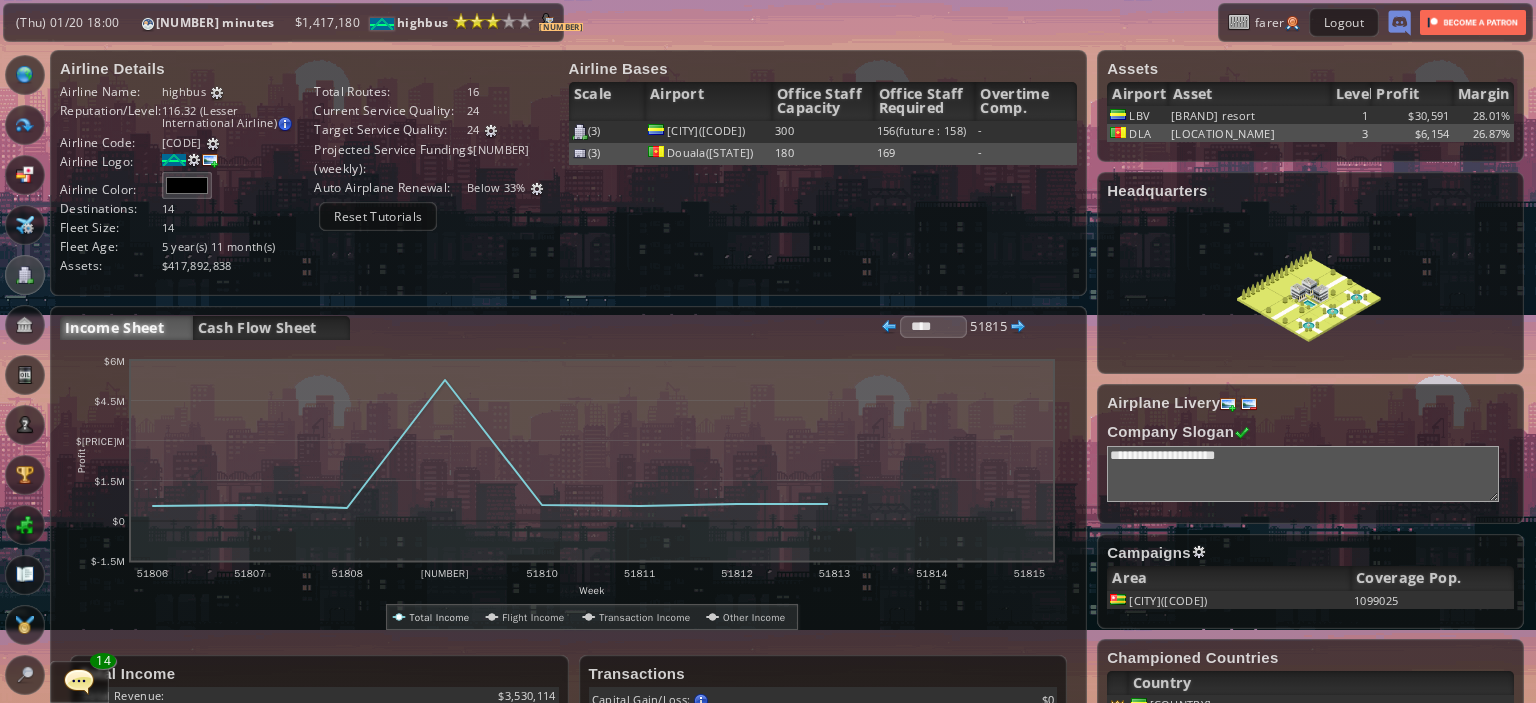 scroll, scrollTop: 204, scrollLeft: 0, axis: vertical 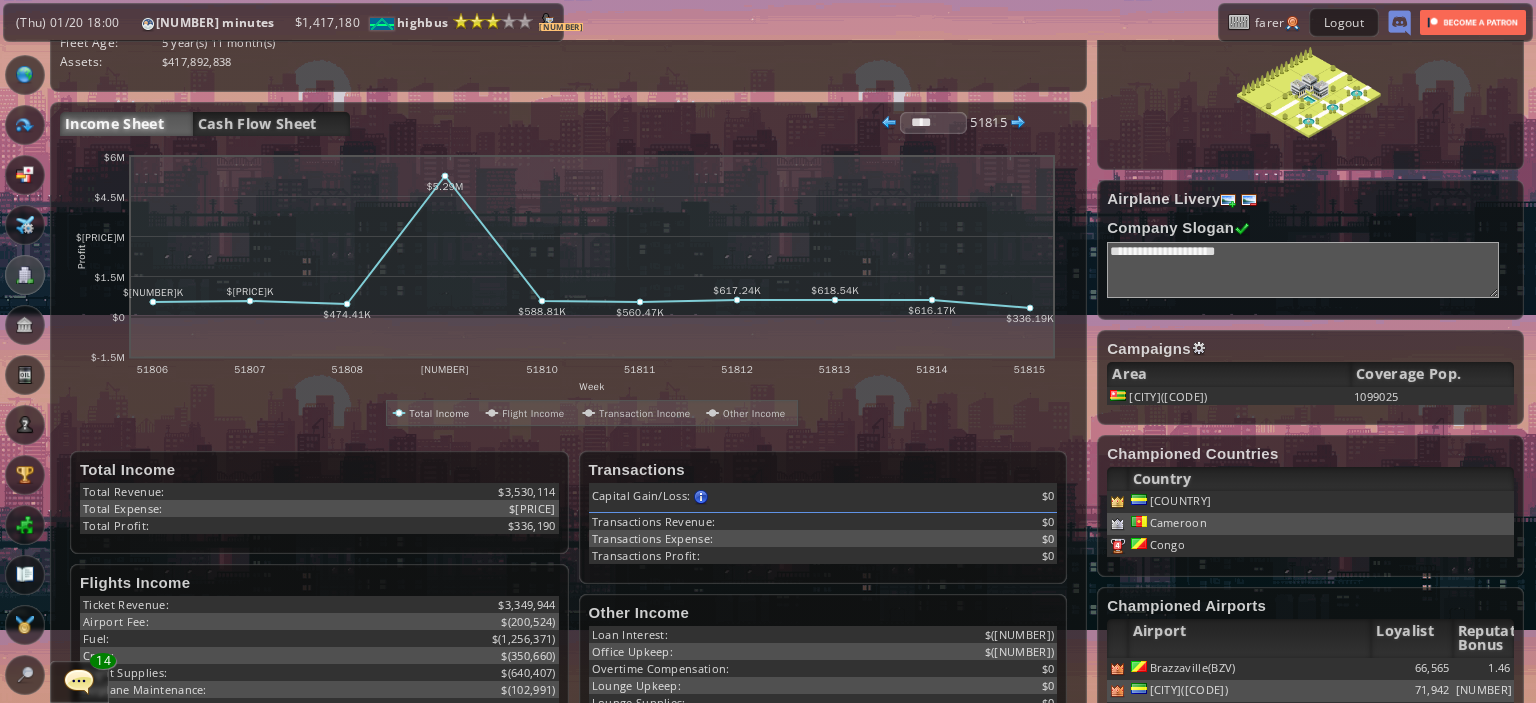 click on "Campaigns
Area
Coverage Pop.
Lomé(LFW) 1099025" at bounding box center (1310, 377) 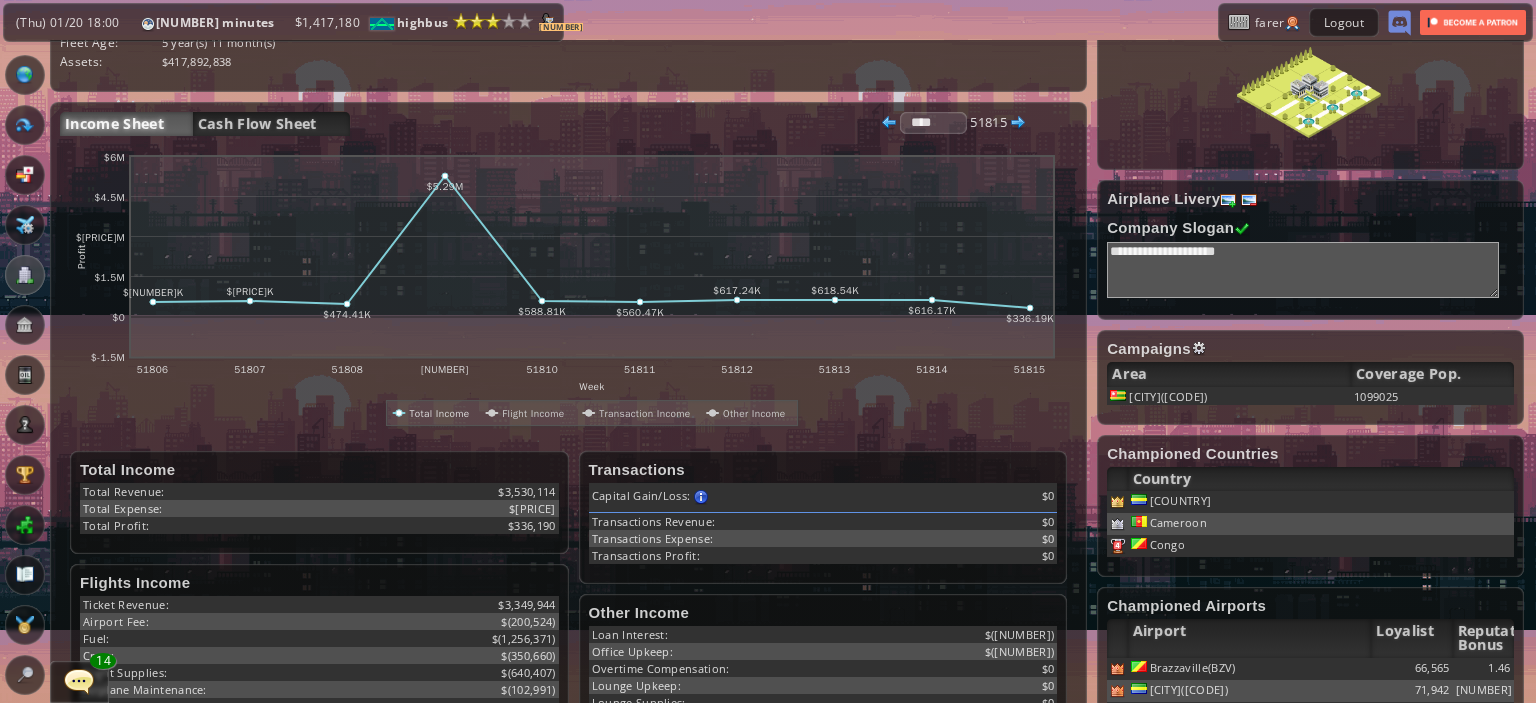 click at bounding box center [1199, 348] 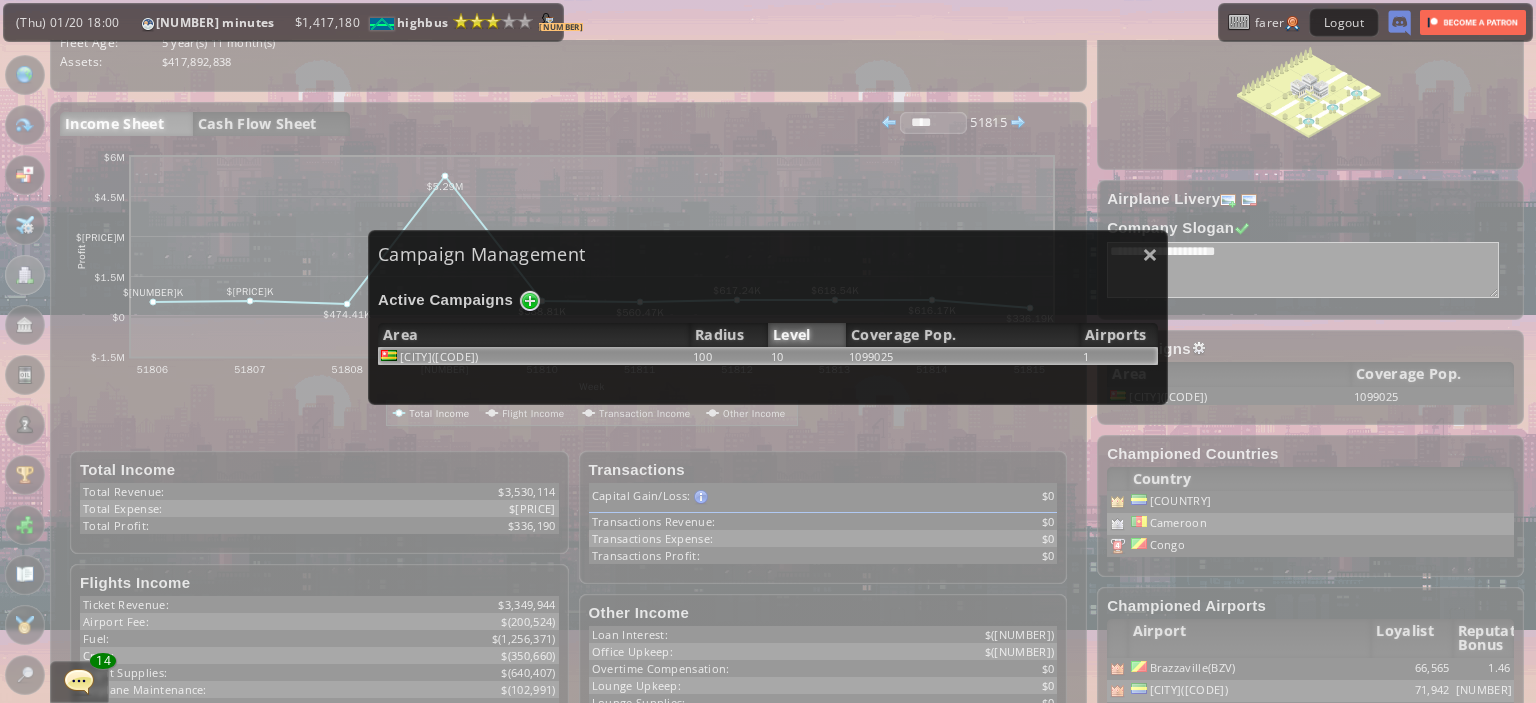 click on "[NUMBER]" at bounding box center (807, 356) 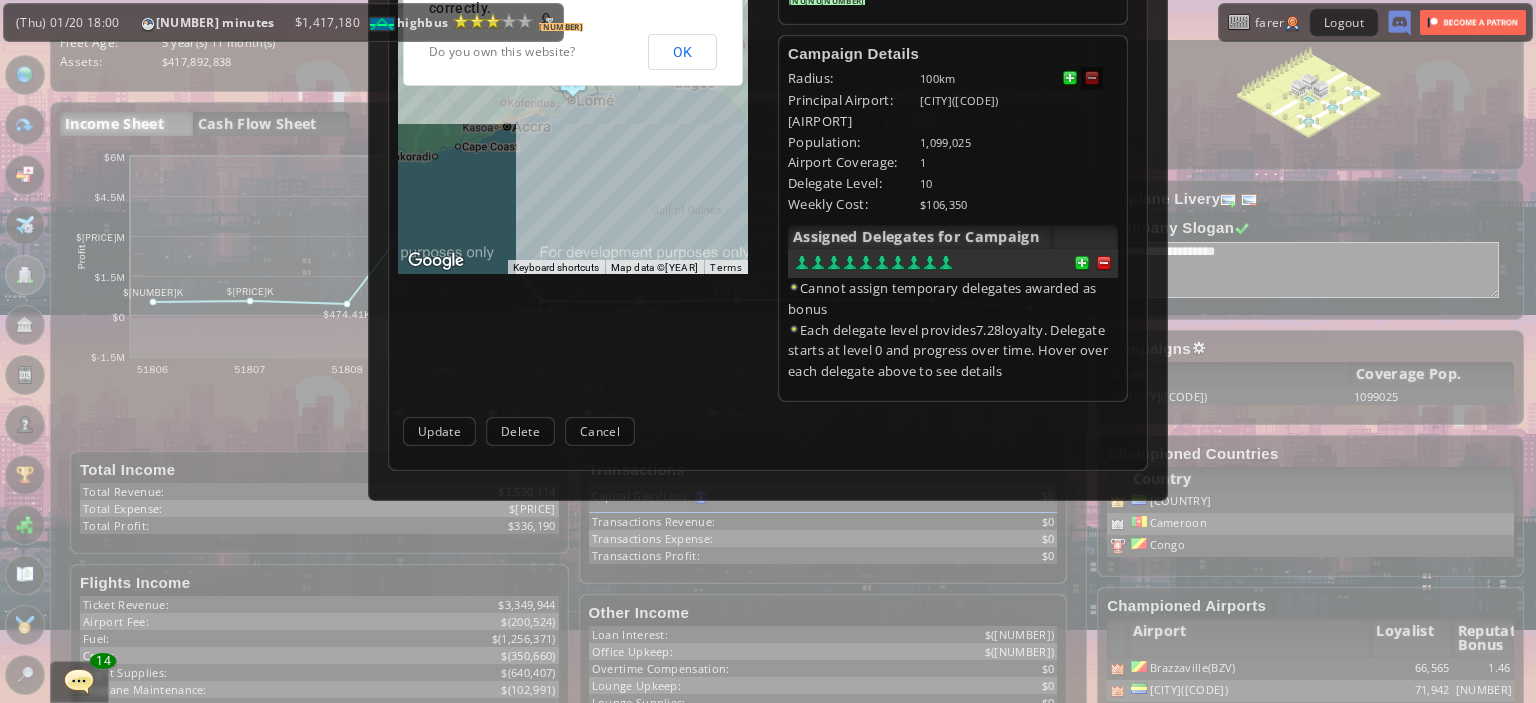 scroll, scrollTop: 472, scrollLeft: 0, axis: vertical 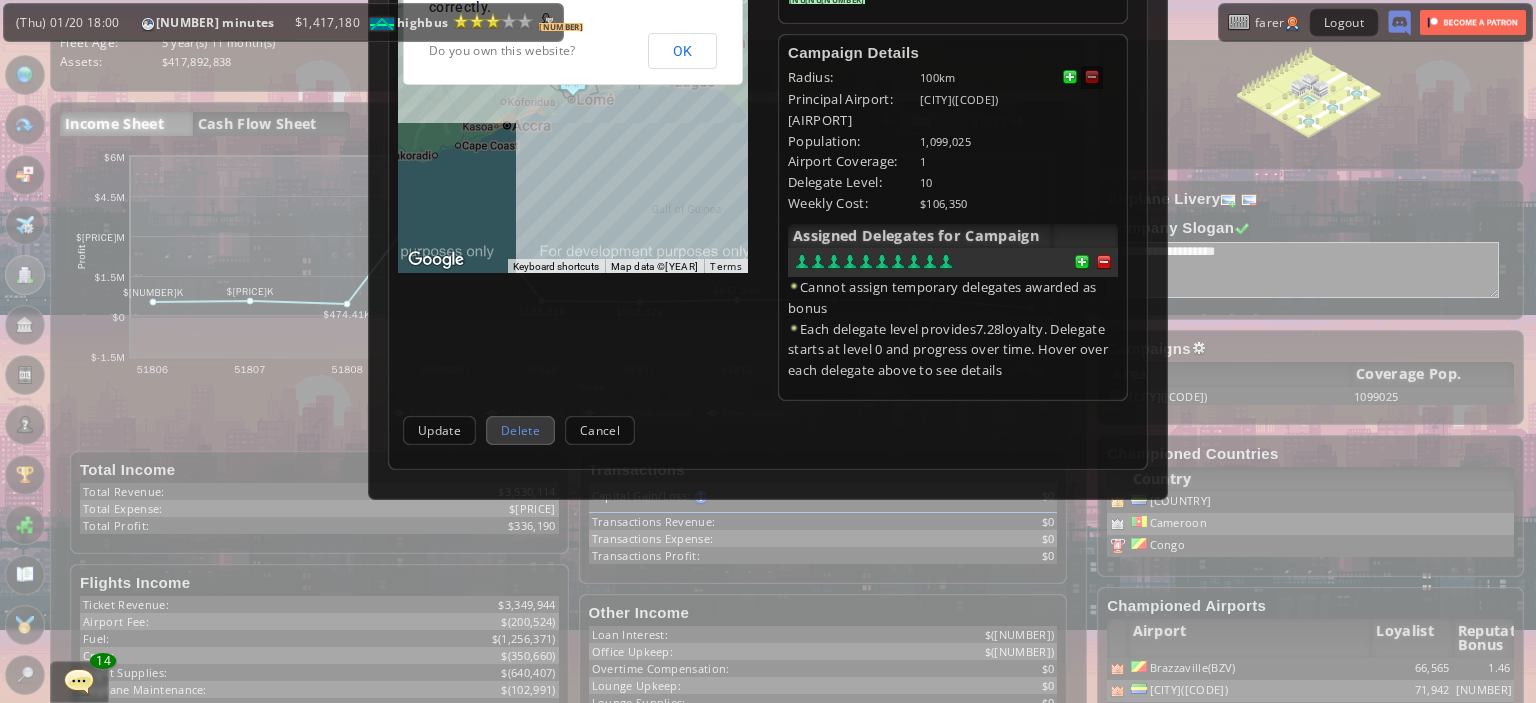 click on "Delete" at bounding box center [520, 430] 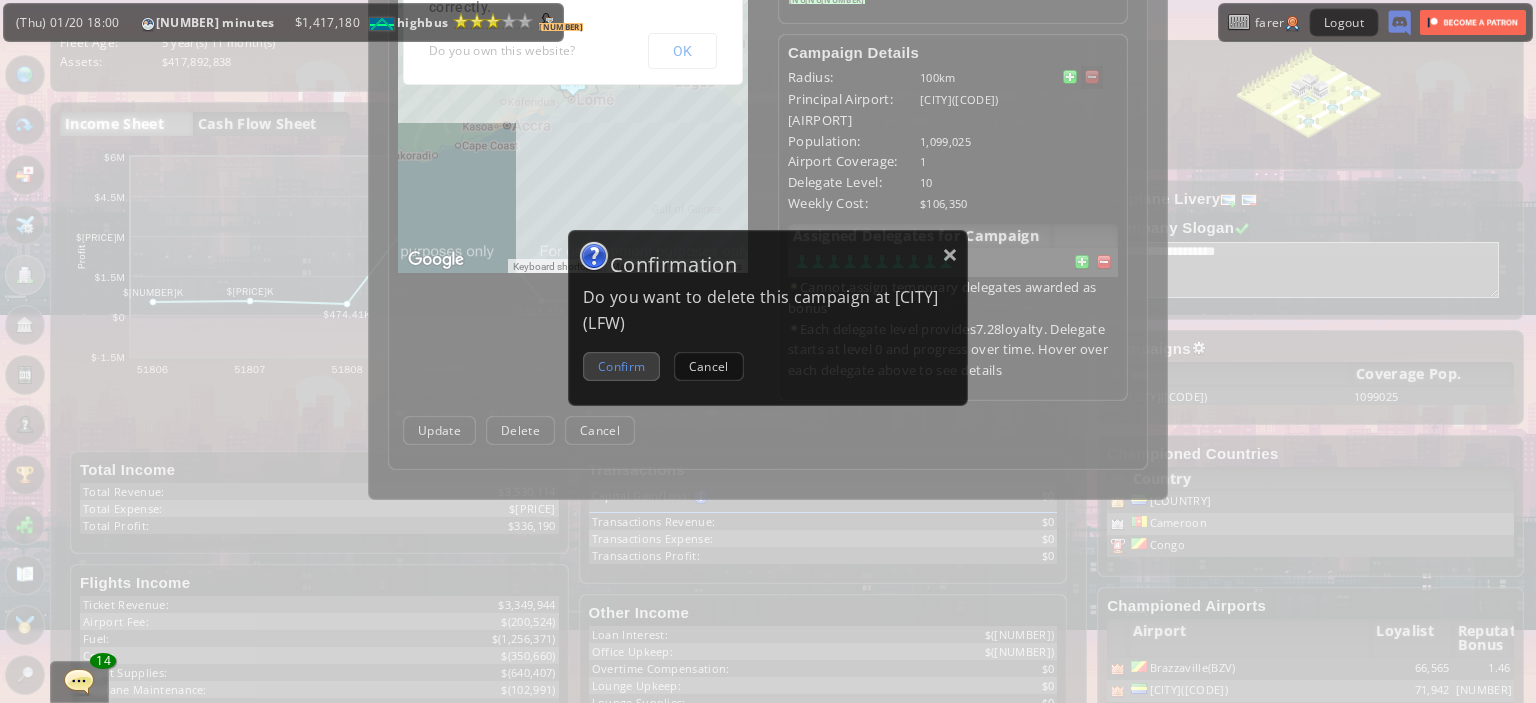 click on "Confirm" at bounding box center [621, 366] 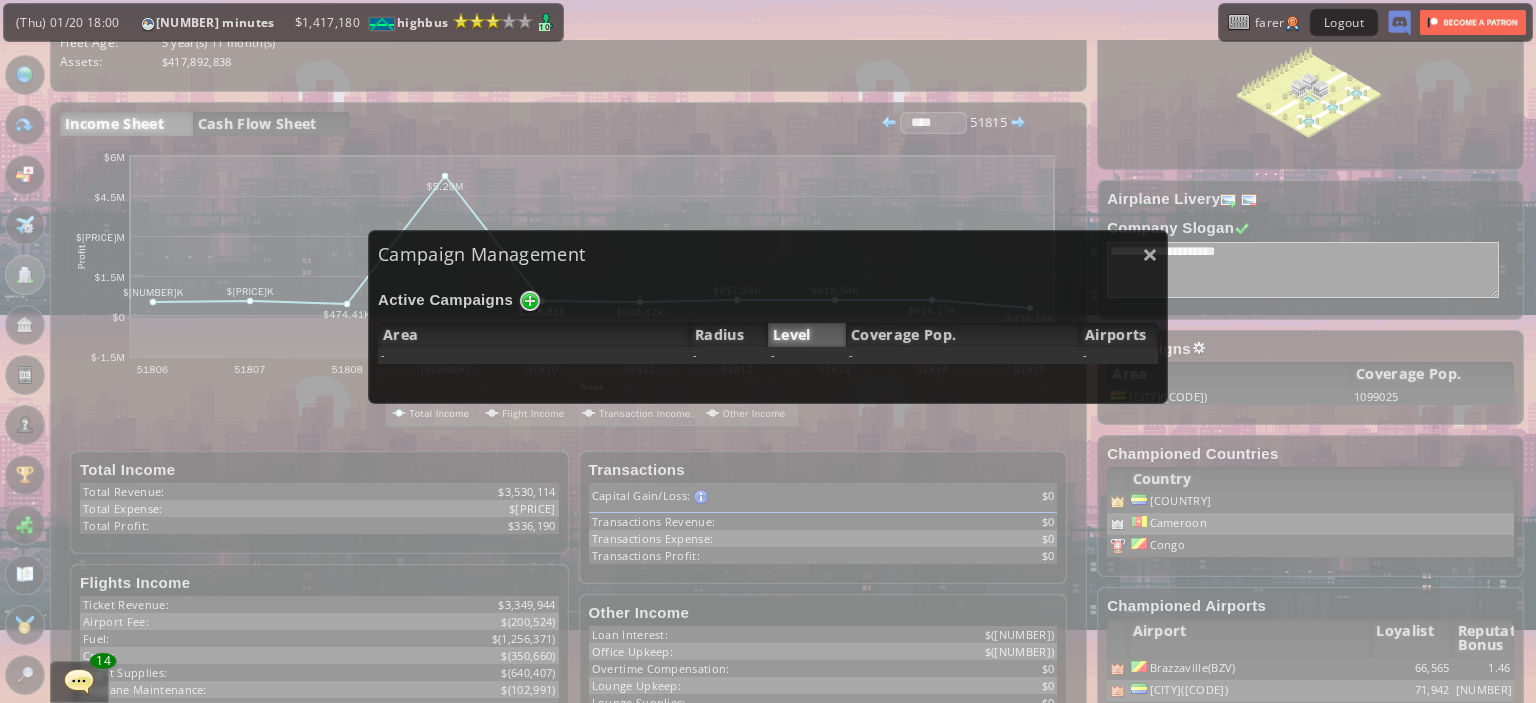 scroll, scrollTop: 0, scrollLeft: 0, axis: both 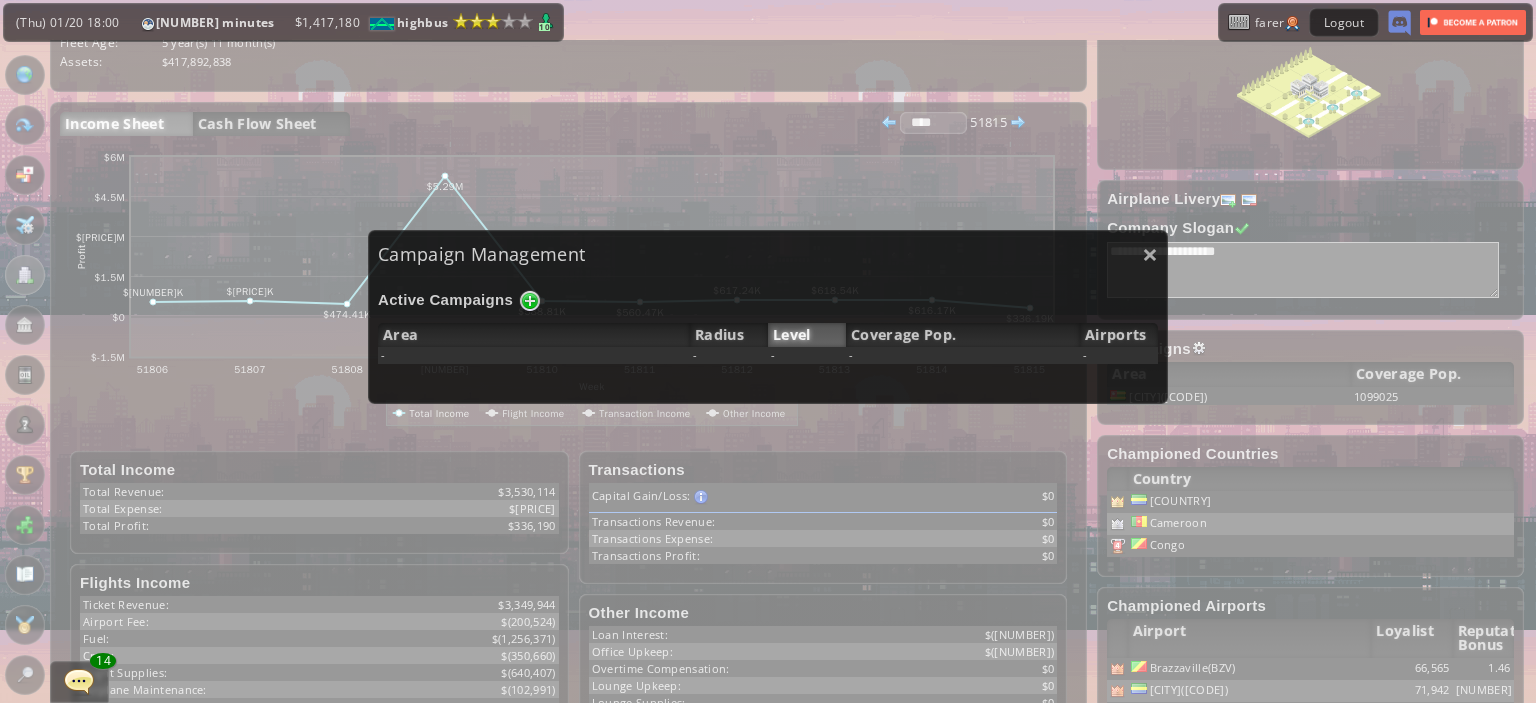 click on "Campaign Management" at bounding box center [768, 254] 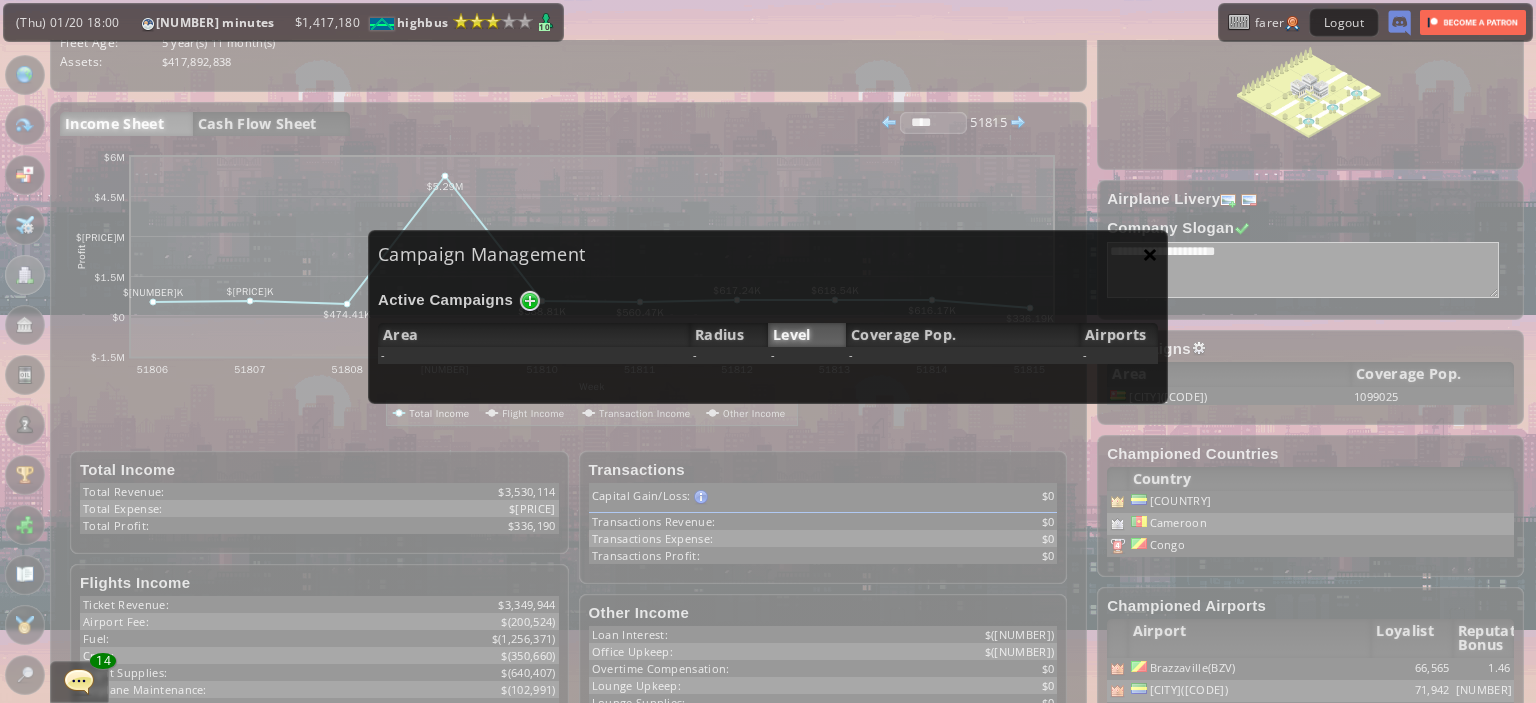 click on "×" at bounding box center (1150, 254) 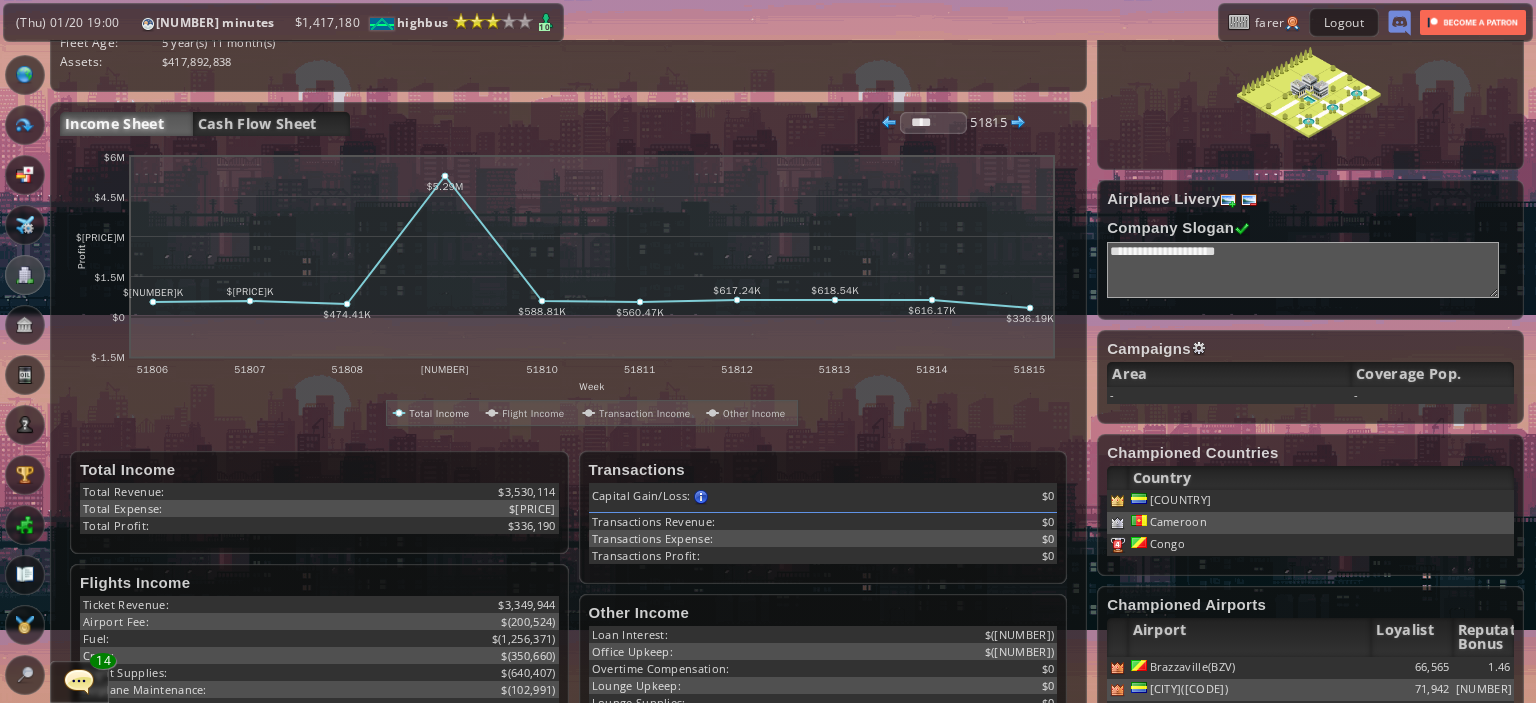 click at bounding box center (25, 75) 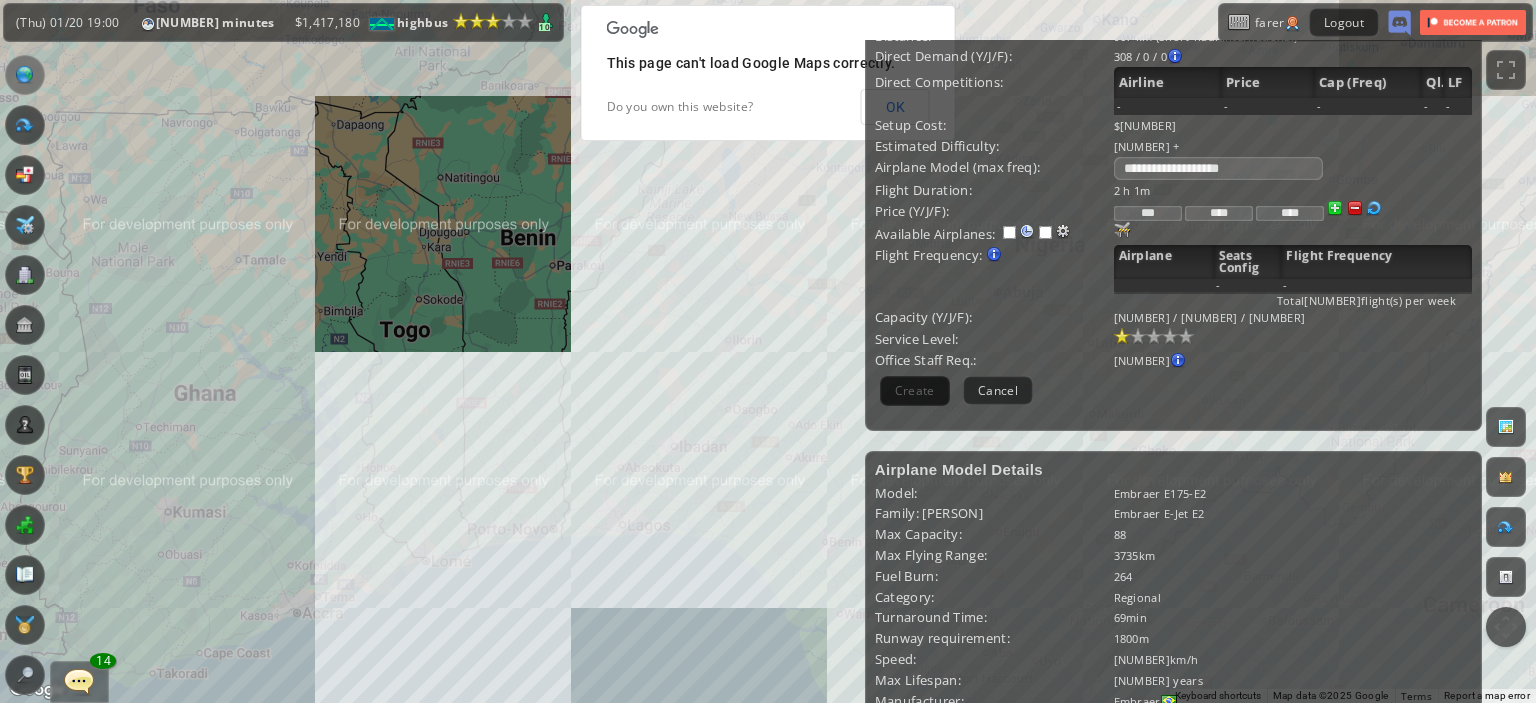 click on "To navigate, press the arrow keys." at bounding box center [768, 351] 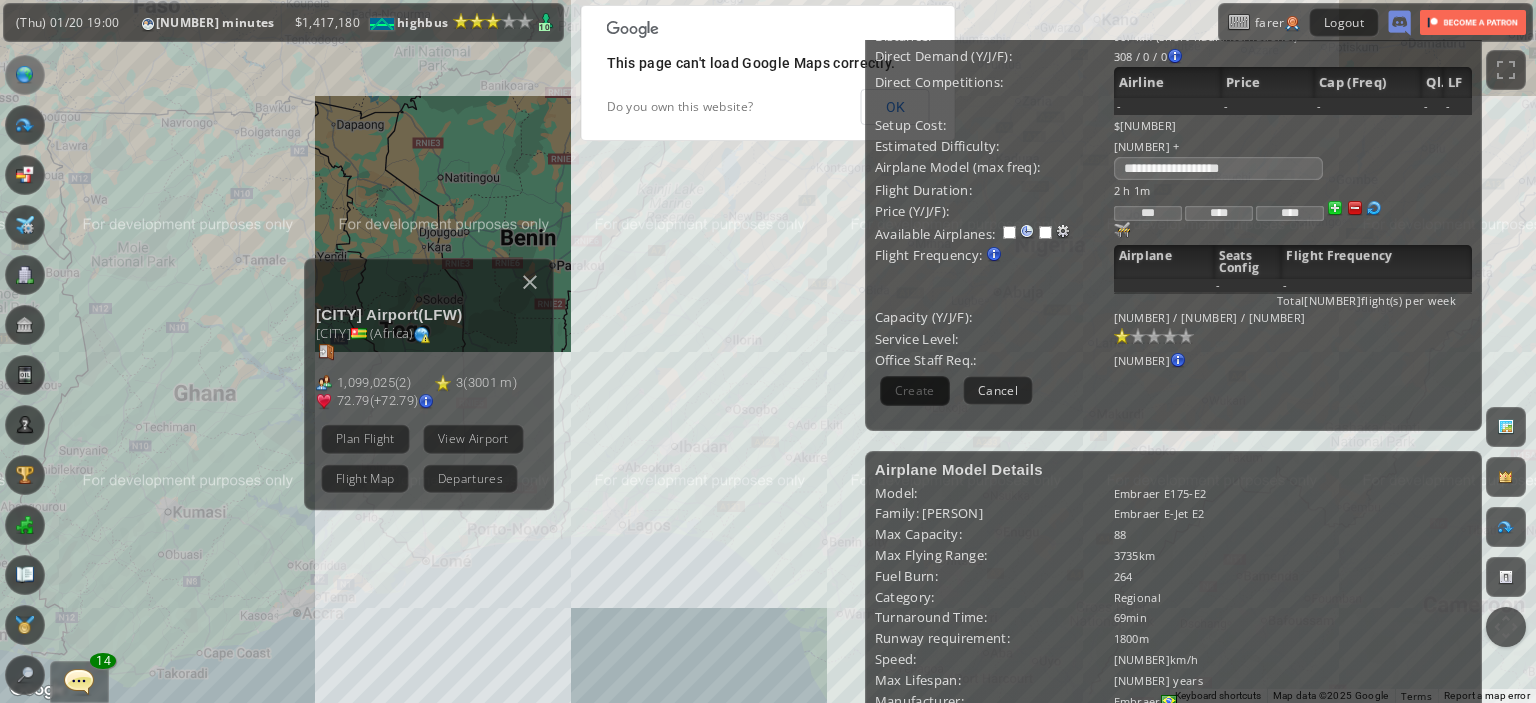 click on "Plan Flight
View Airport
Flight Map
Departures" at bounding box center [435, 458] 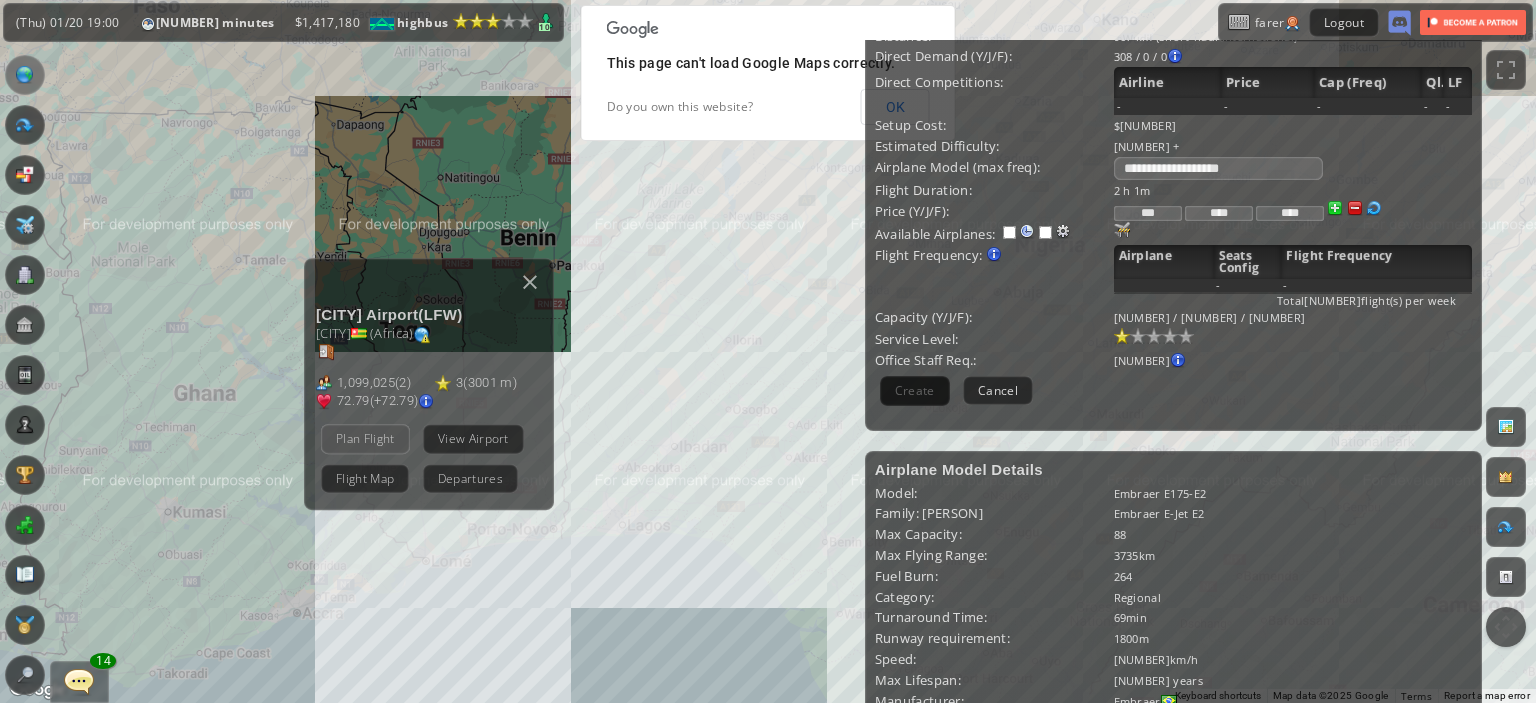 click on "Plan Flight" at bounding box center [365, 438] 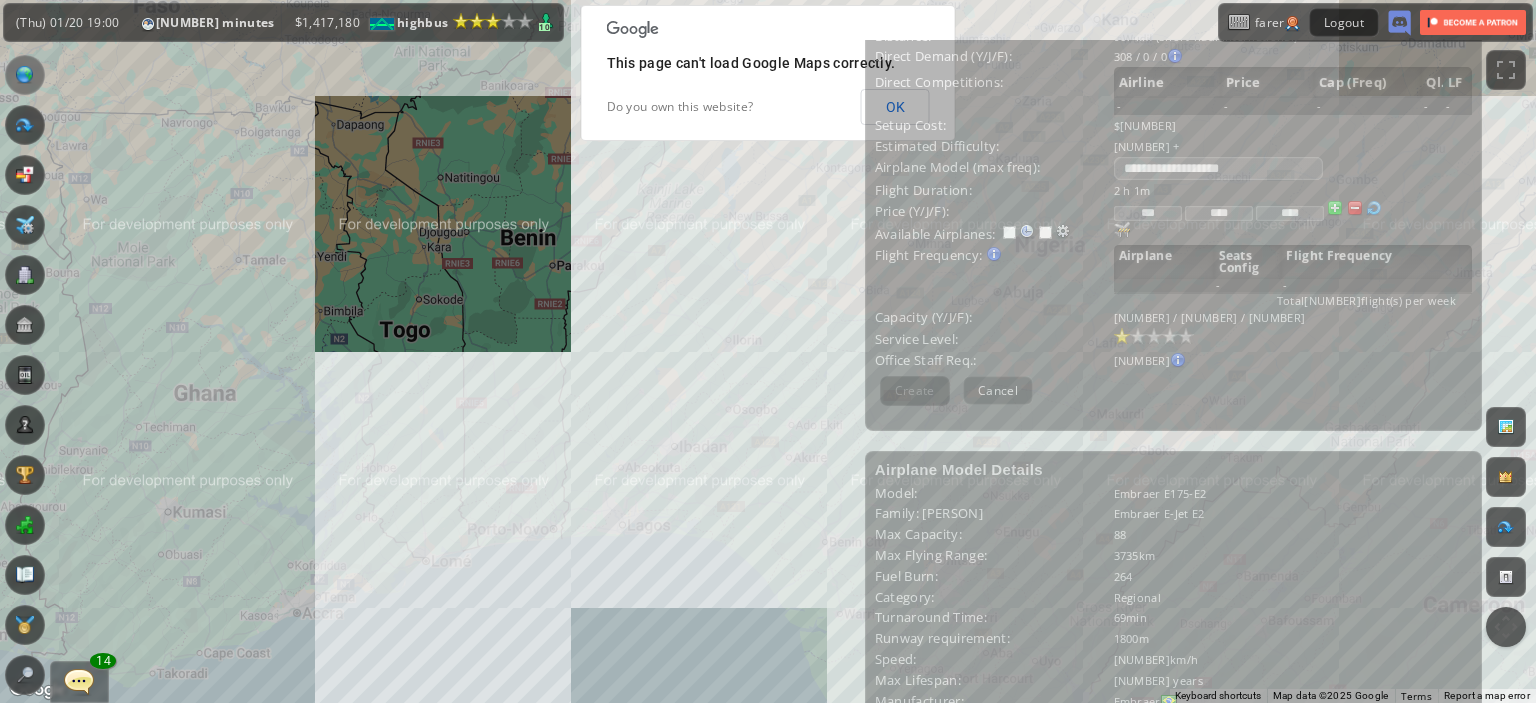 scroll, scrollTop: 0, scrollLeft: 0, axis: both 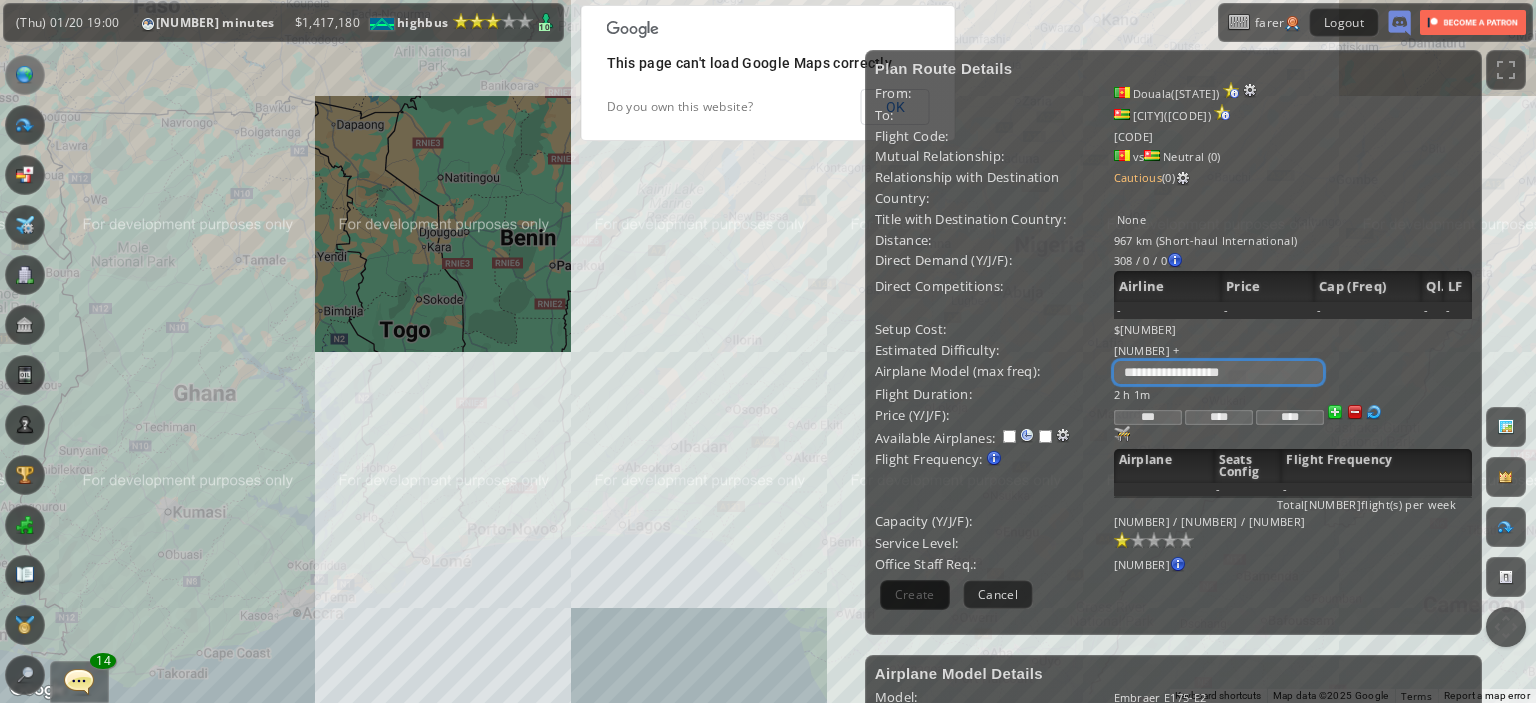 click on "**********" at bounding box center [1218, 372] 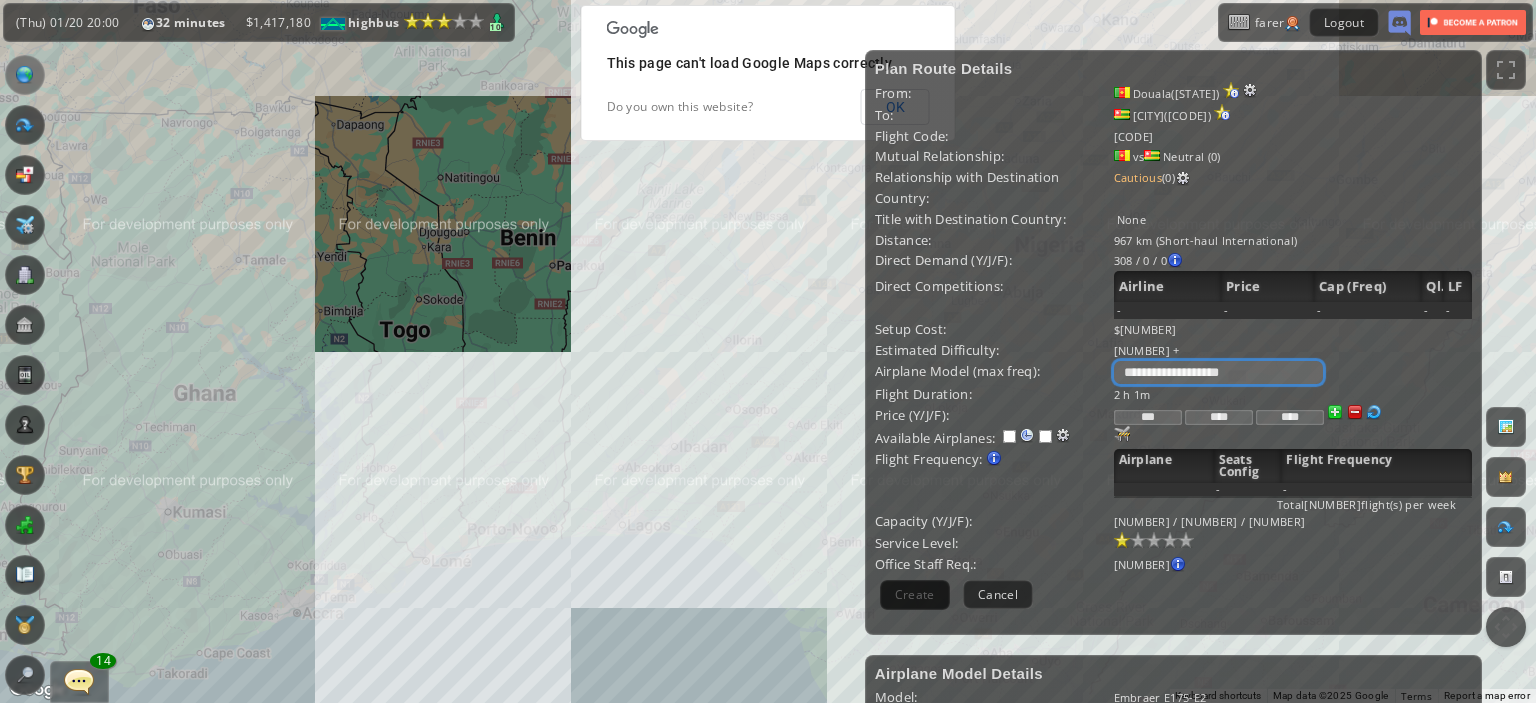 select on "*" 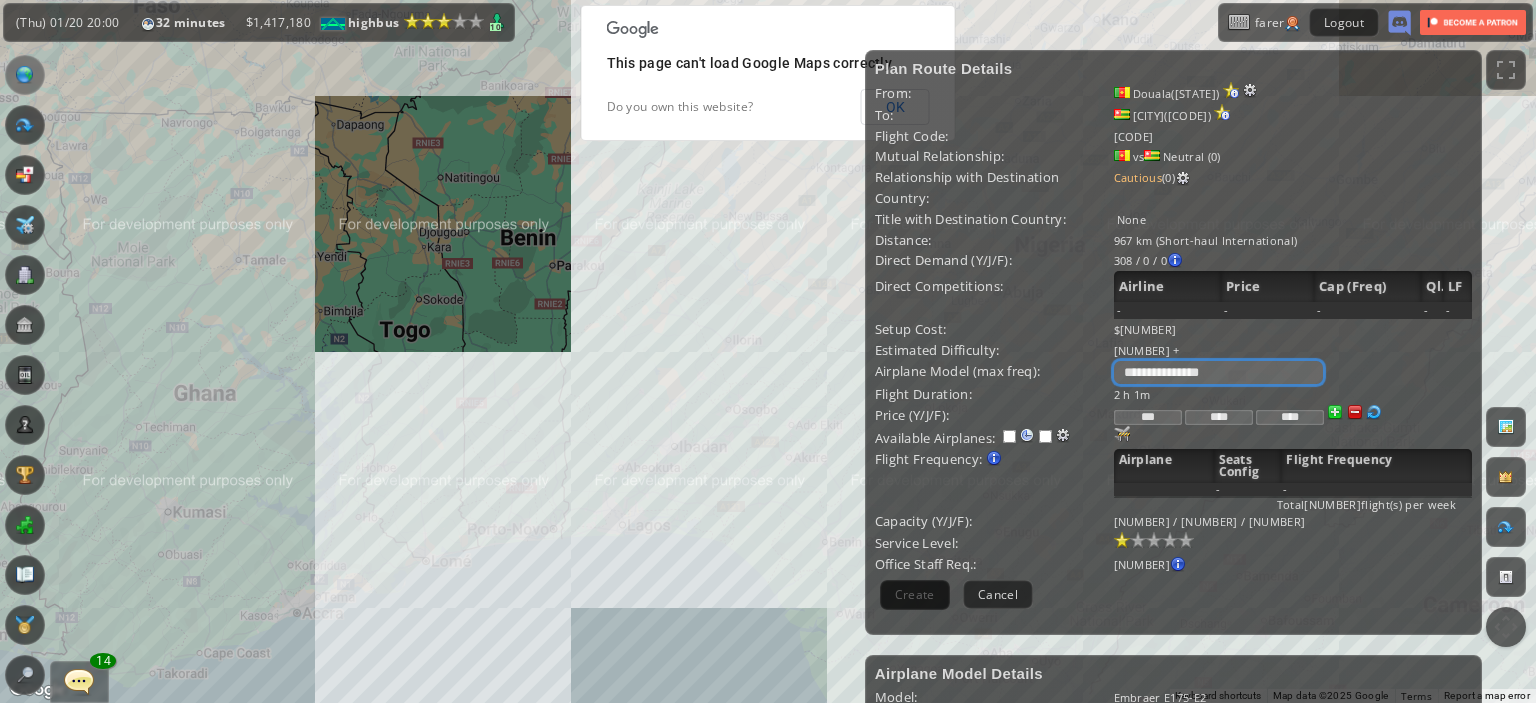 click on "**********" at bounding box center (1218, 372) 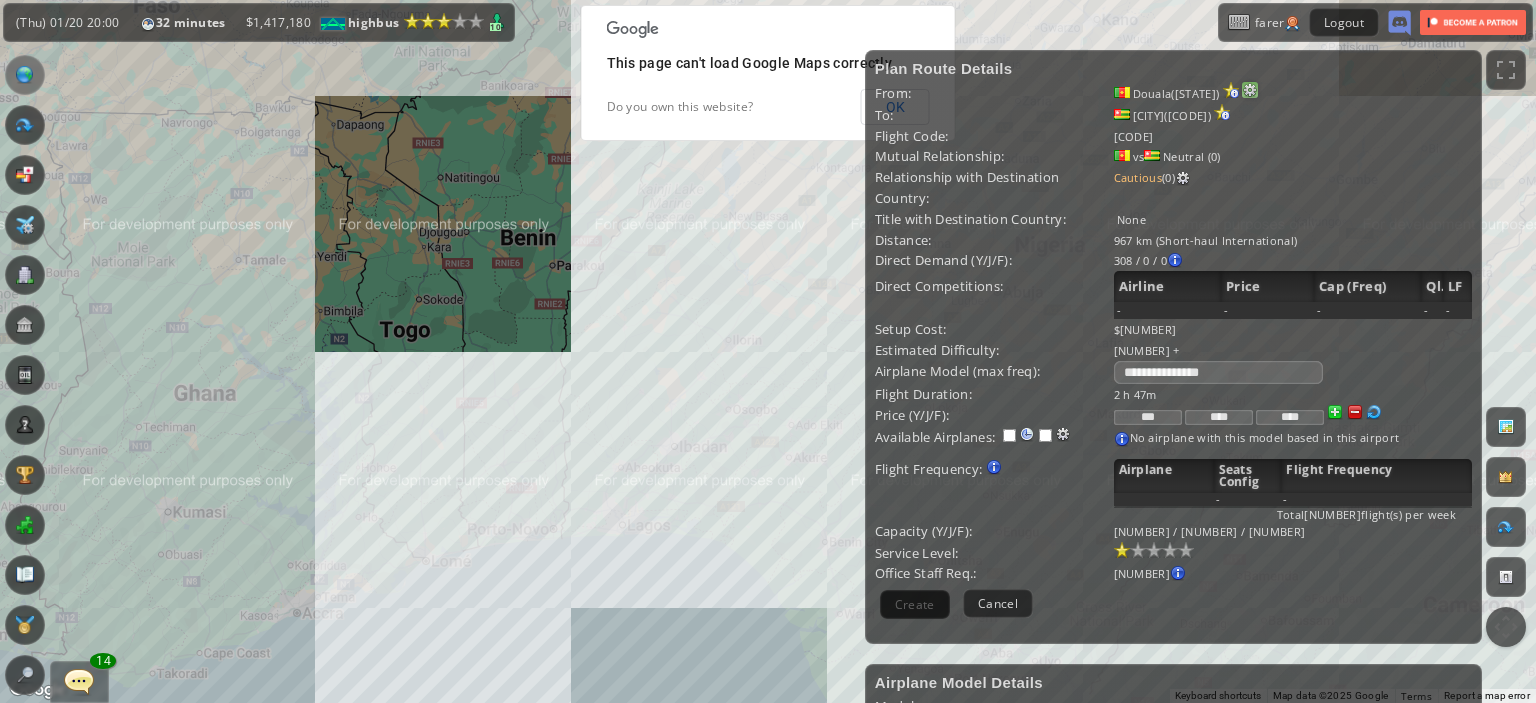 click at bounding box center [1250, 90] 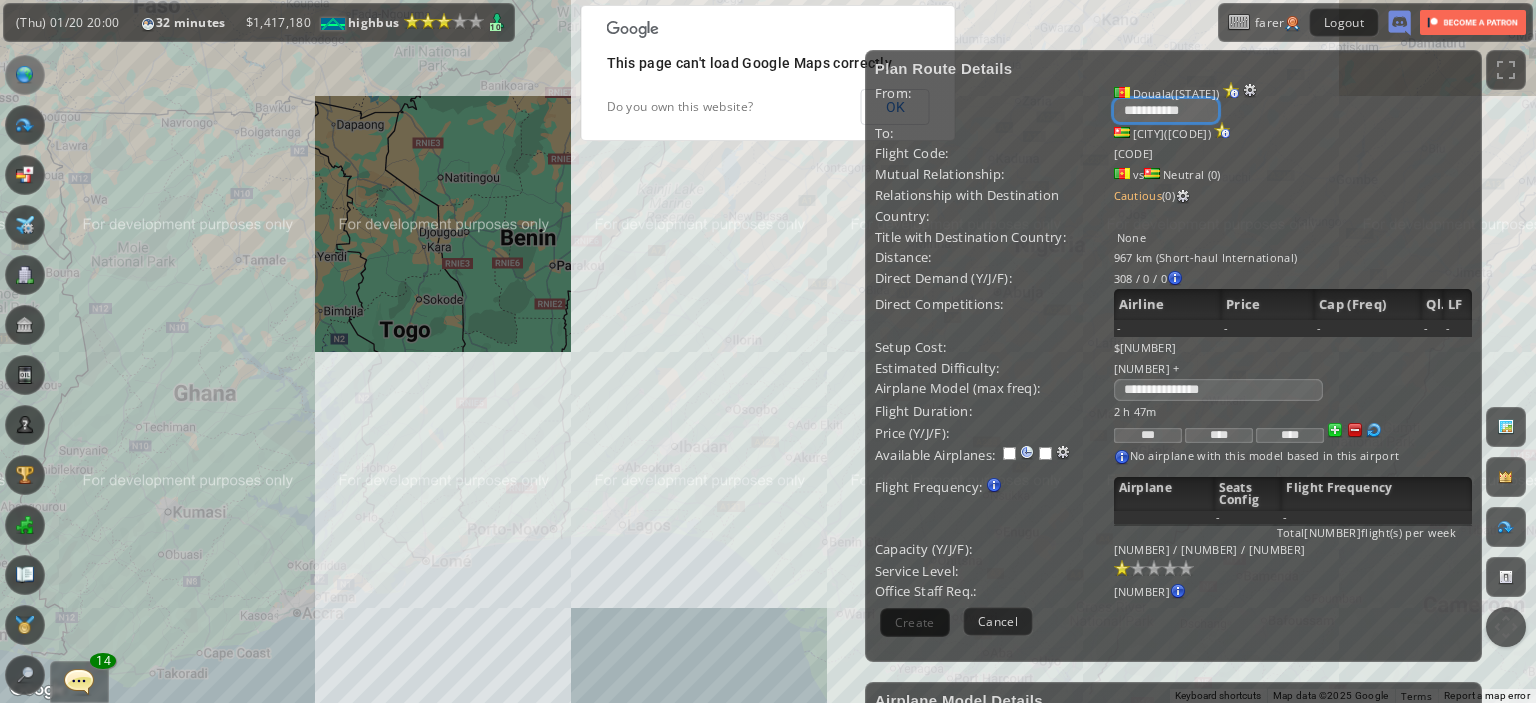 click on "**********" at bounding box center (1166, 110) 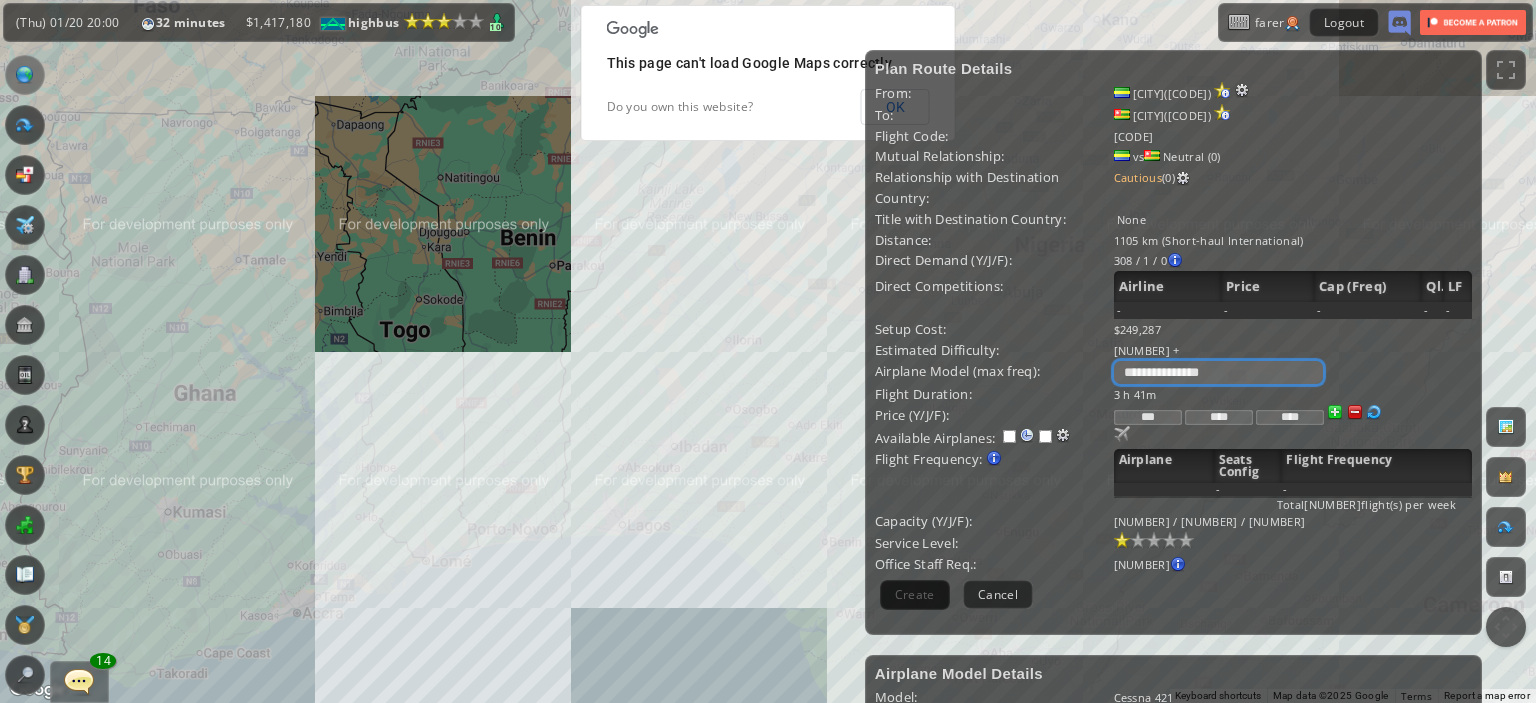 click on "**********" at bounding box center [1218, 372] 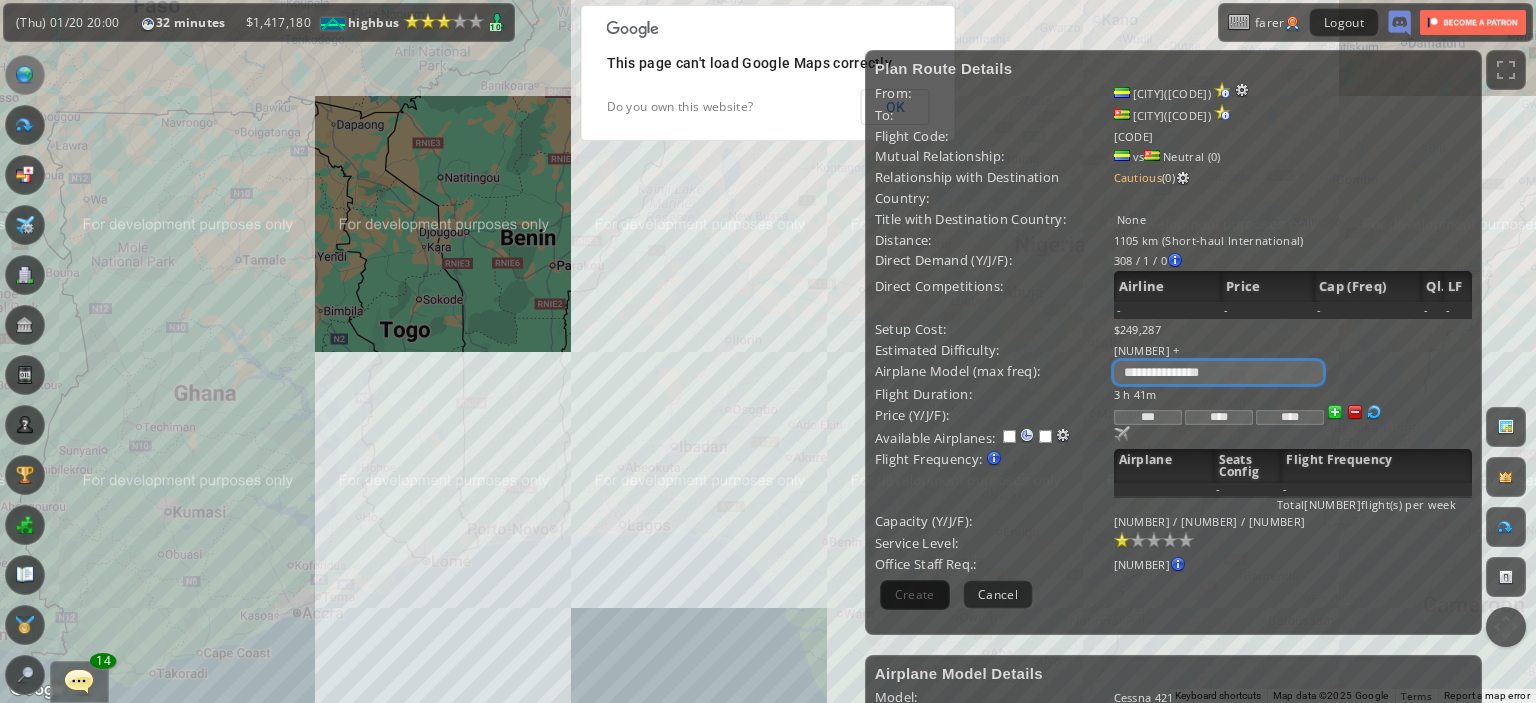 click on "**********" at bounding box center [1218, 372] 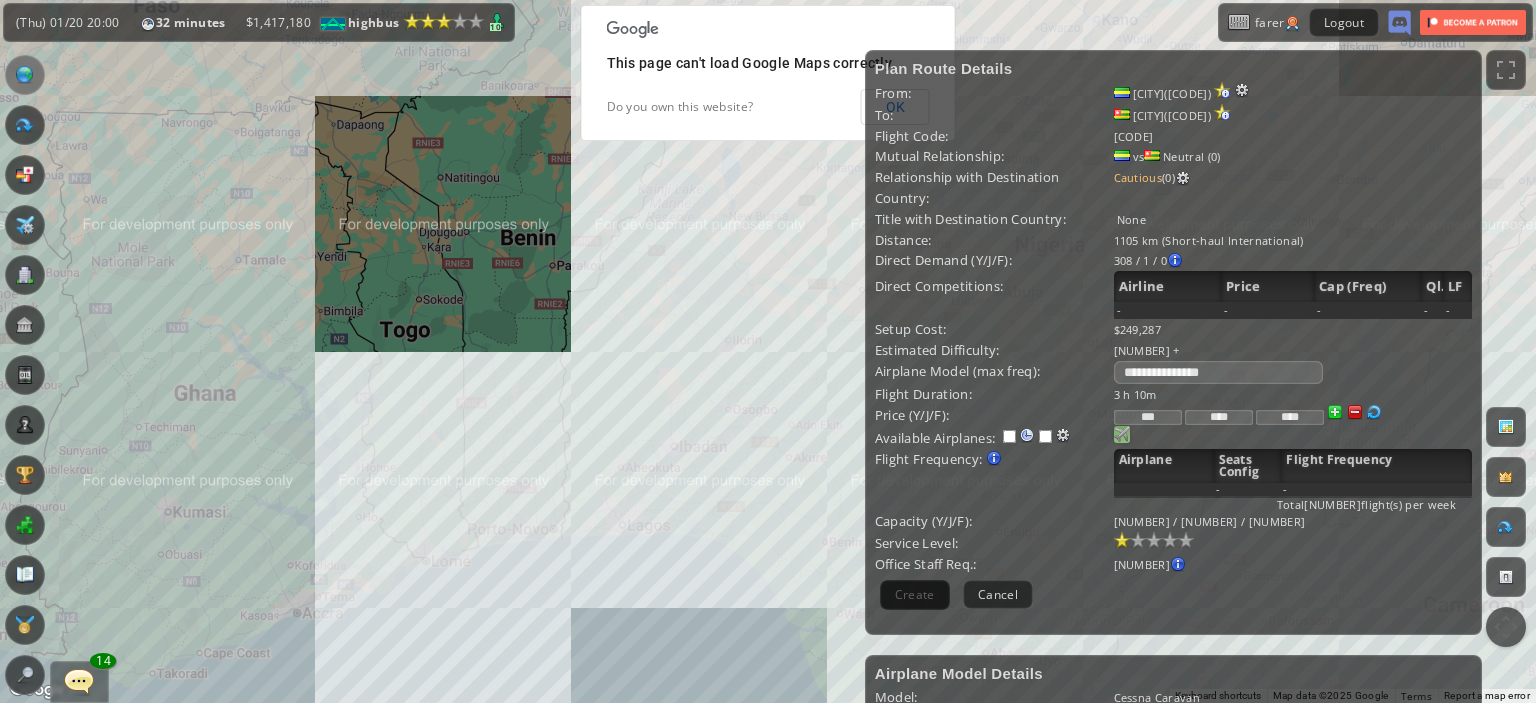 click at bounding box center [1122, 434] 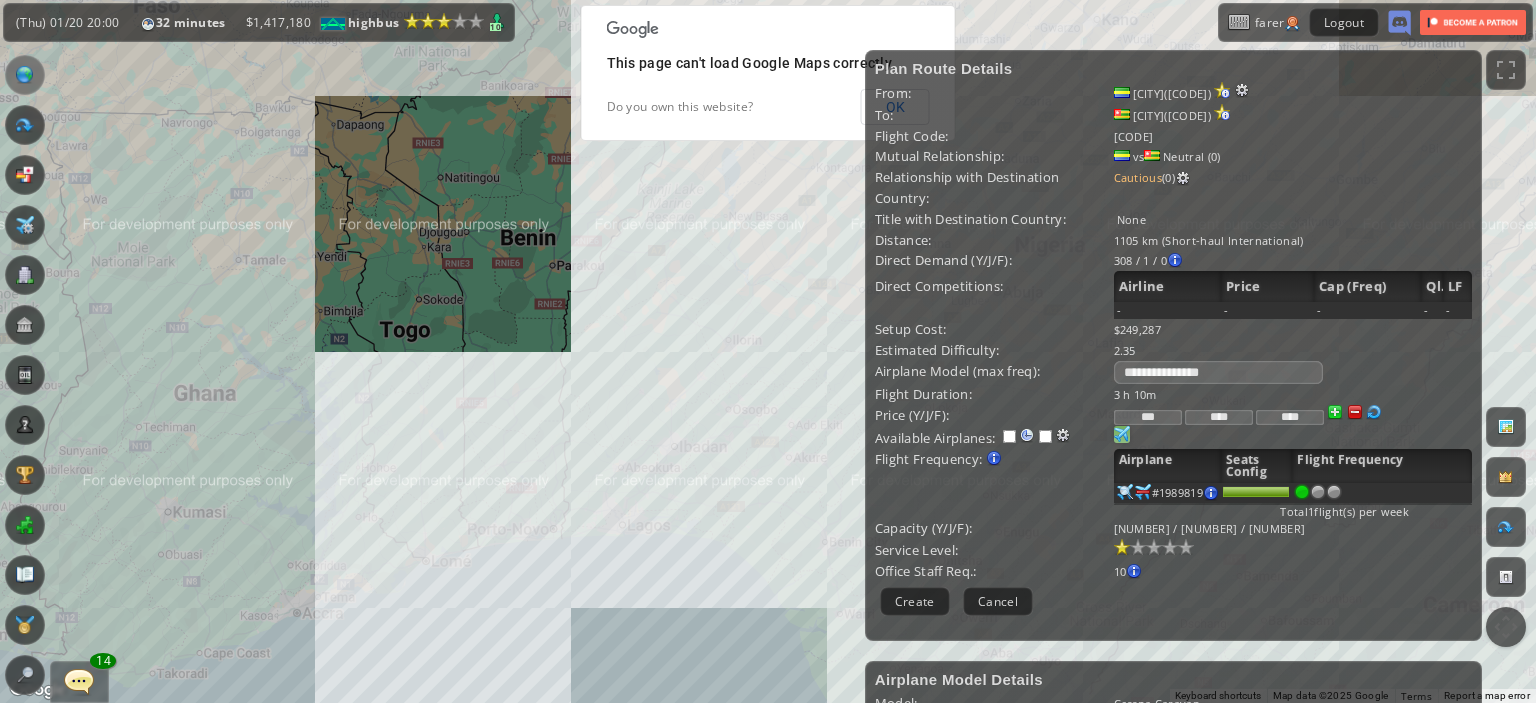 click at bounding box center (1355, 412) 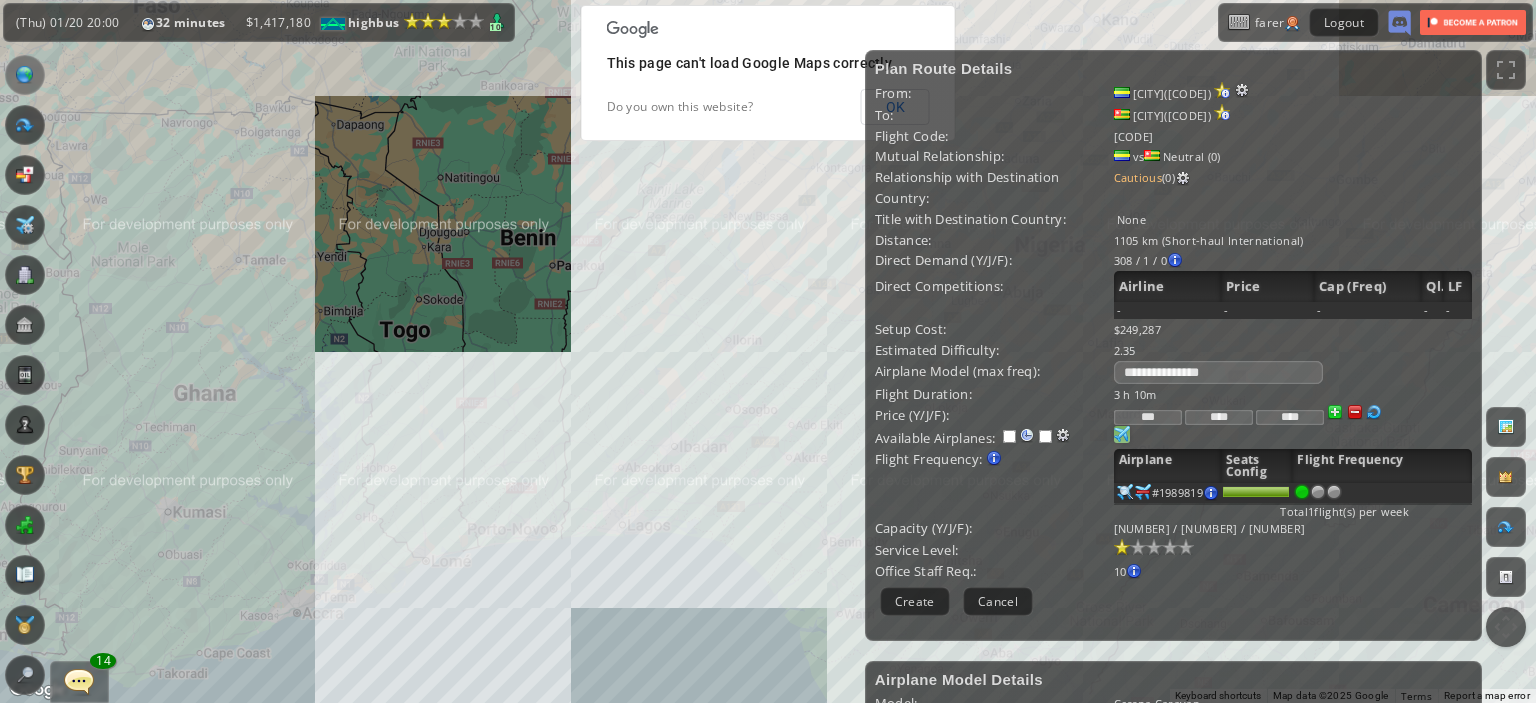 click at bounding box center [1355, 412] 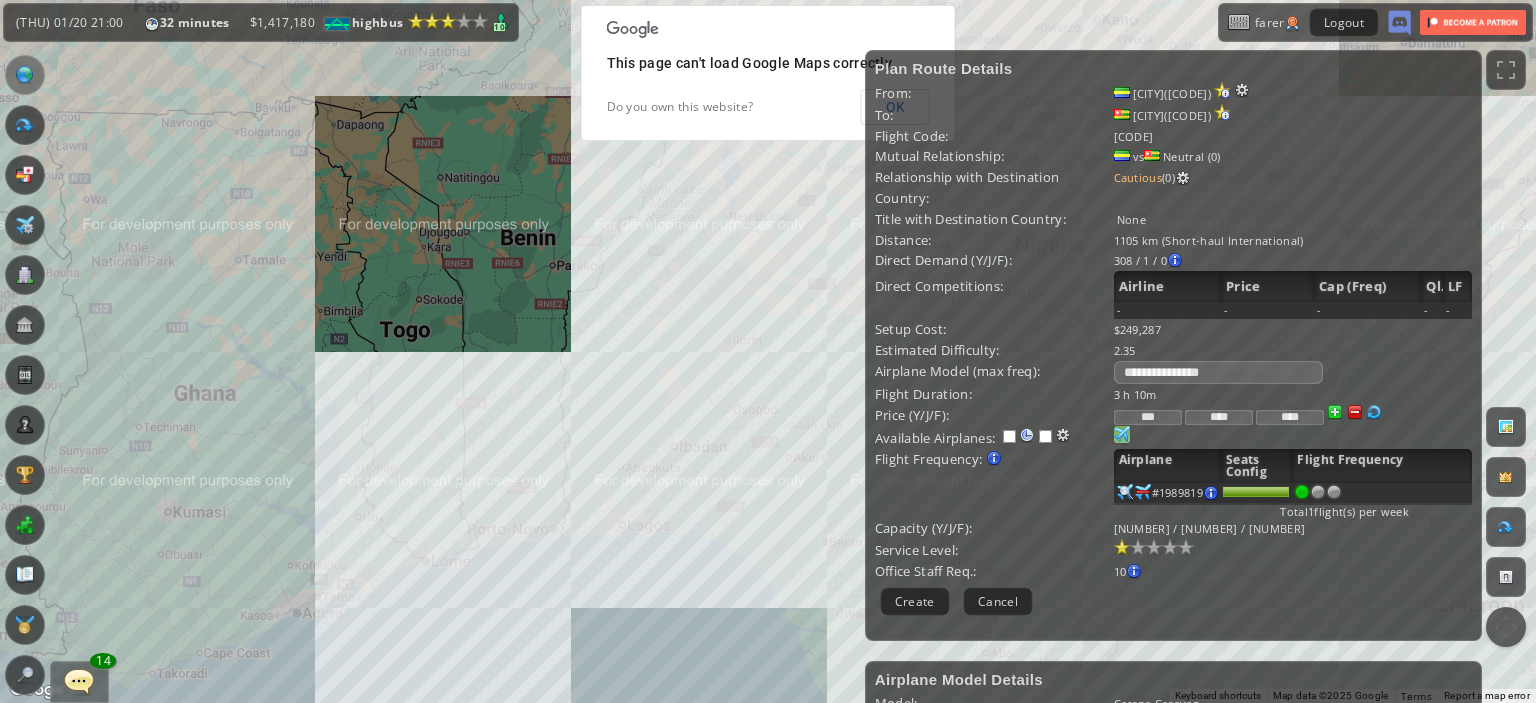 click at bounding box center [1355, 412] 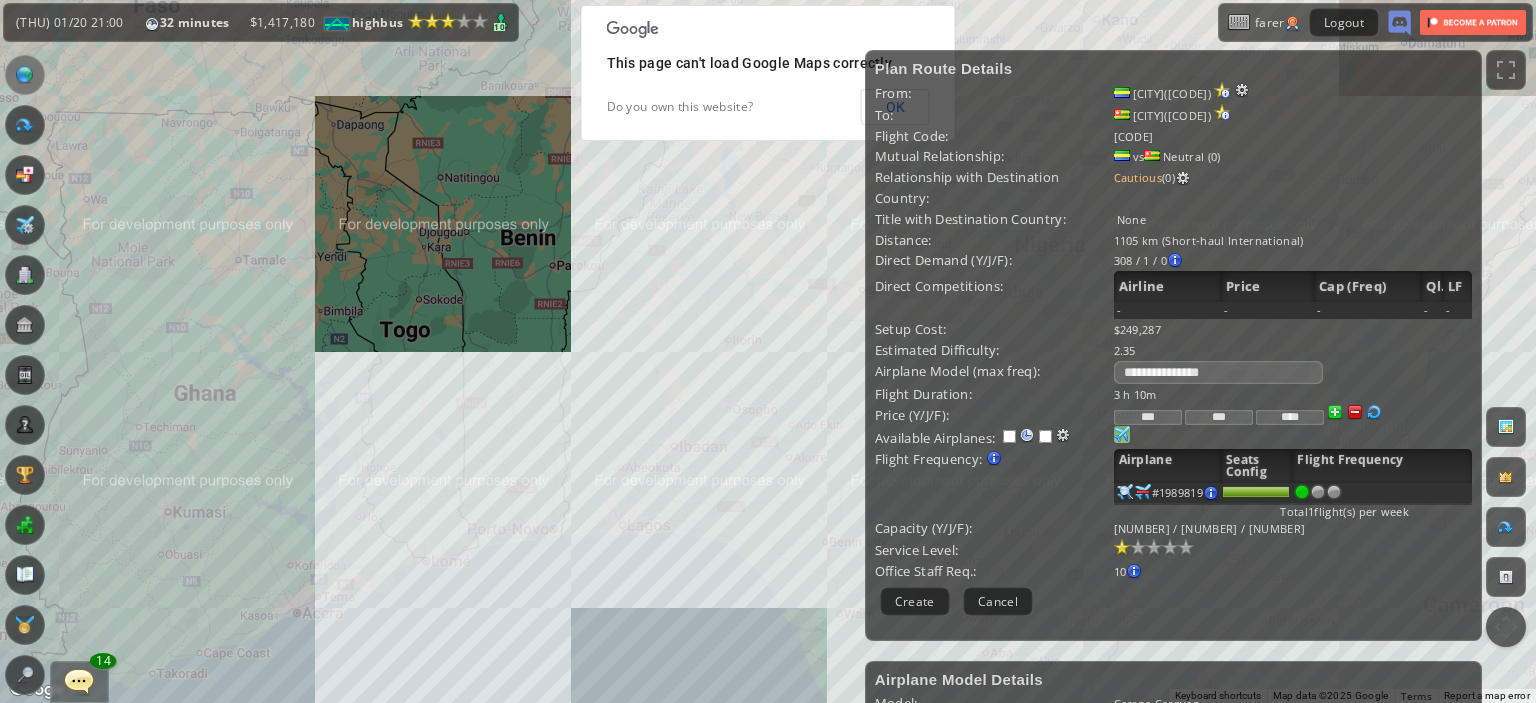 click on "***" at bounding box center (1148, 417) 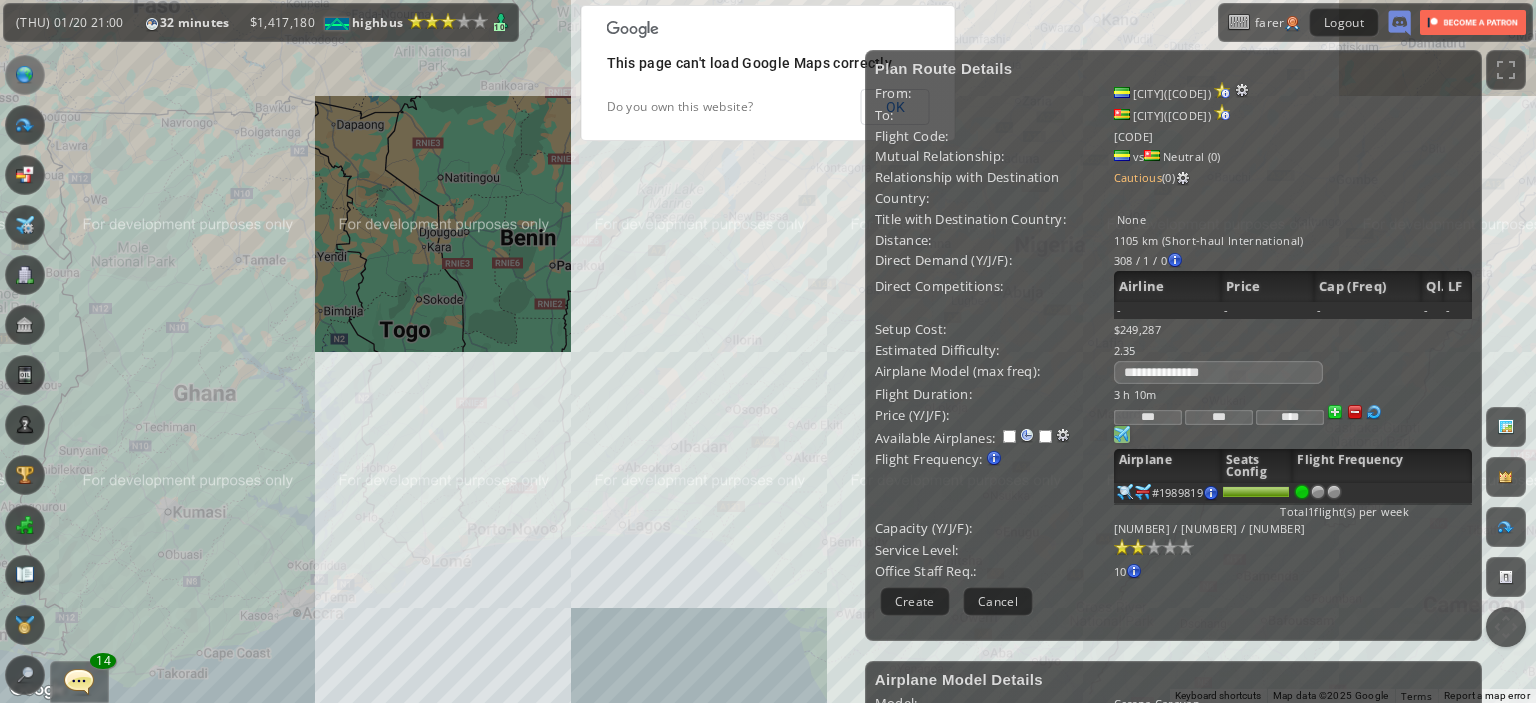 type on "***" 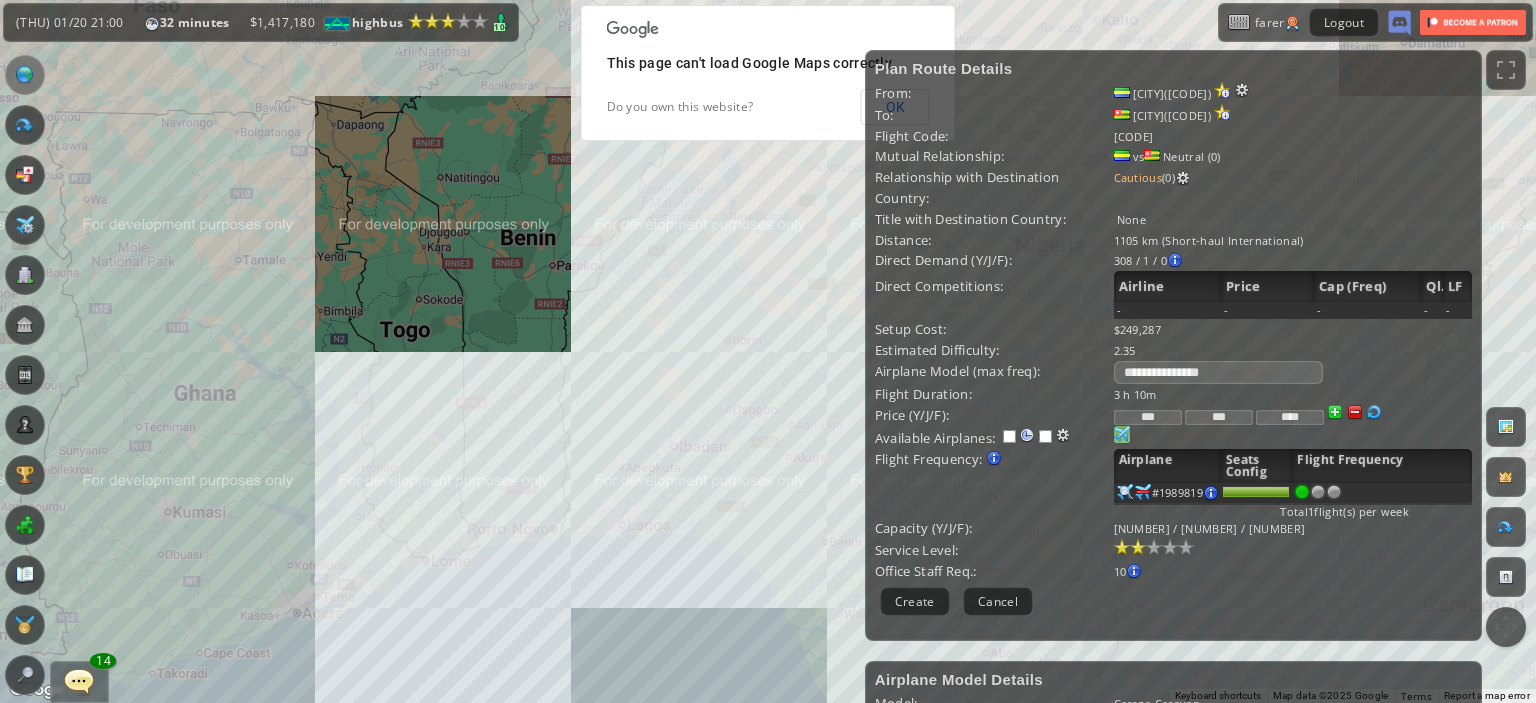 click at bounding box center [1138, 547] 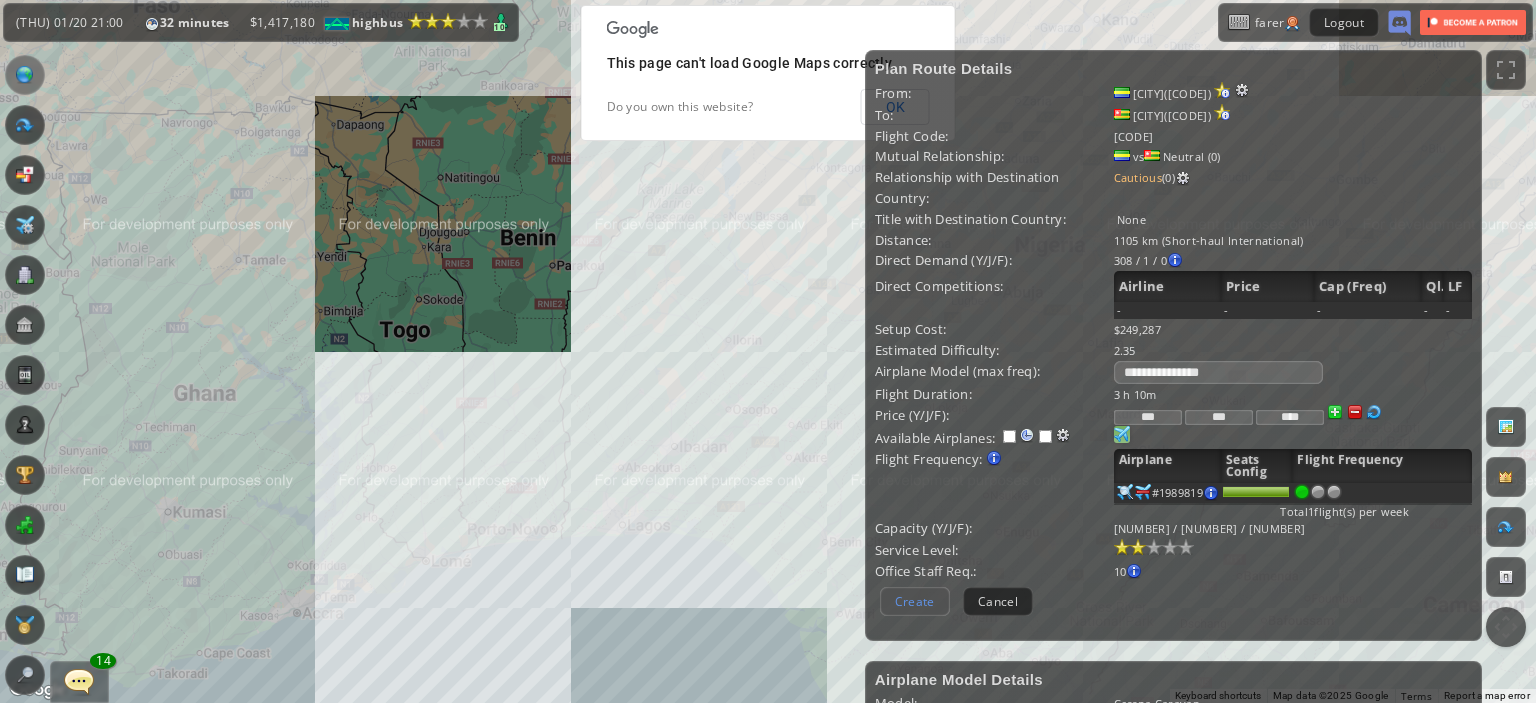 click on "Create" at bounding box center (915, 601) 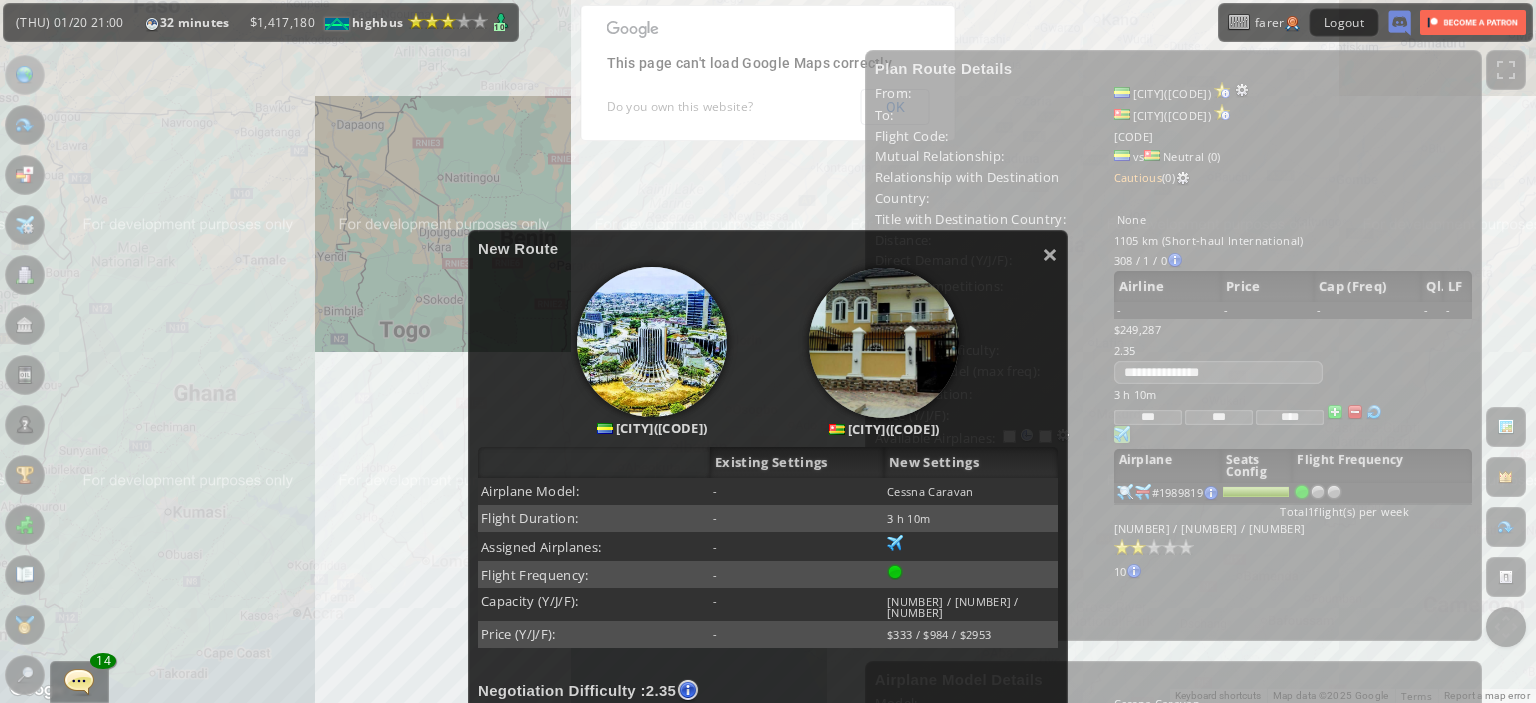 scroll, scrollTop: 490, scrollLeft: 0, axis: vertical 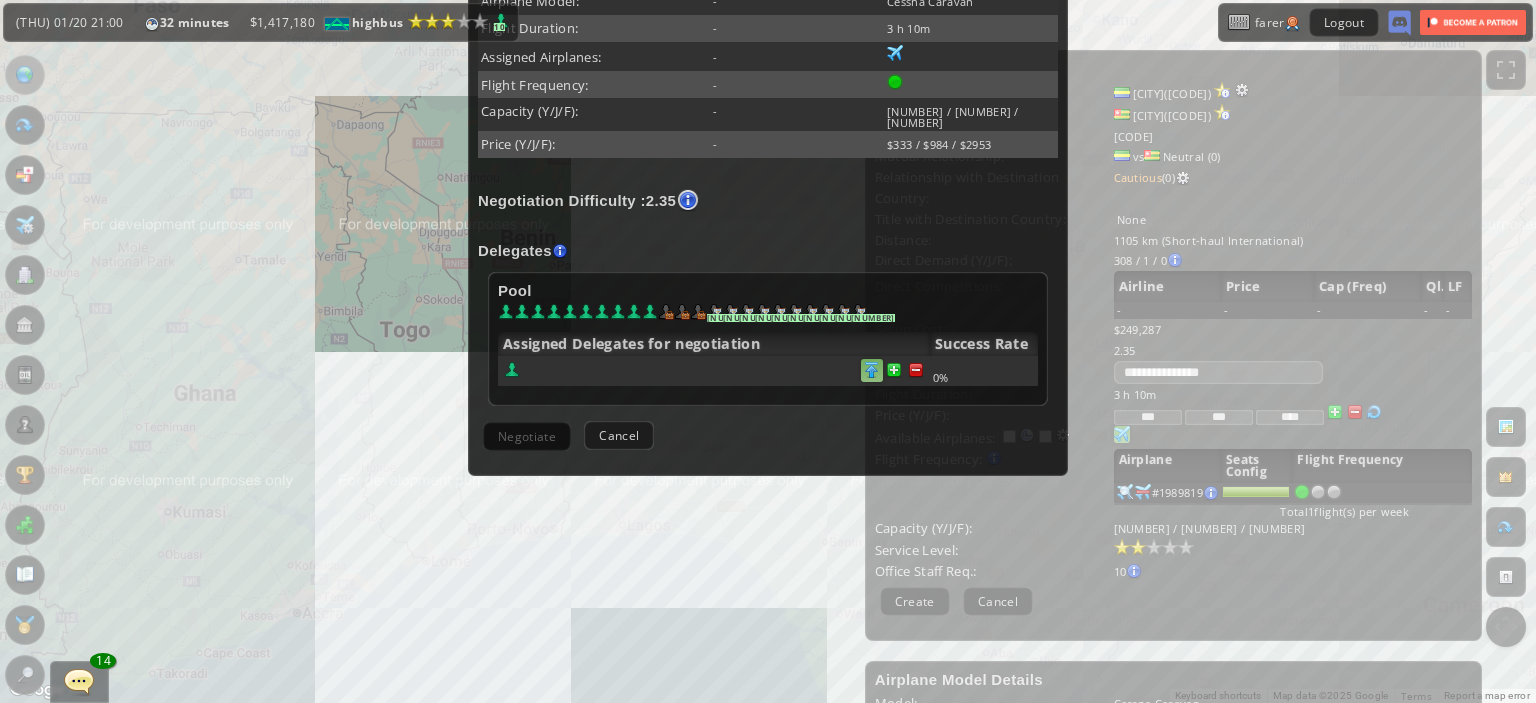 click at bounding box center [916, 370] 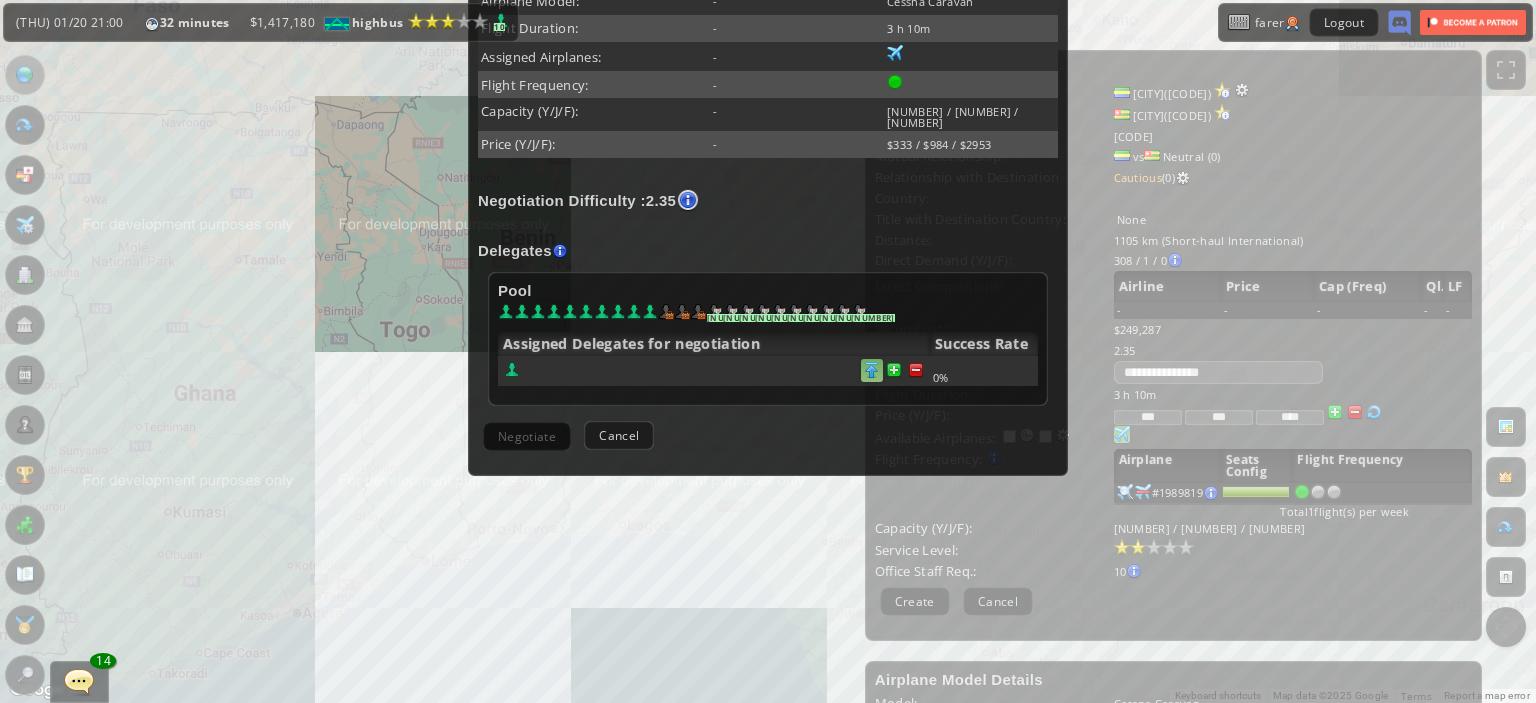 scroll, scrollTop: 488, scrollLeft: 0, axis: vertical 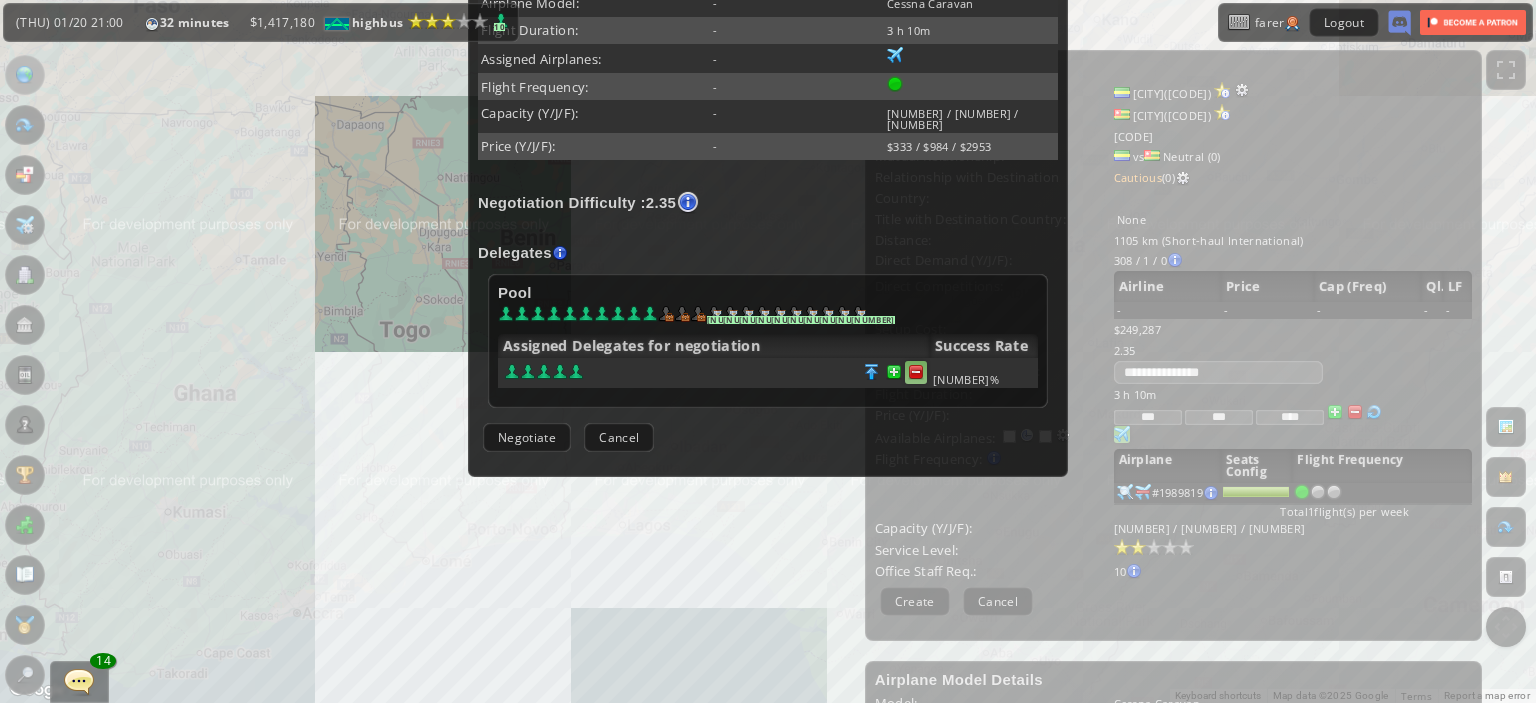 click at bounding box center [916, 372] 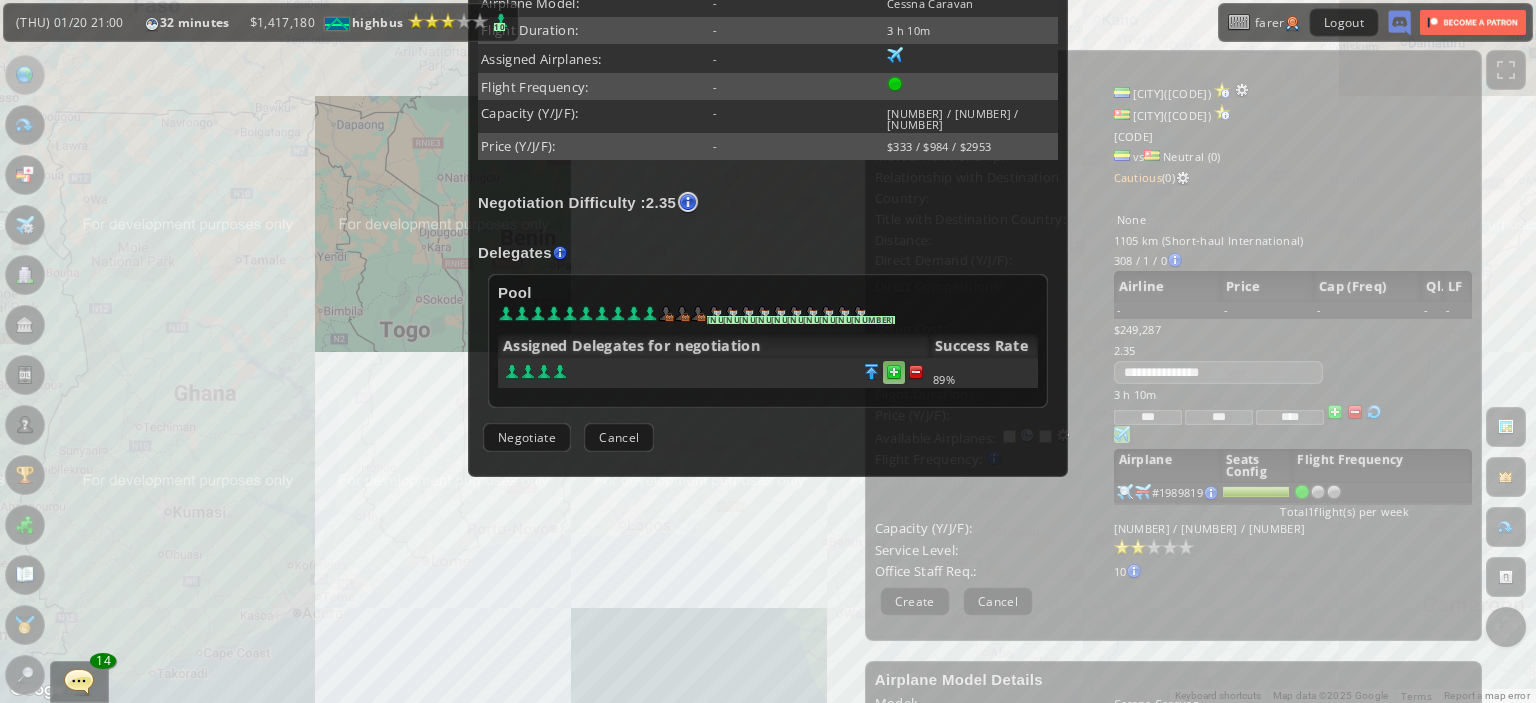 click at bounding box center (916, 372) 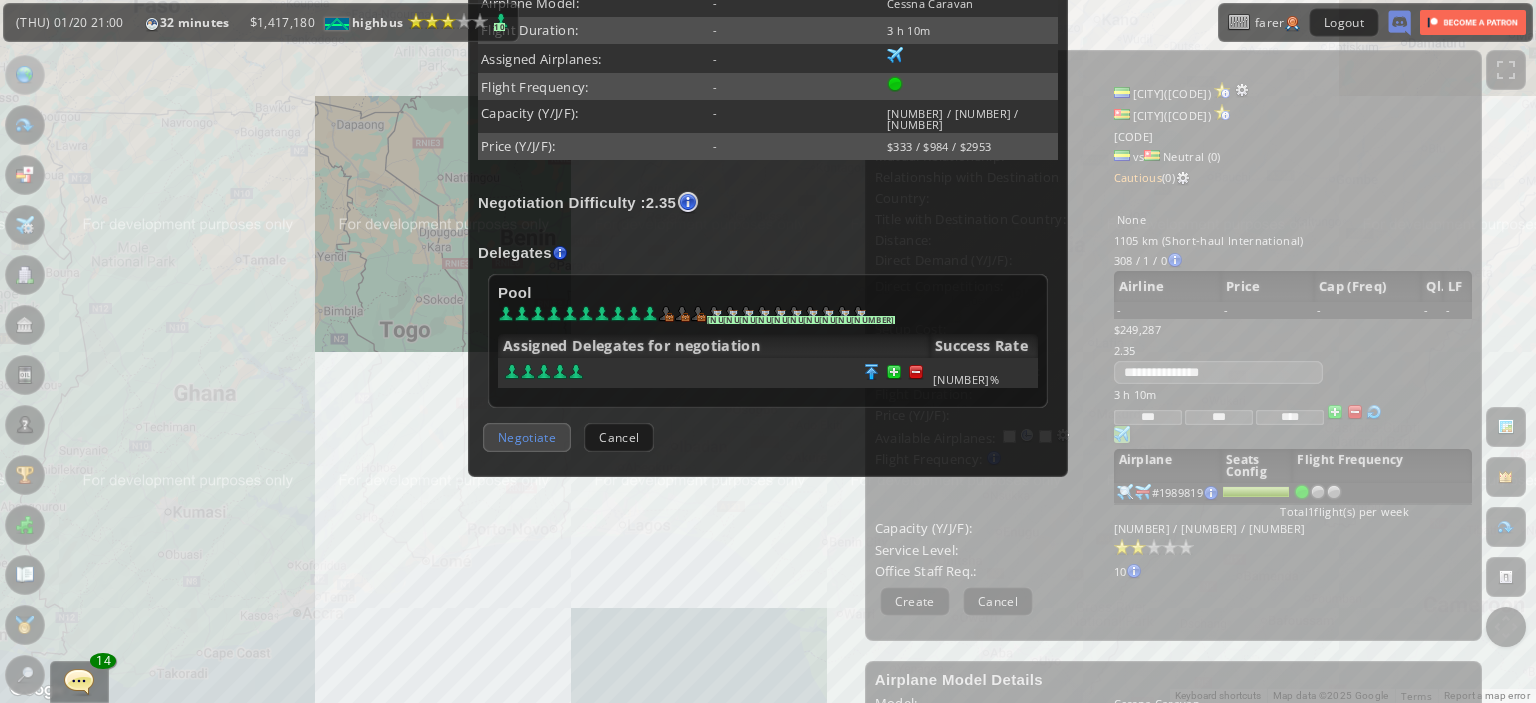 click on "Negotiate" at bounding box center (527, 437) 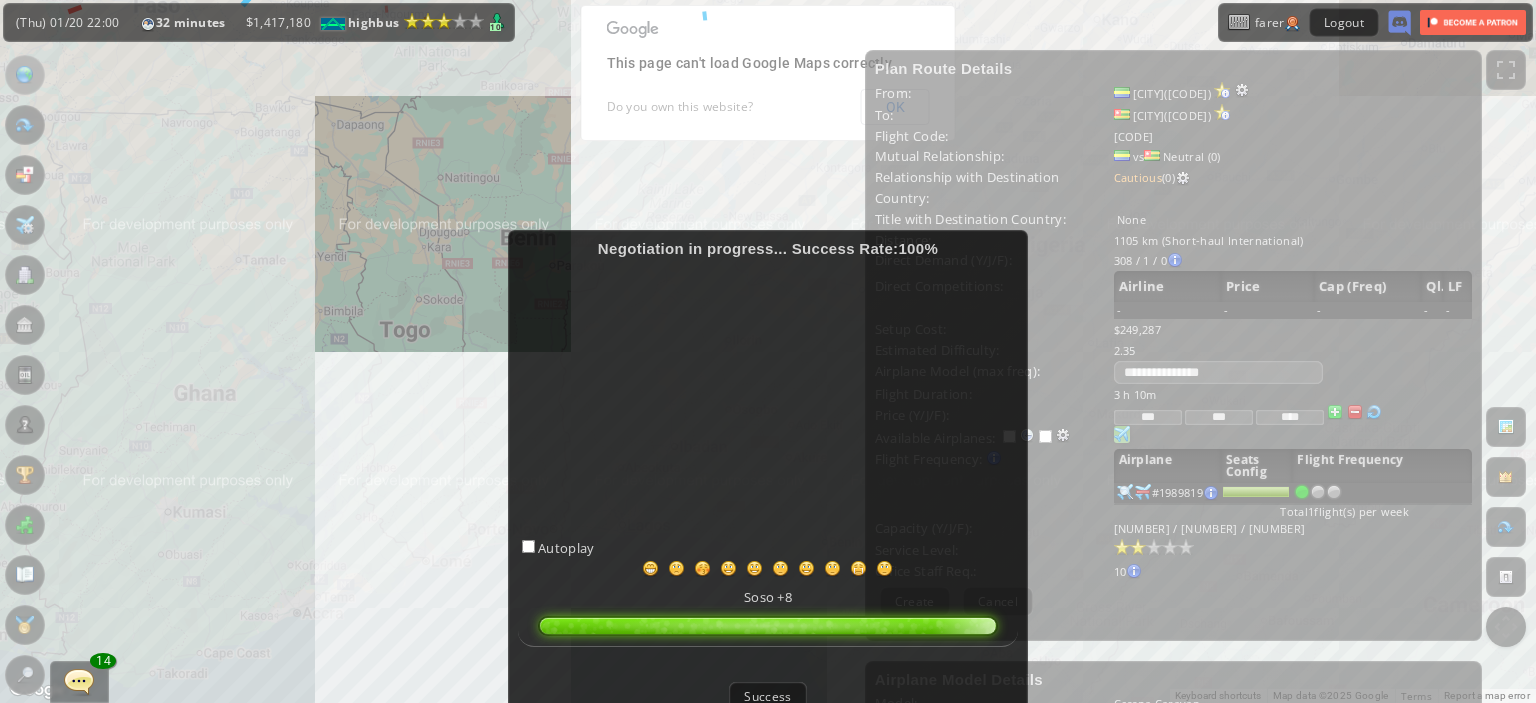 click on "Success" at bounding box center (767, 696) 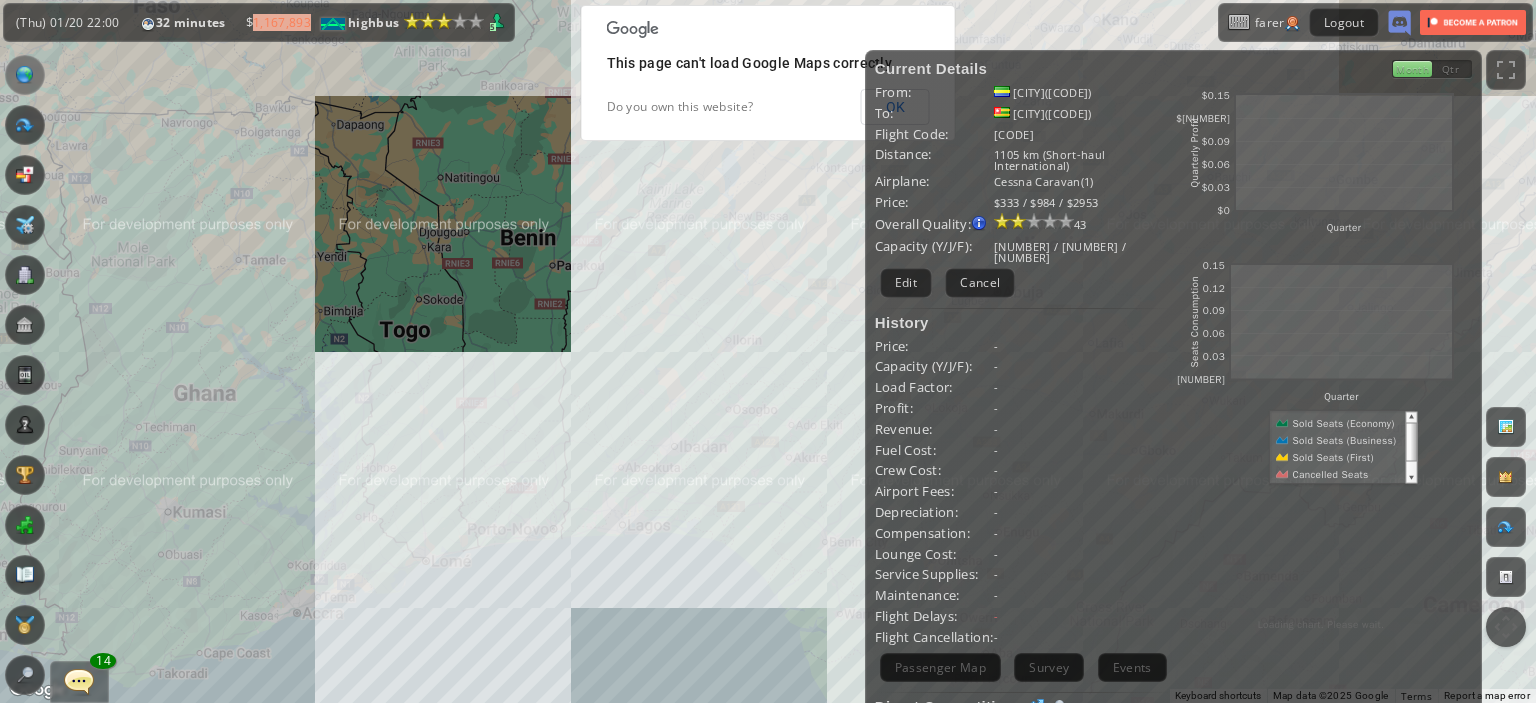 scroll, scrollTop: 0, scrollLeft: 0, axis: both 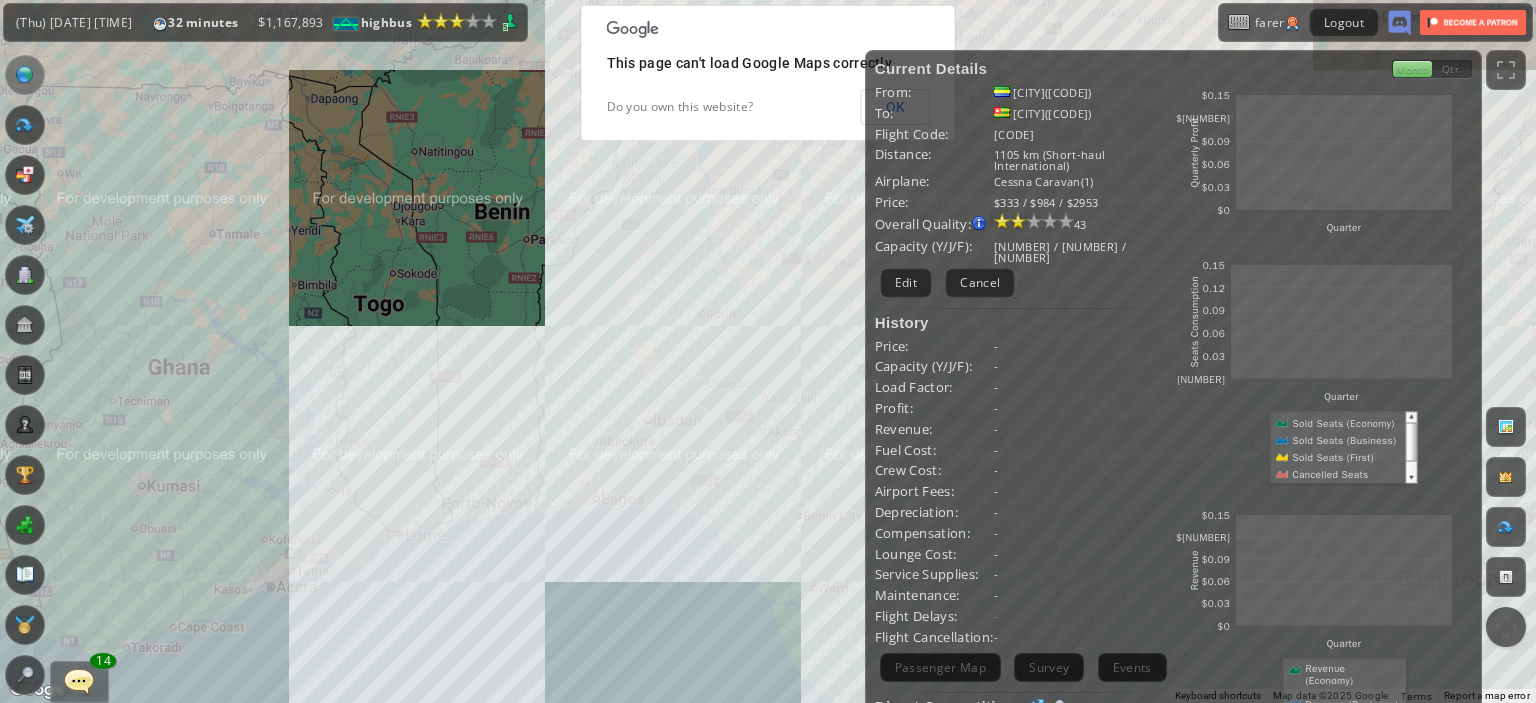 drag, startPoint x: 709, startPoint y: 571, endPoint x: 460, endPoint y: 412, distance: 295.43527 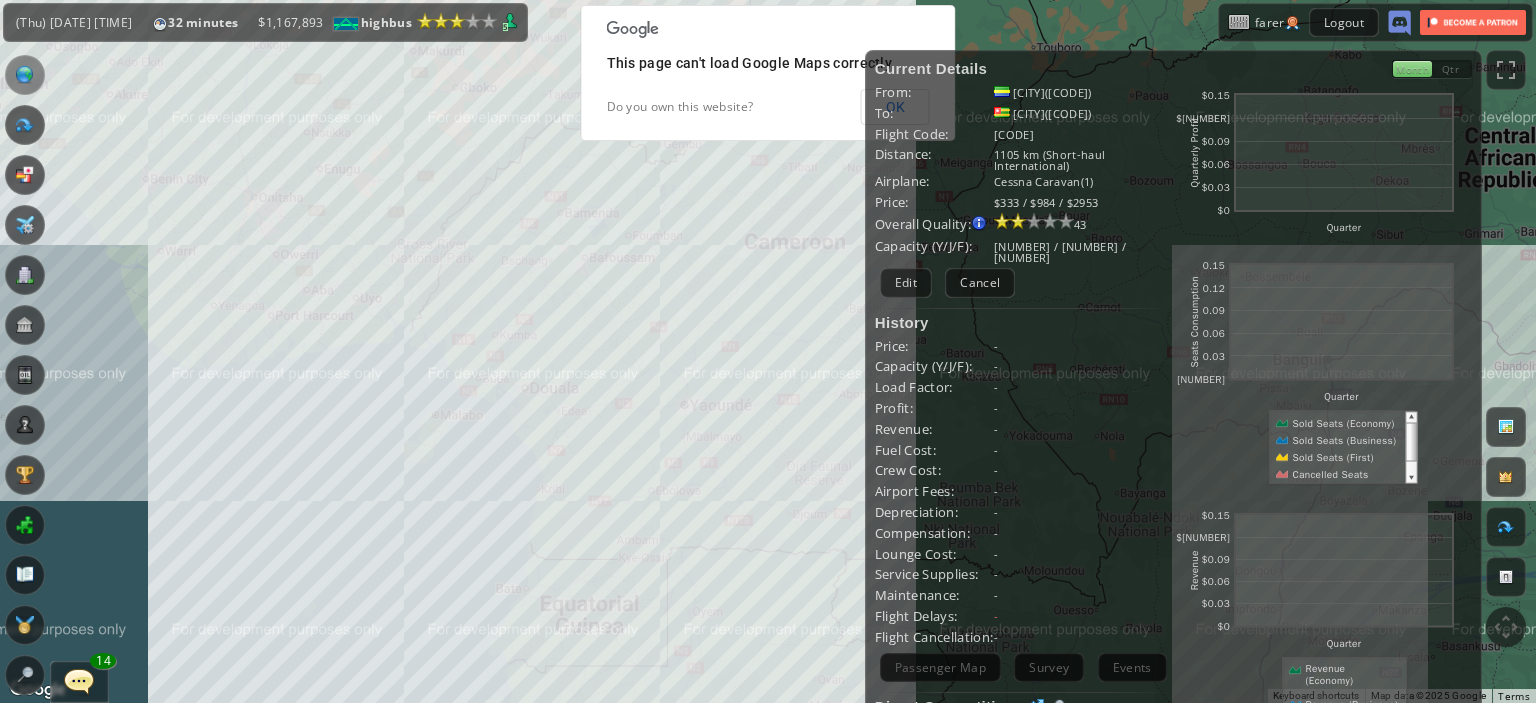 drag, startPoint x: 460, startPoint y: 412, endPoint x: 359, endPoint y: 425, distance: 101.8332 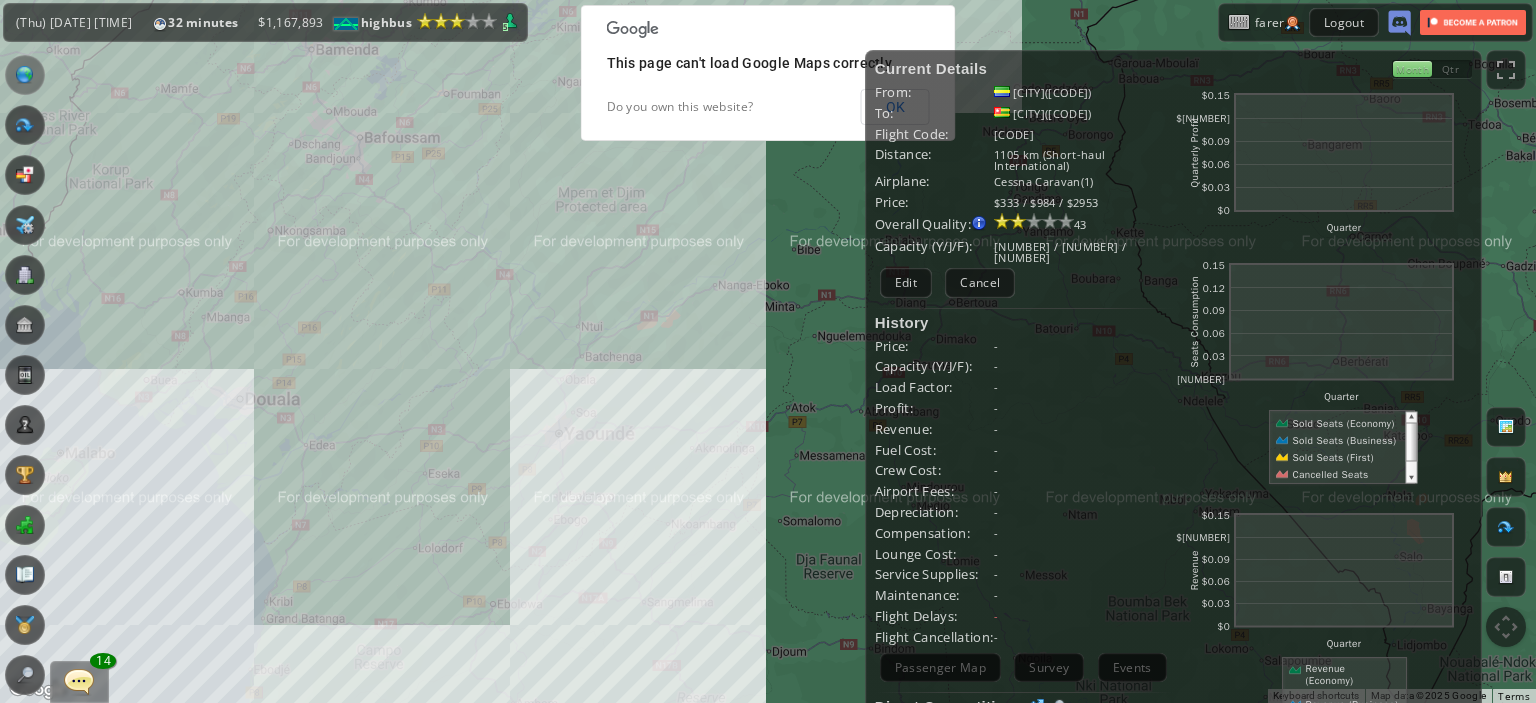 drag, startPoint x: 541, startPoint y: 258, endPoint x: 548, endPoint y: 479, distance: 221.11082 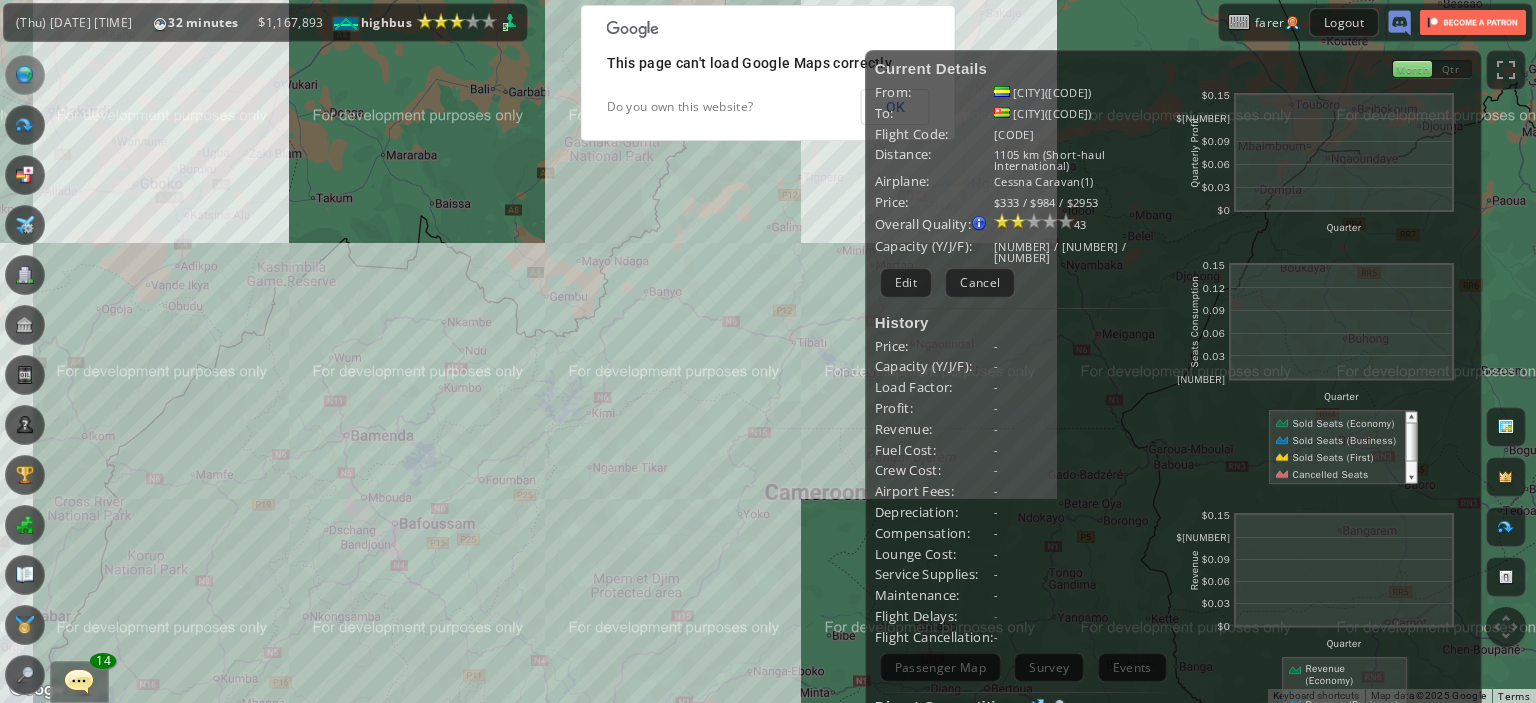 click on "To navigate, press the arrow keys." at bounding box center (768, 351) 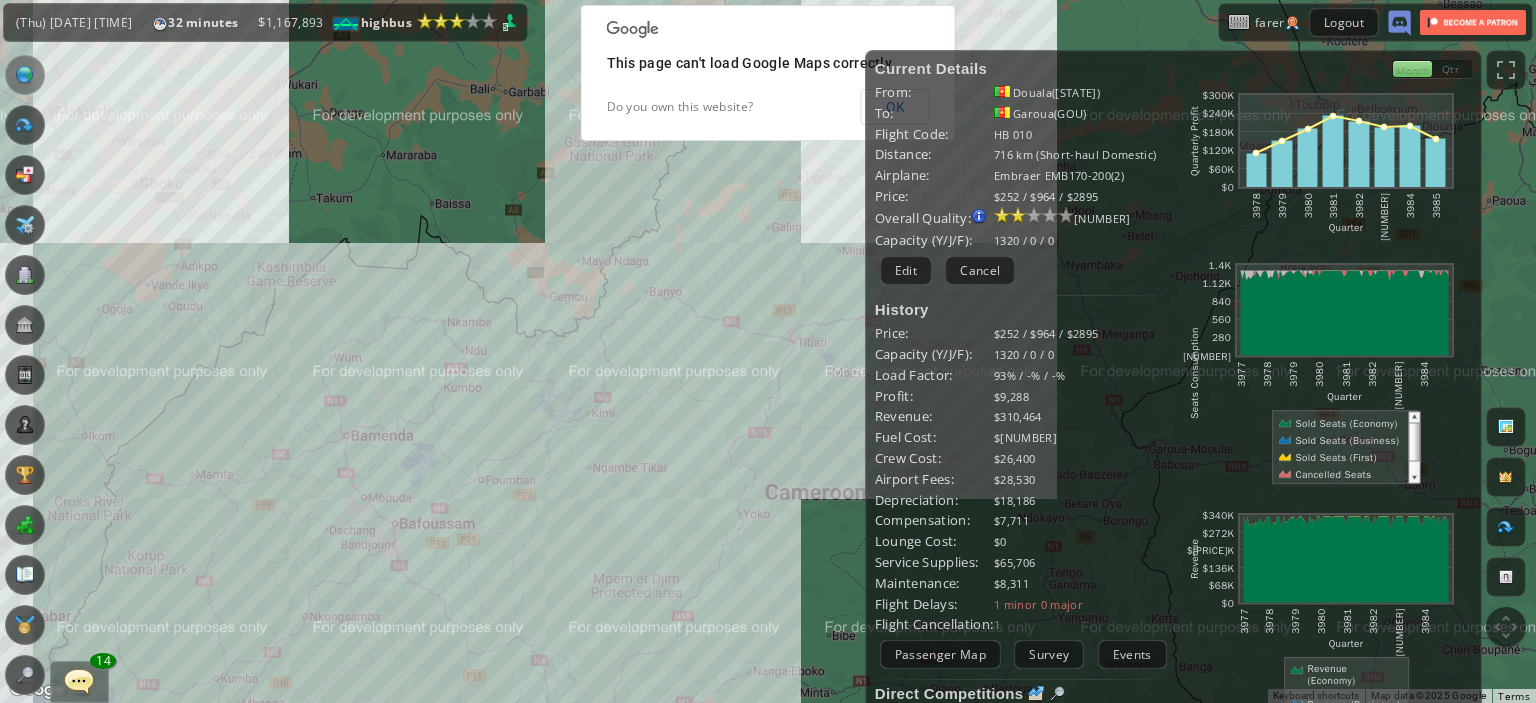 click on "To navigate, press the arrow keys." at bounding box center [768, 351] 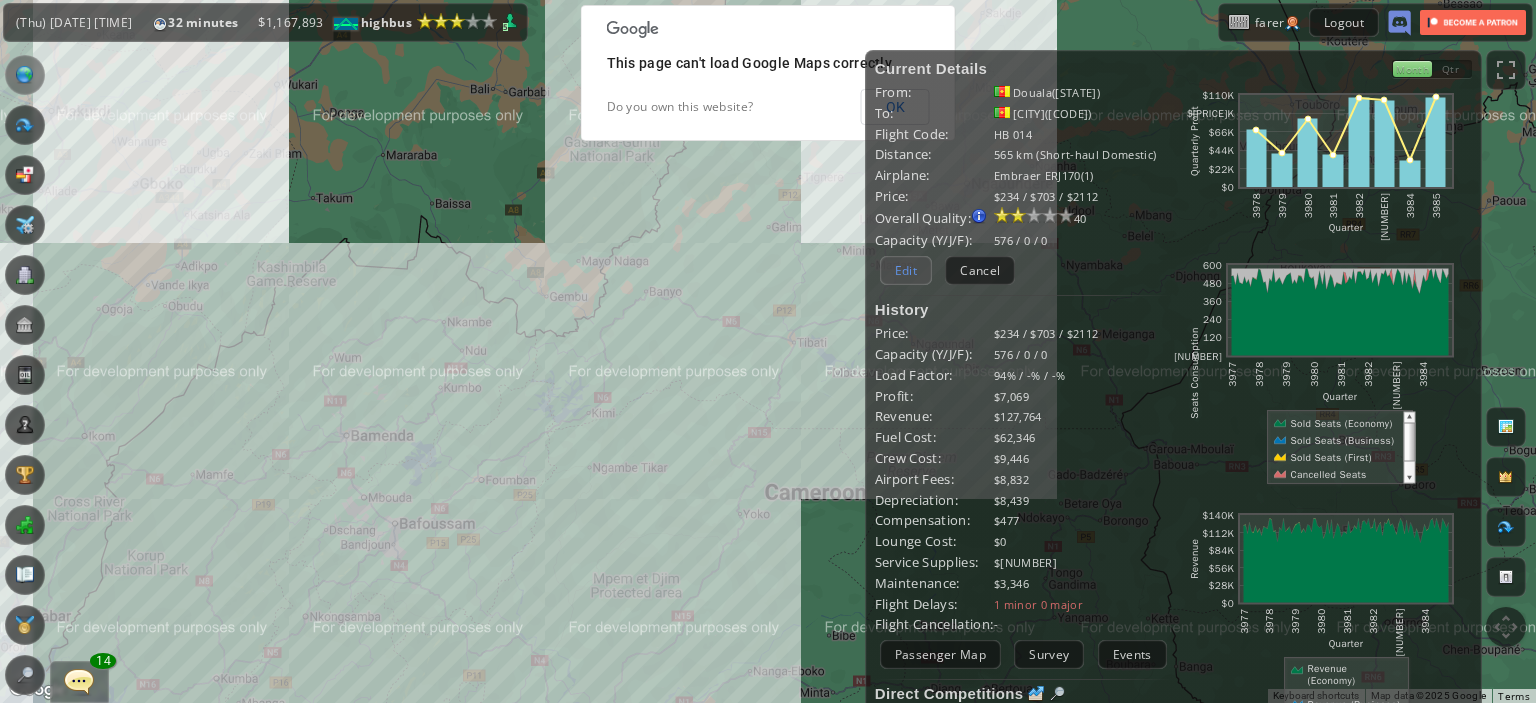 click on "Edit" at bounding box center [906, 270] 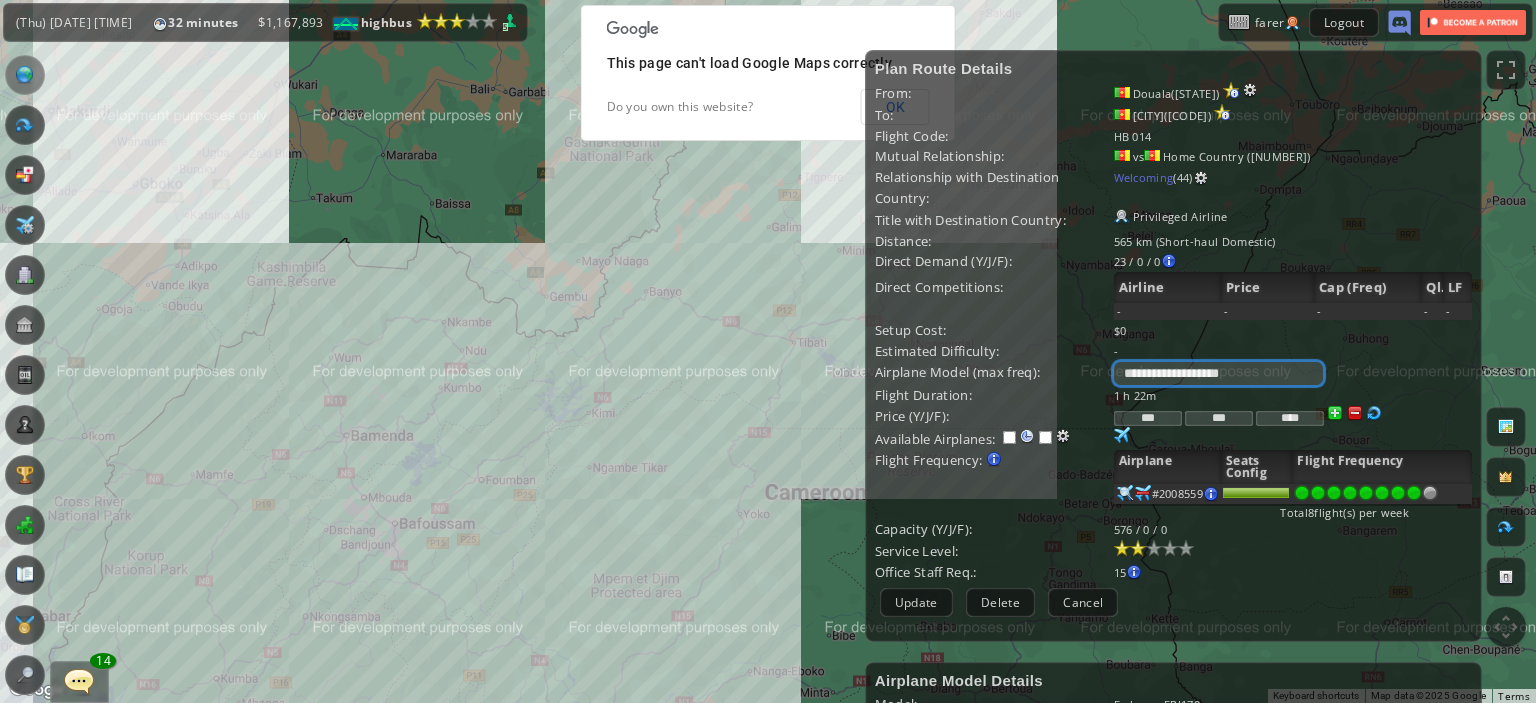 click on "**********" at bounding box center [1218, 373] 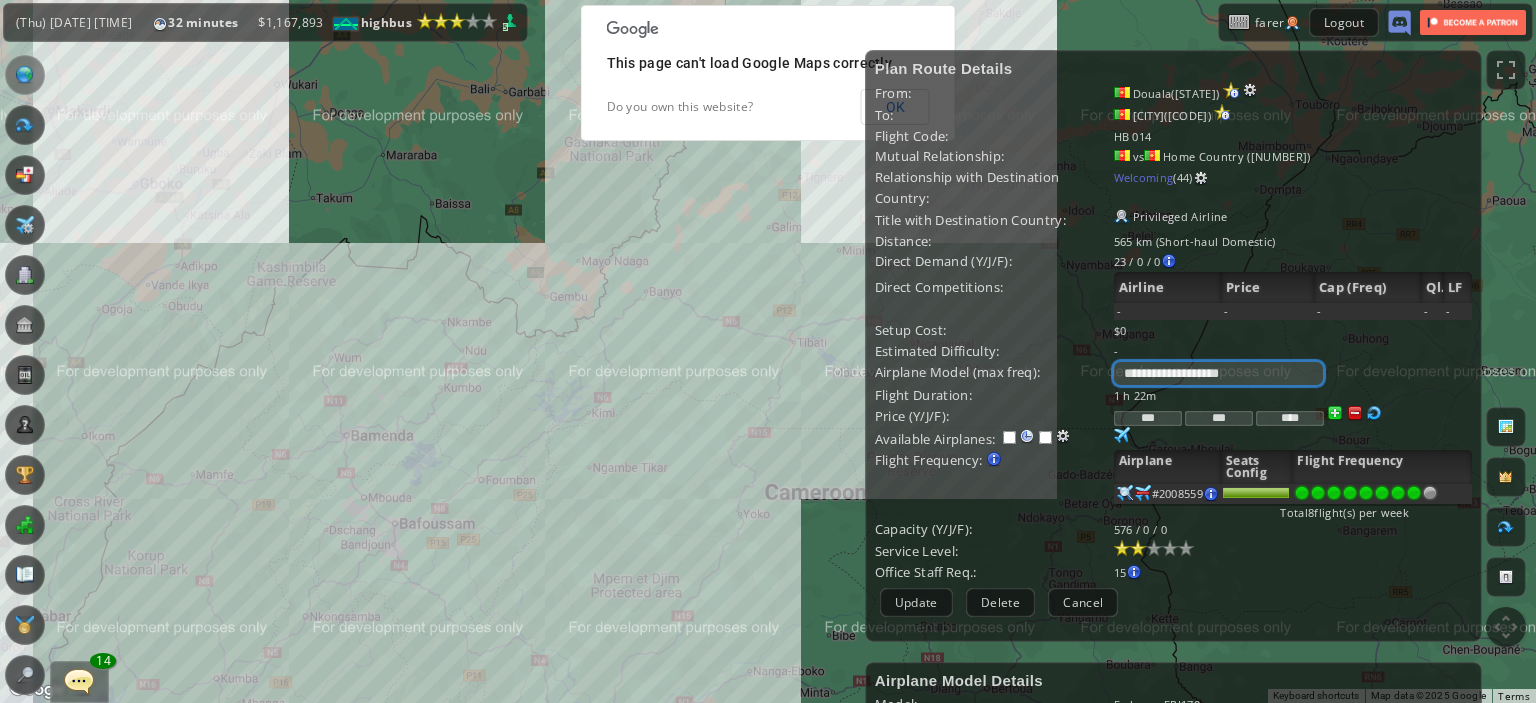 click on "**********" at bounding box center [1218, 373] 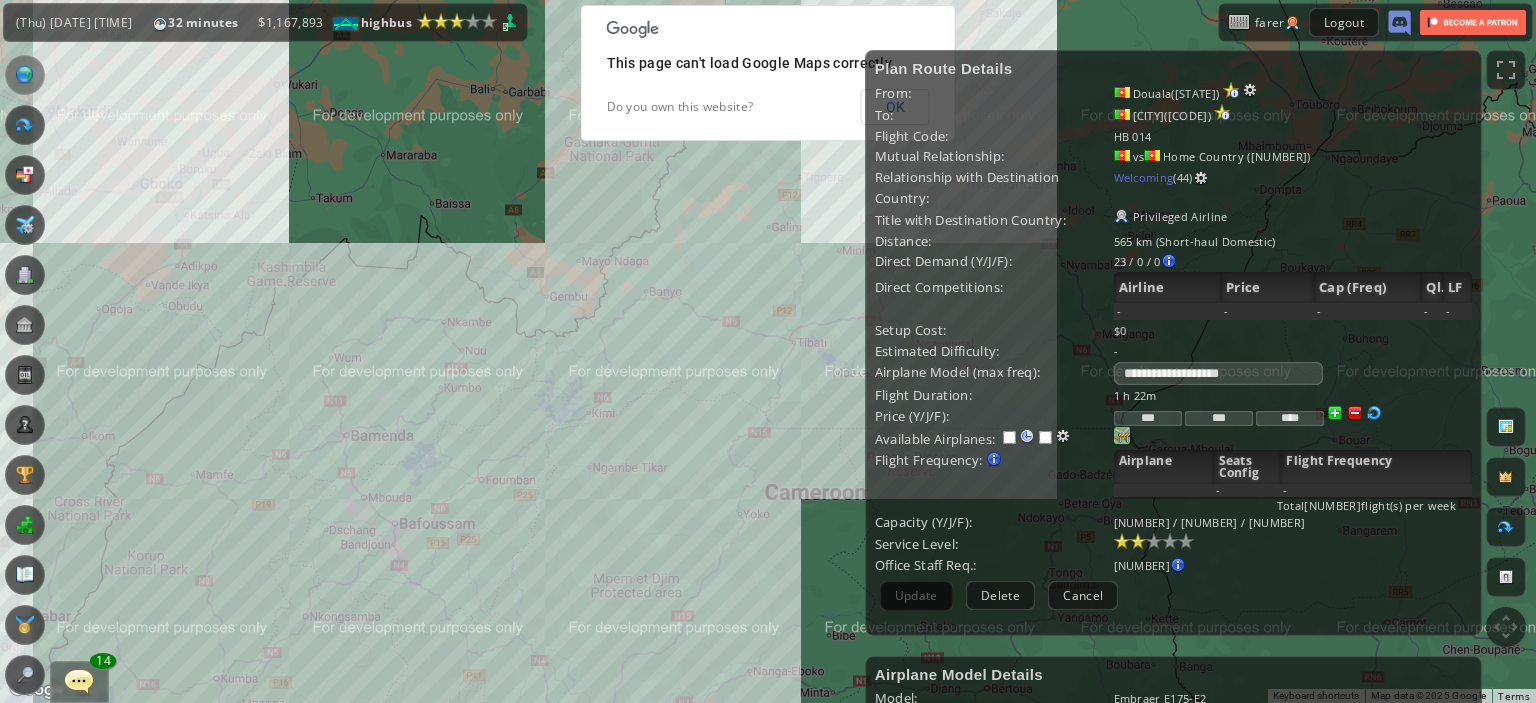 click at bounding box center [1122, 435] 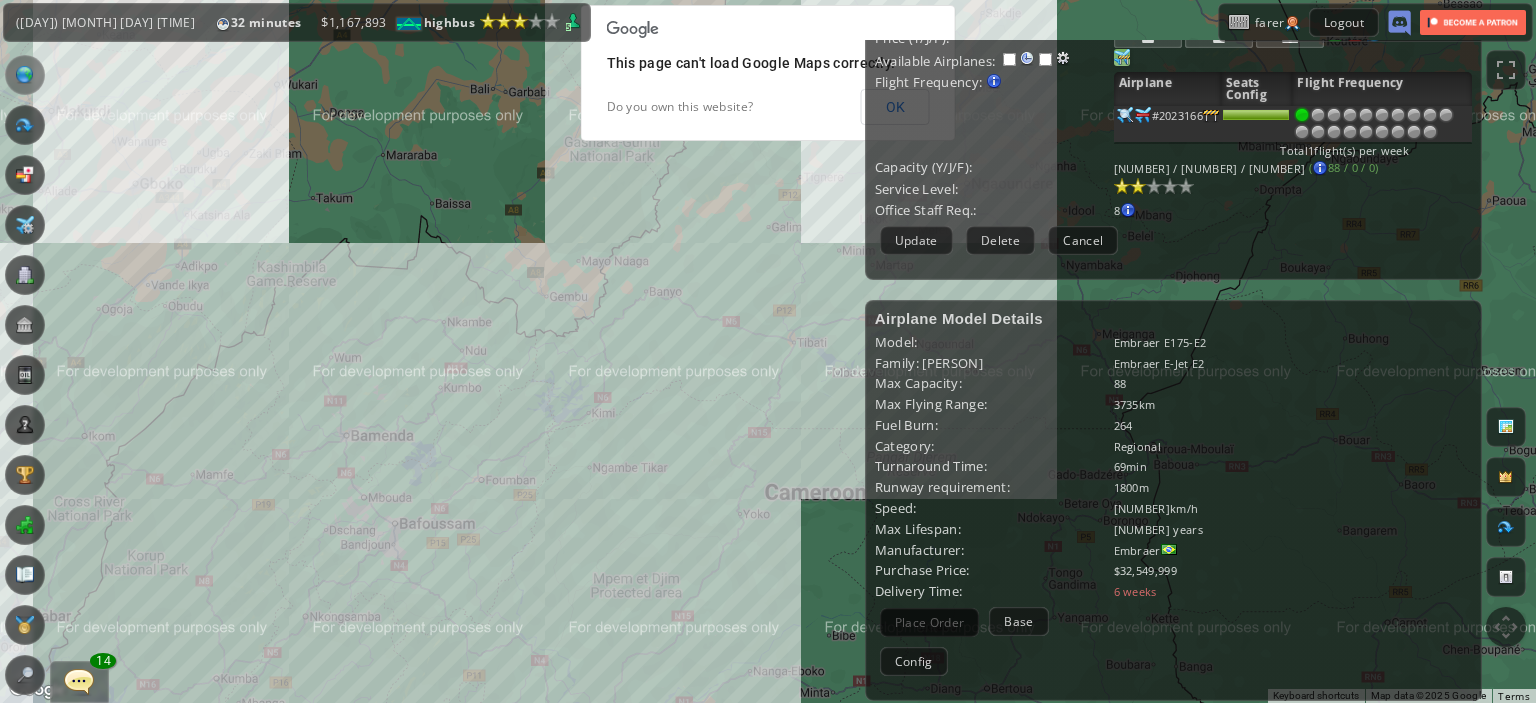 scroll, scrollTop: 0, scrollLeft: 0, axis: both 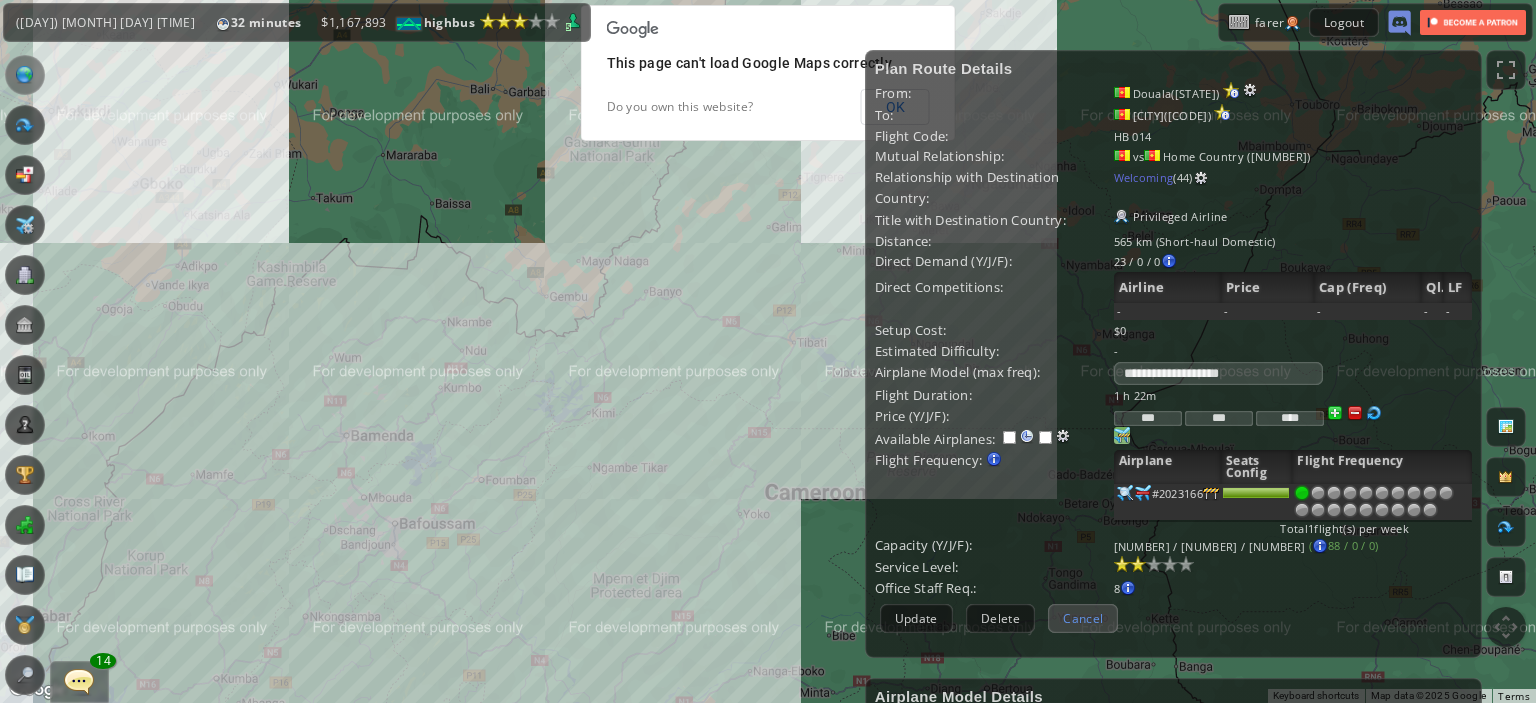 click on "Cancel" at bounding box center [1083, 618] 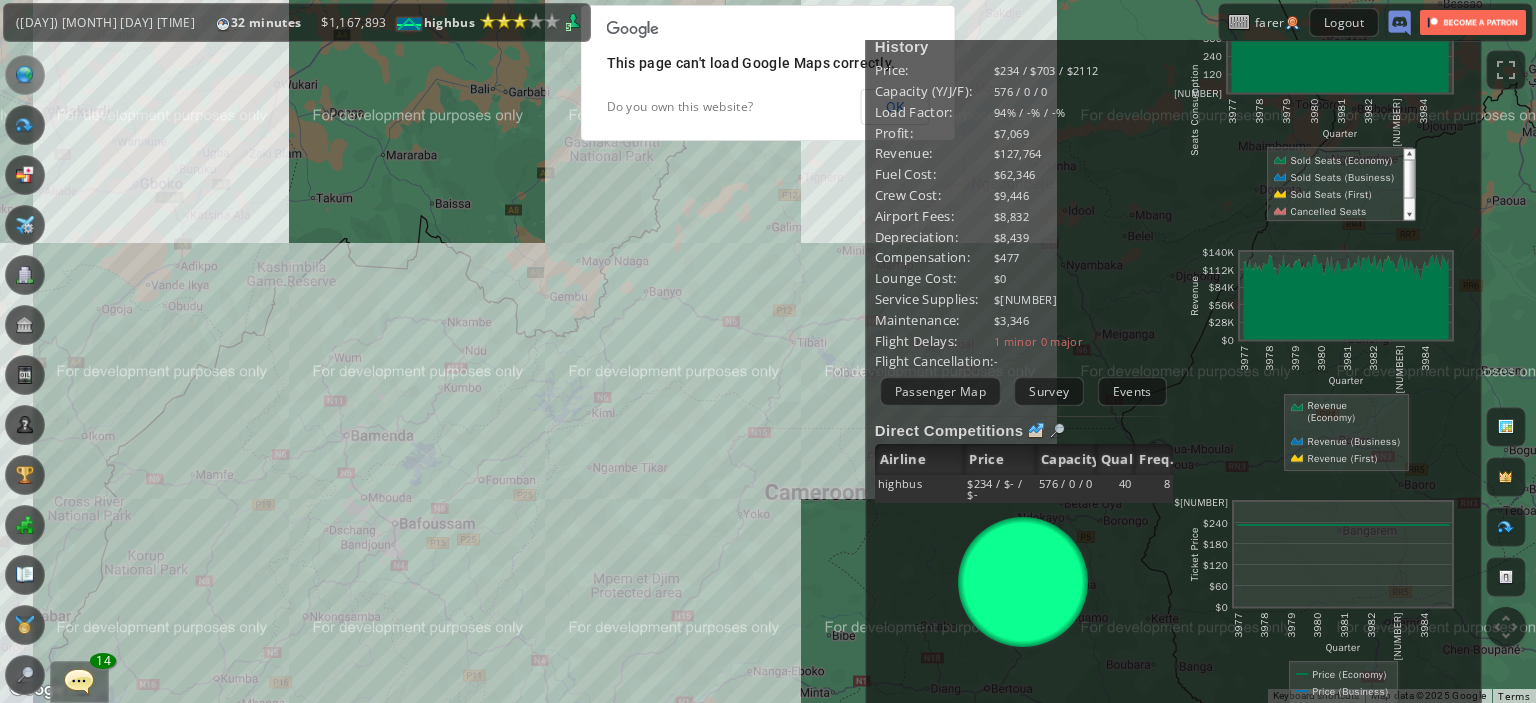 scroll, scrollTop: 0, scrollLeft: 0, axis: both 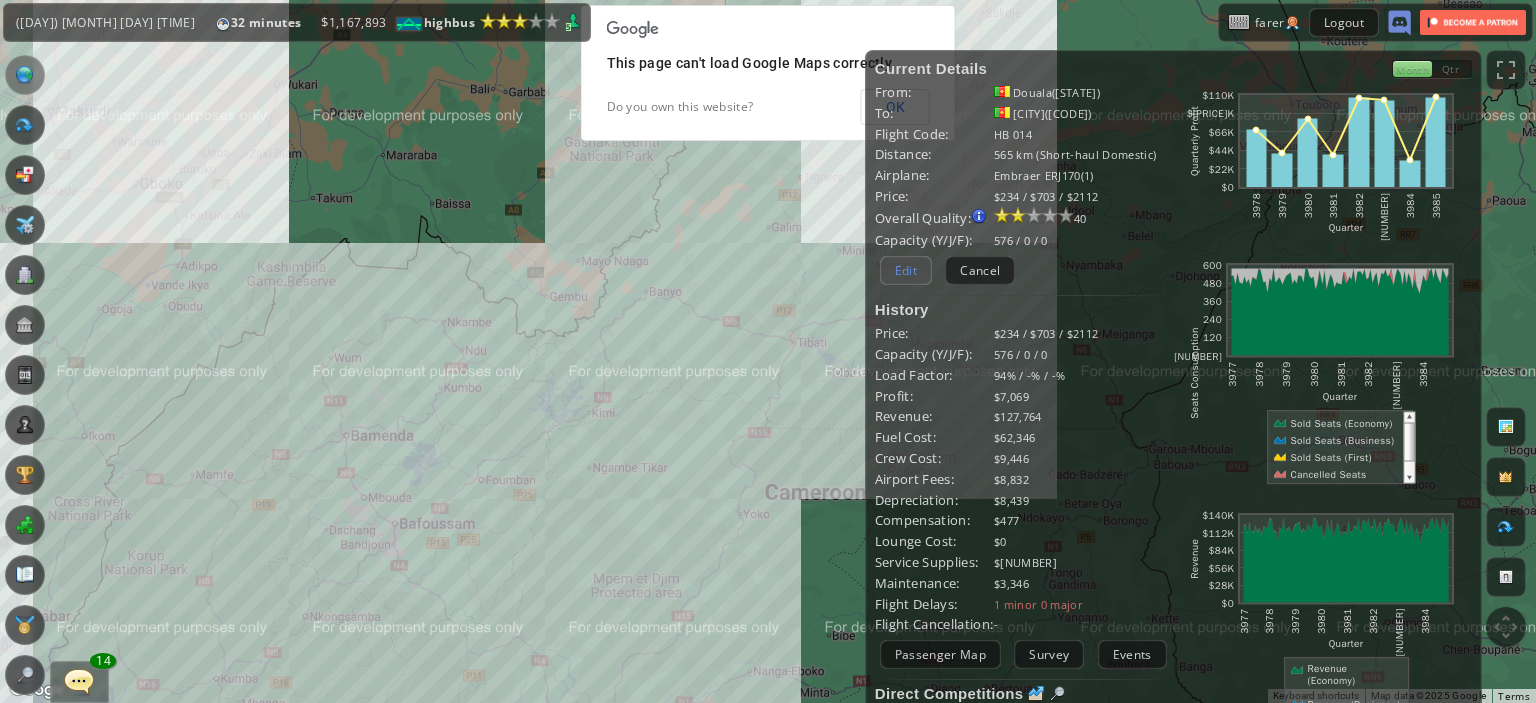 click on "Edit" at bounding box center (906, 270) 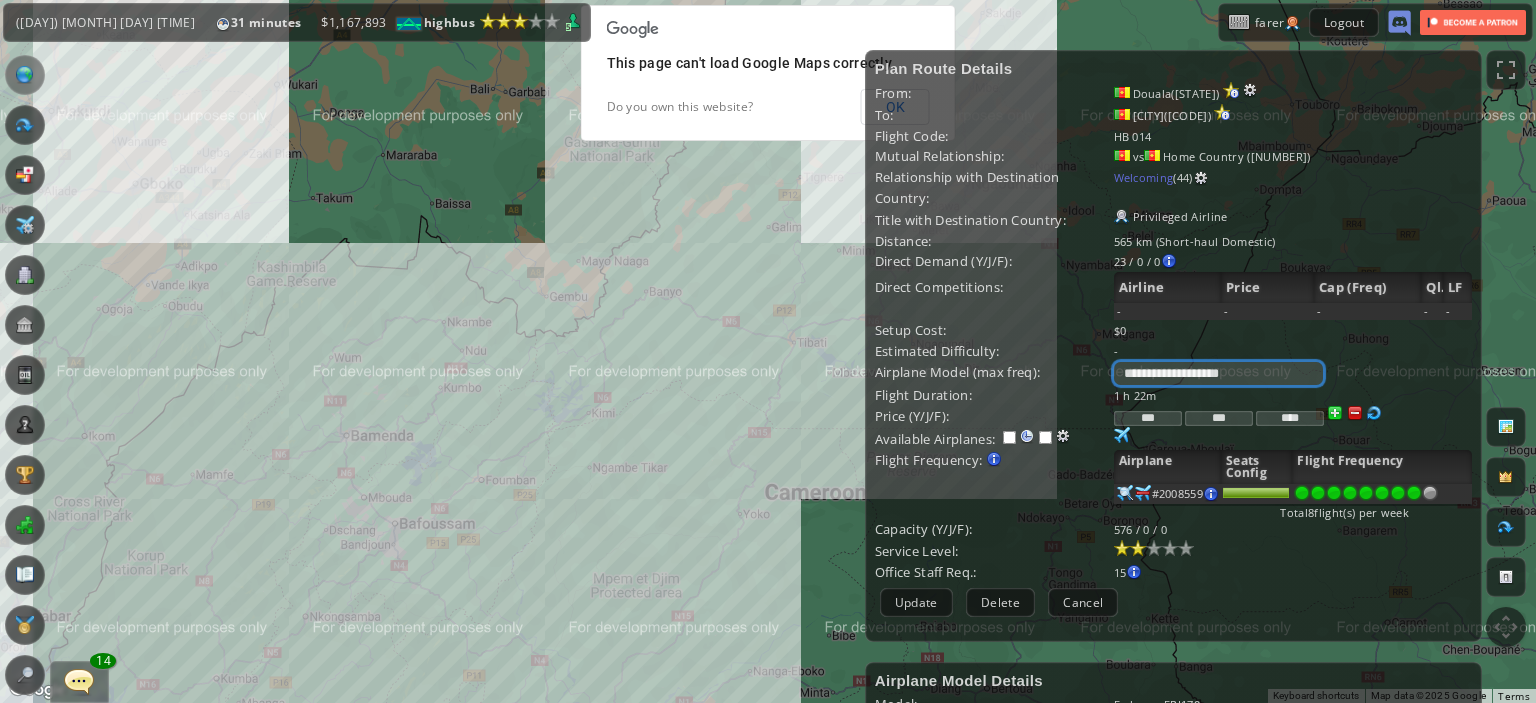 click on "**********" at bounding box center [1218, 373] 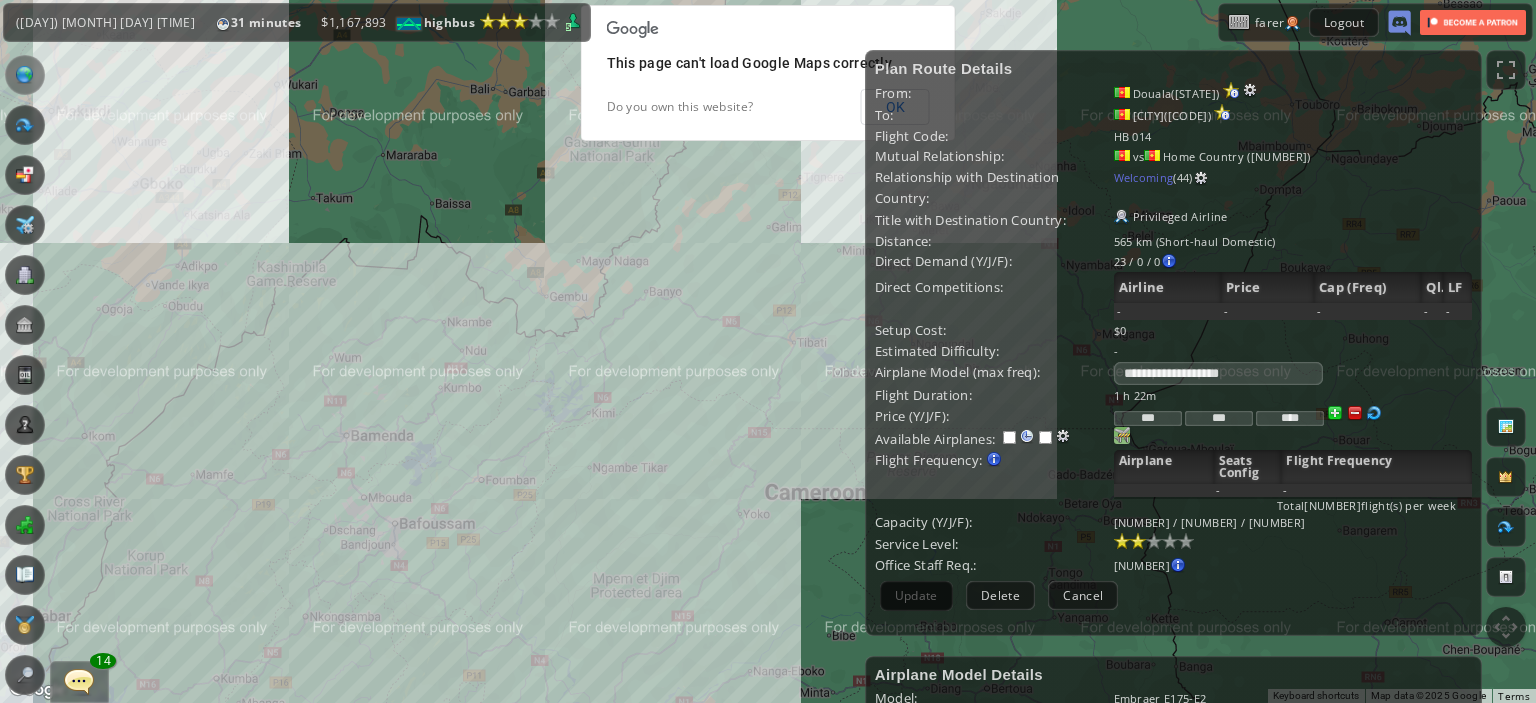 click at bounding box center (1122, 435) 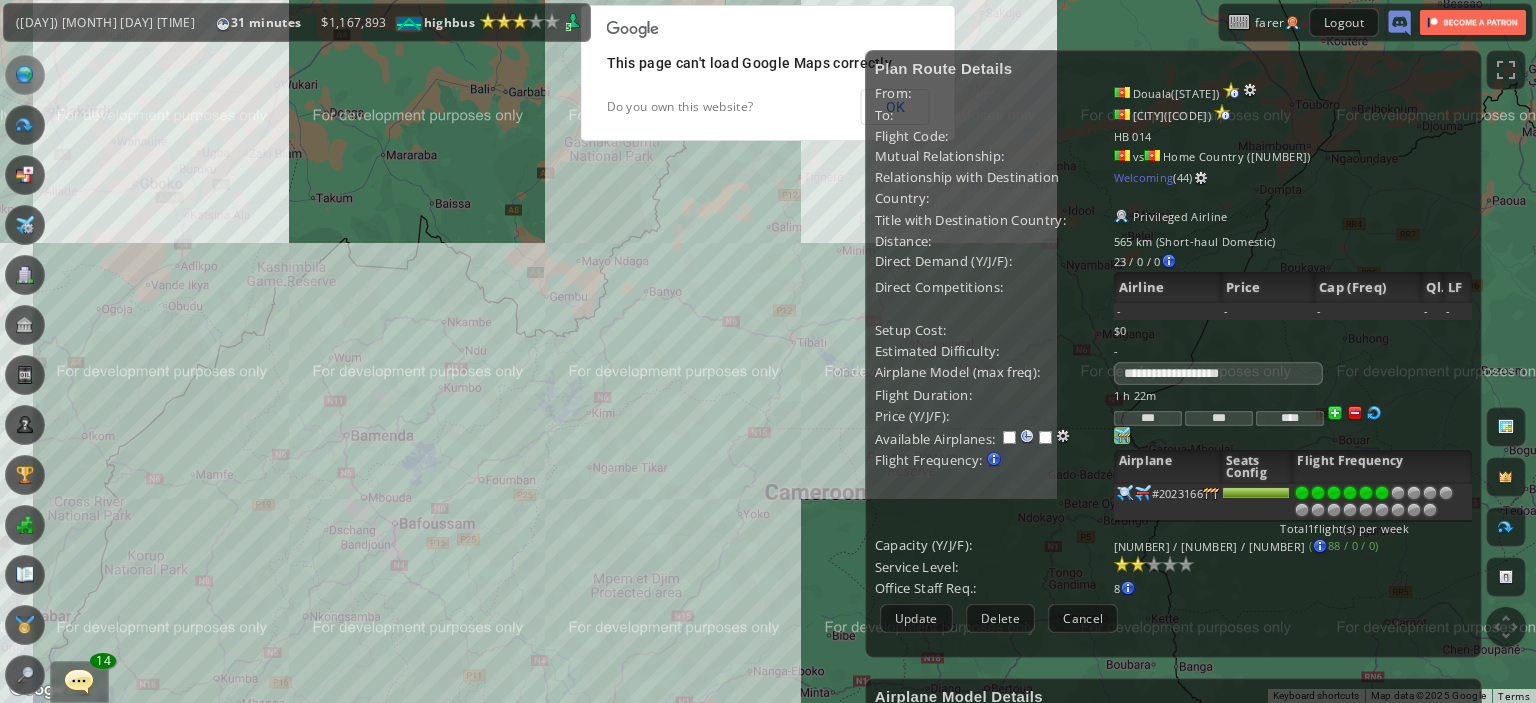 click at bounding box center (1398, 493) 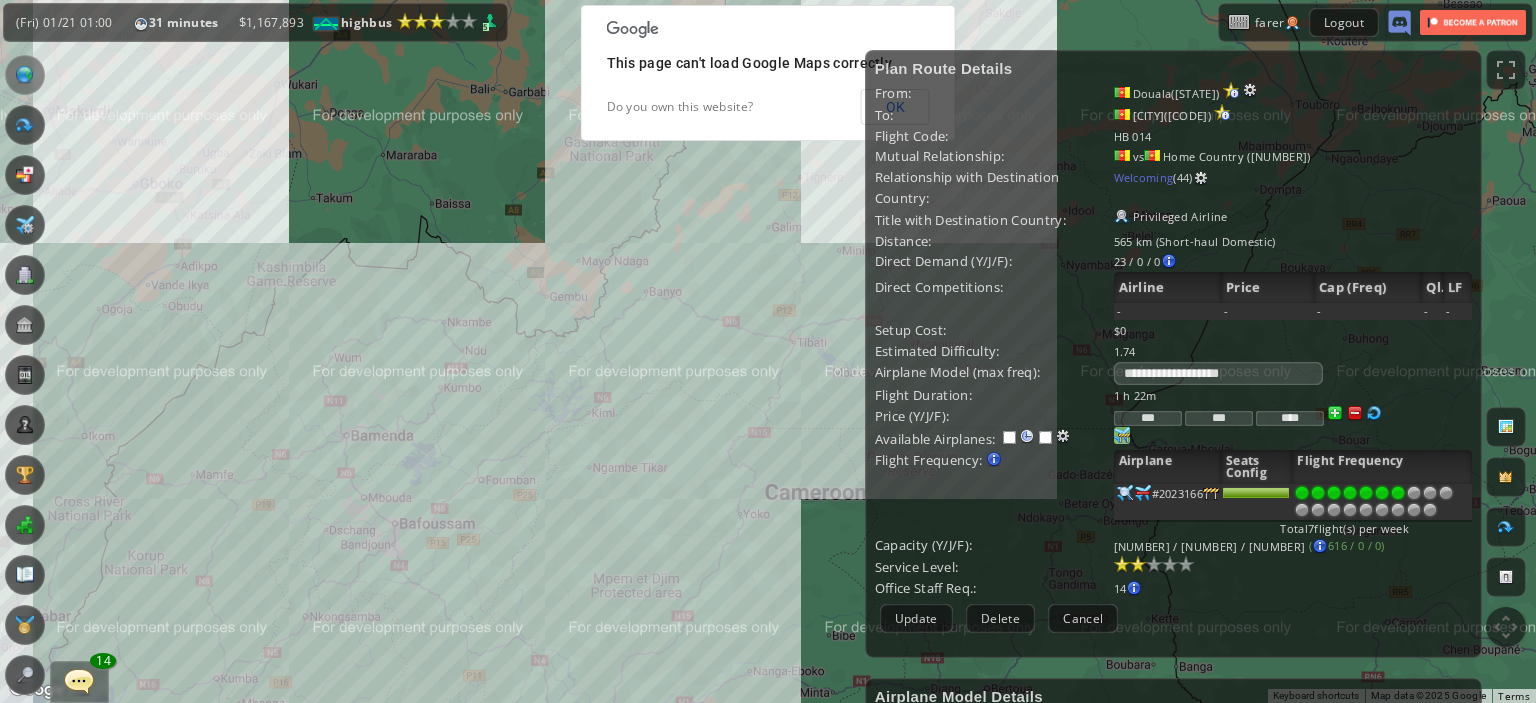 click at bounding box center (1398, 493) 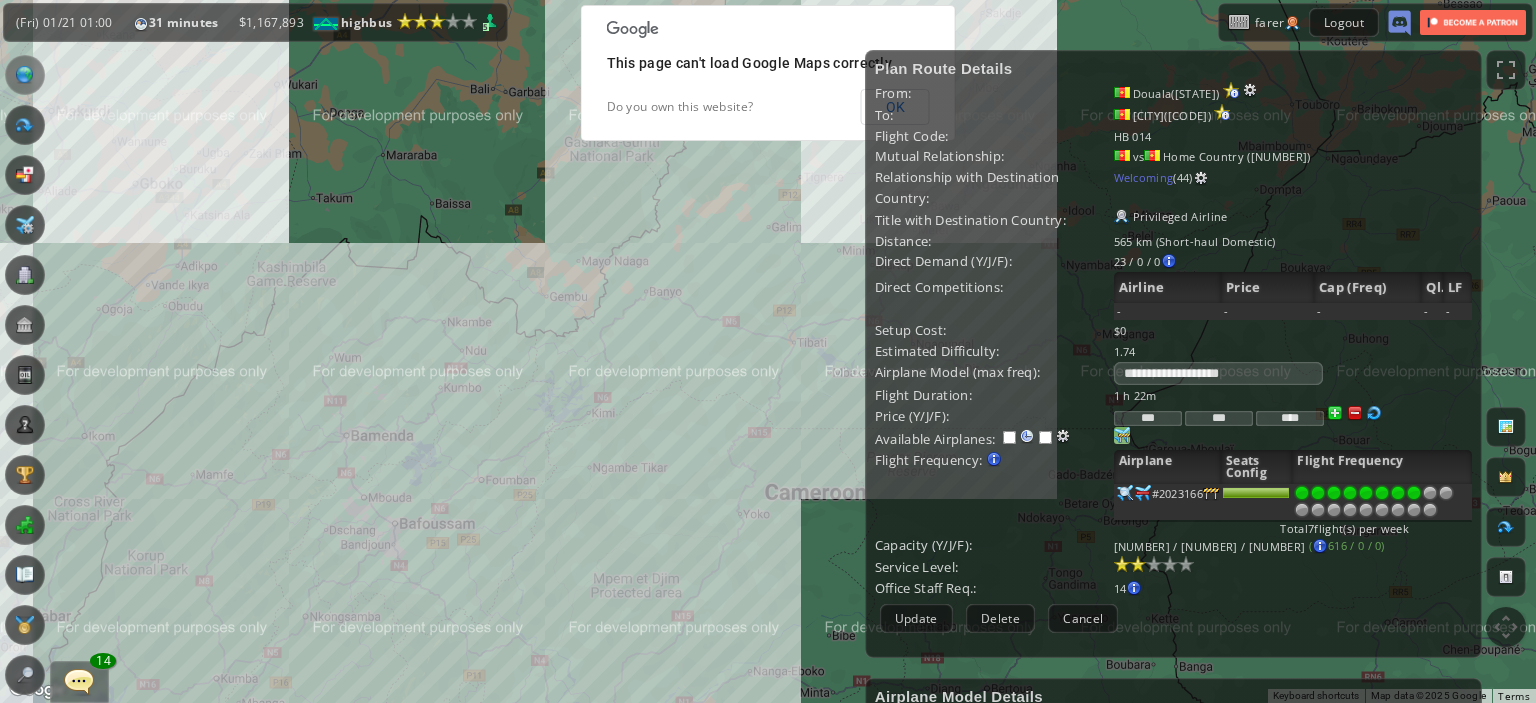 click at bounding box center (1414, 493) 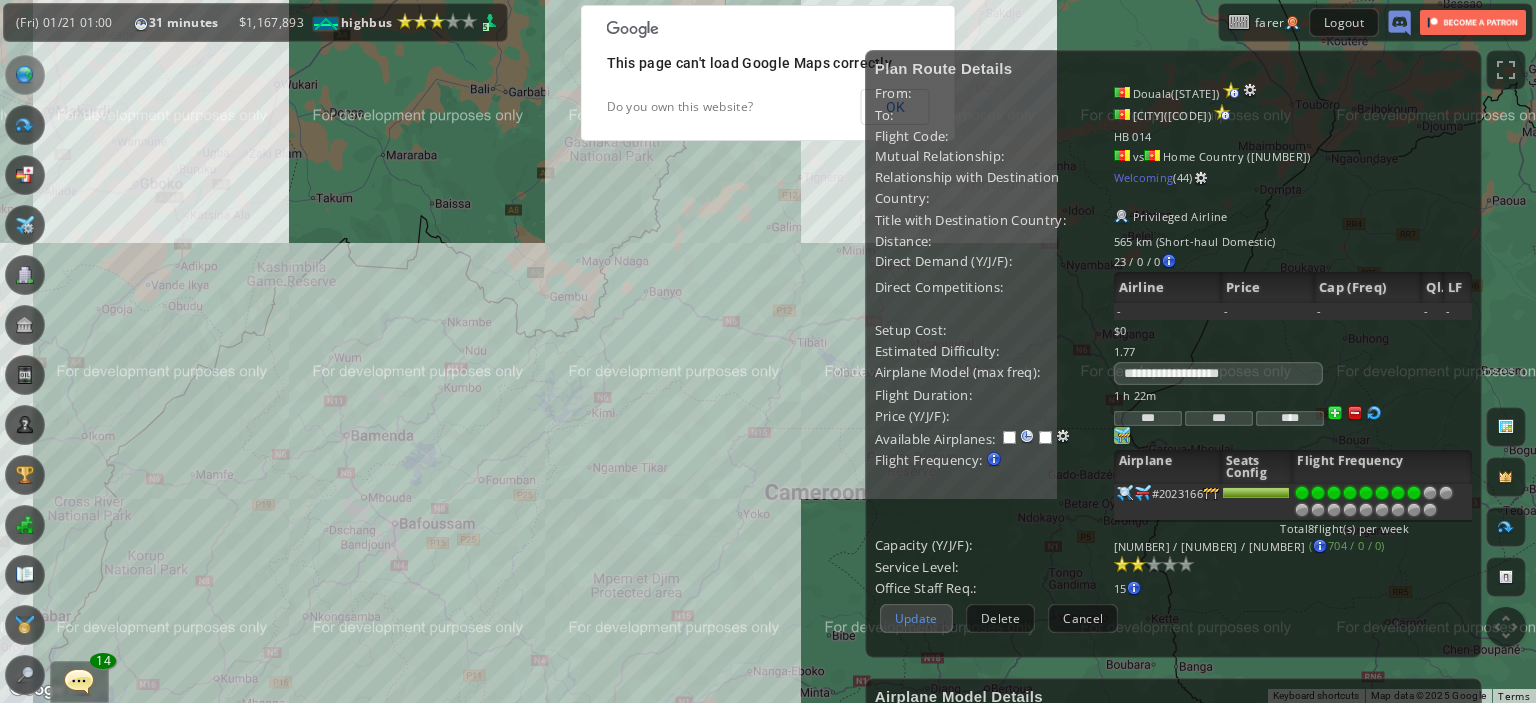 click on "Update" at bounding box center [916, 618] 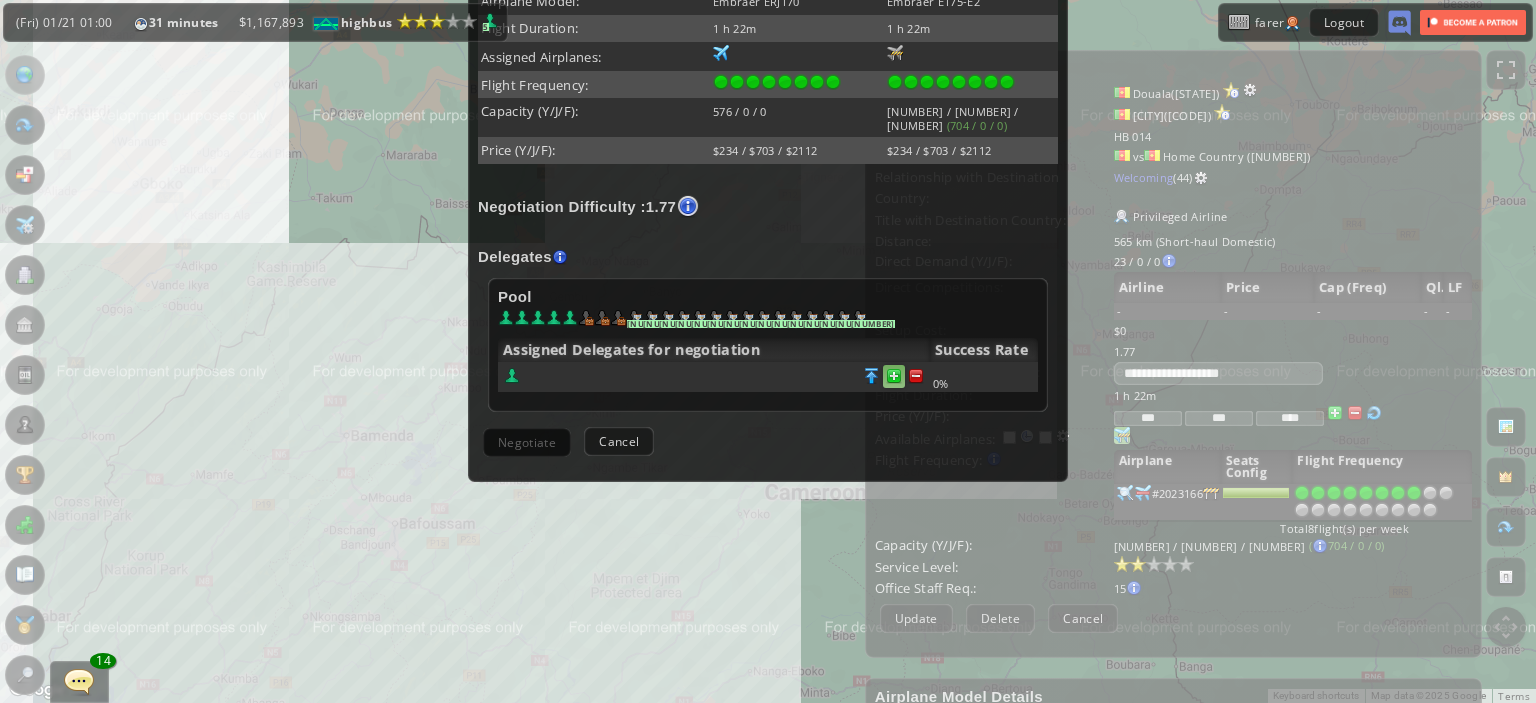 click at bounding box center [916, 376] 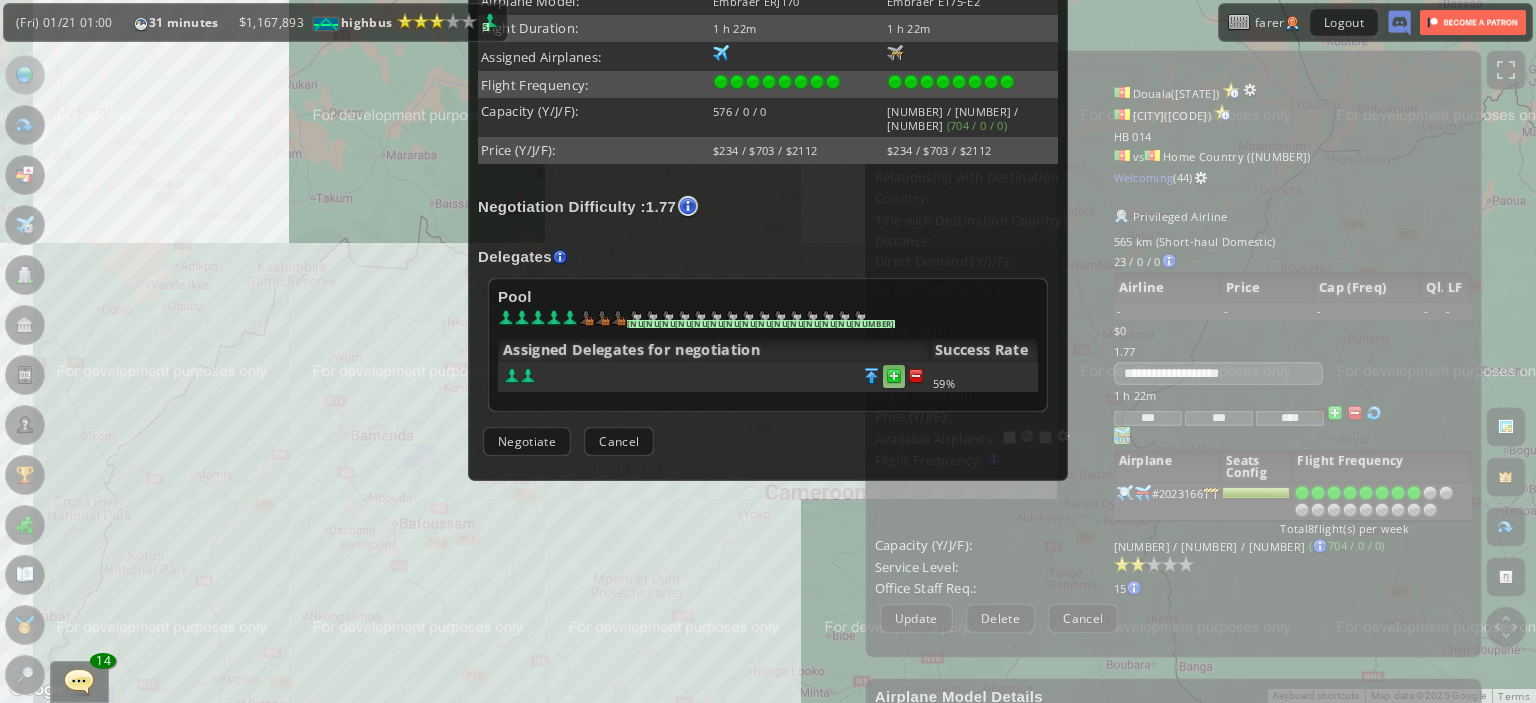 scroll, scrollTop: 488, scrollLeft: 0, axis: vertical 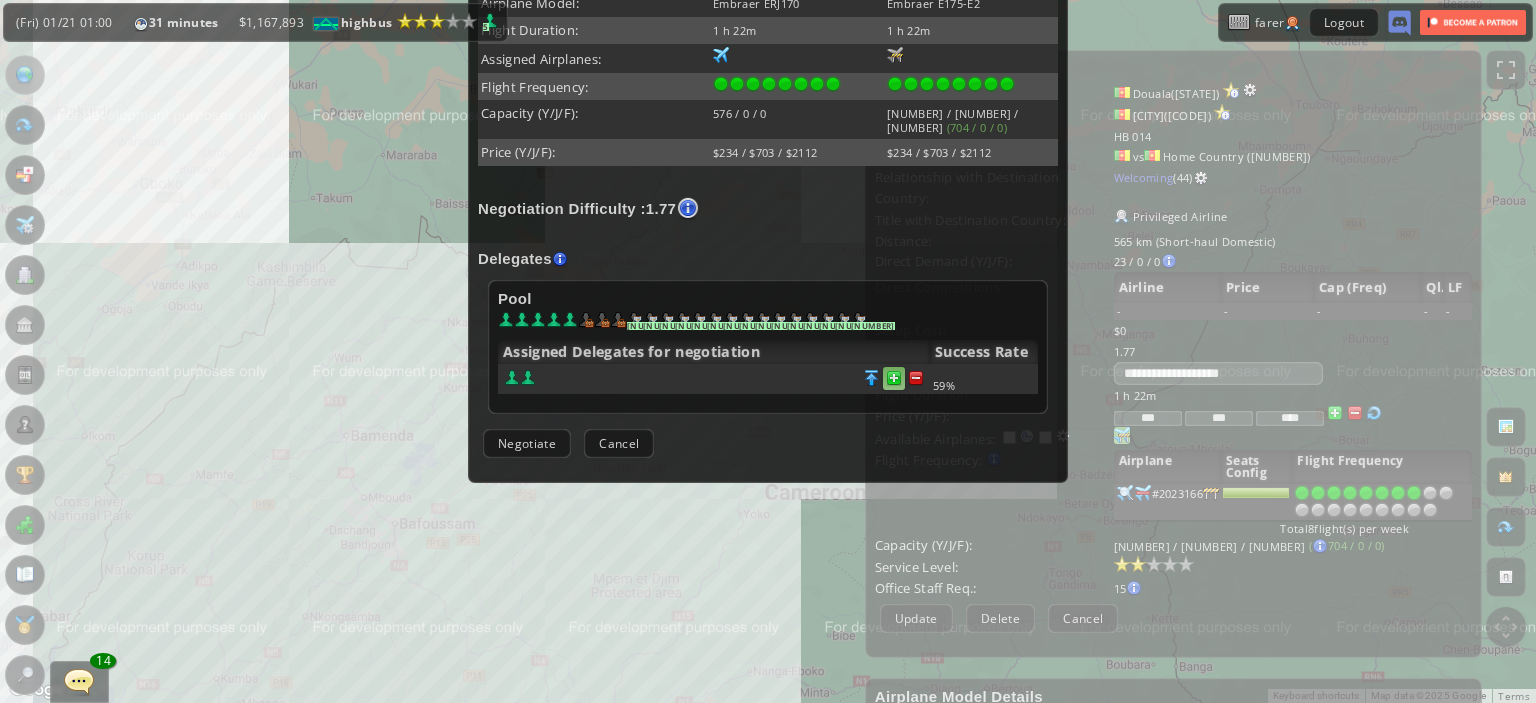 click at bounding box center [916, 378] 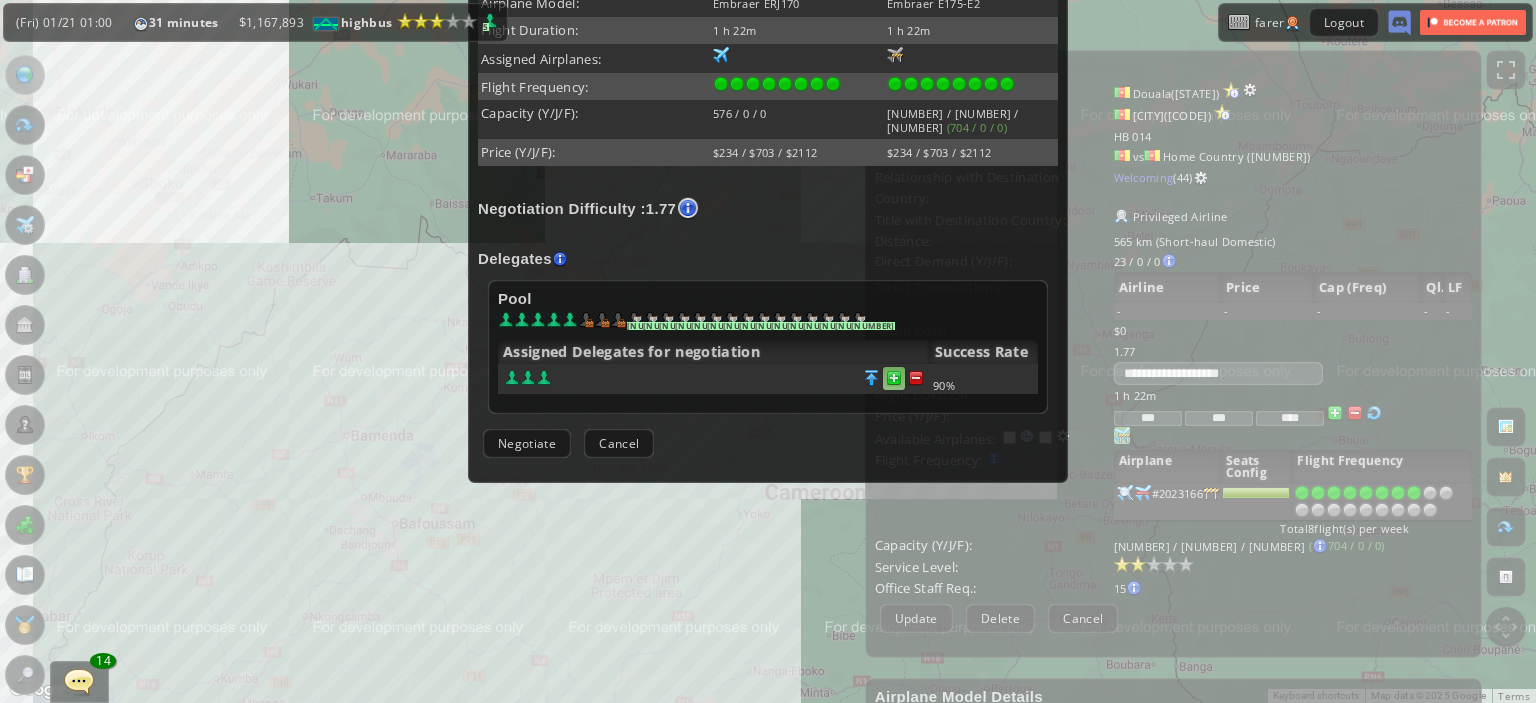 click at bounding box center [916, 378] 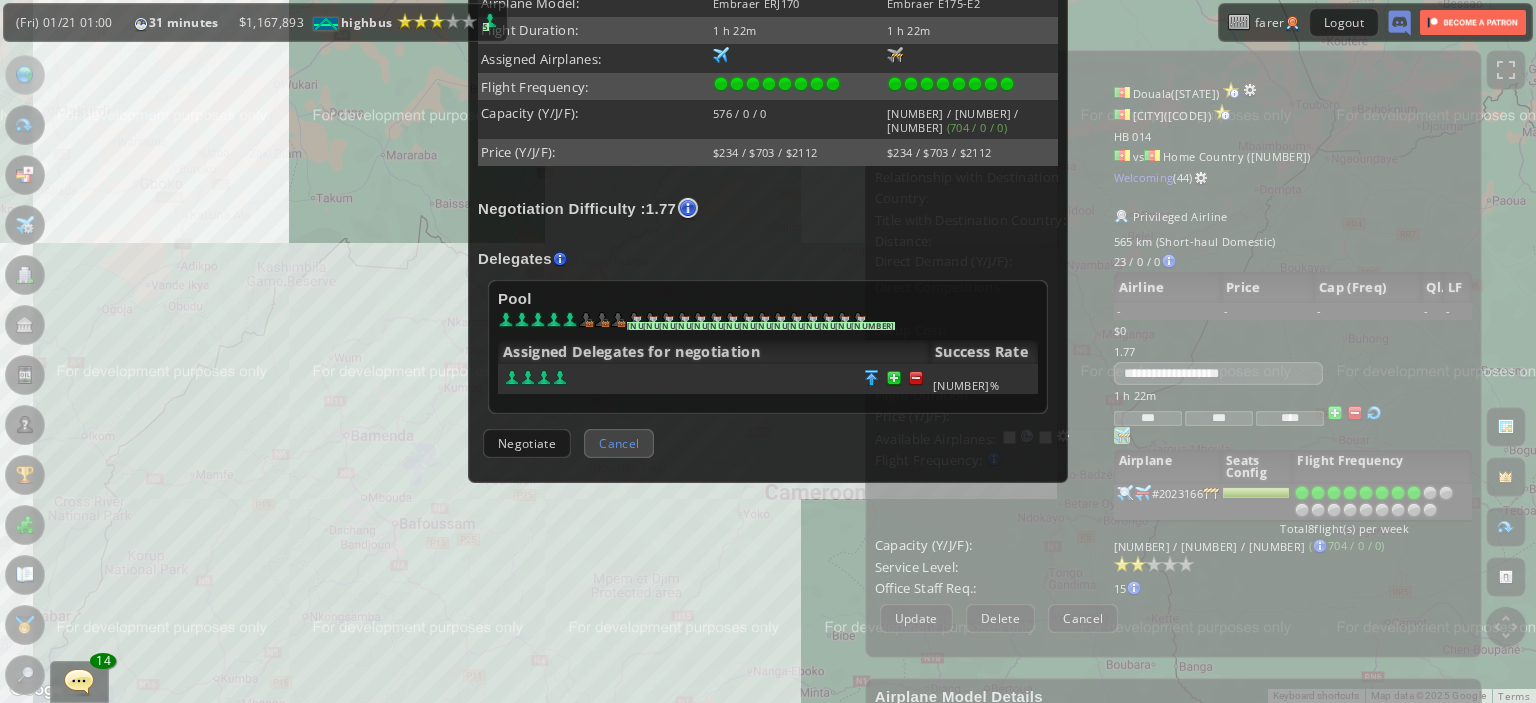 click on "Cancel" at bounding box center [619, 443] 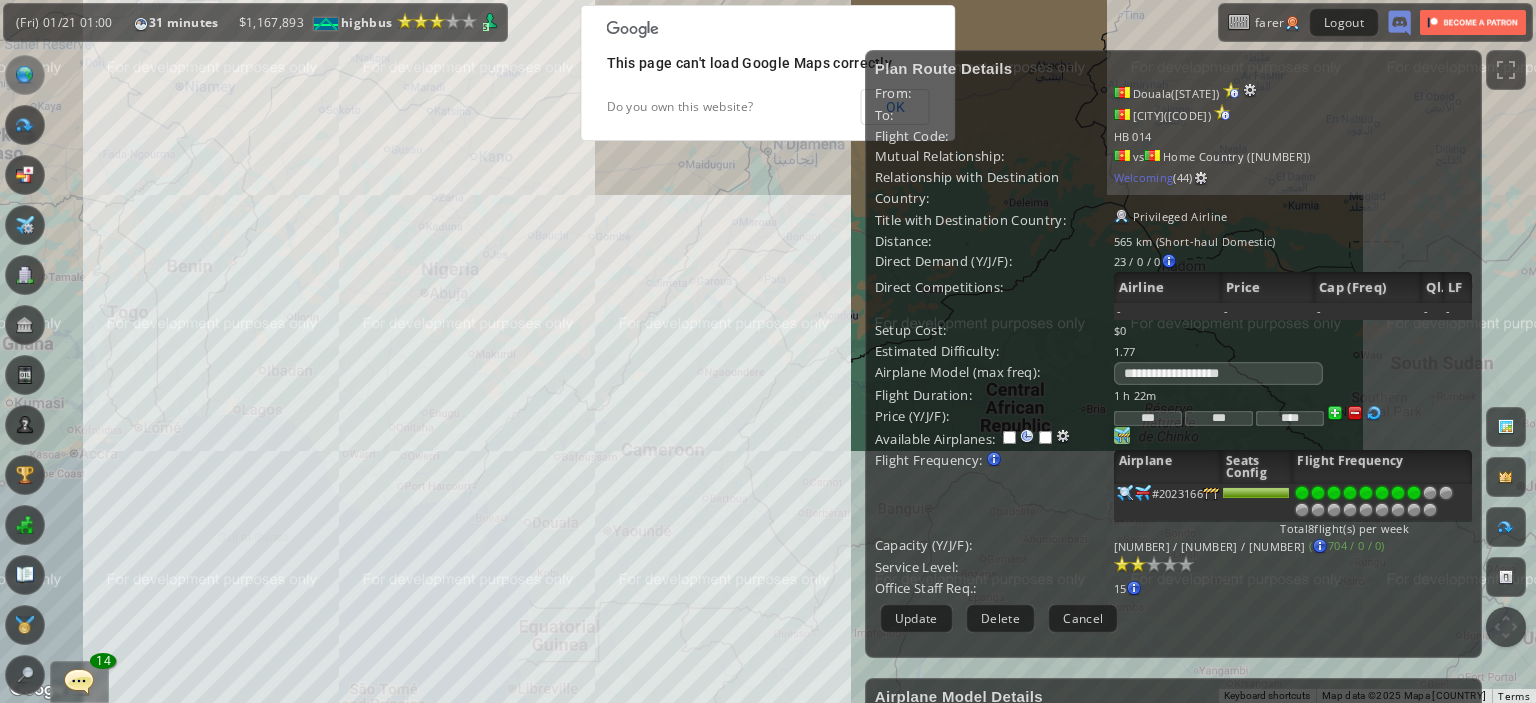 drag, startPoint x: 620, startPoint y: 494, endPoint x: 654, endPoint y: 367, distance: 131.47243 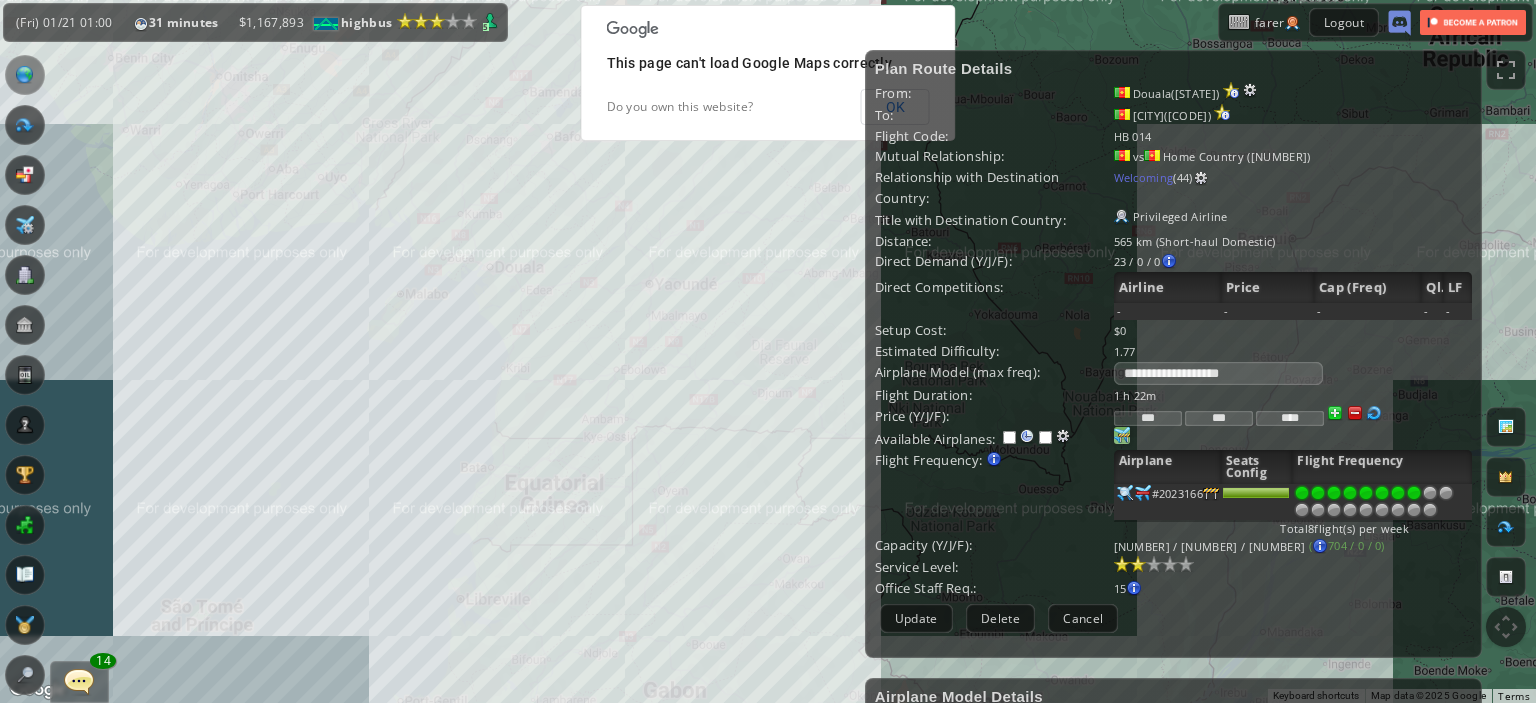 drag, startPoint x: 654, startPoint y: 367, endPoint x: 625, endPoint y: 457, distance: 94.55686 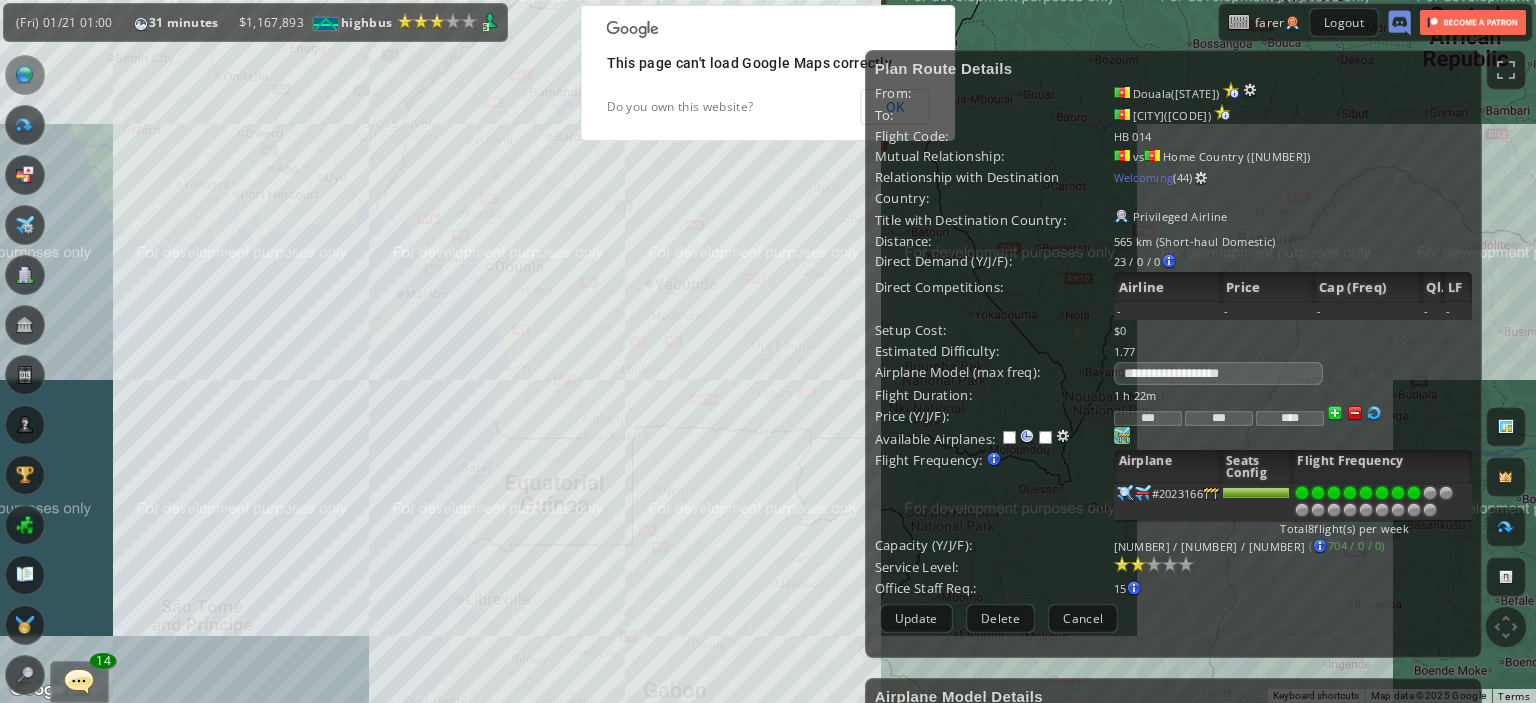 click on "To navigate, press the arrow keys." at bounding box center [768, 351] 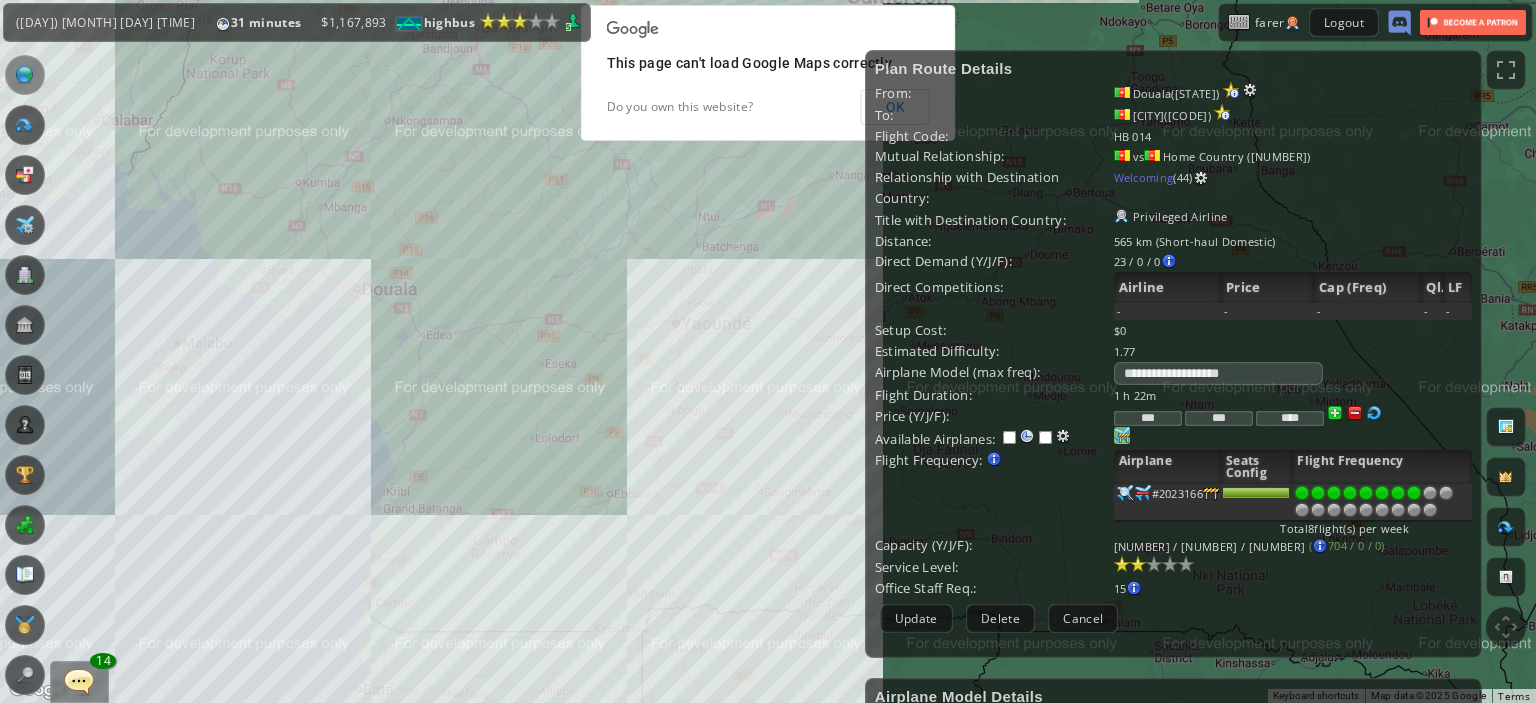 click on "To navigate, press the arrow keys." at bounding box center (768, 351) 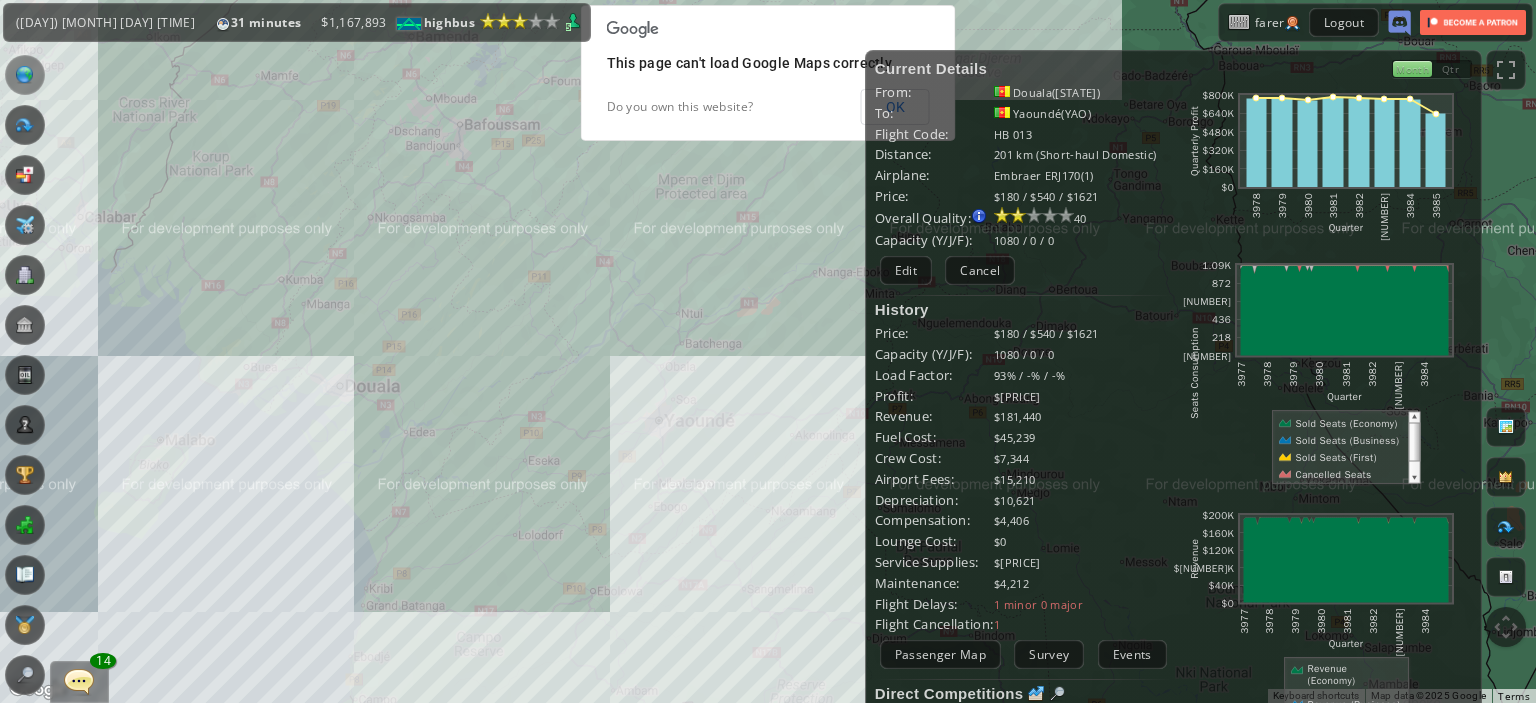 drag, startPoint x: 647, startPoint y: 245, endPoint x: 621, endPoint y: 372, distance: 129.6341 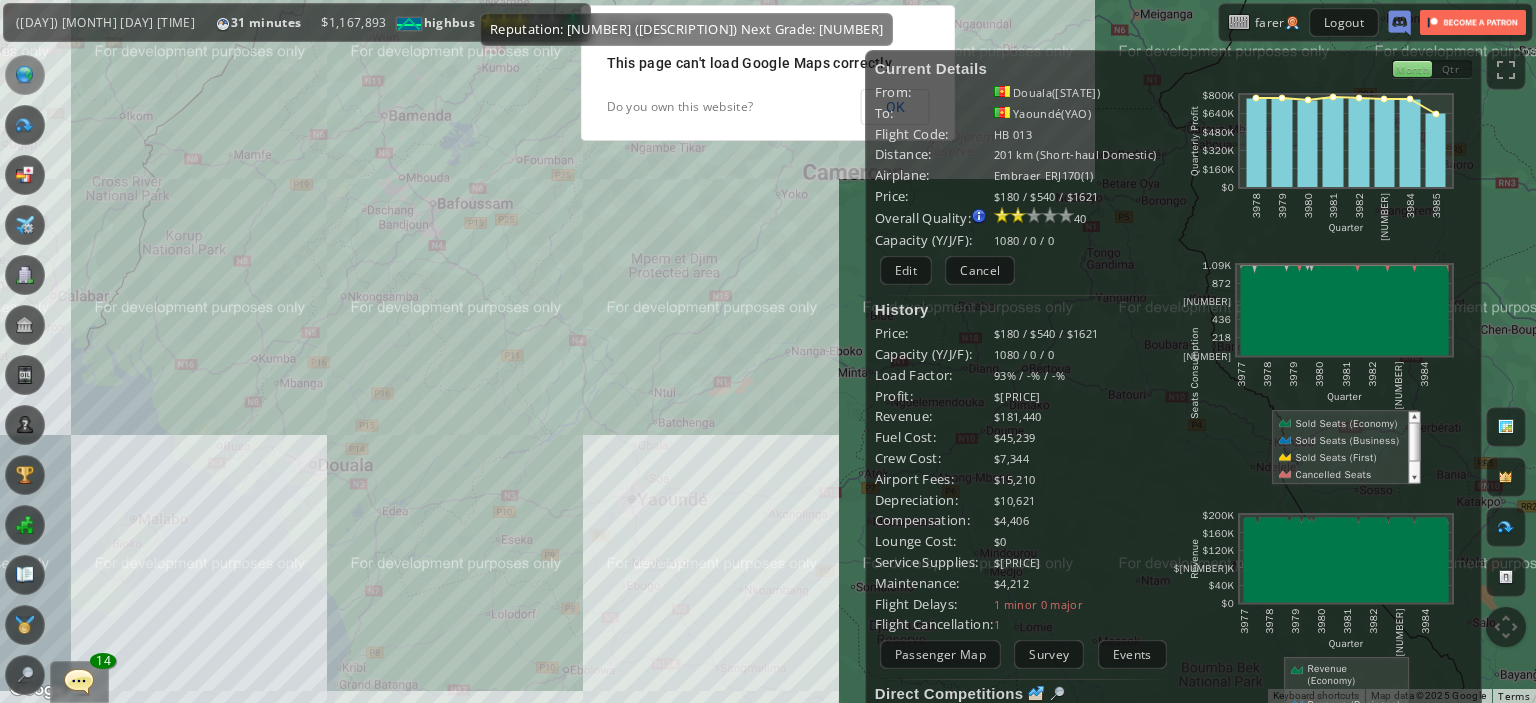 click on "Reputation: [NUMBER] ([GRADE]) Next Grade: [NUMBER]" at bounding box center (687, 29) 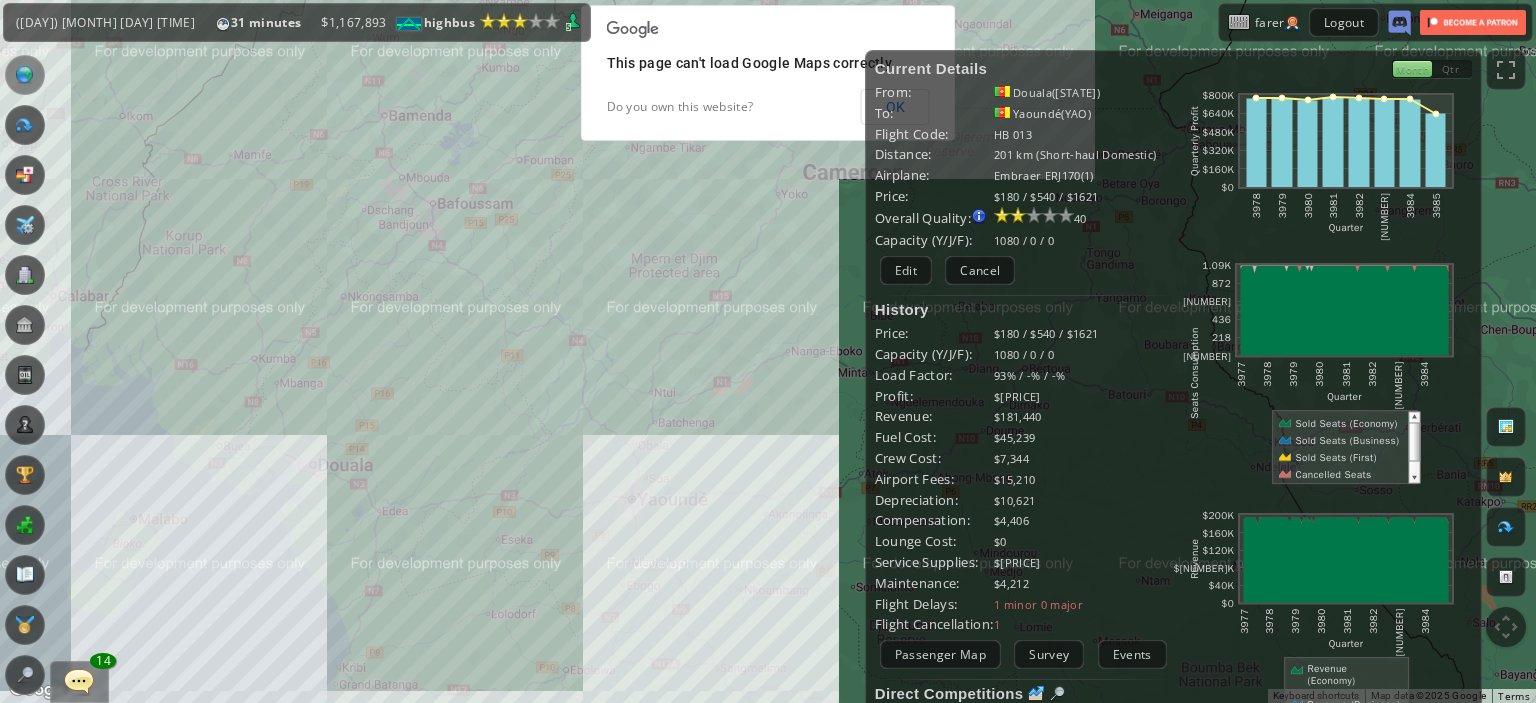 click on "(Fri) 01/21 02:00
31 minutes
$ 1,167,893
highbus
Reputation: 116.32 (Lesser International Airline) Next Grade: 125
5" at bounding box center [297, 22] 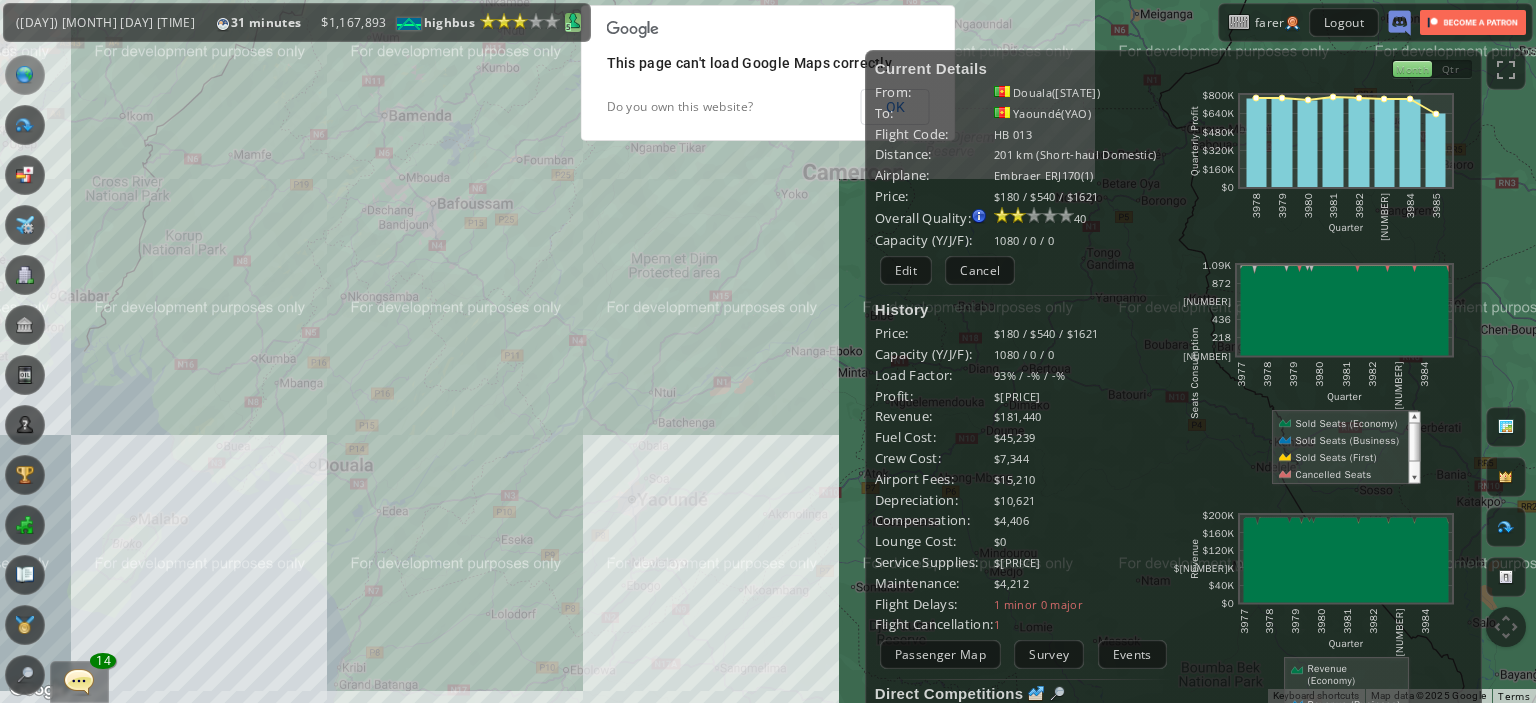 click at bounding box center (573, 21) 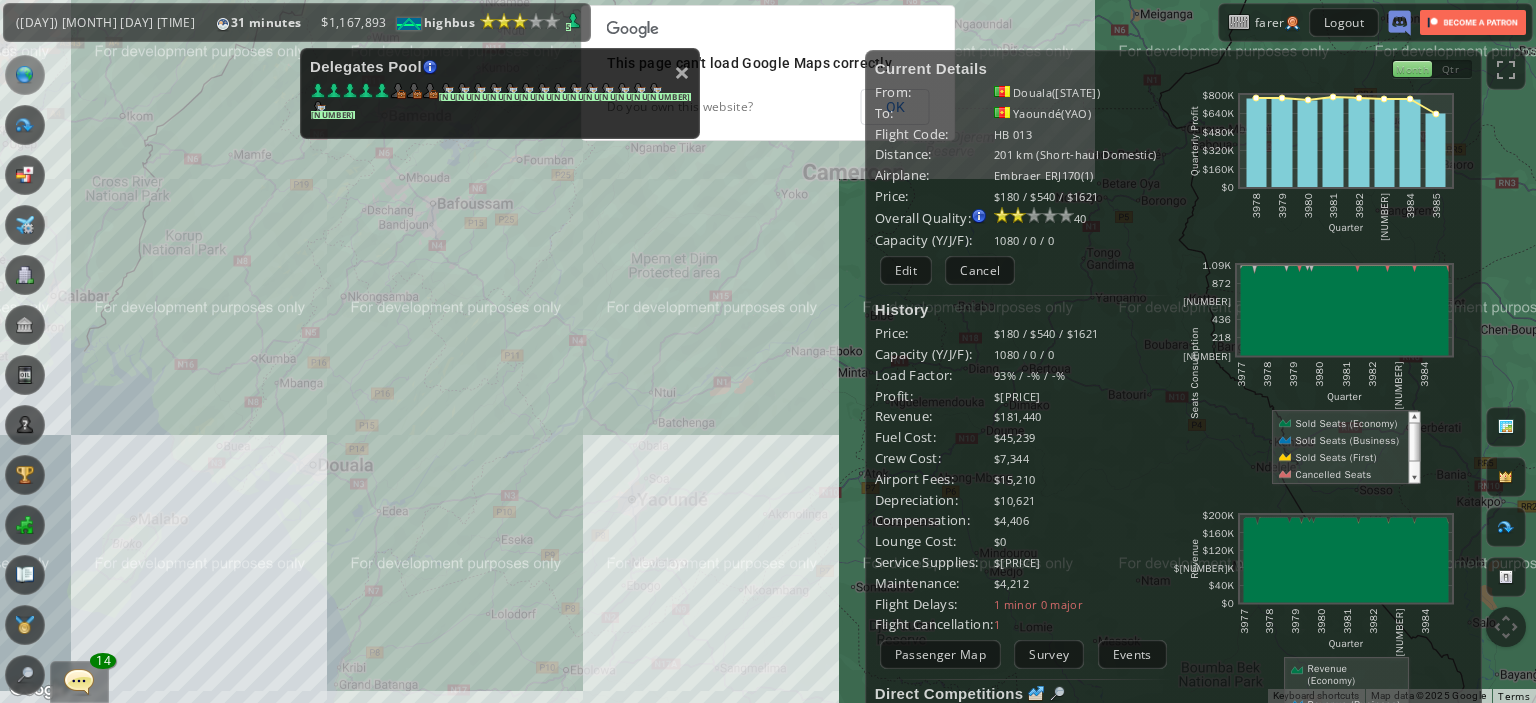 drag, startPoint x: 616, startPoint y: 293, endPoint x: 547, endPoint y: 375, distance: 107.16809 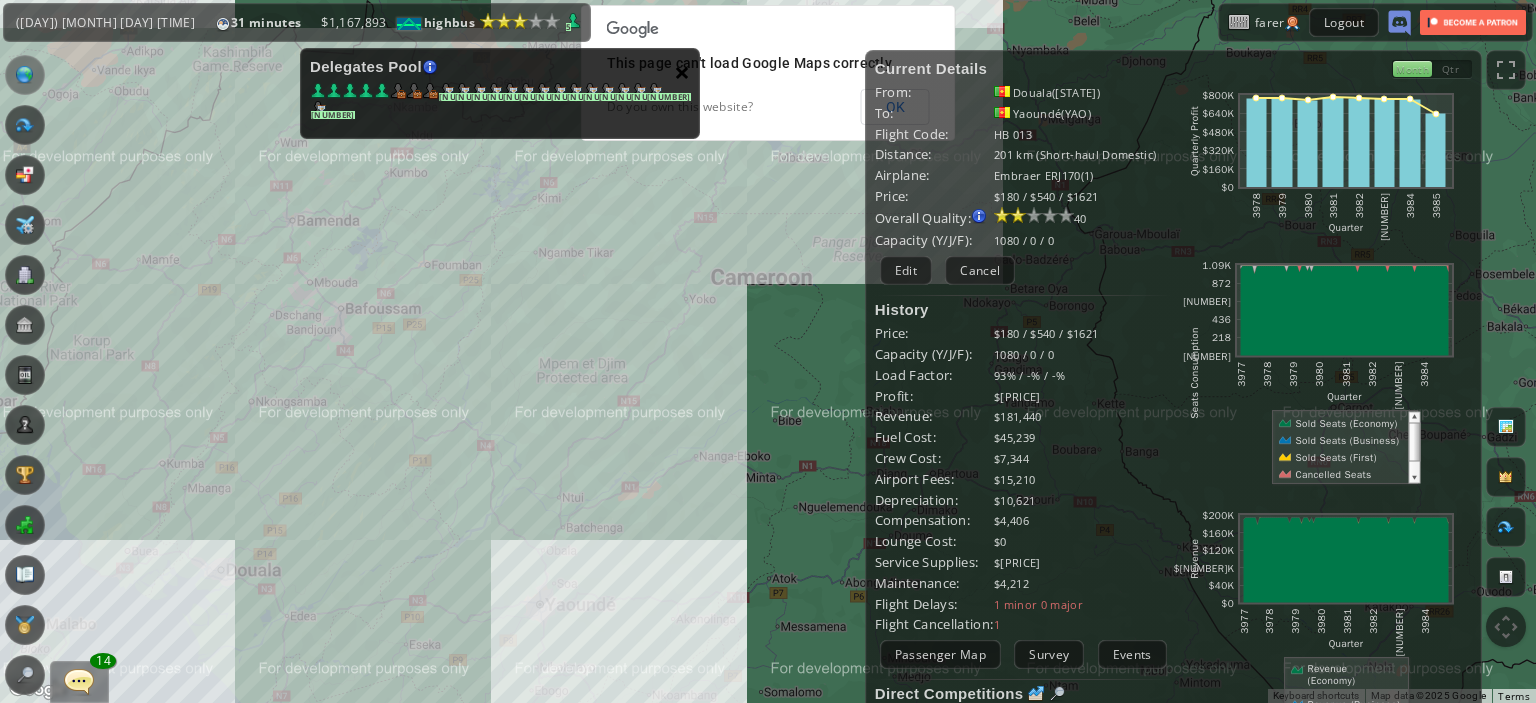 click on "×" at bounding box center [682, 72] 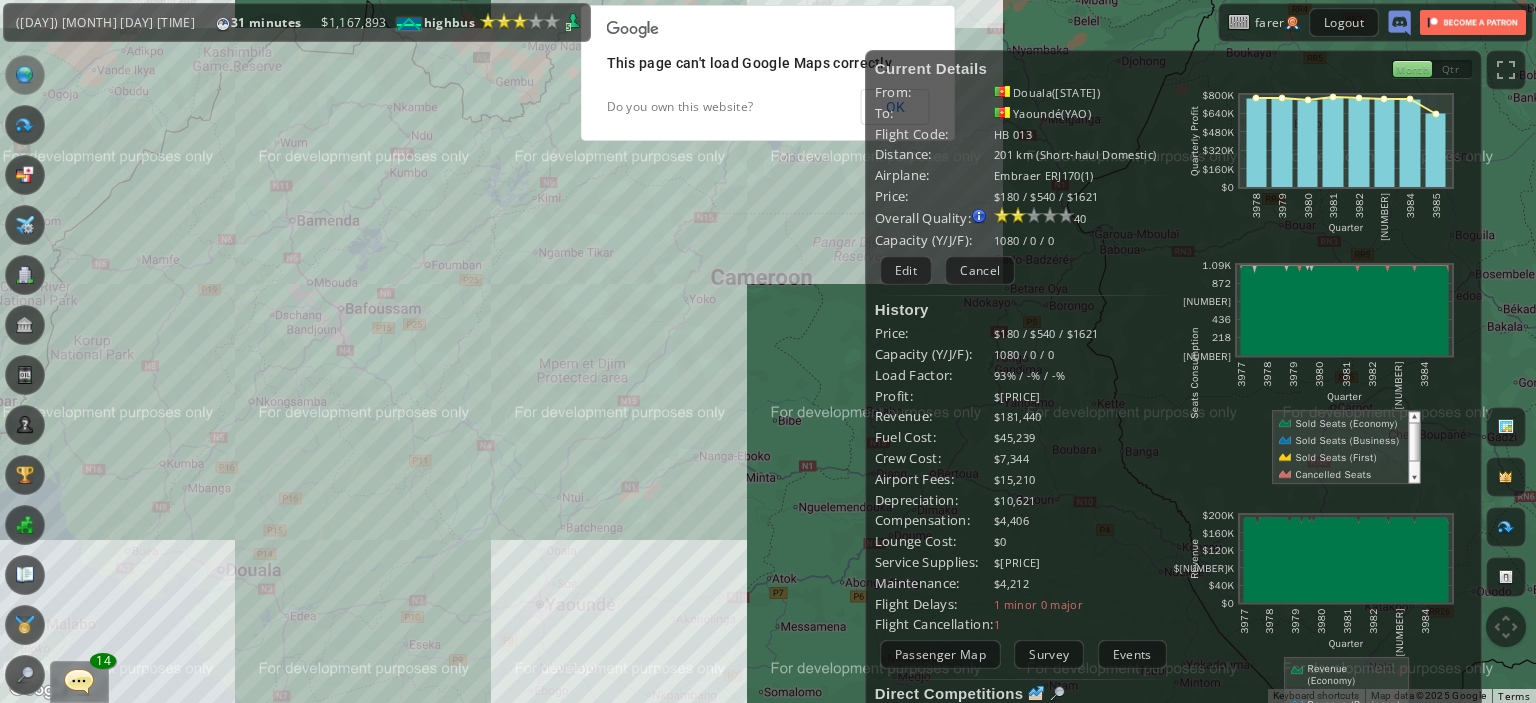 click on "To navigate, press the arrow keys." at bounding box center (768, 351) 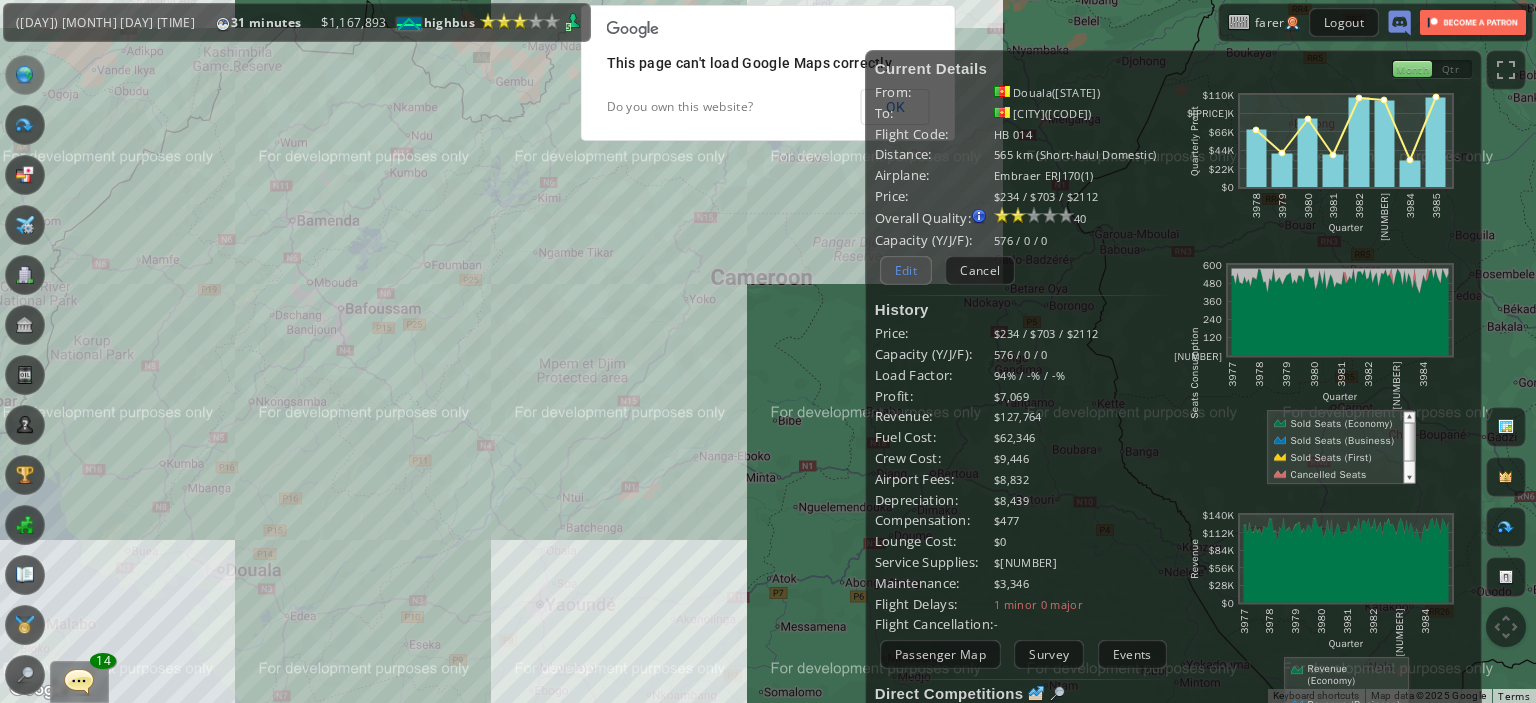 click on "Edit" at bounding box center (906, 270) 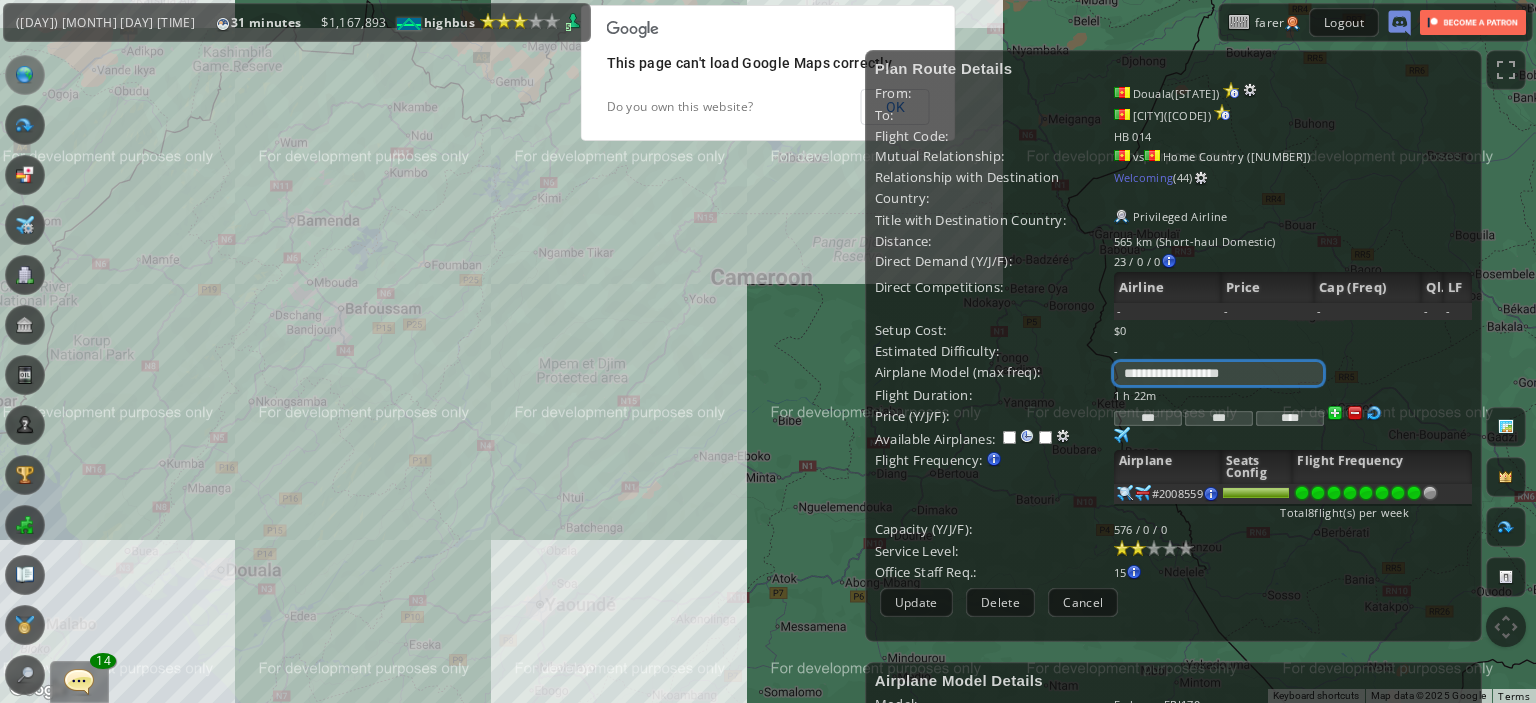 click on "**********" at bounding box center [1218, 373] 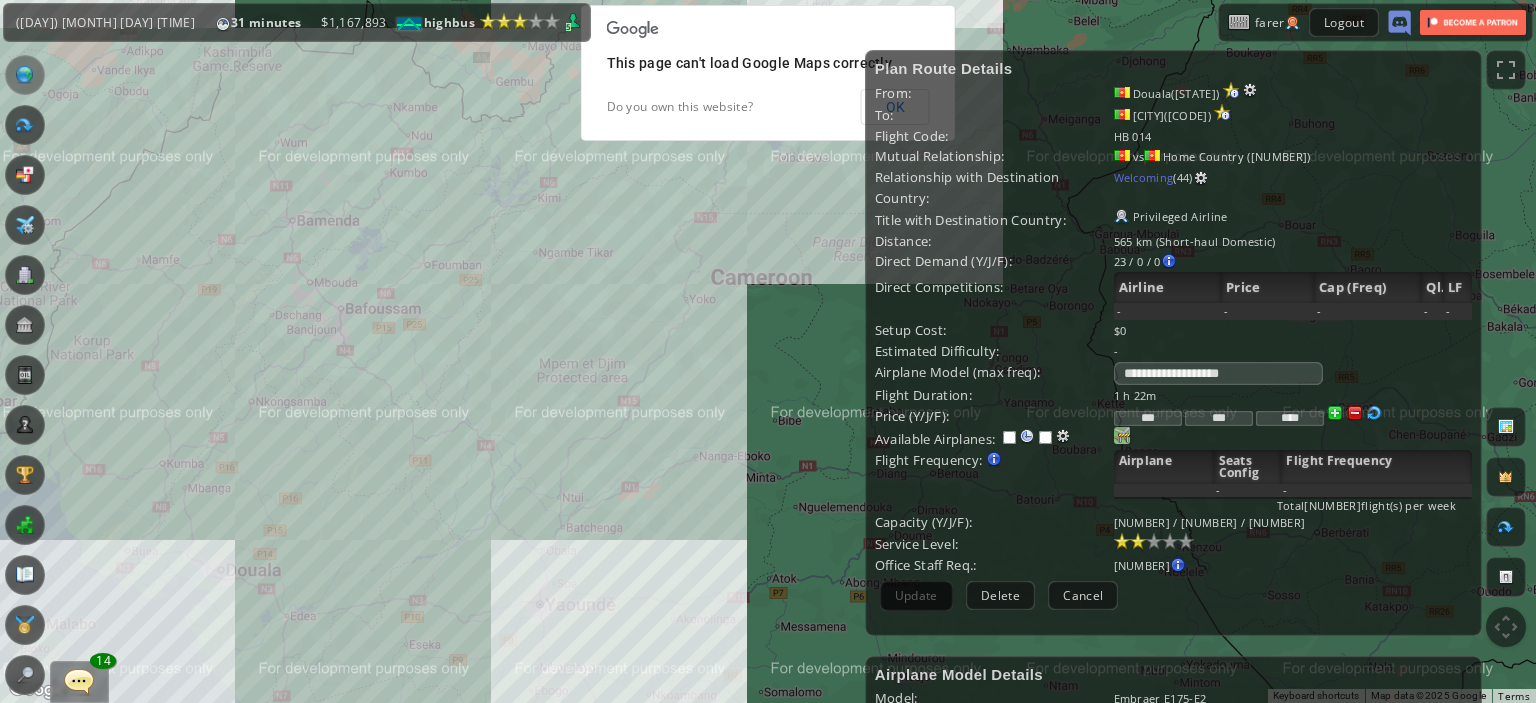 click at bounding box center (1122, 435) 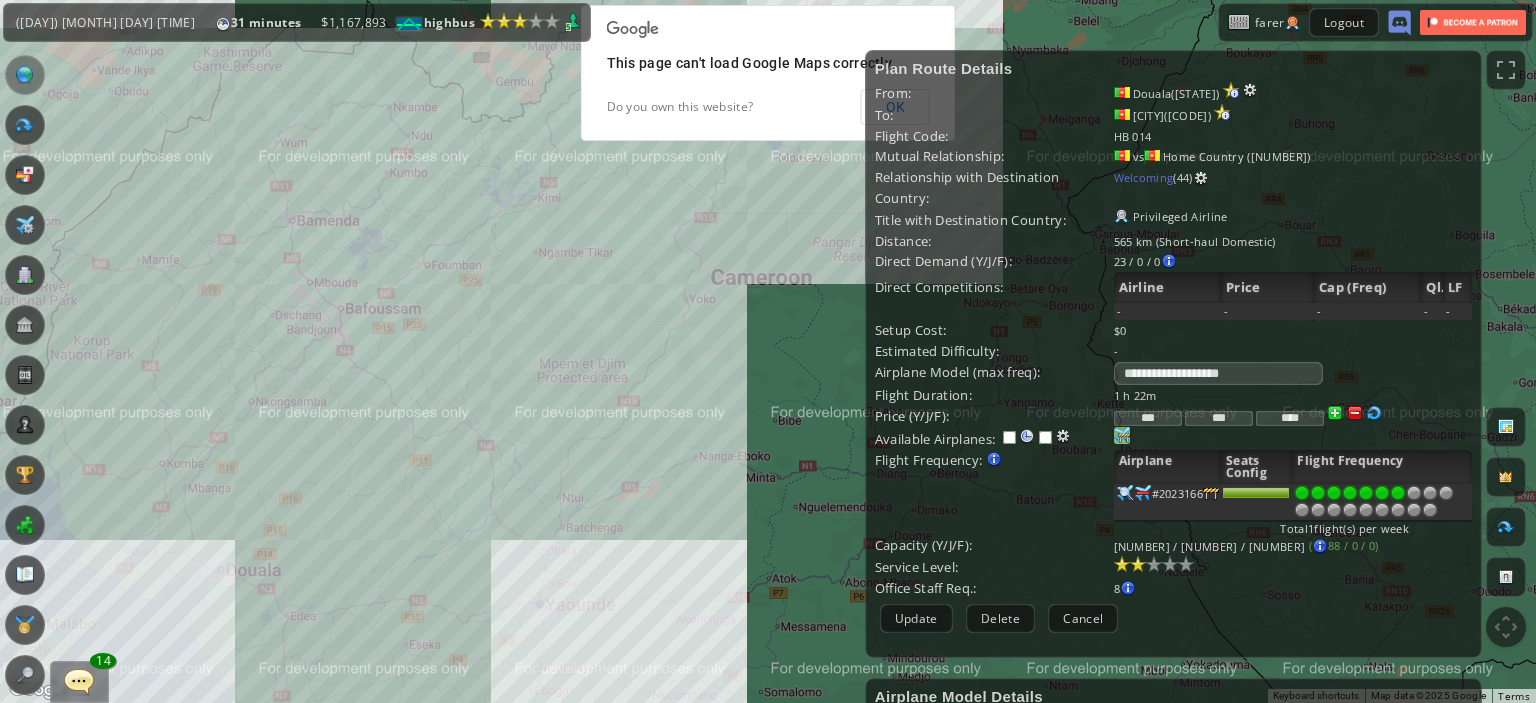 click at bounding box center [1398, 493] 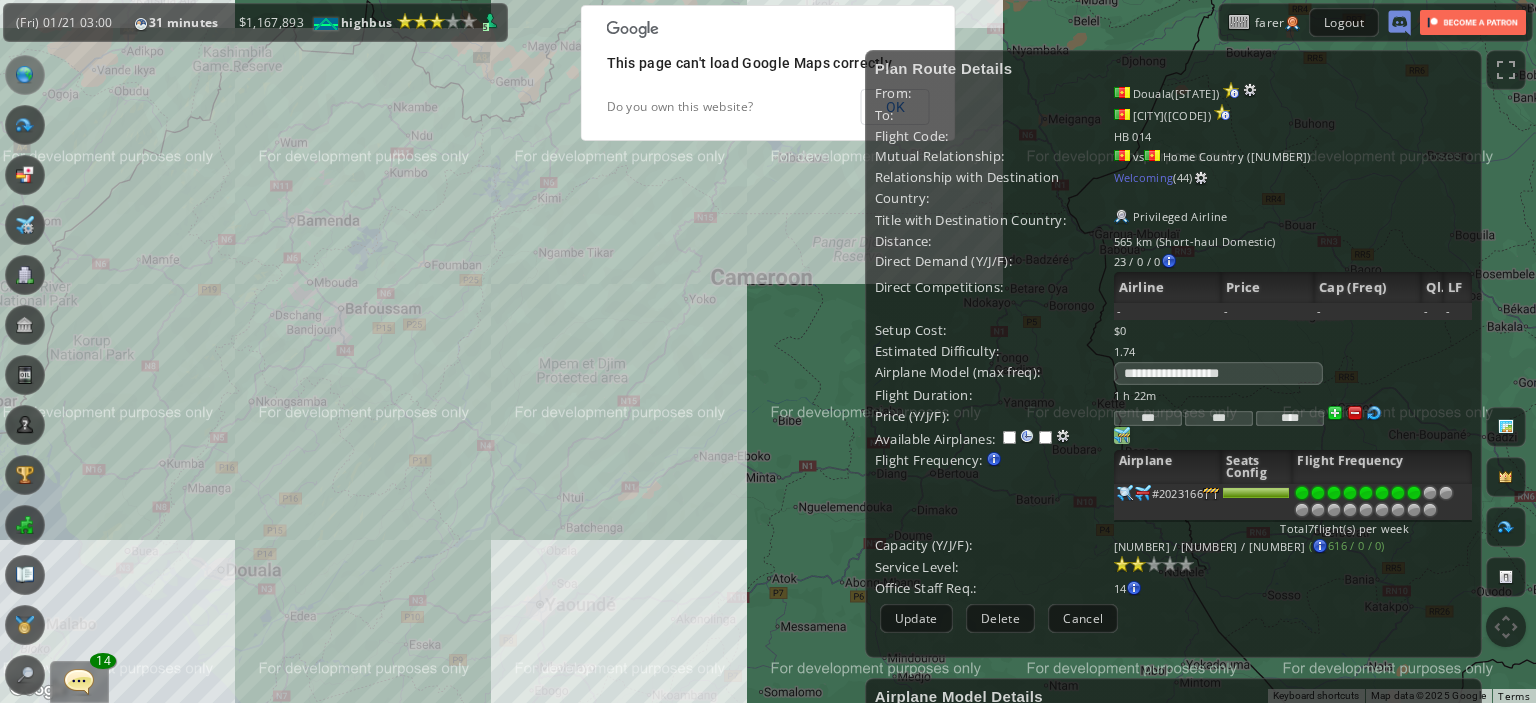 click at bounding box center [1414, 493] 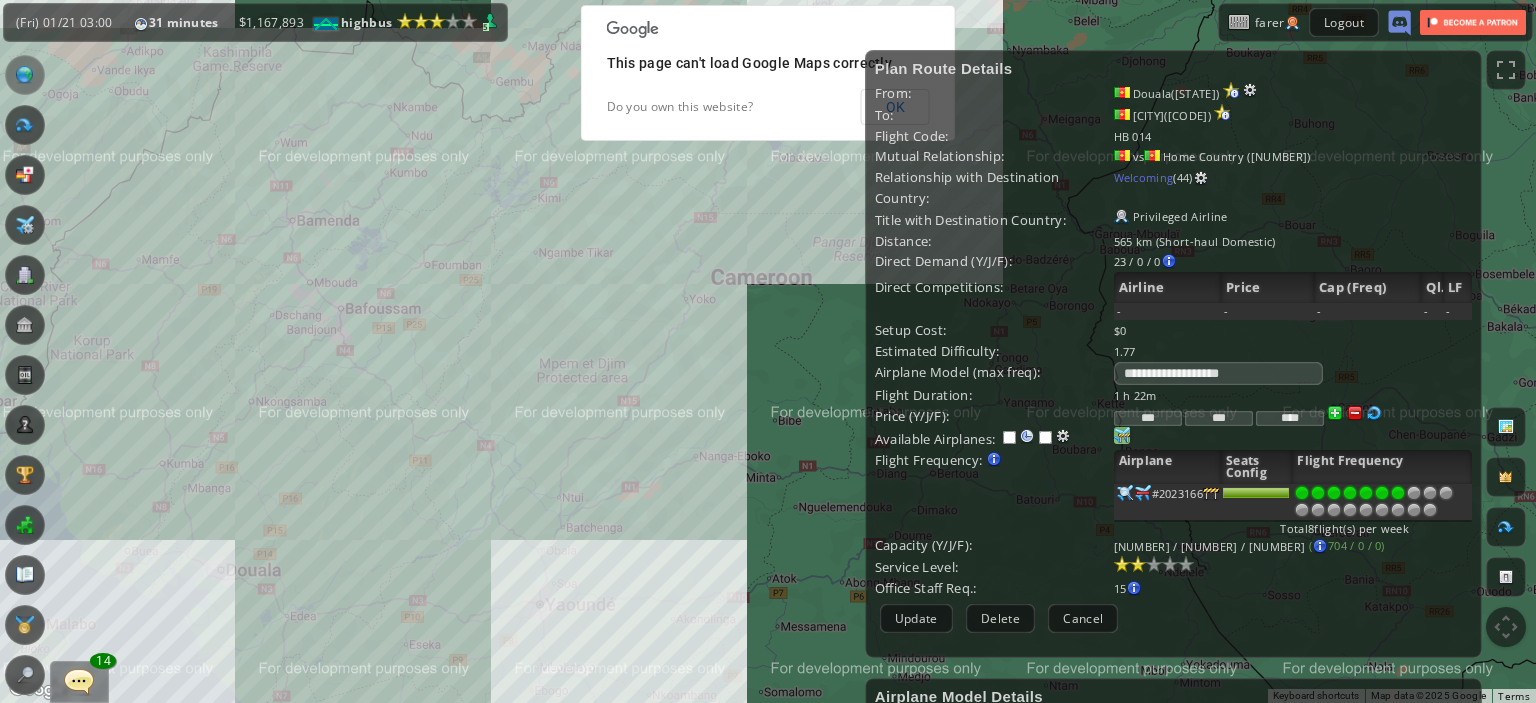 click at bounding box center [1398, 493] 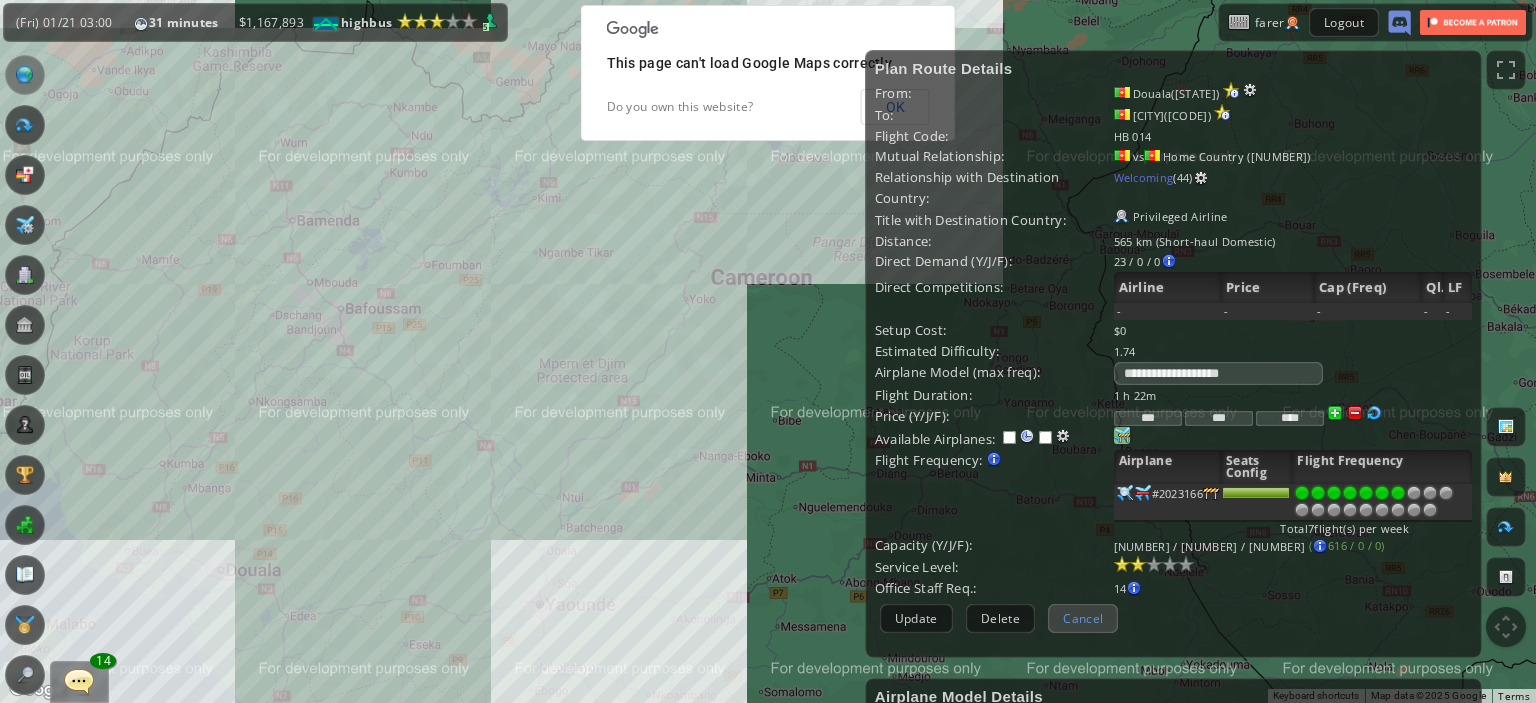 click on "Cancel" at bounding box center [1083, 618] 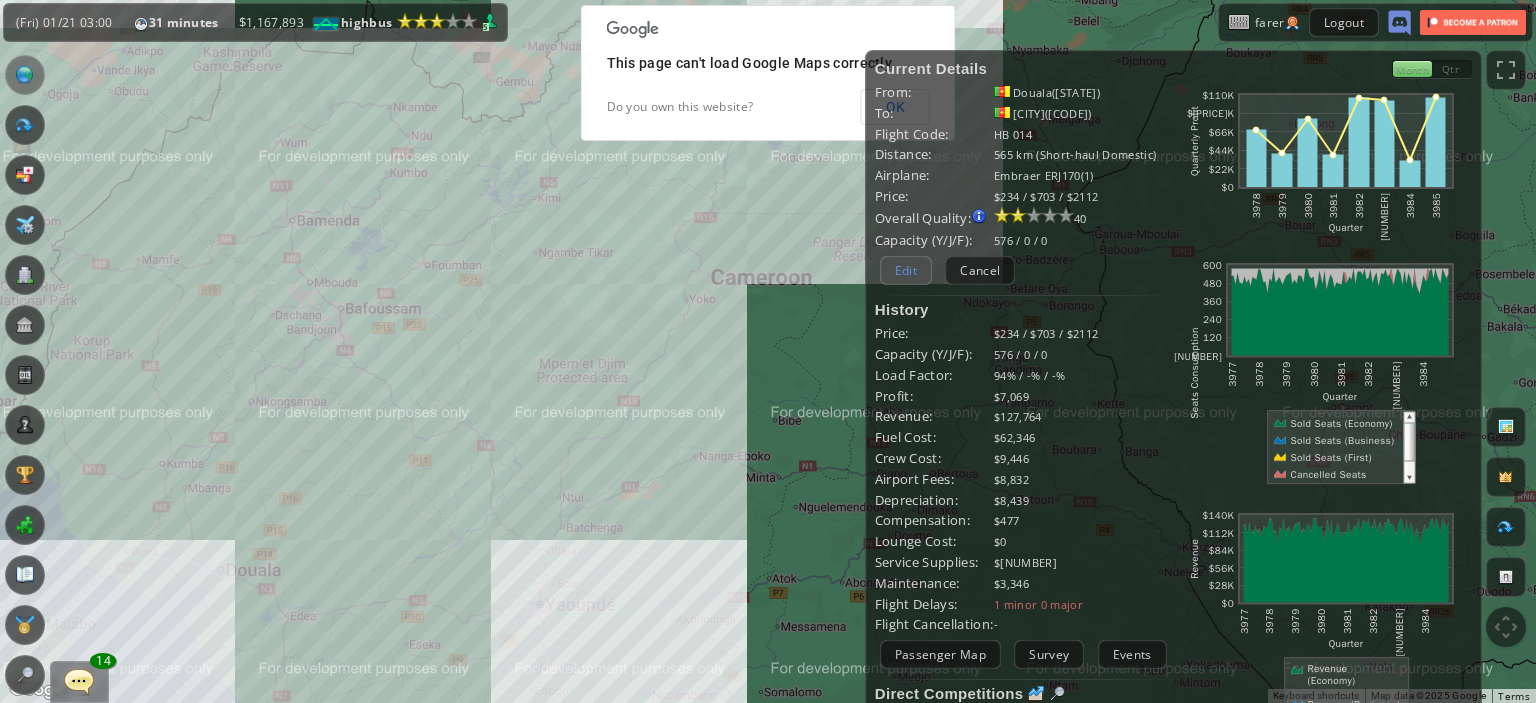 click on "Edit" at bounding box center [906, 270] 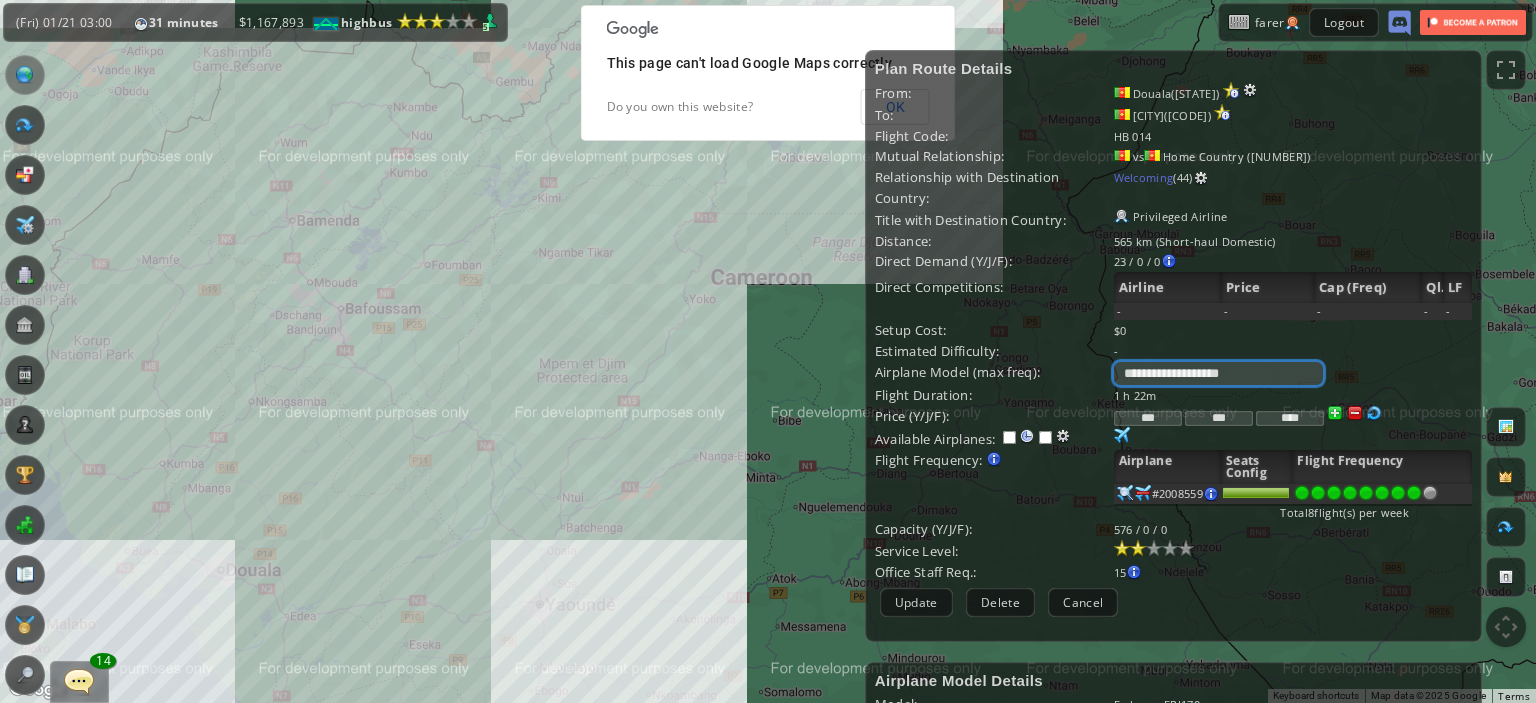 click on "**********" at bounding box center [1218, 373] 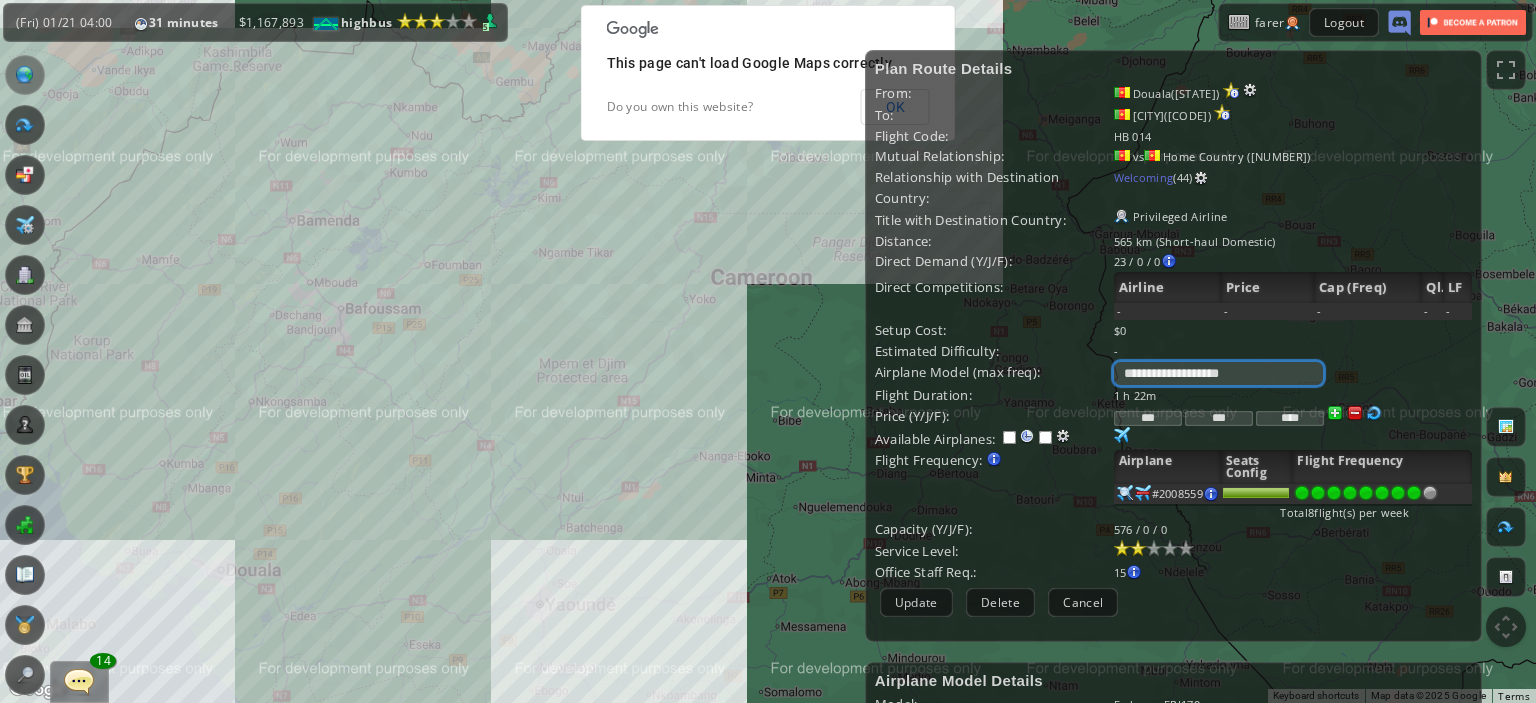 click on "**********" at bounding box center (1218, 373) 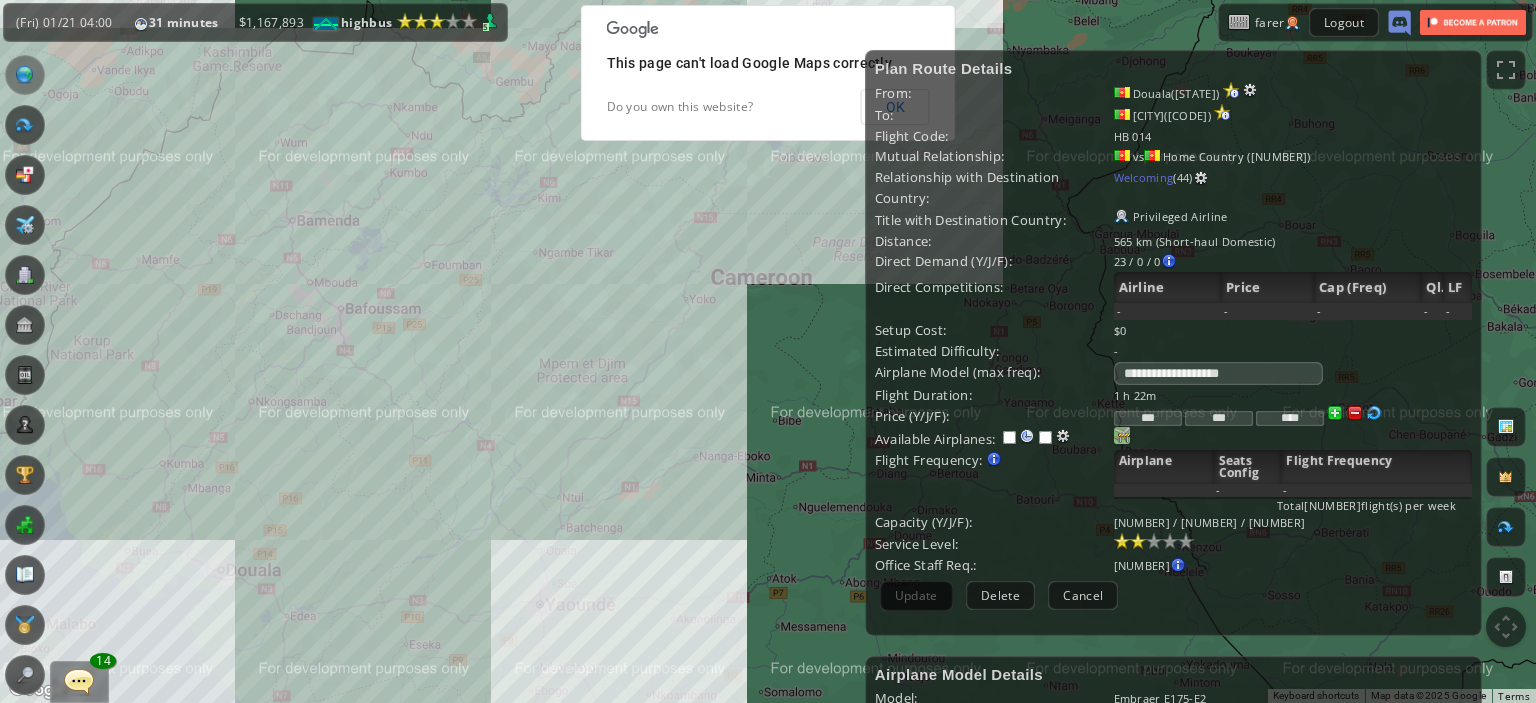 click at bounding box center (1122, 435) 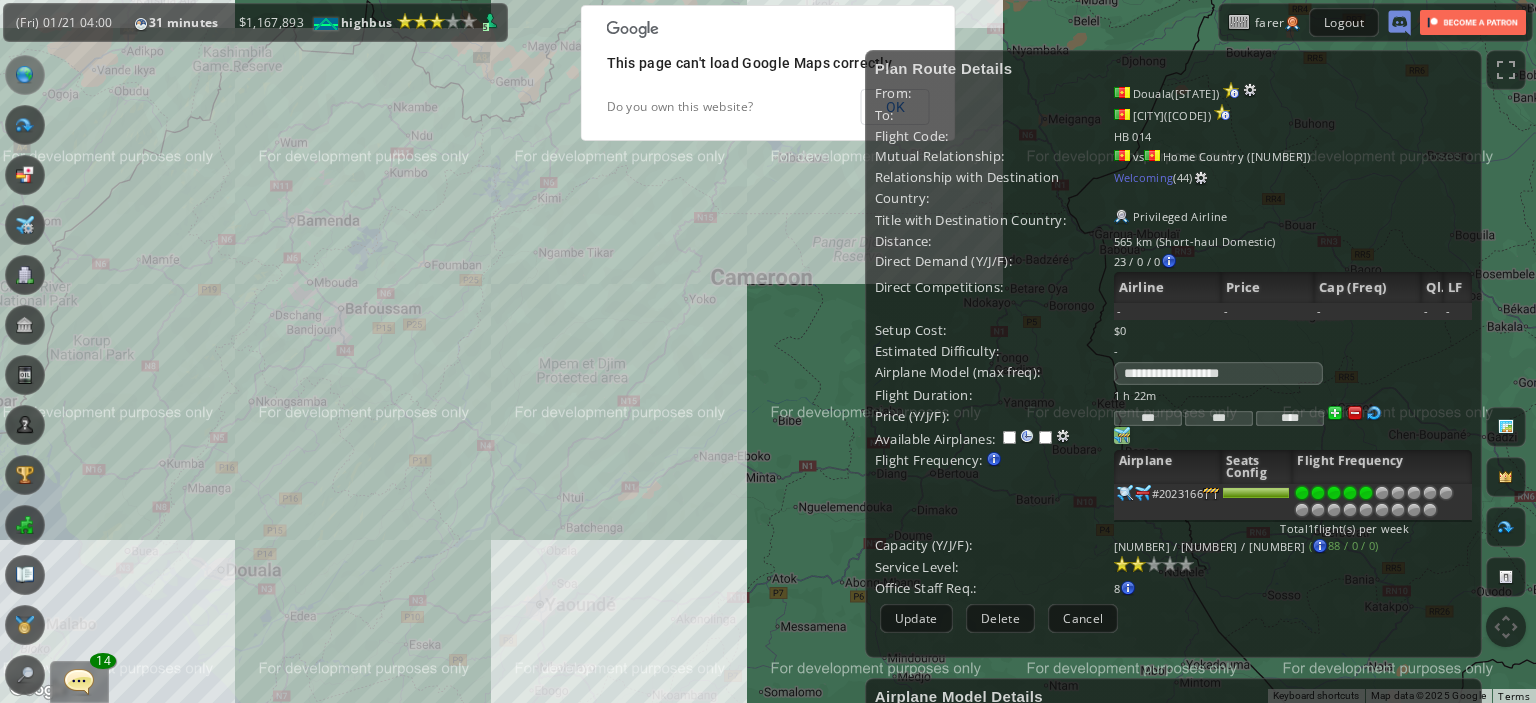 click at bounding box center [1366, 493] 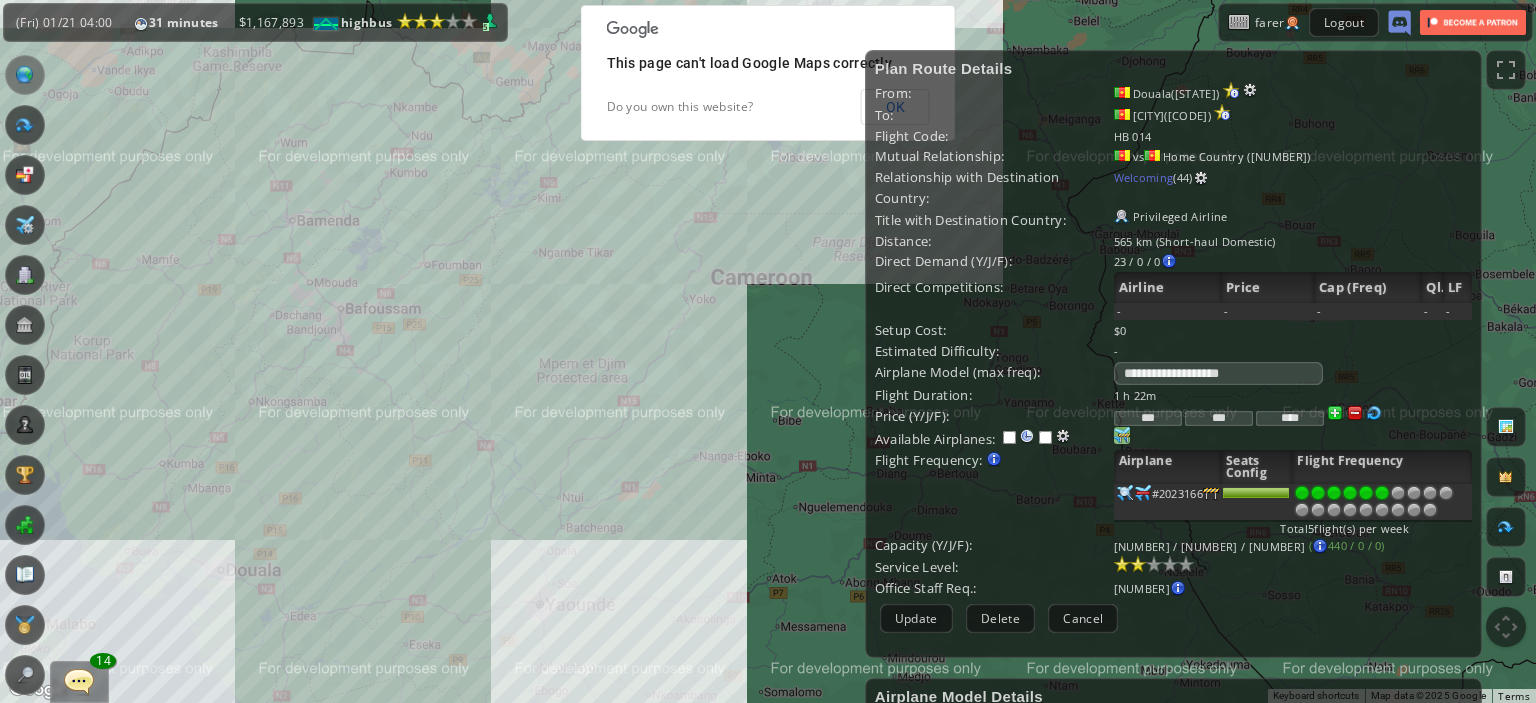 click at bounding box center [1382, 493] 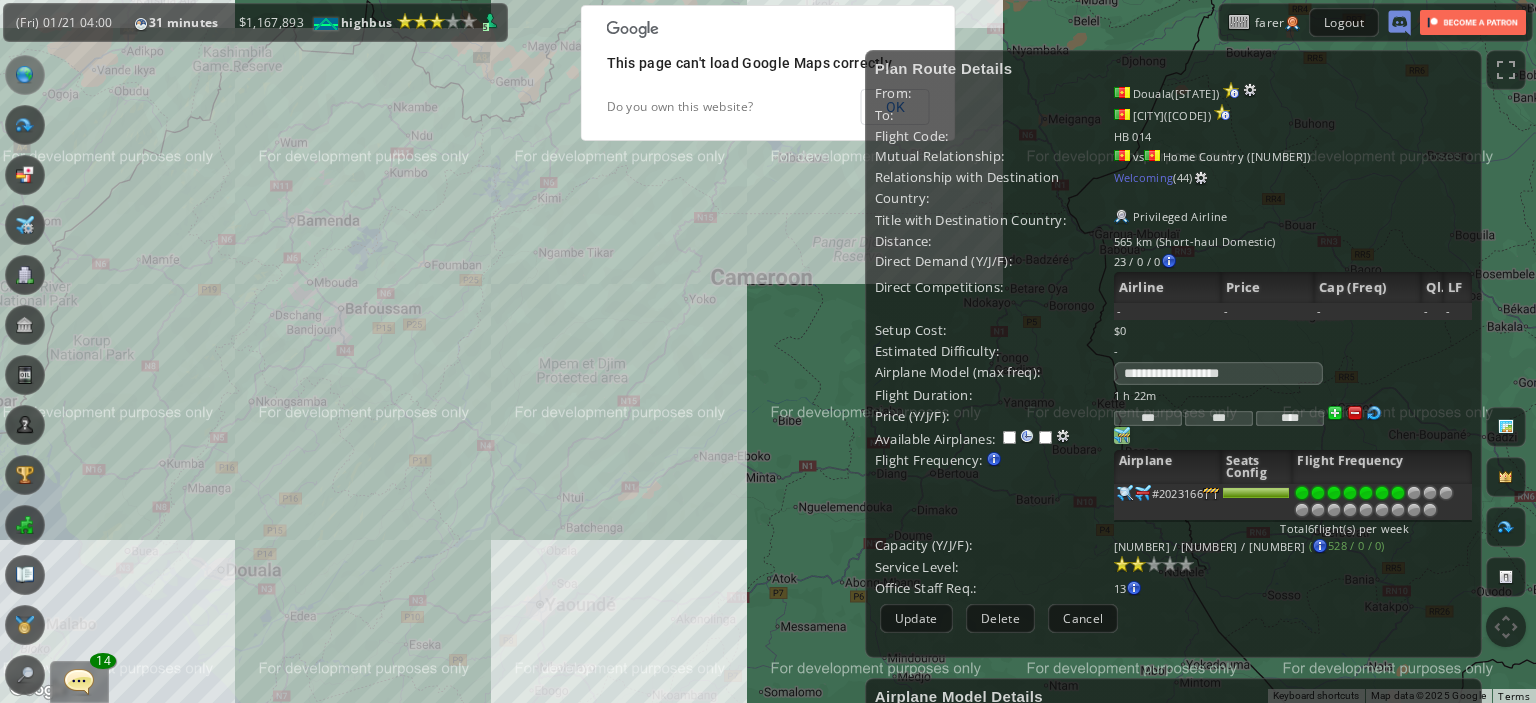 click at bounding box center (1398, 493) 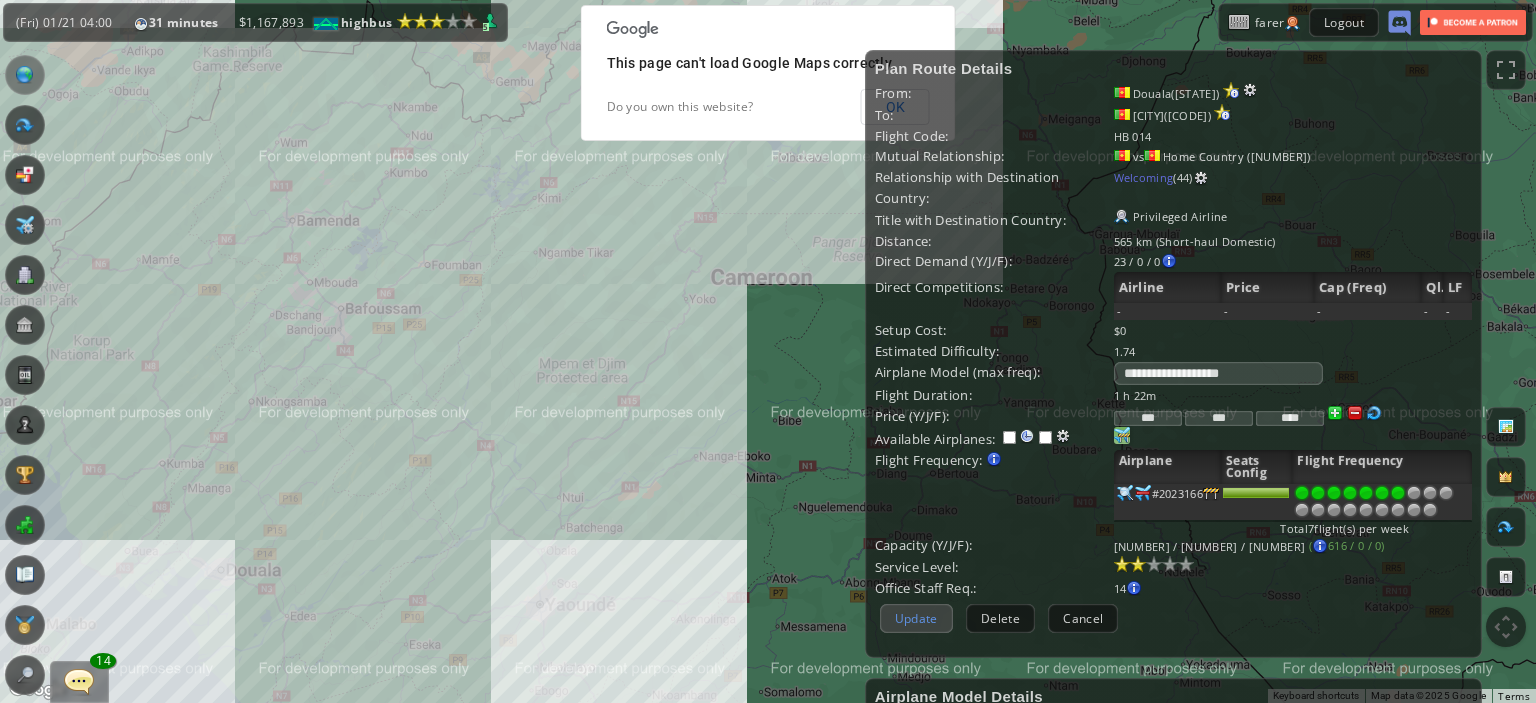 click on "Update" at bounding box center (916, 618) 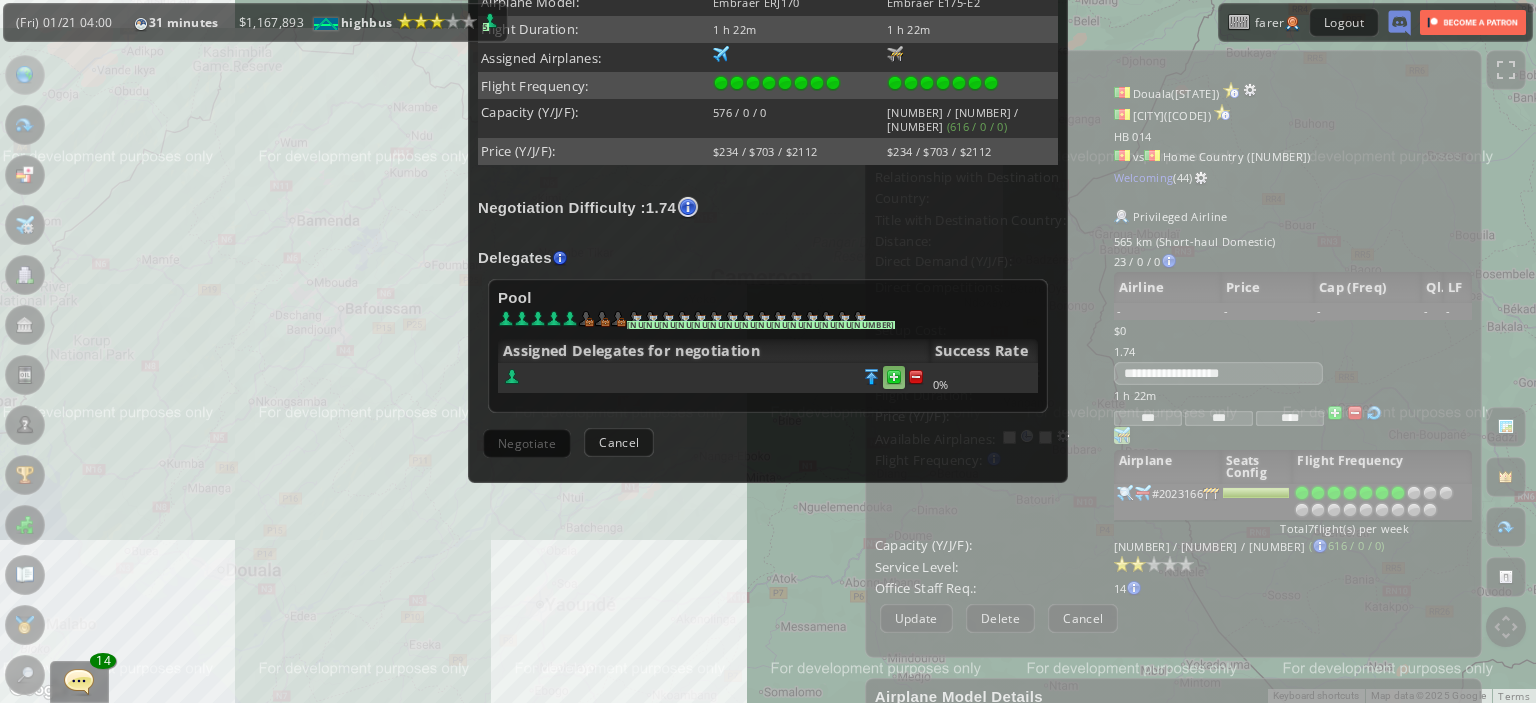 click at bounding box center (916, 377) 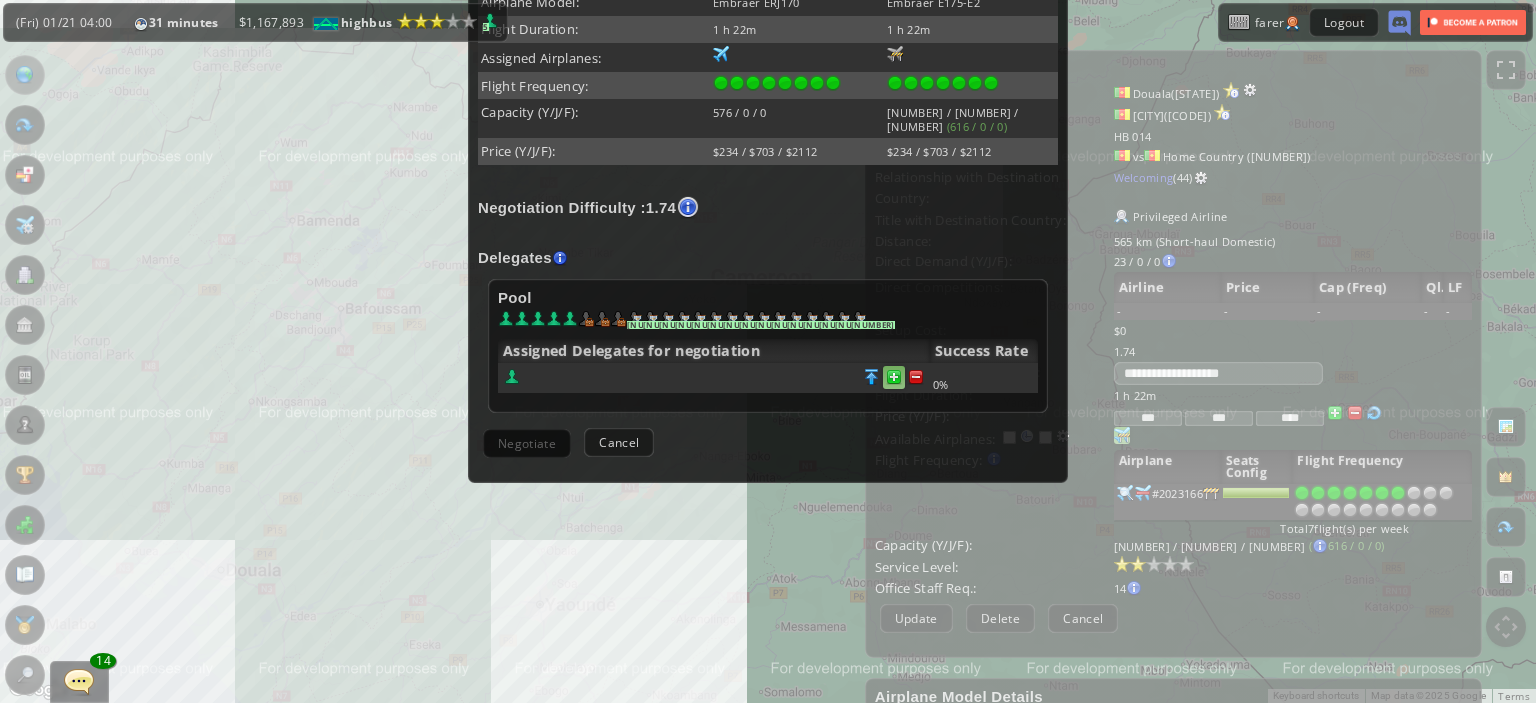 scroll, scrollTop: 488, scrollLeft: 0, axis: vertical 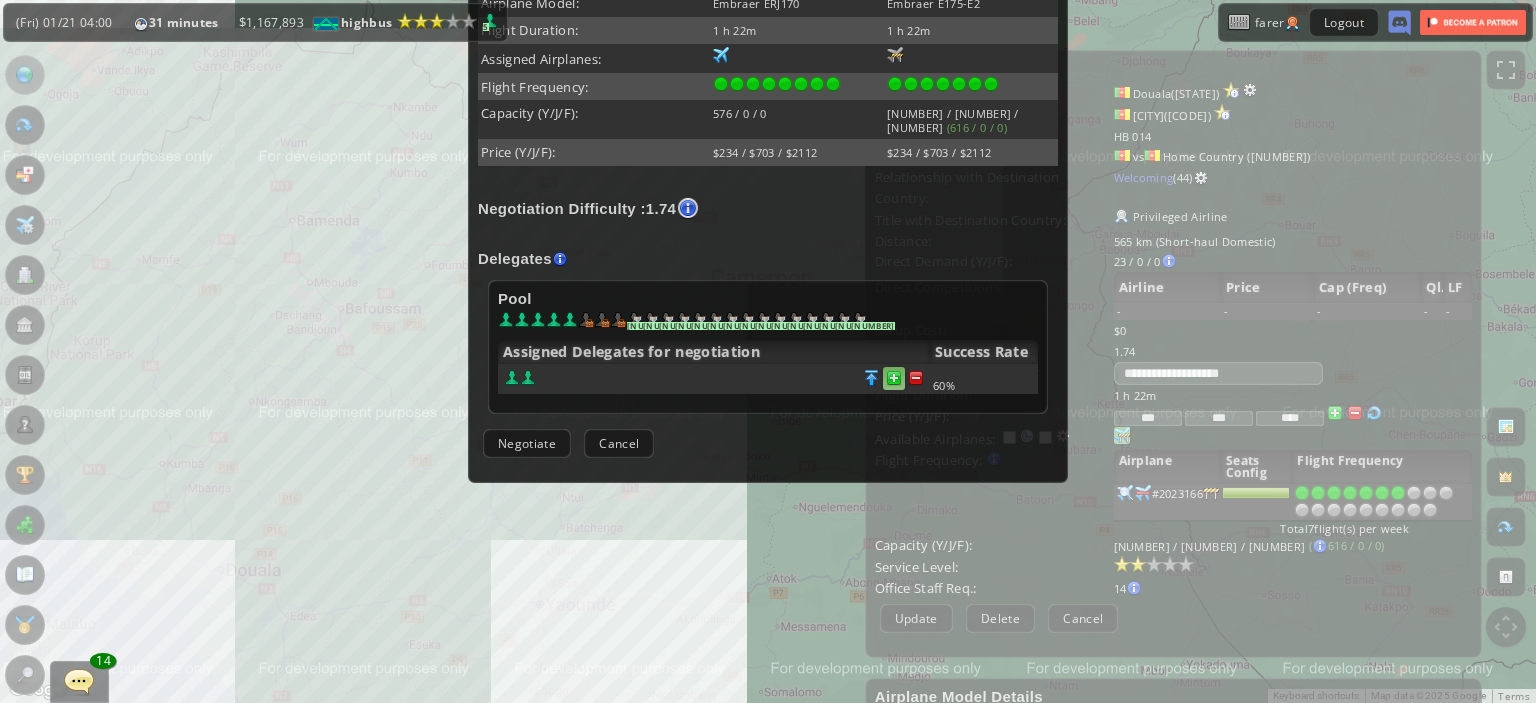 click at bounding box center (916, 378) 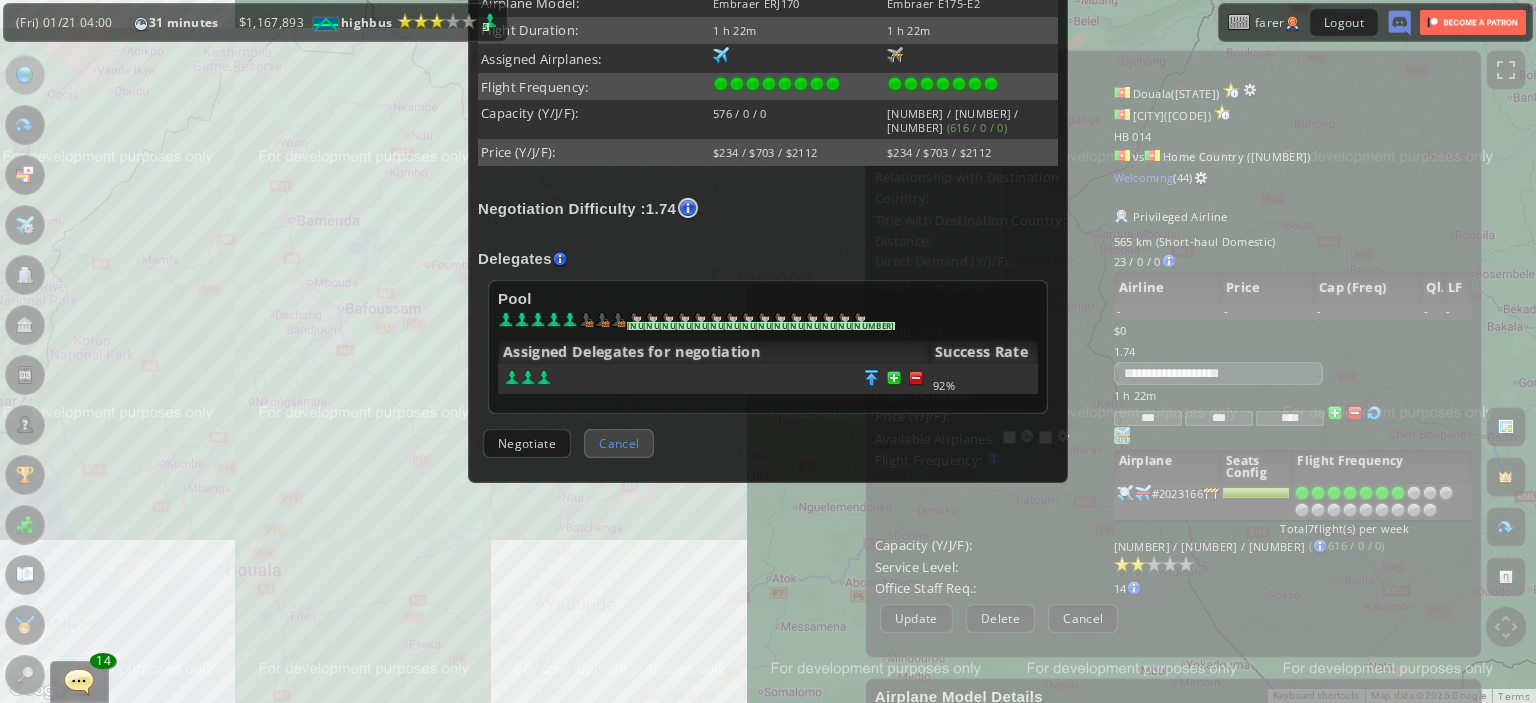 click on "Cancel" at bounding box center (619, 443) 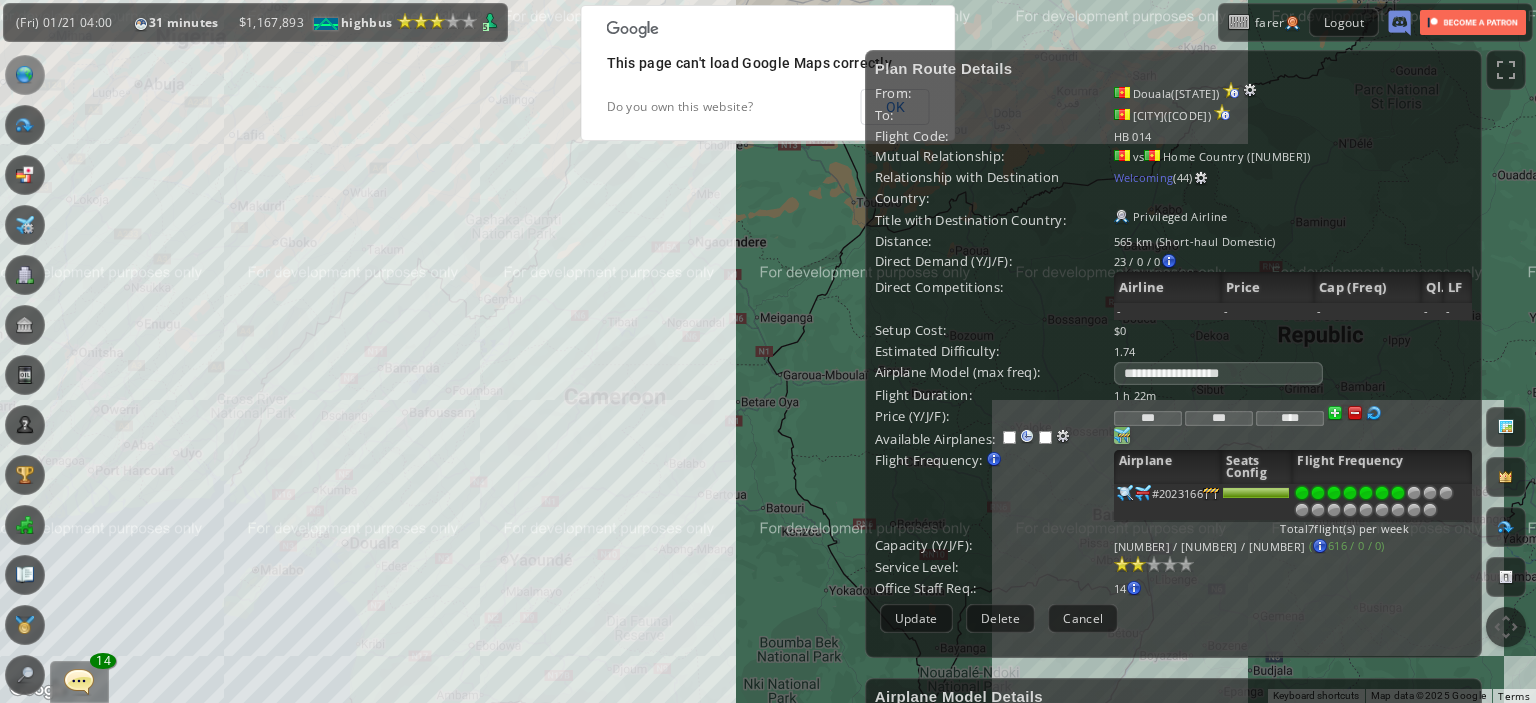 drag, startPoint x: 469, startPoint y: 516, endPoint x: 554, endPoint y: 475, distance: 94.371605 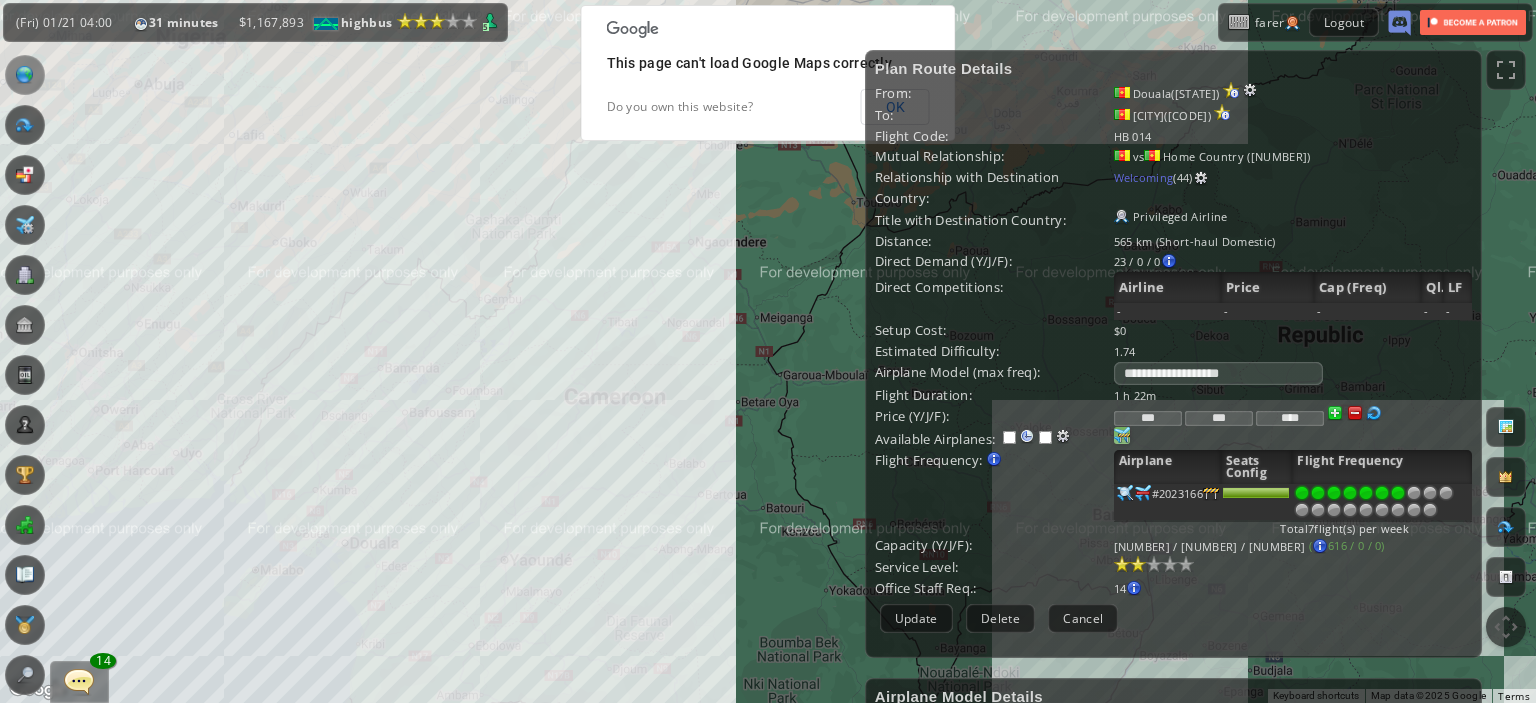 click on "To navigate, press the arrow keys." at bounding box center [768, 351] 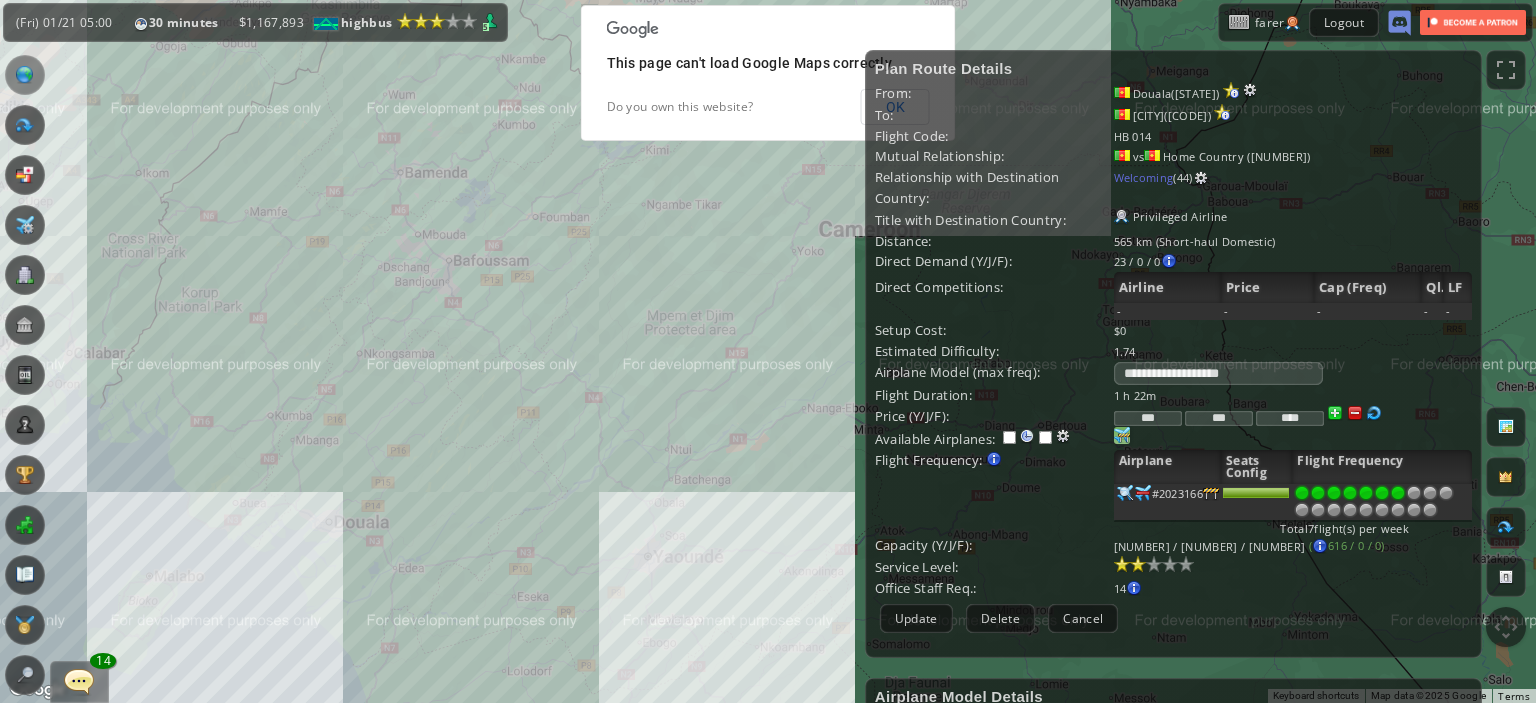 click on "To navigate, press the arrow keys." at bounding box center (768, 351) 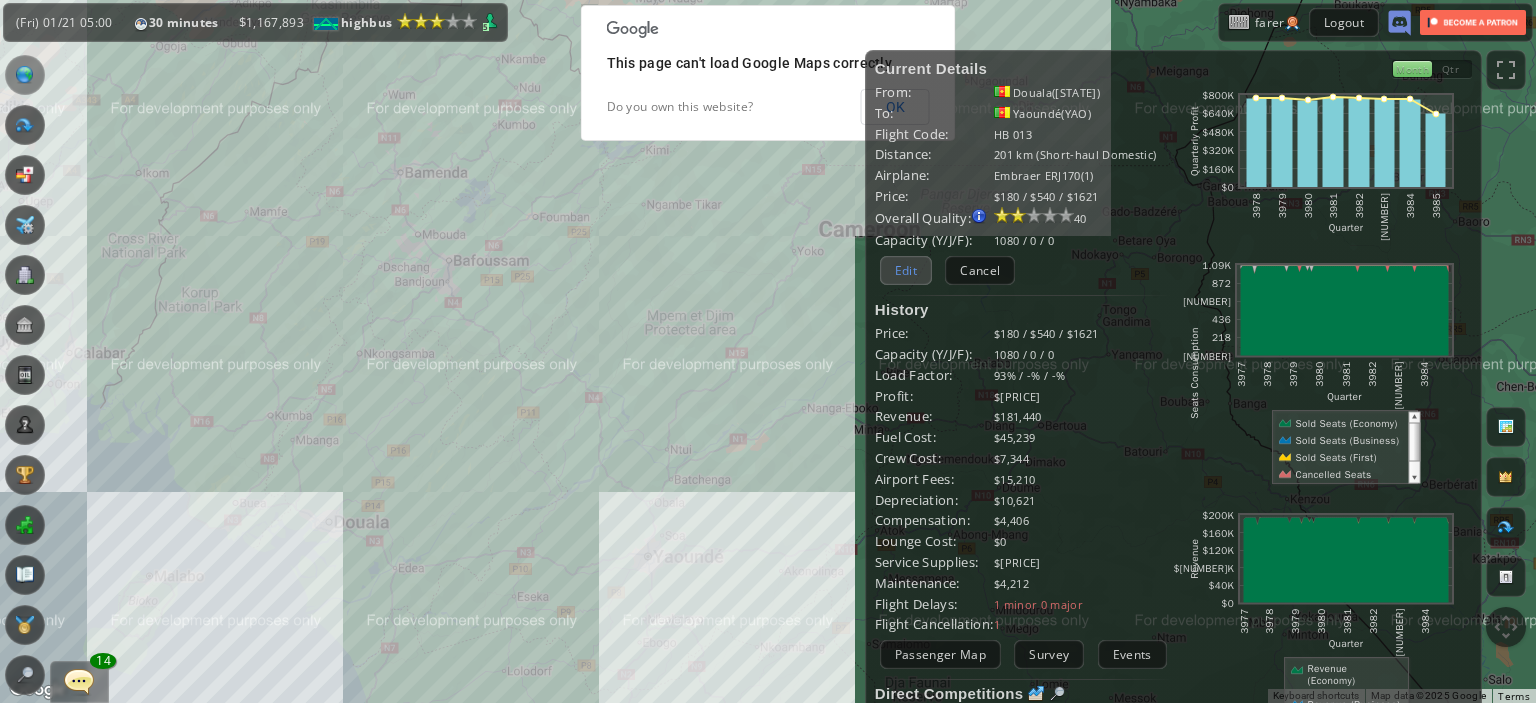 click on "Edit" at bounding box center (906, 270) 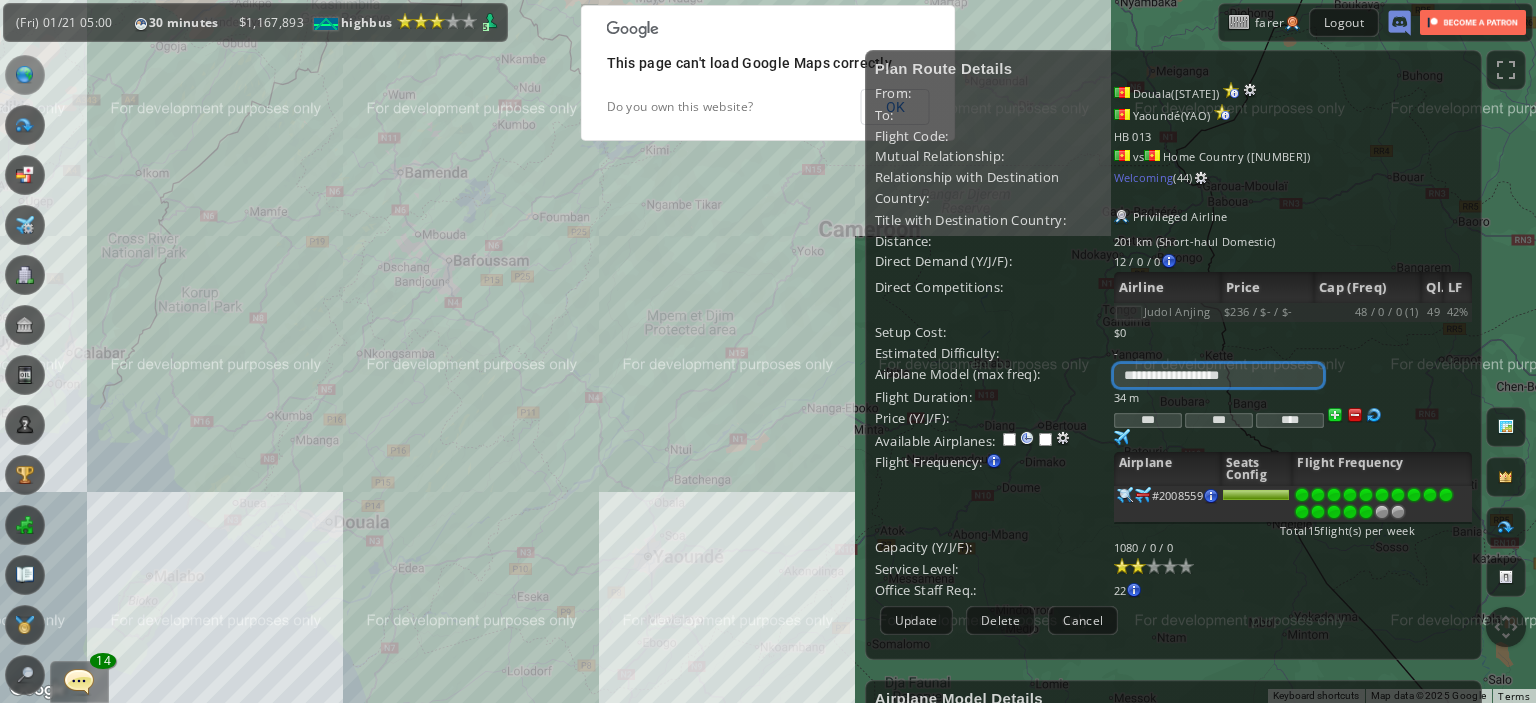 click on "**********" at bounding box center [1218, 375] 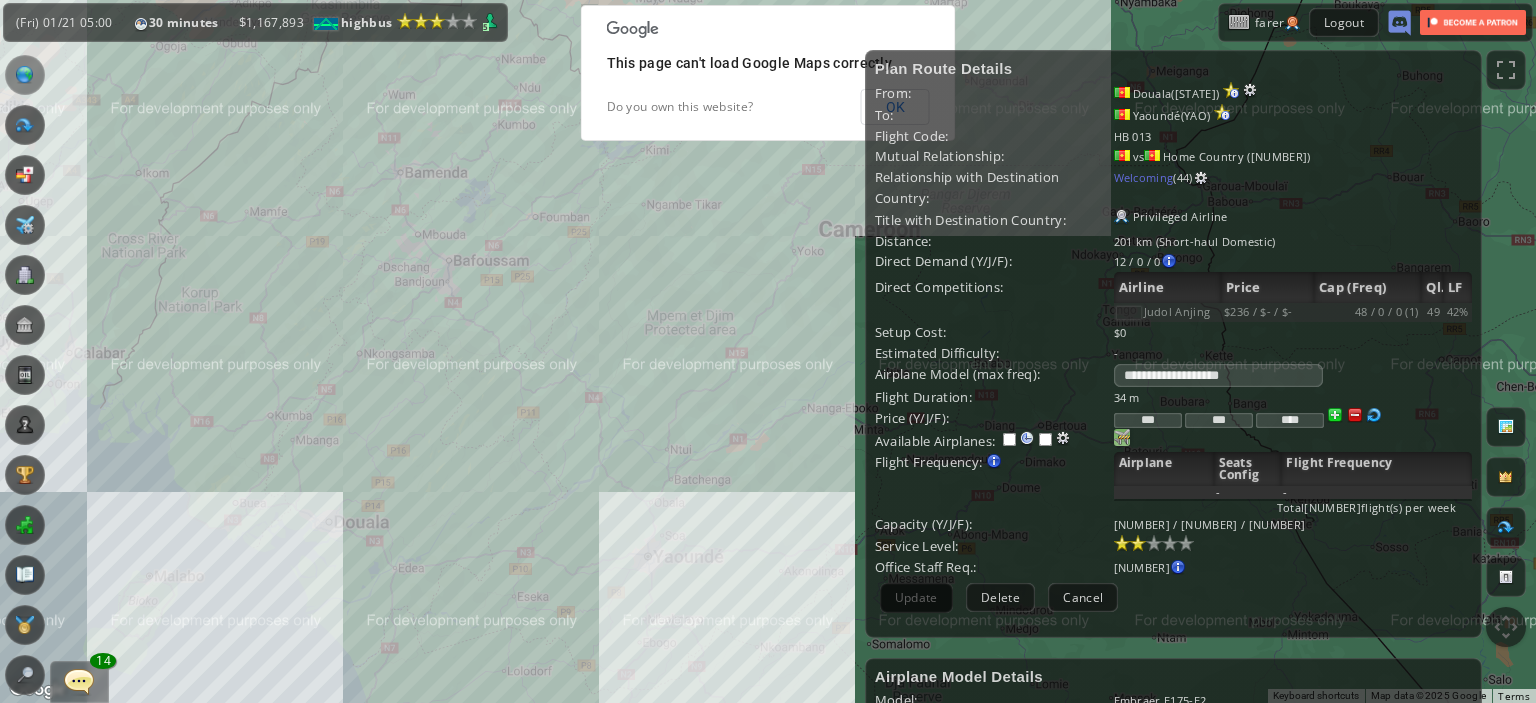 click at bounding box center (1122, 437) 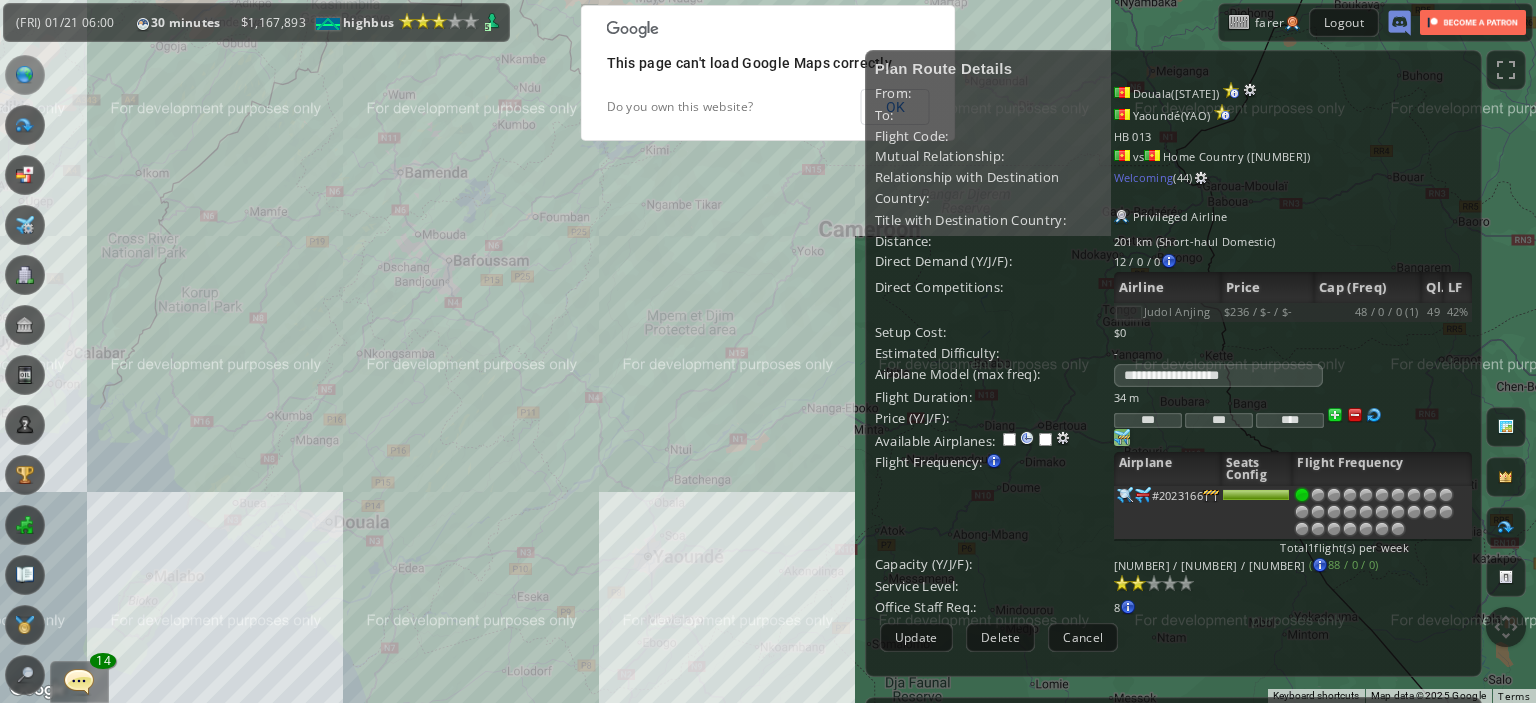 scroll, scrollTop: 397, scrollLeft: 0, axis: vertical 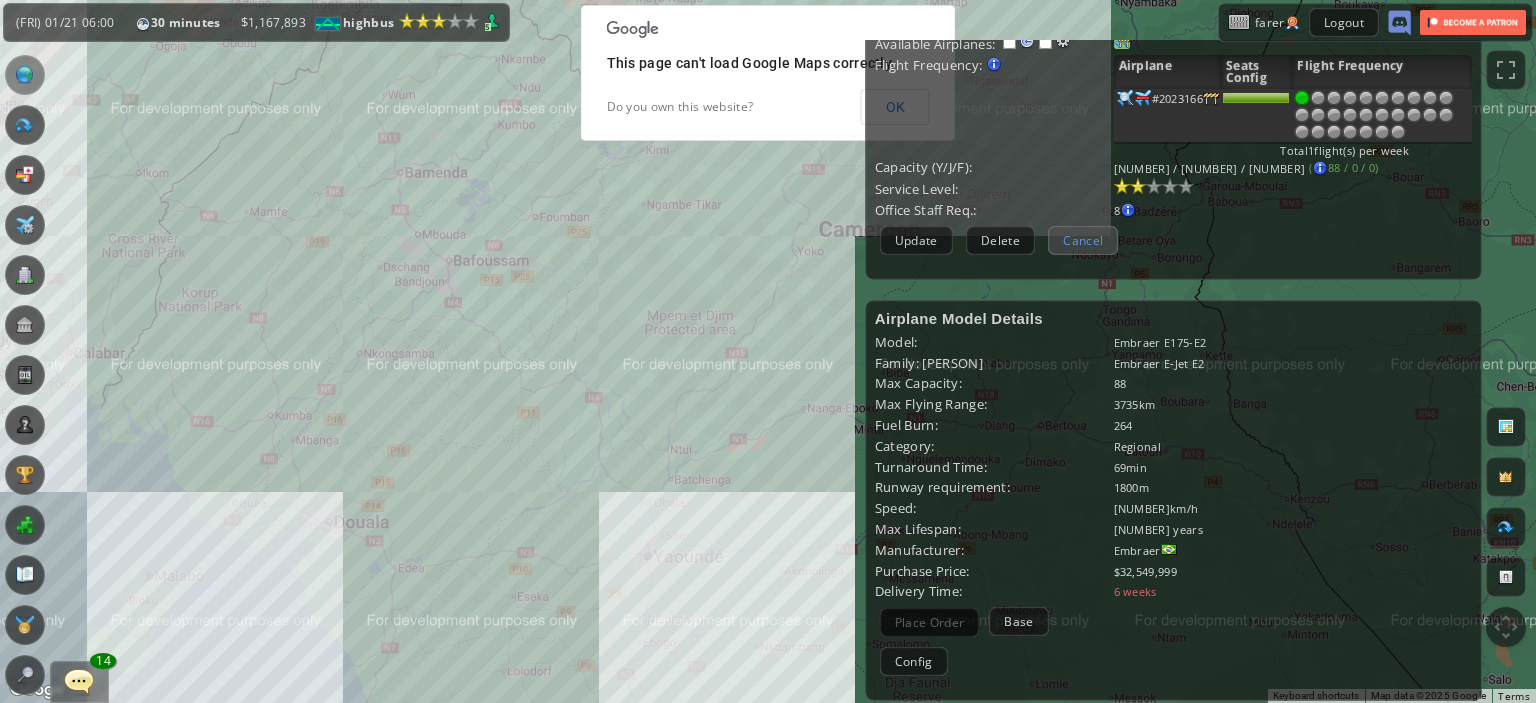 click on "Cancel" at bounding box center [1083, 240] 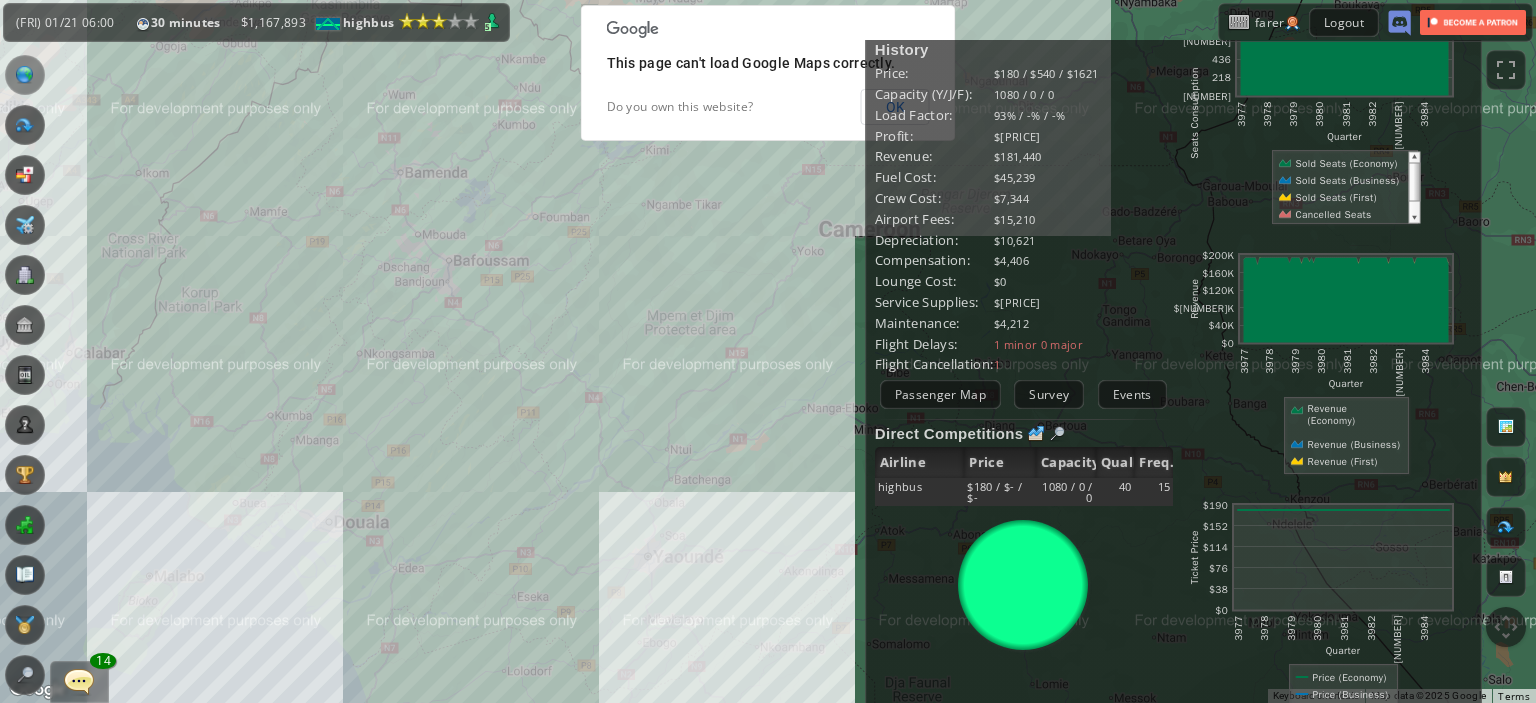 scroll, scrollTop: 0, scrollLeft: 0, axis: both 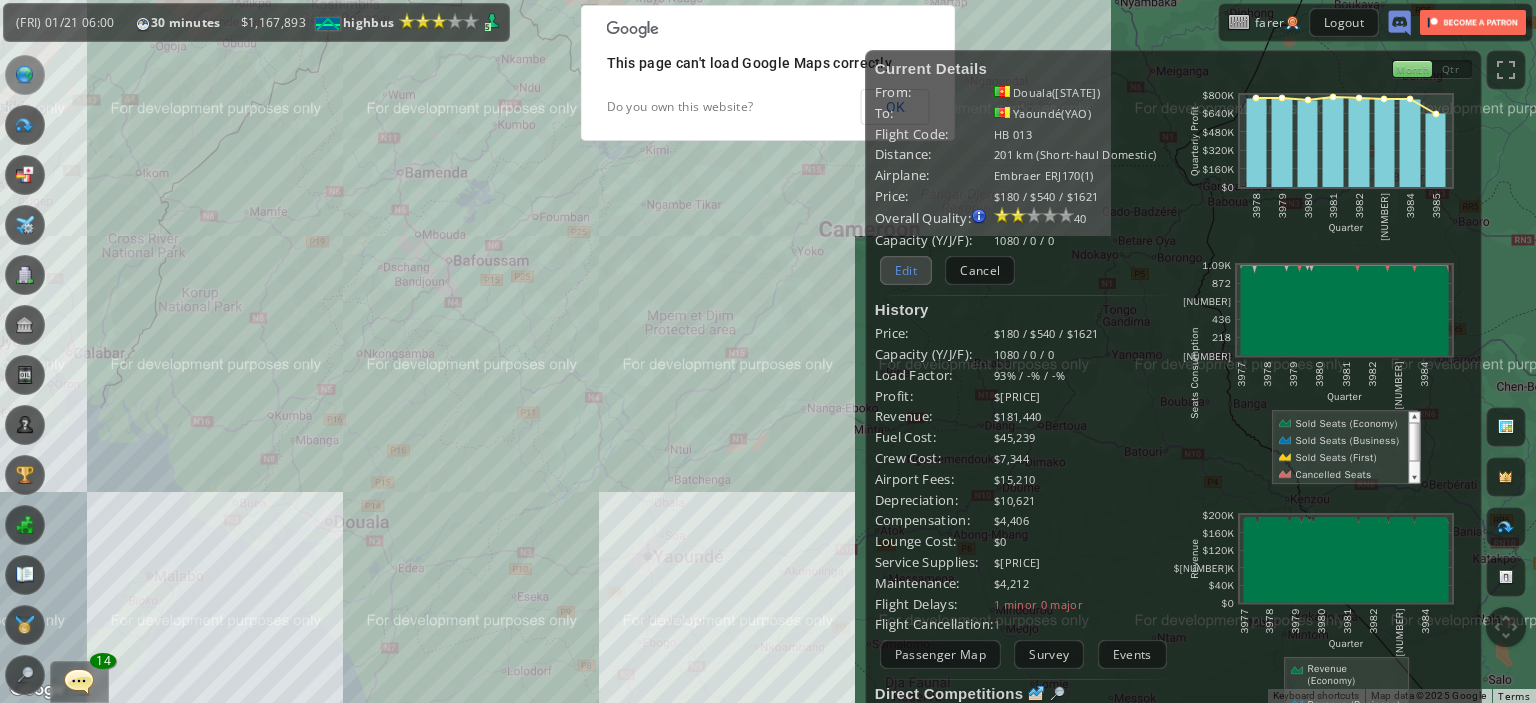 click on "Edit" at bounding box center [906, 270] 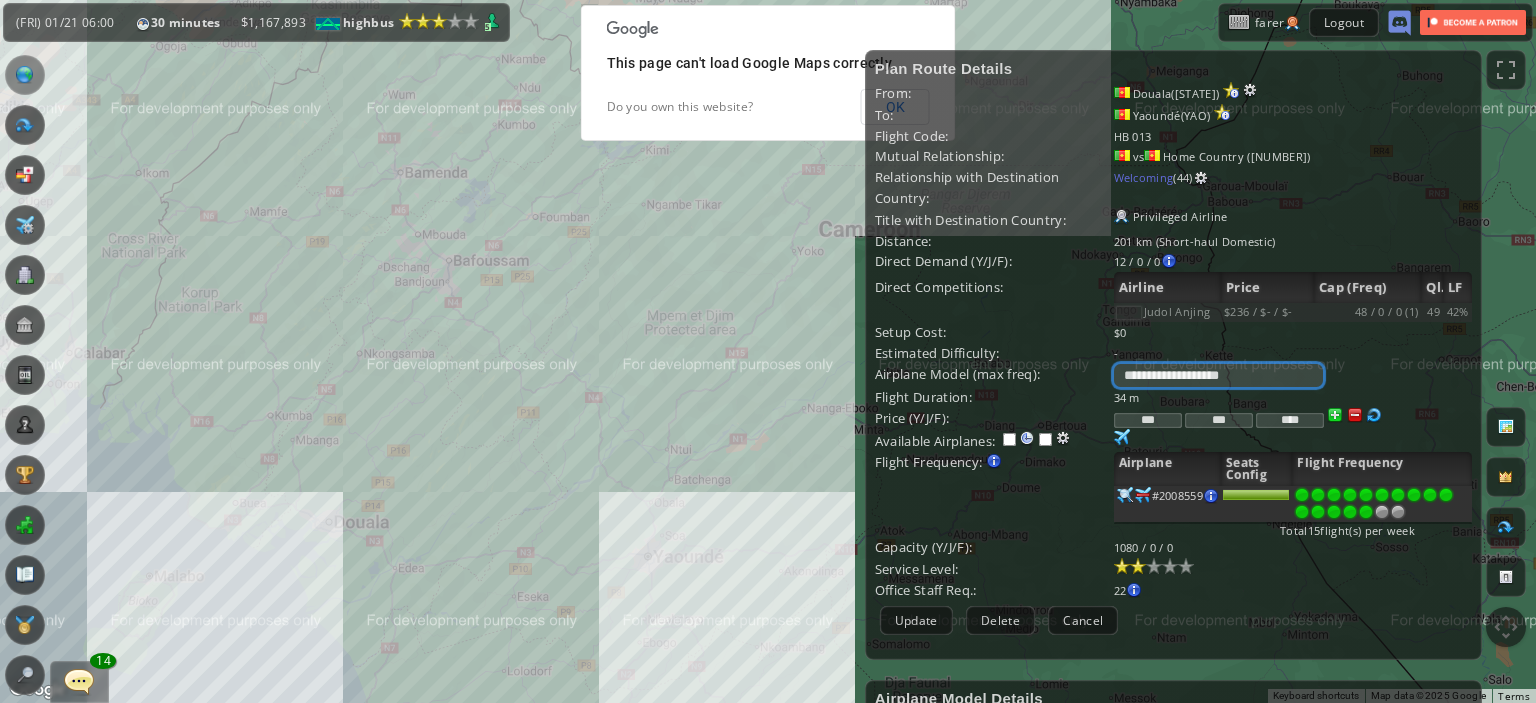 click on "**********" at bounding box center (1218, 375) 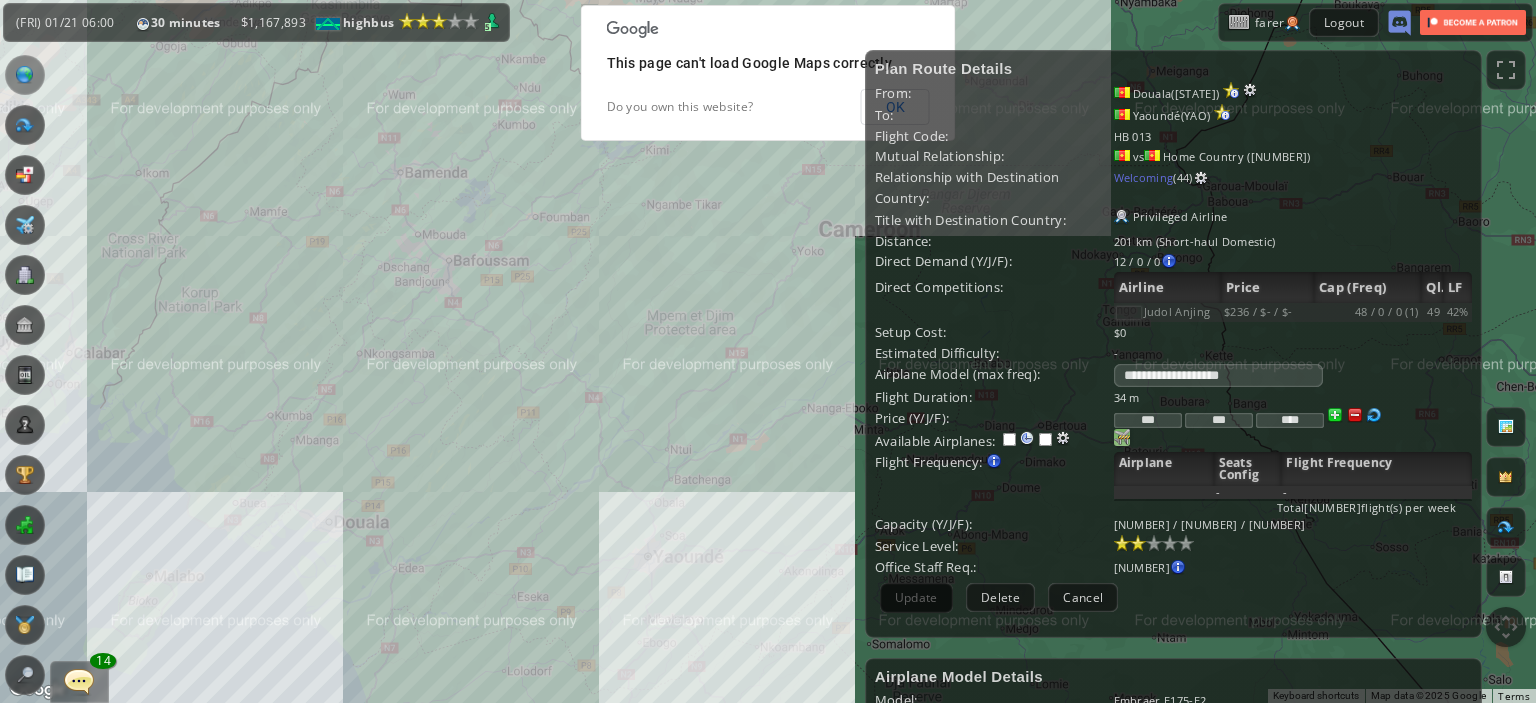 click at bounding box center [1122, 437] 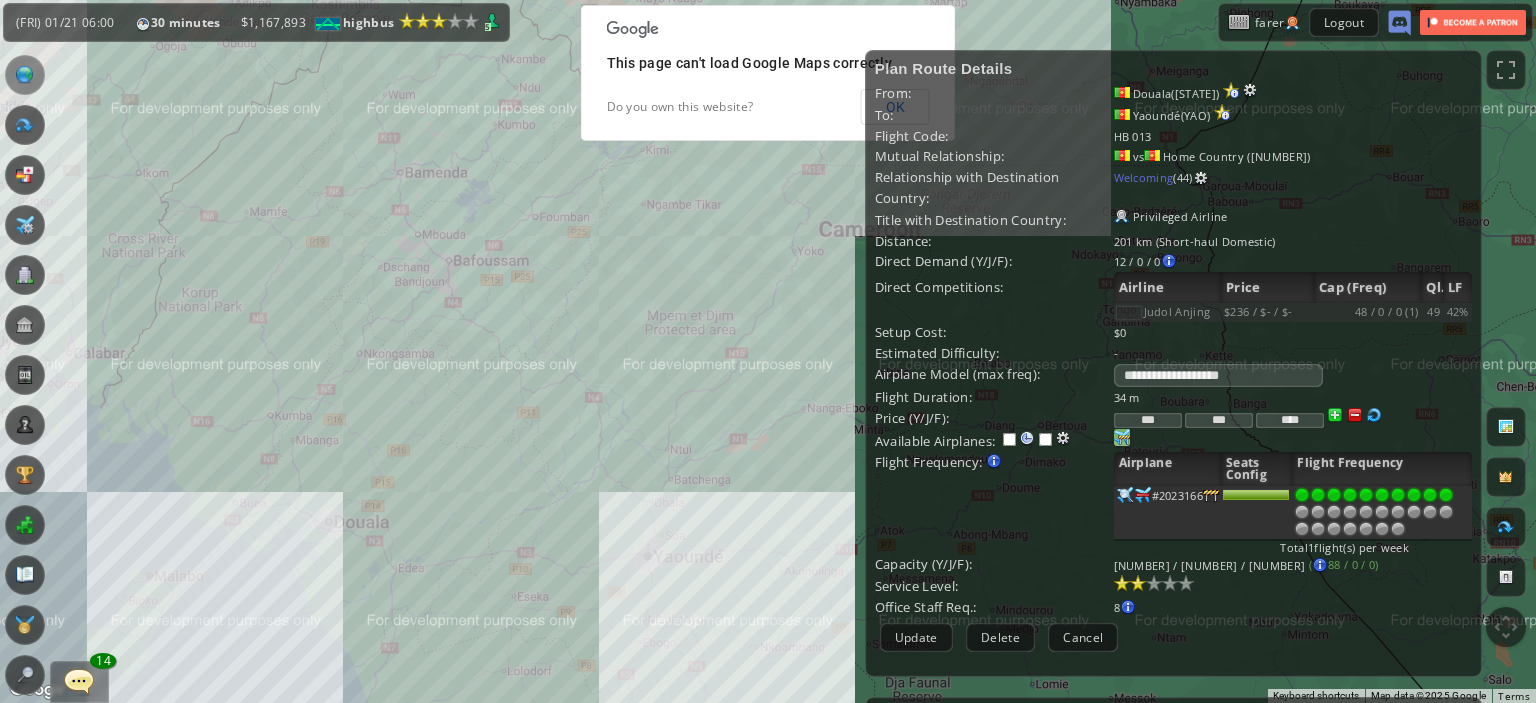 click at bounding box center [1446, 495] 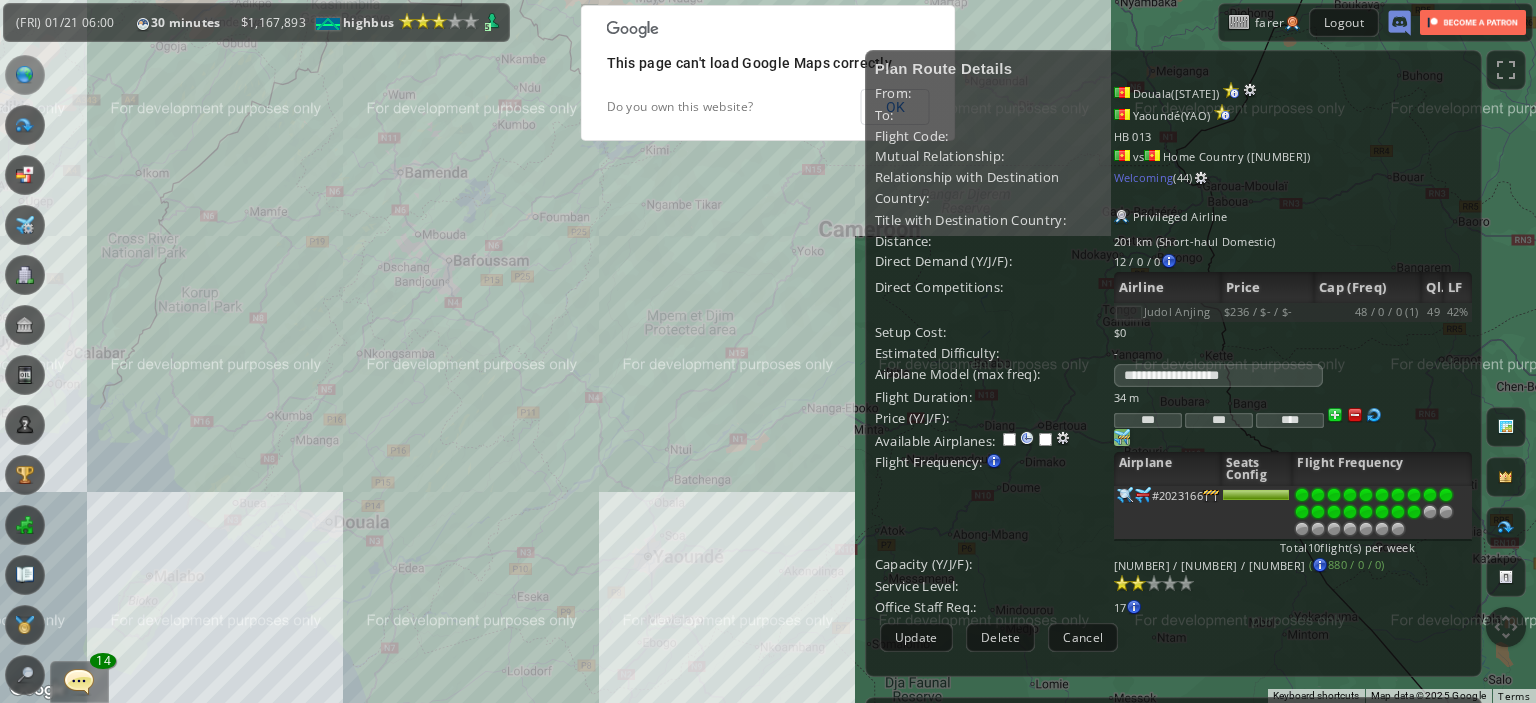 click at bounding box center [1414, 512] 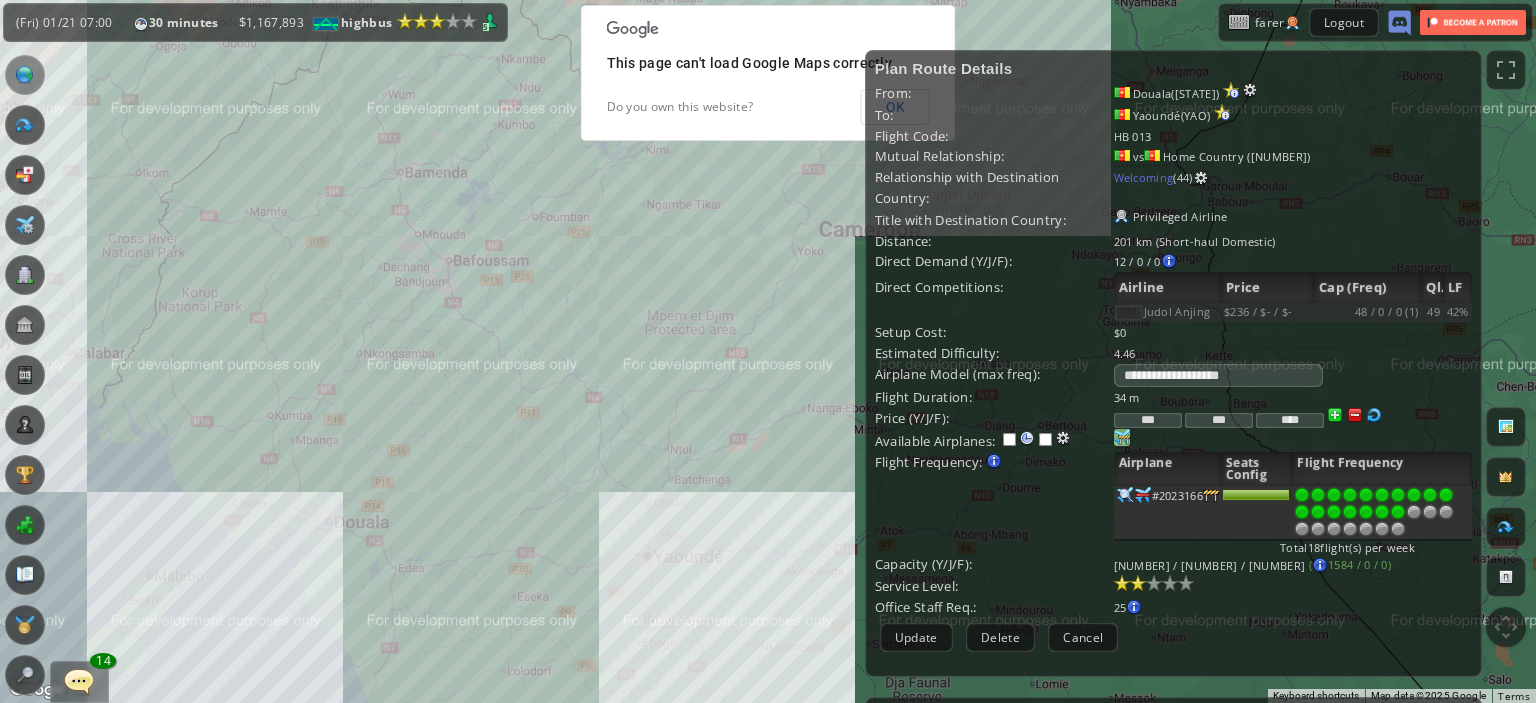 click at bounding box center [1398, 512] 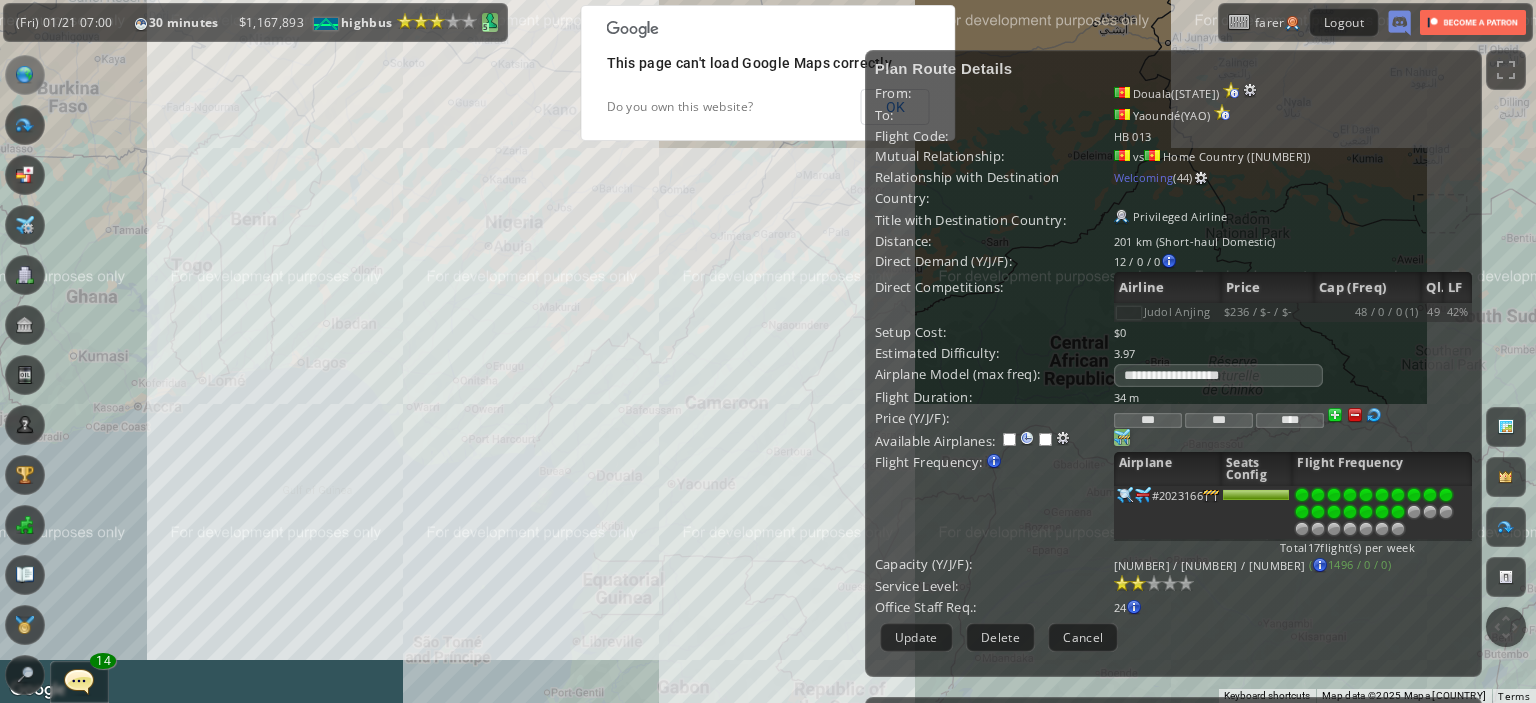 click at bounding box center (490, 21) 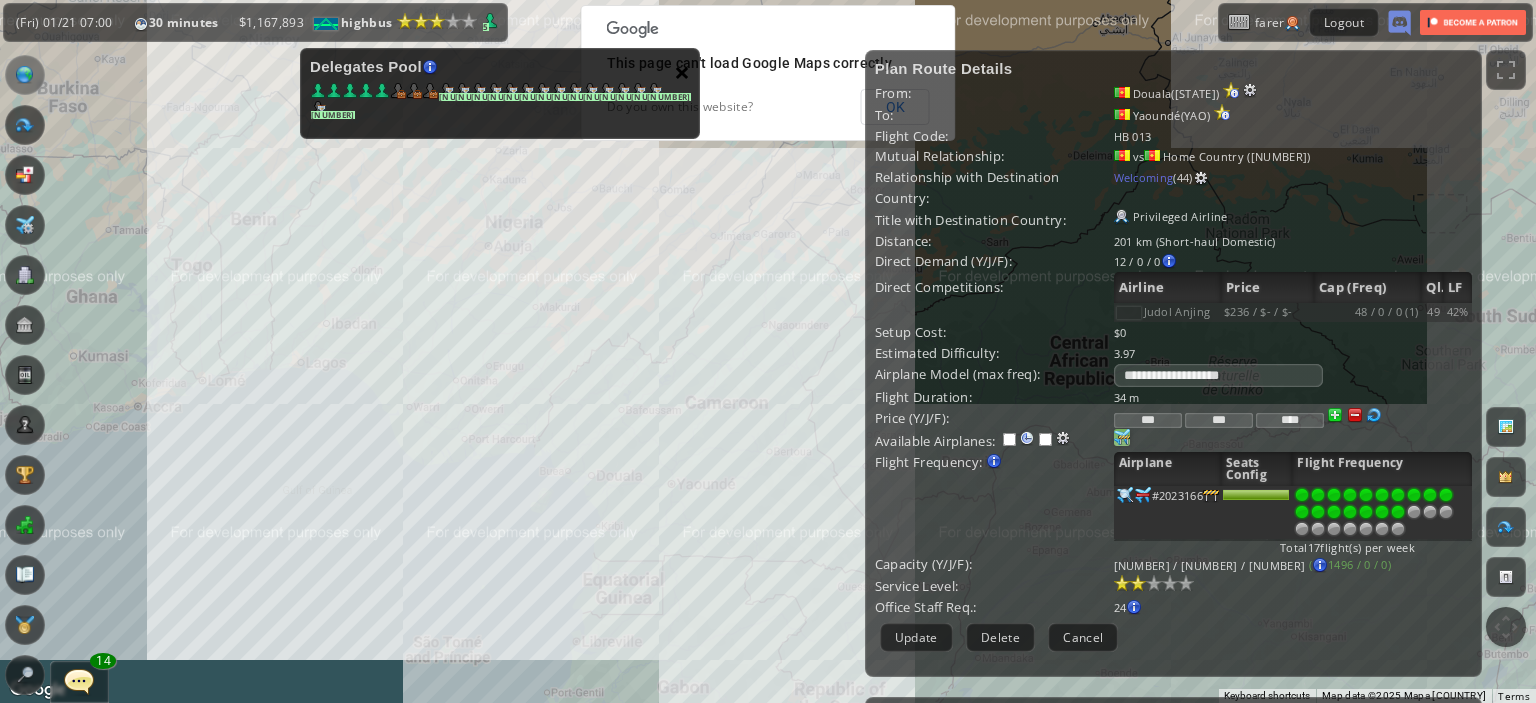 click on "×" at bounding box center [682, 72] 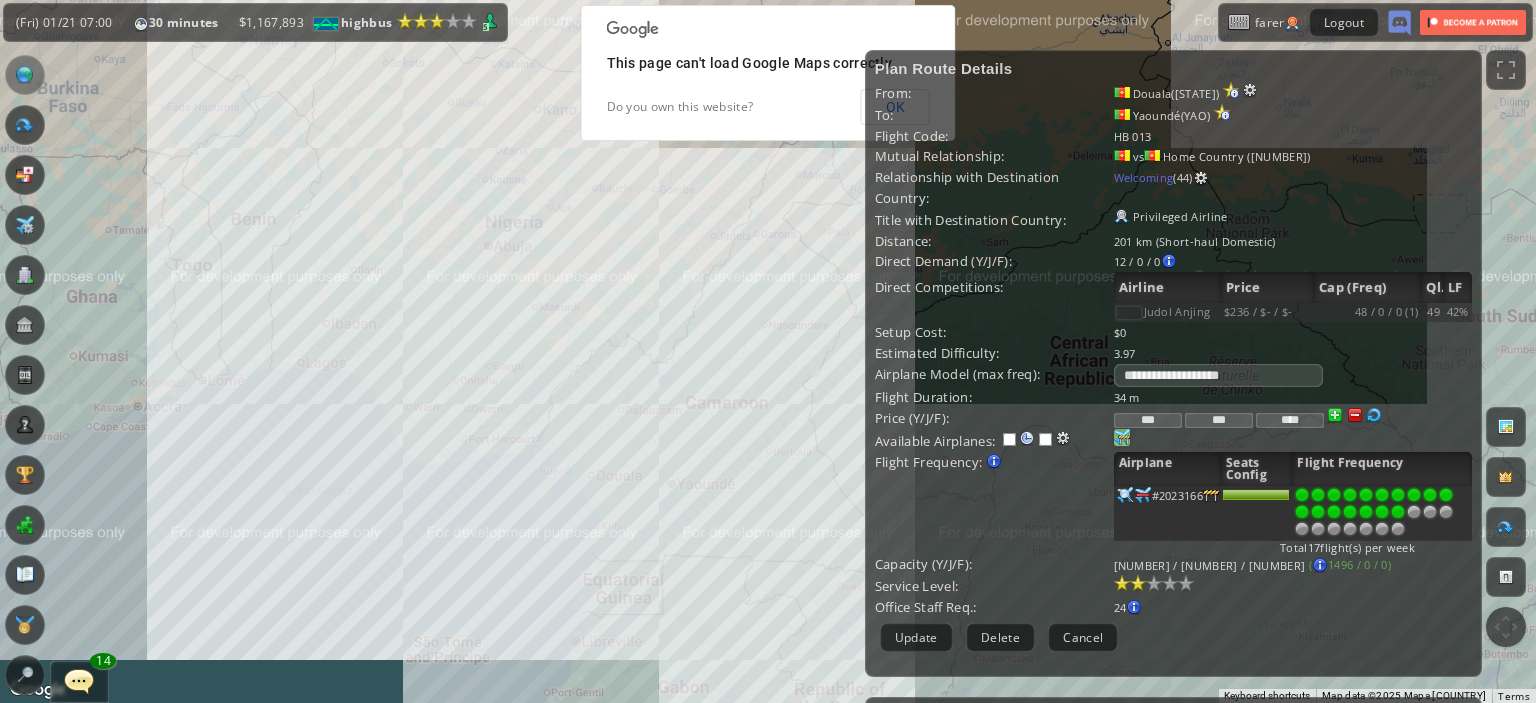 click on "To navigate, press the arrow keys." at bounding box center (768, 351) 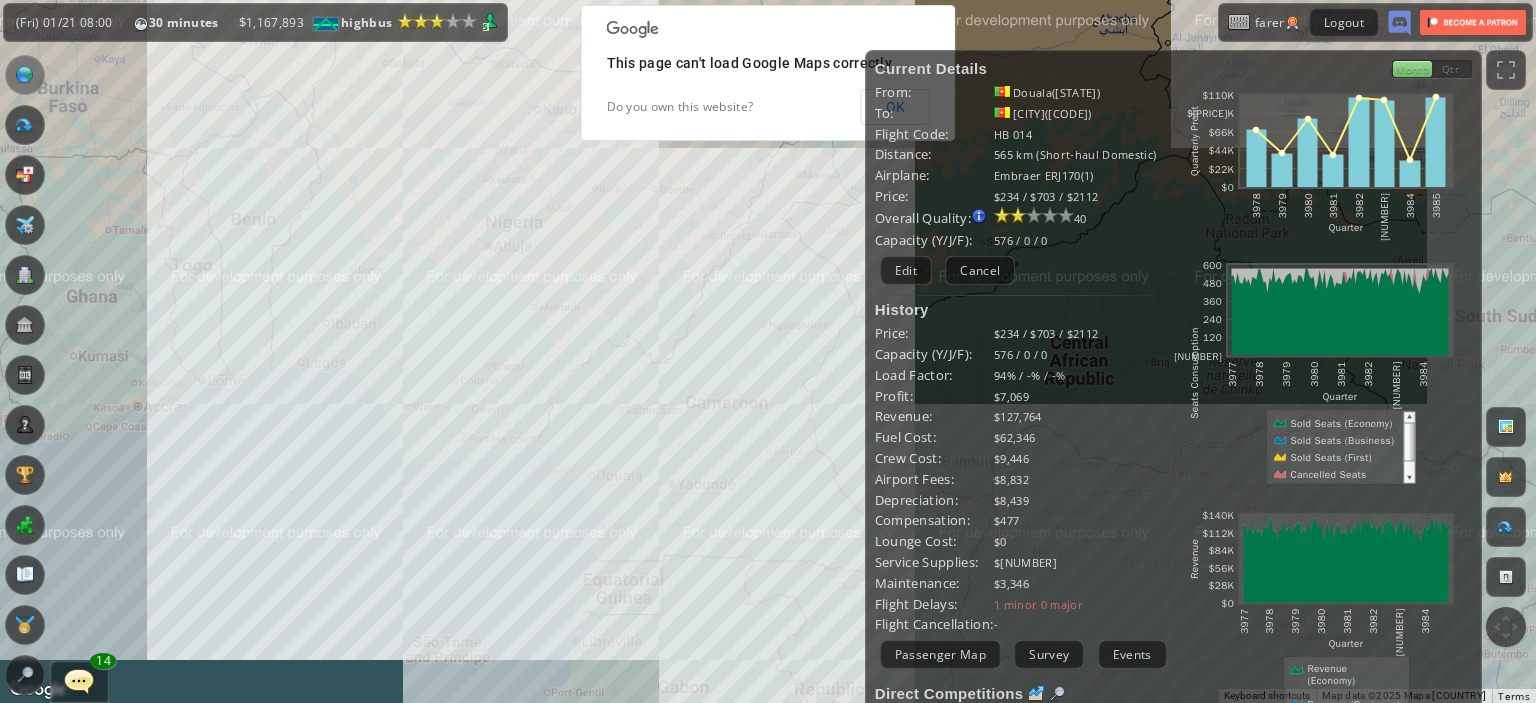 click on "Current Details
From:
Douala(DLA)
To:
N'Gaoundéré(NGE)
Flight Code:
HB 014
Distance:
565 km (Short-haul Domestic)
Airplane:
Embraer ERJ170(1)
Price:
$234 / $703 / $2112
Overall Quality:
Overall quality is determined by:
- Fleet Age per Route
- Service Star level per route
- Company wide Service Quality
40
576 / 0 / 0" at bounding box center (1024, 493) 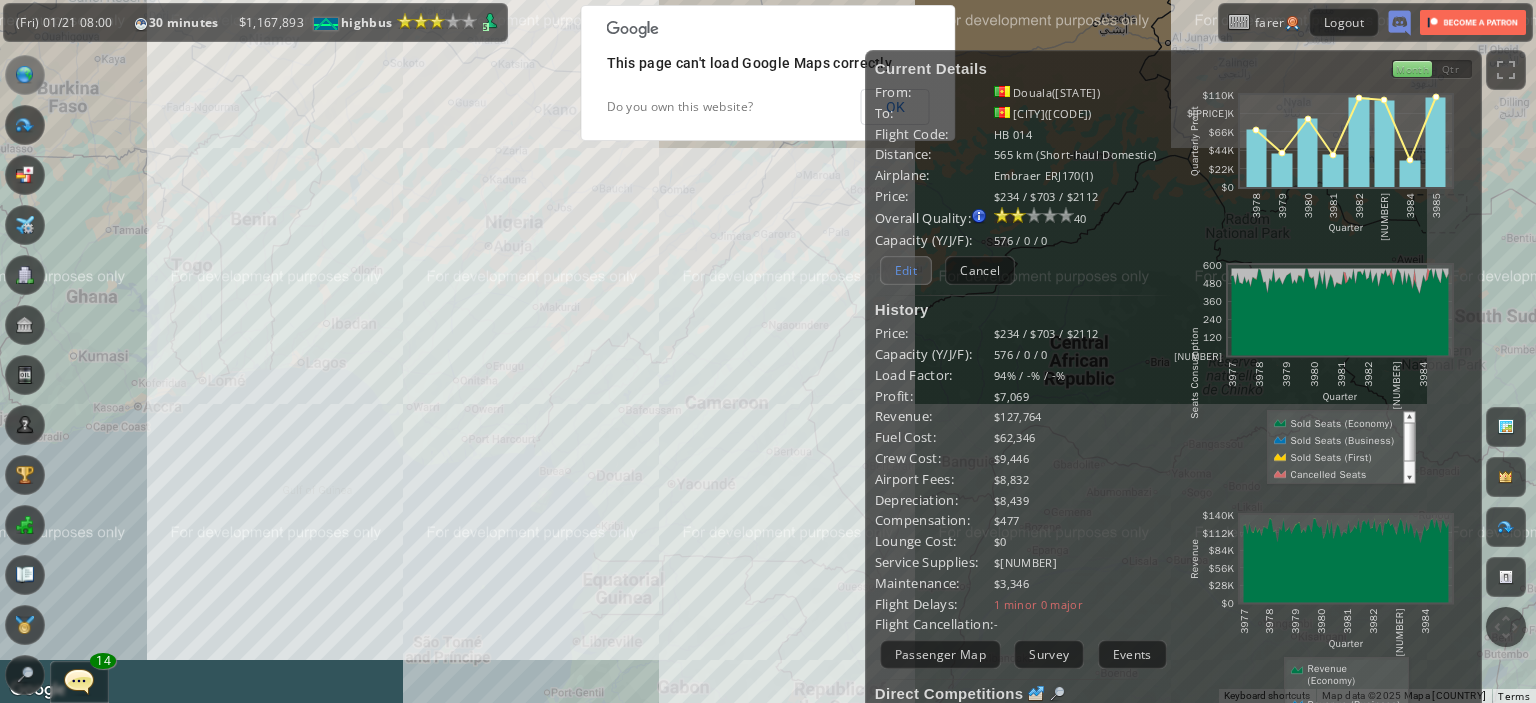 click on "Edit" at bounding box center (906, 270) 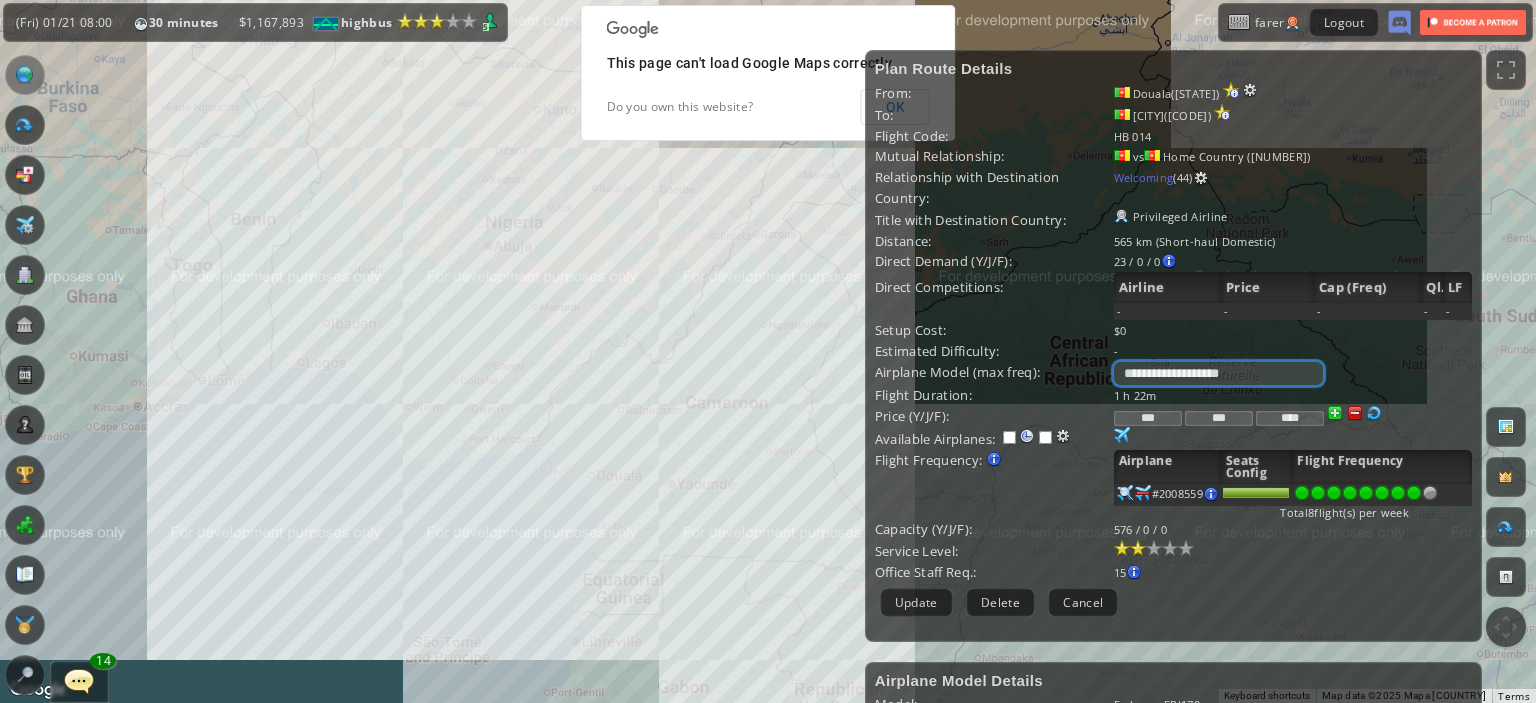 click on "**********" at bounding box center [1218, 373] 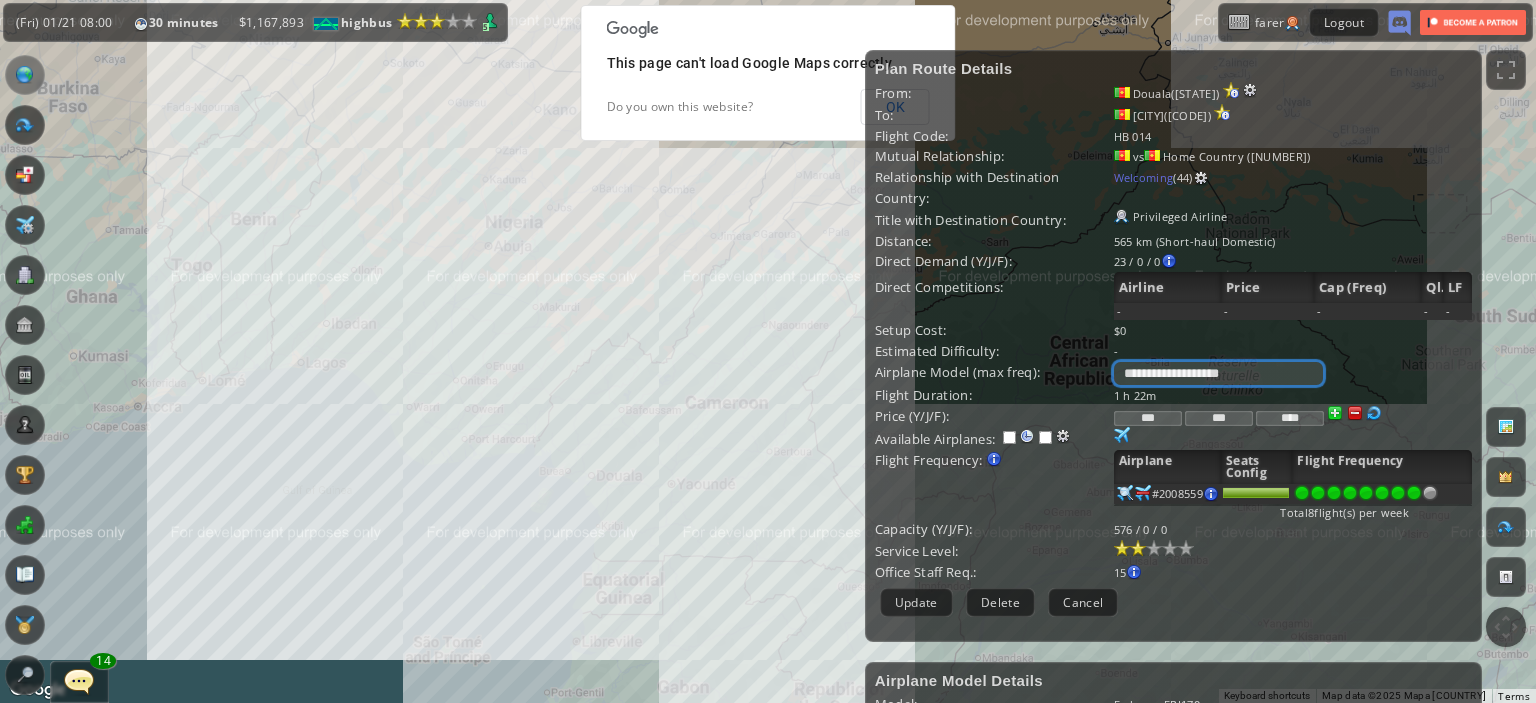 click on "**********" at bounding box center [1218, 373] 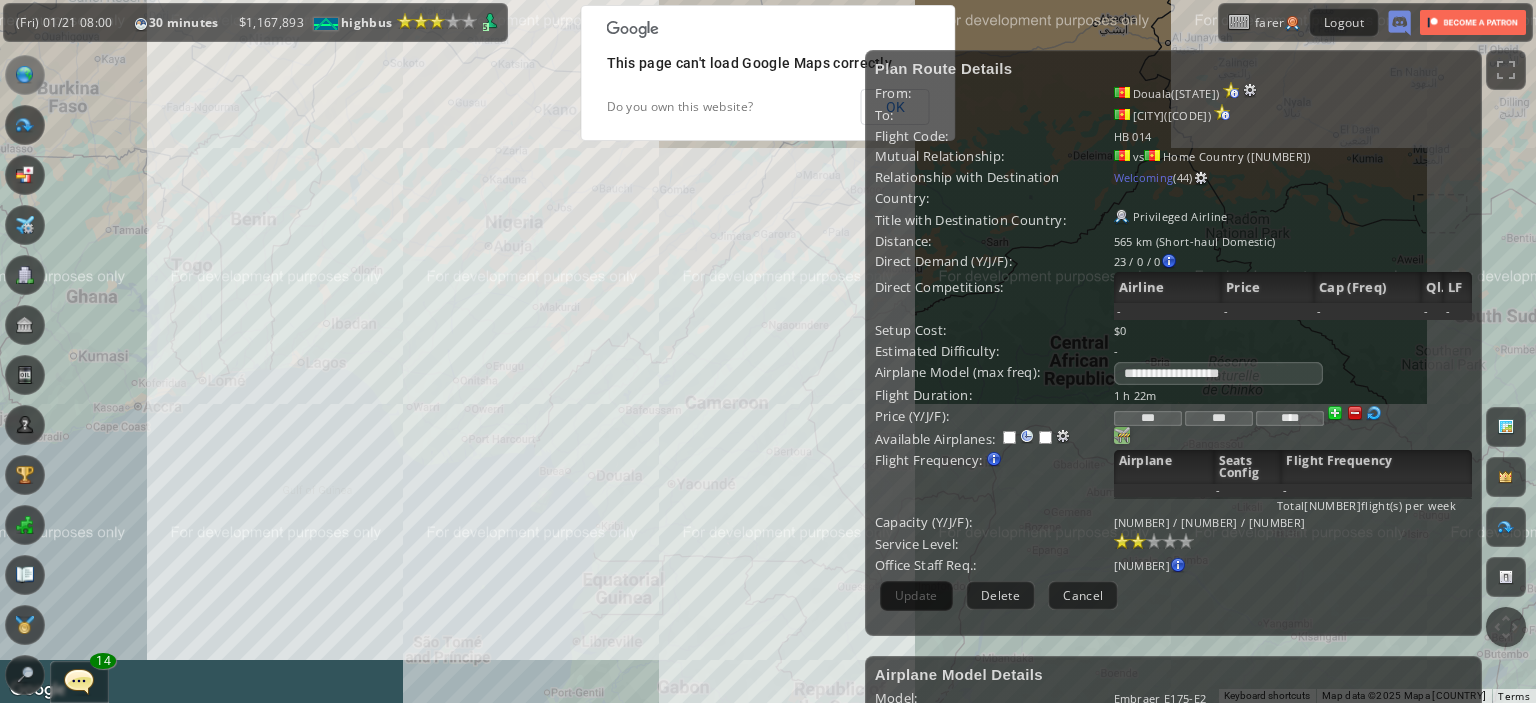 click at bounding box center [1122, 435] 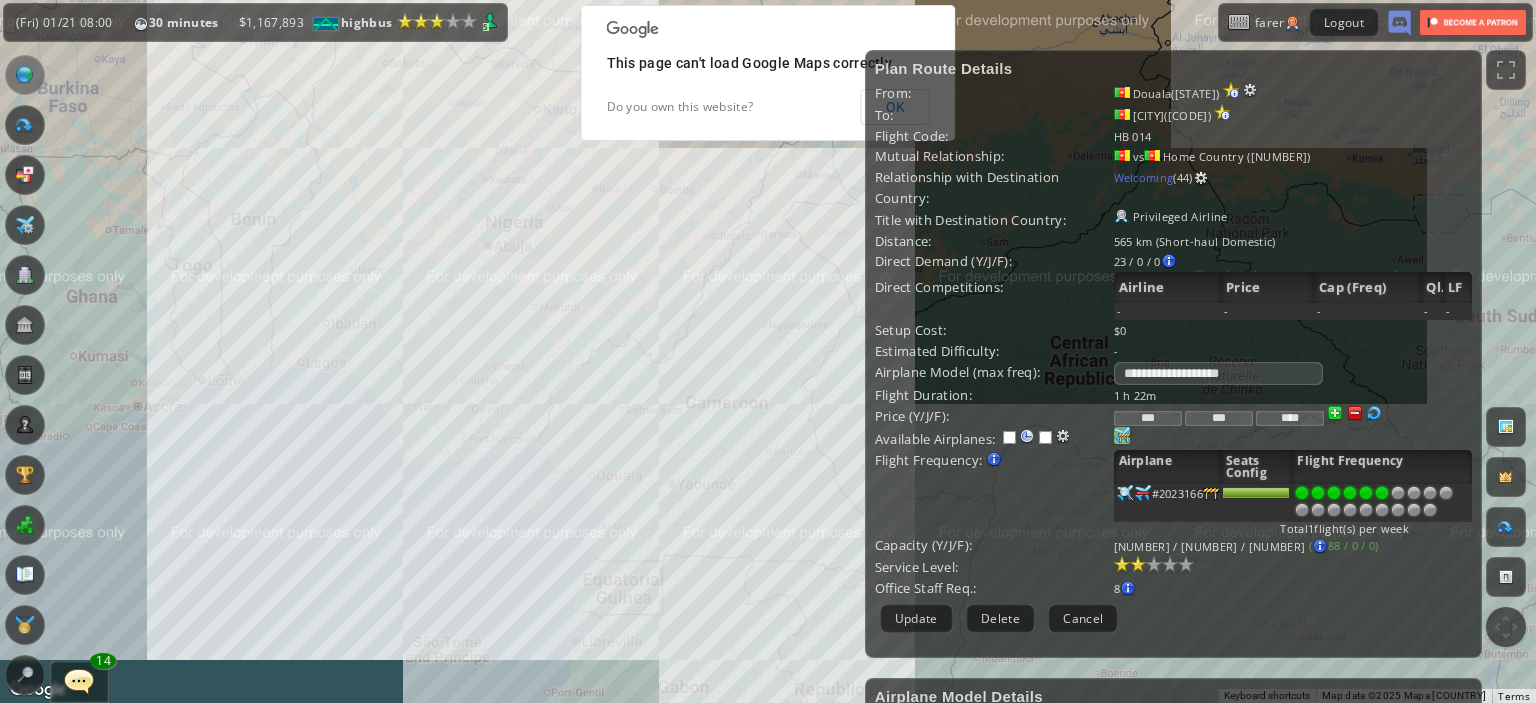 click at bounding box center [1382, 493] 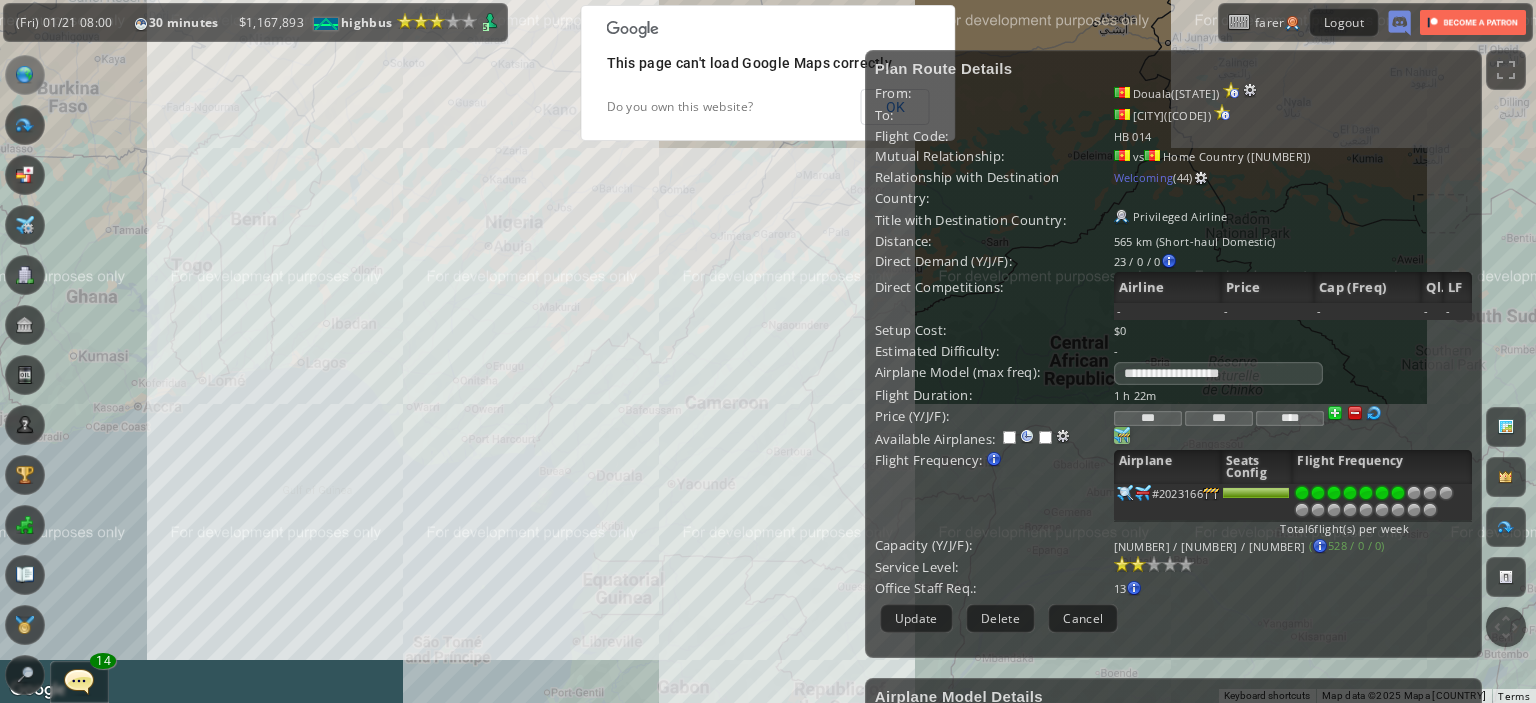 click at bounding box center [1398, 493] 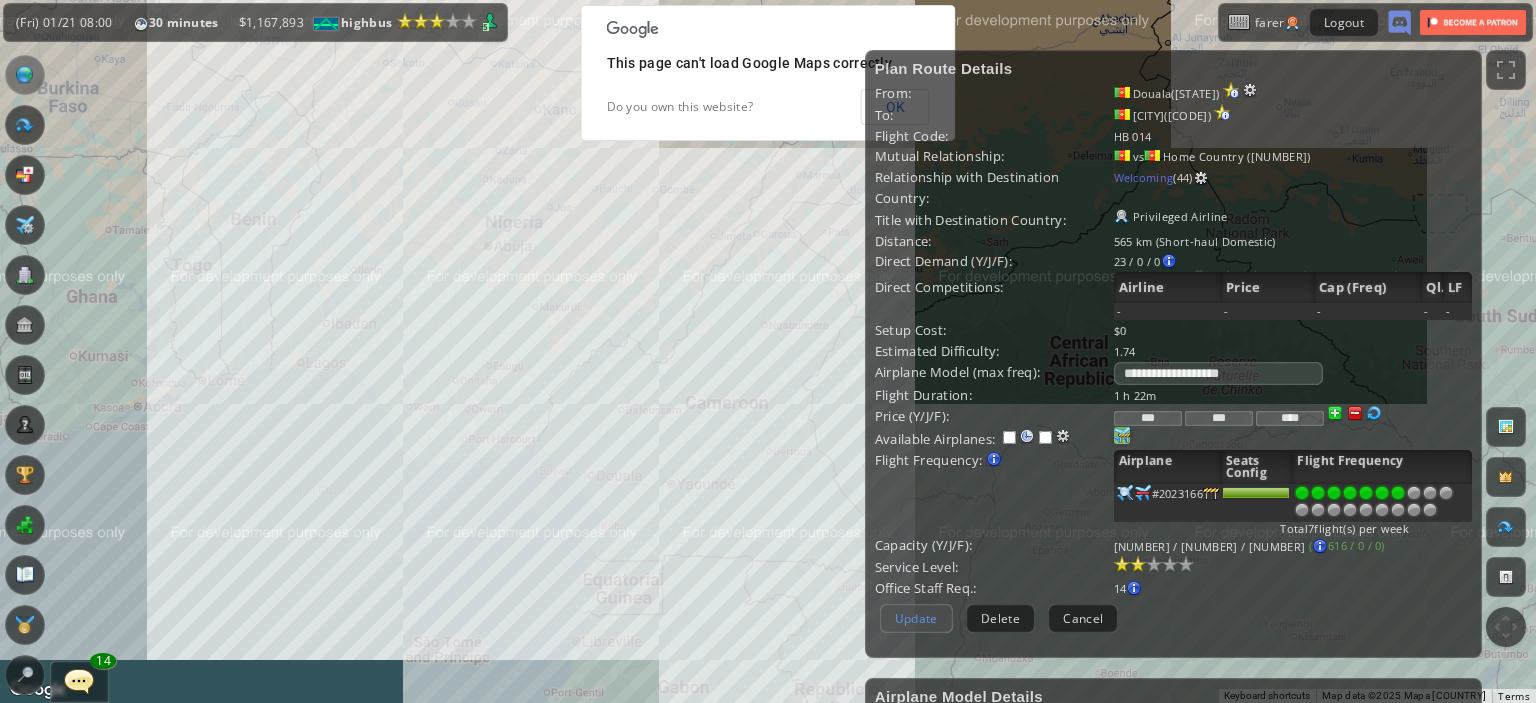 click on "Update" at bounding box center [916, 618] 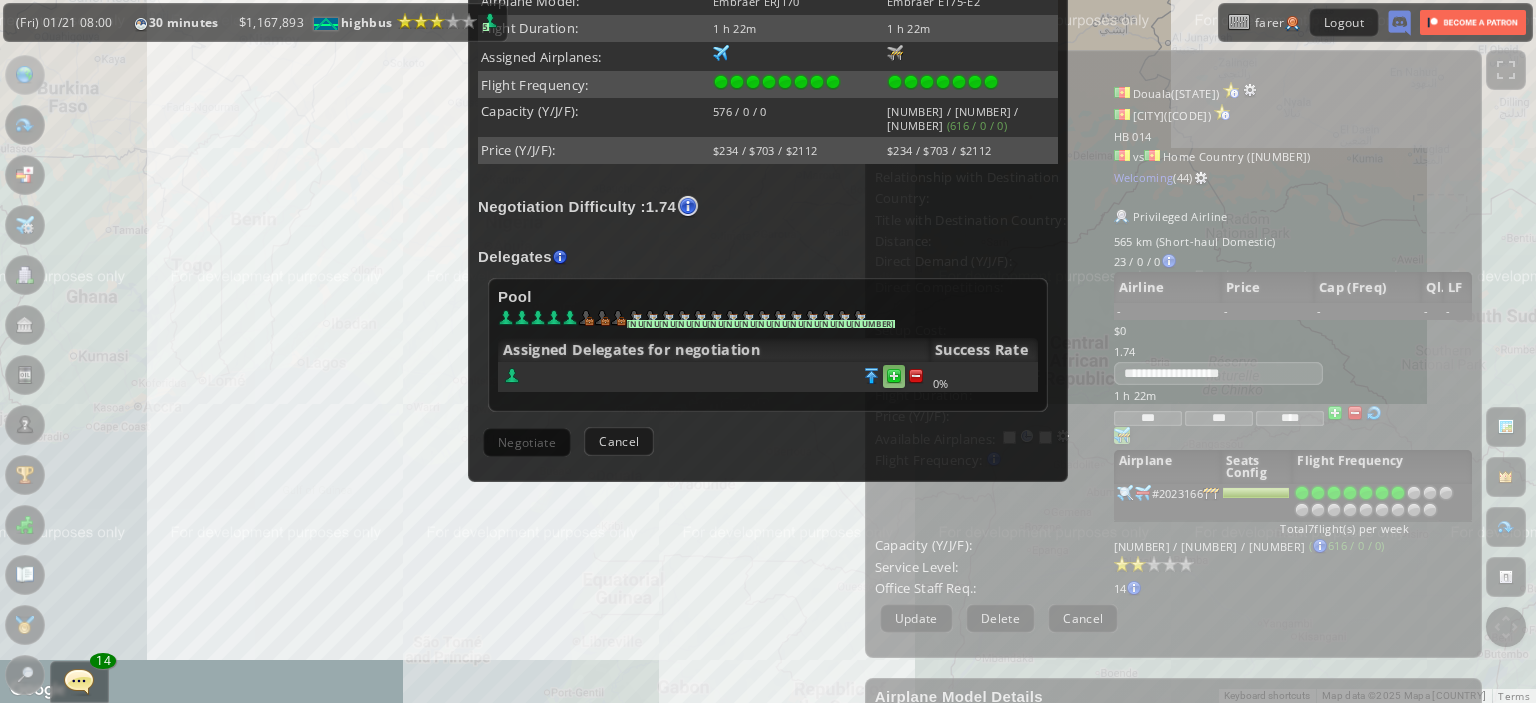 click at bounding box center (916, 376) 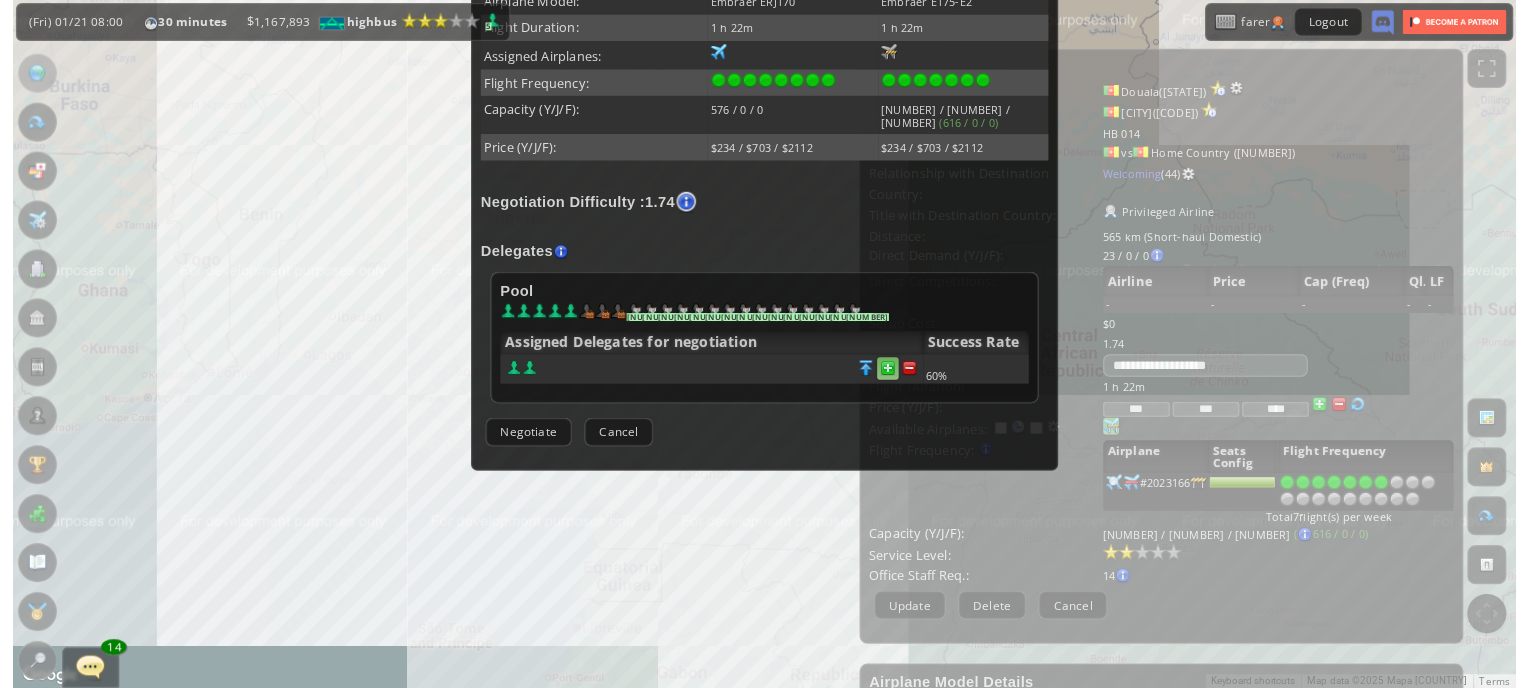 scroll, scrollTop: 488, scrollLeft: 0, axis: vertical 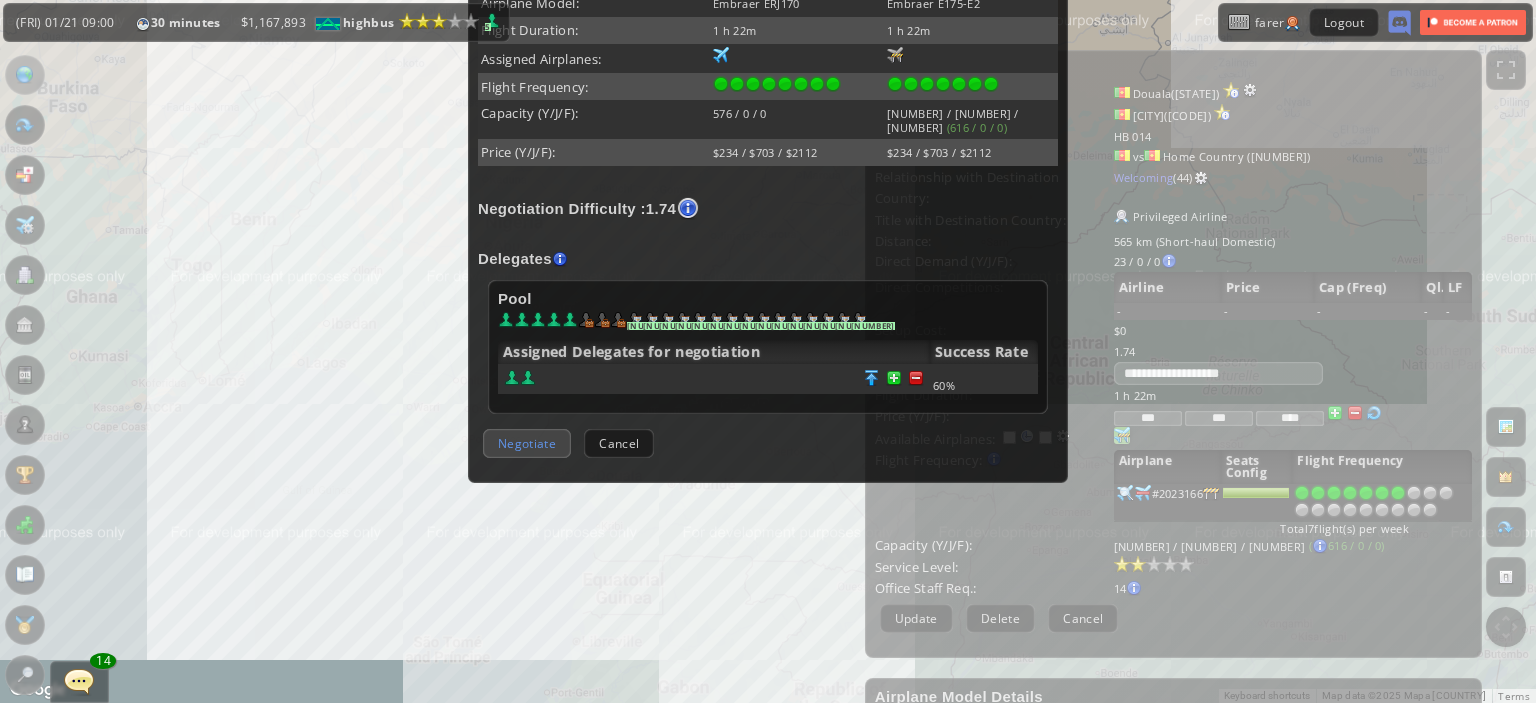 click on "Negotiate" at bounding box center [527, 443] 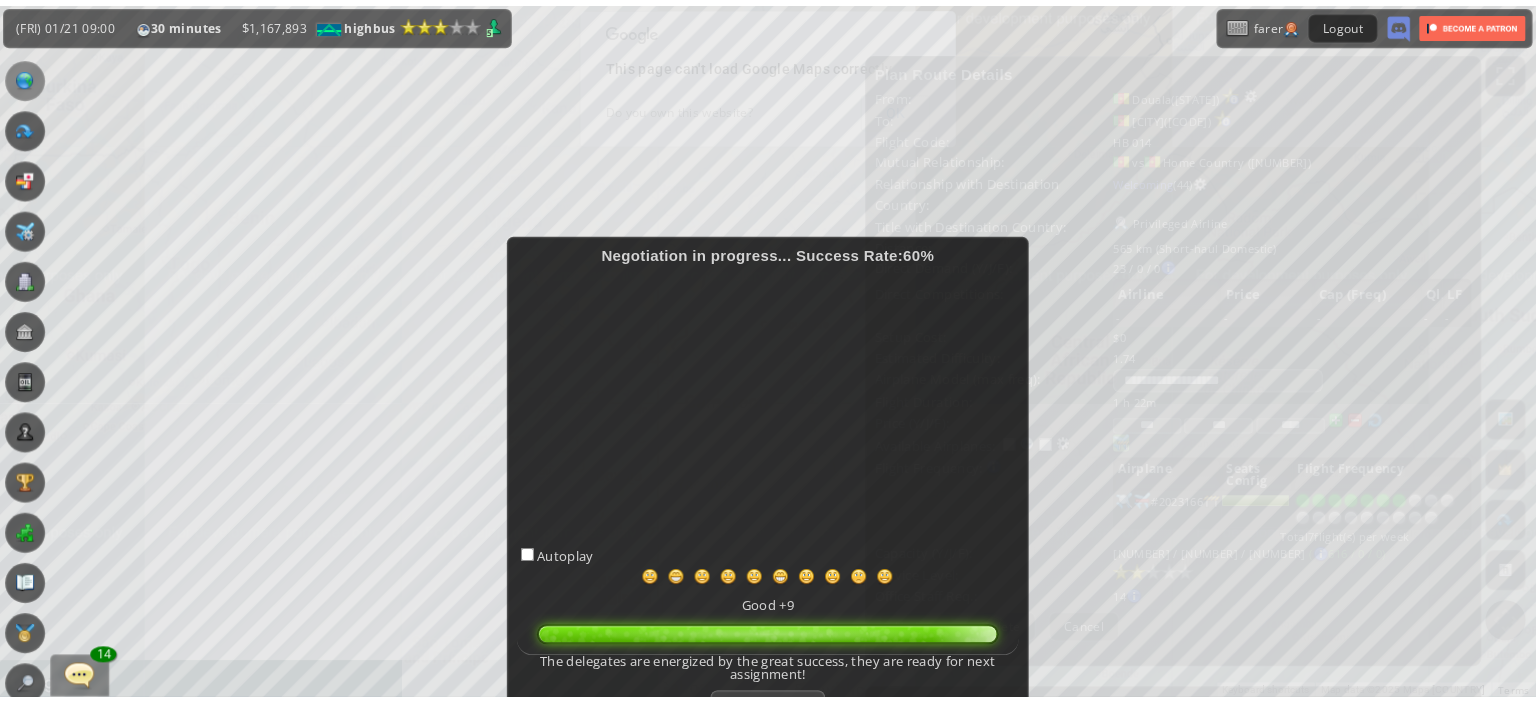 scroll, scrollTop: 144, scrollLeft: 0, axis: vertical 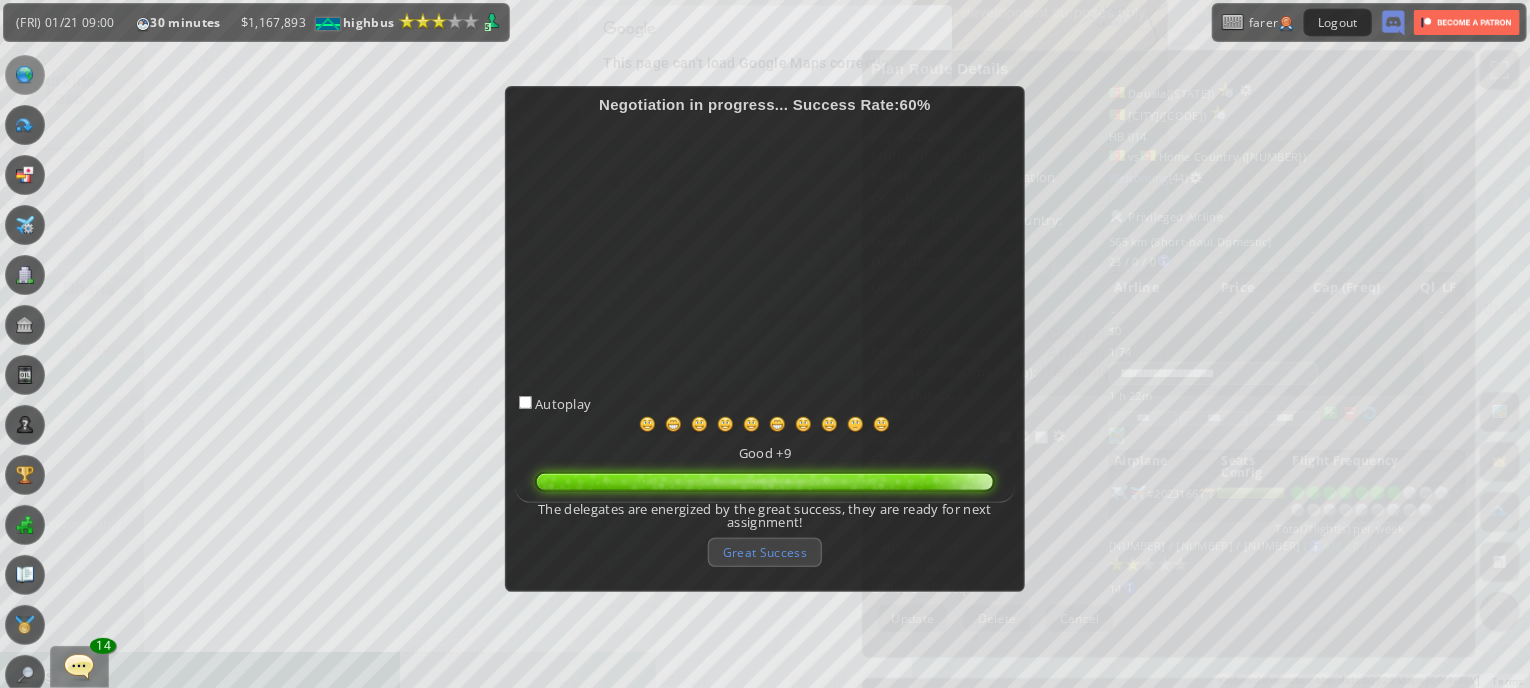 click on "Great Success" at bounding box center (765, 552) 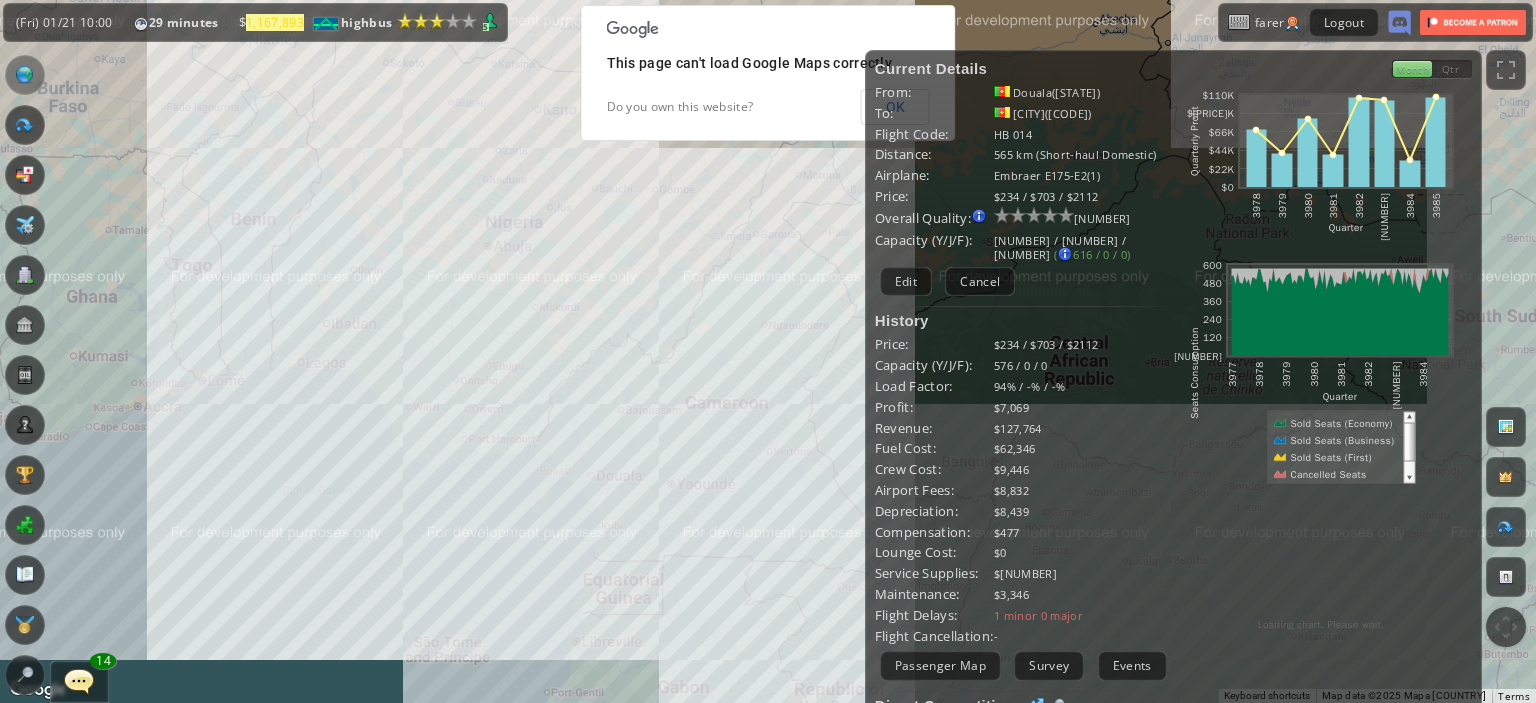 scroll, scrollTop: 0, scrollLeft: 0, axis: both 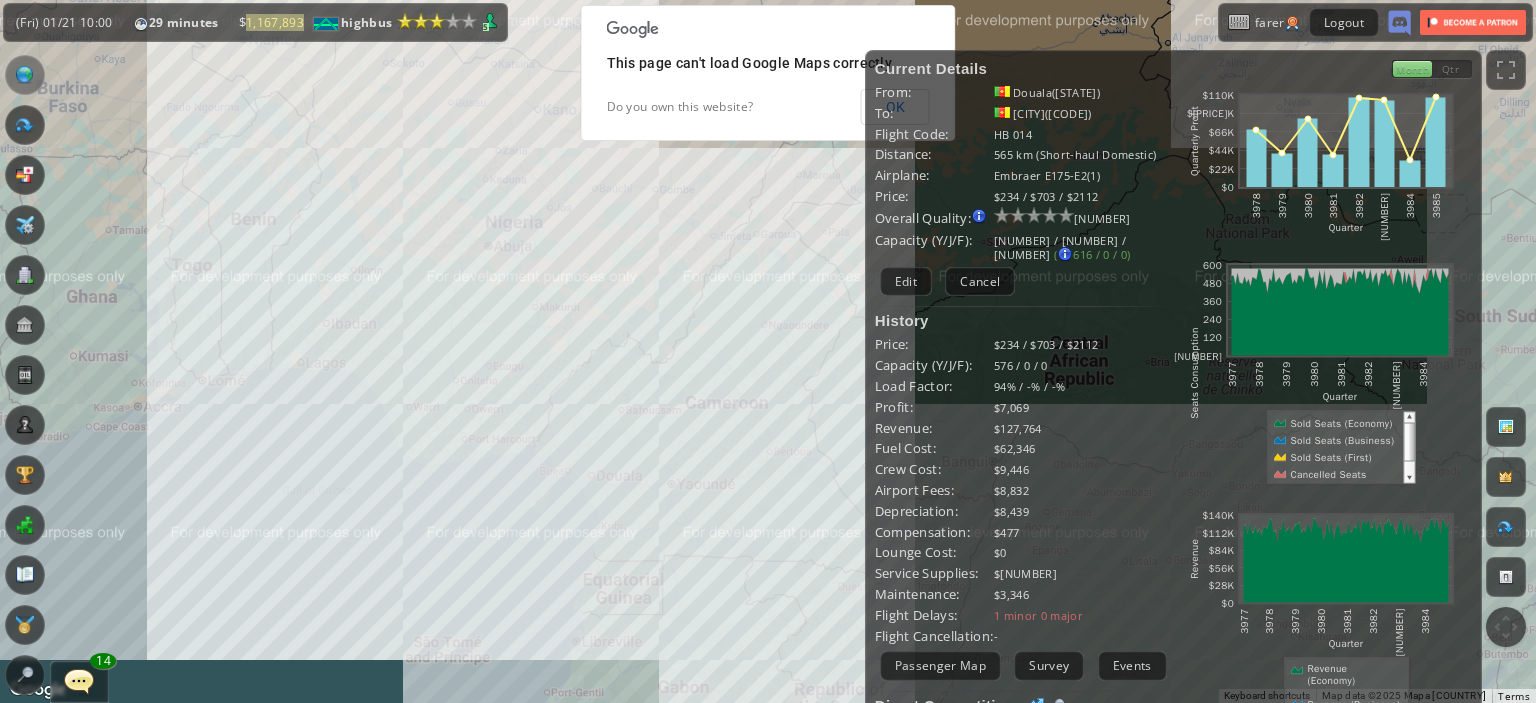 drag, startPoint x: 762, startPoint y: 523, endPoint x: 742, endPoint y: 491, distance: 37.735924 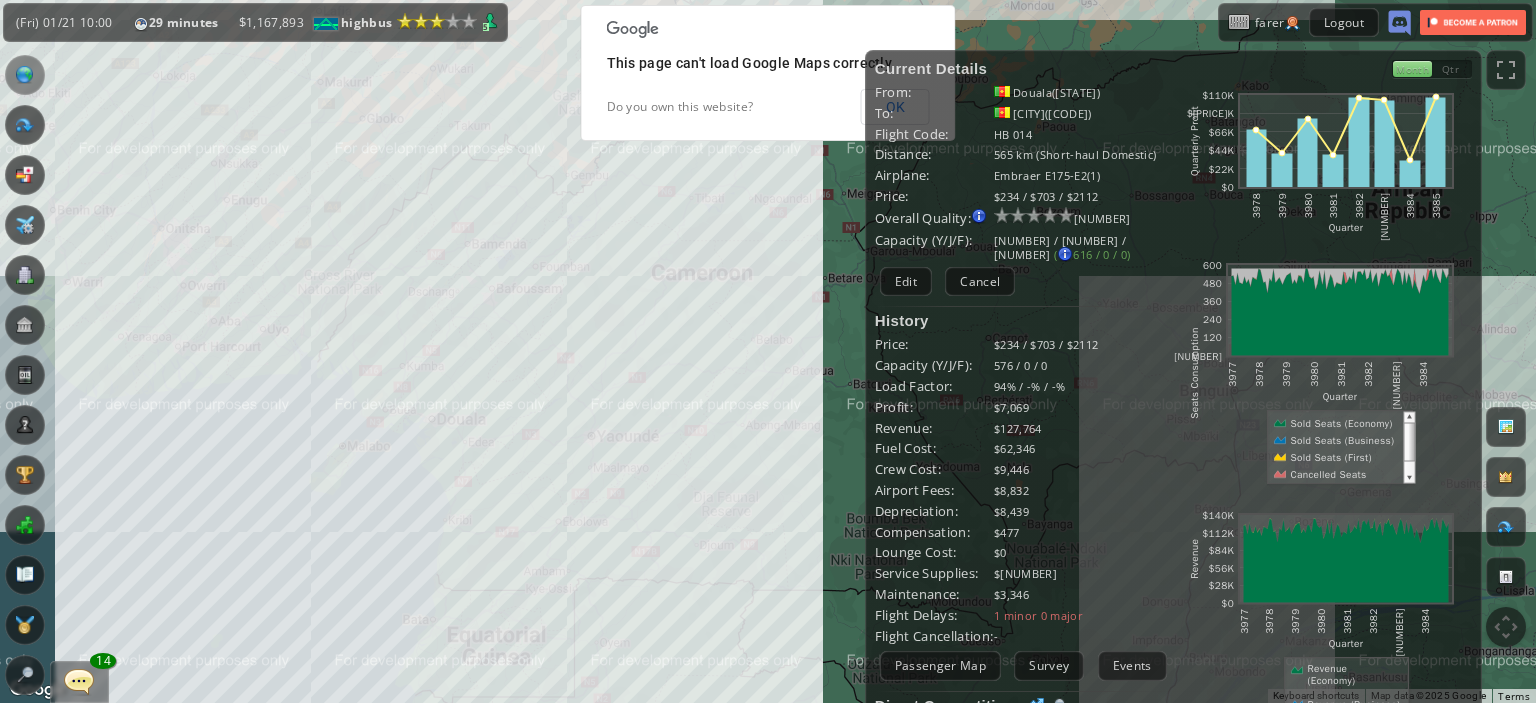 drag, startPoint x: 582, startPoint y: 490, endPoint x: 621, endPoint y: 510, distance: 43.829212 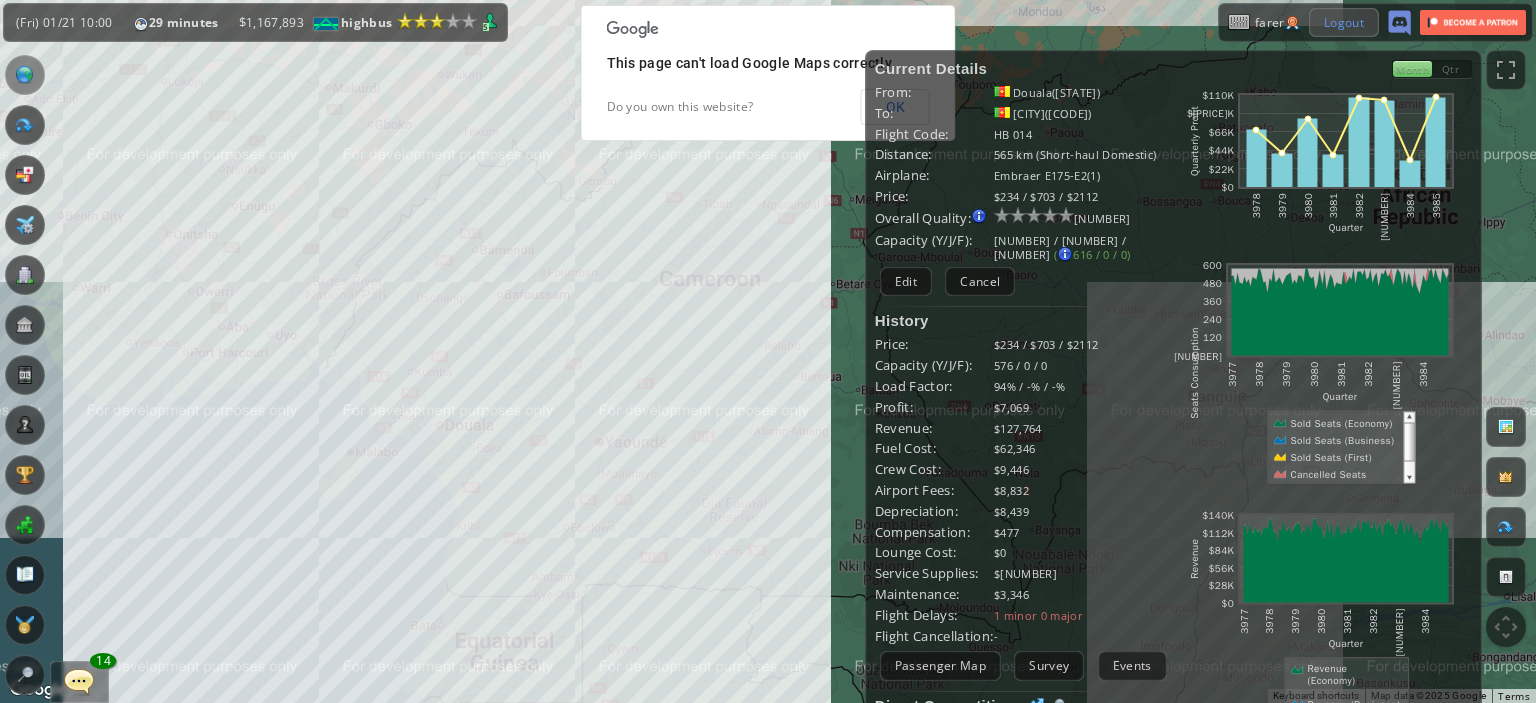 click on "Logout" at bounding box center [1344, 22] 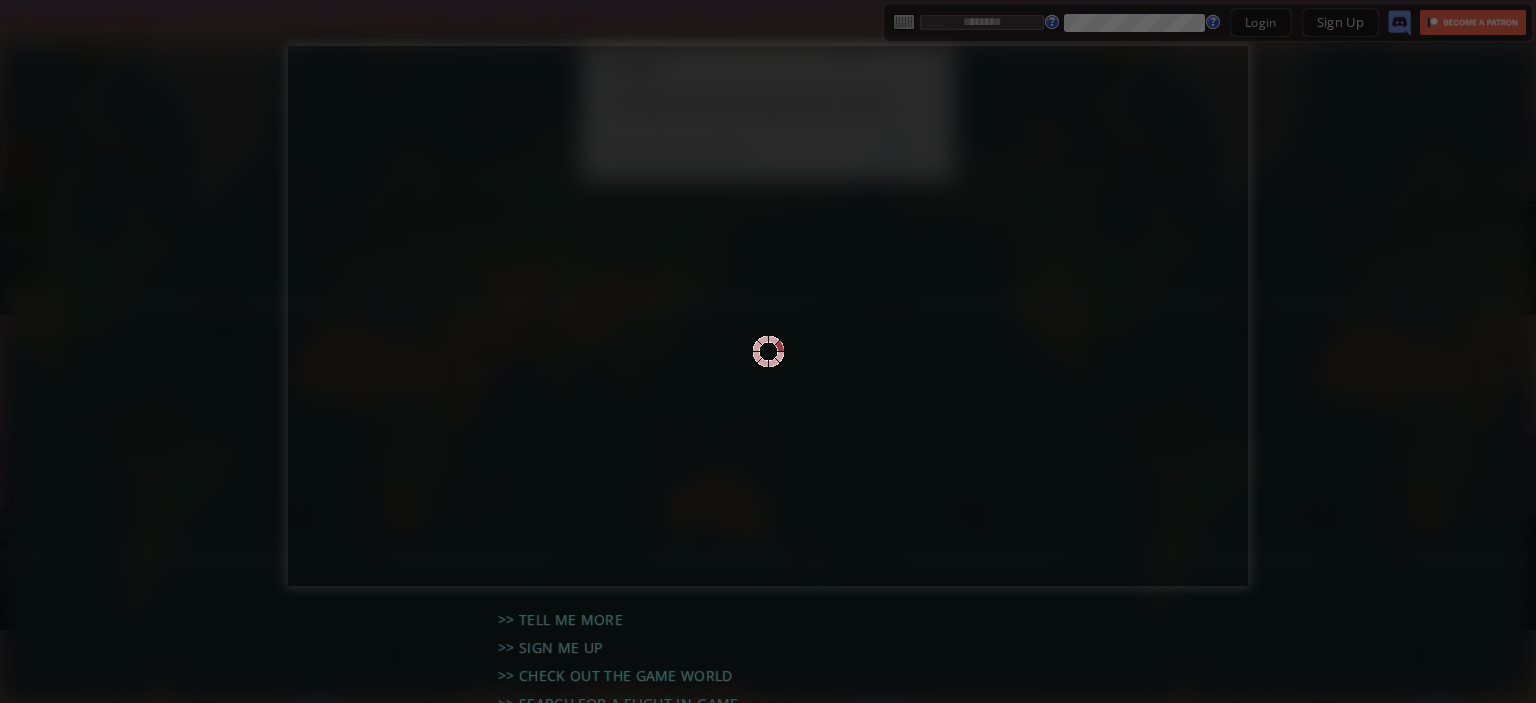 scroll, scrollTop: 0, scrollLeft: 0, axis: both 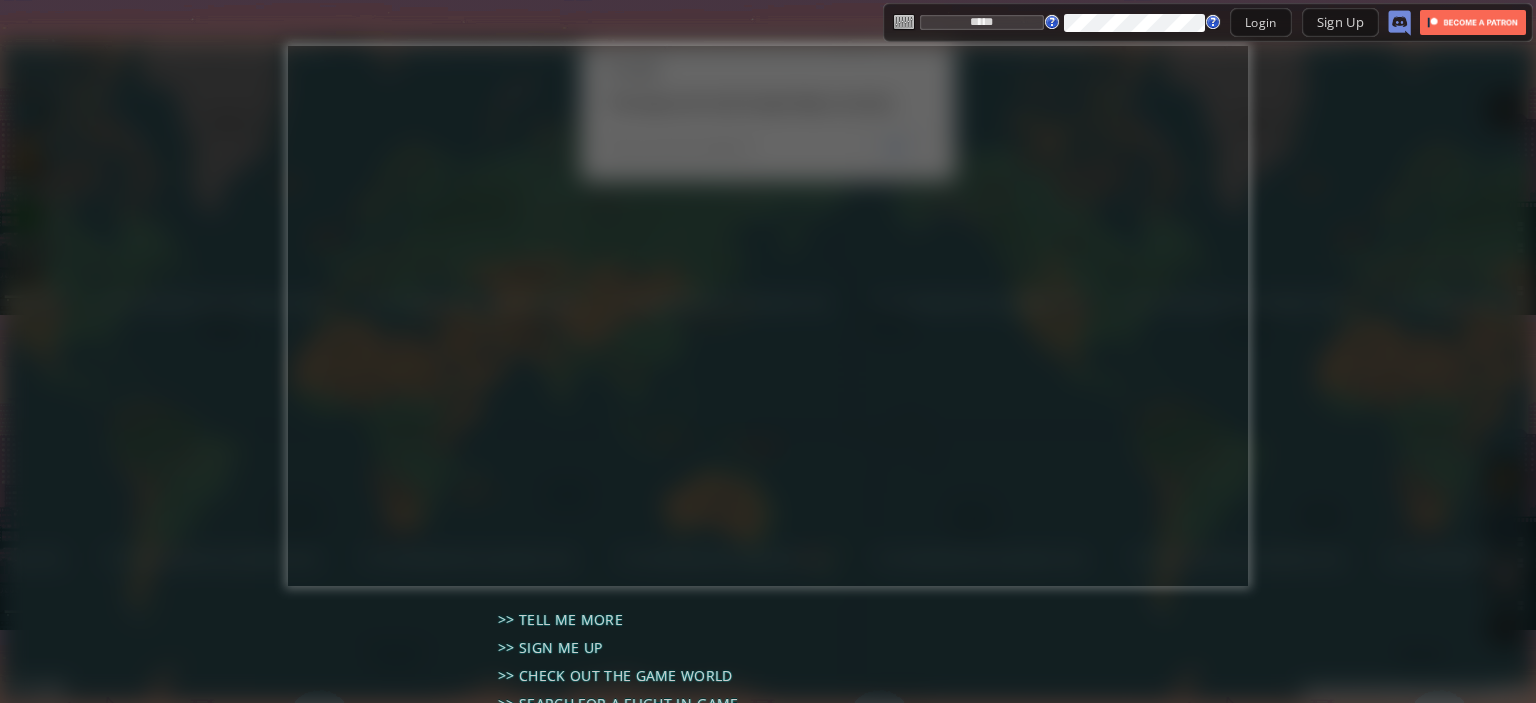 click on "*****" at bounding box center (982, 22) 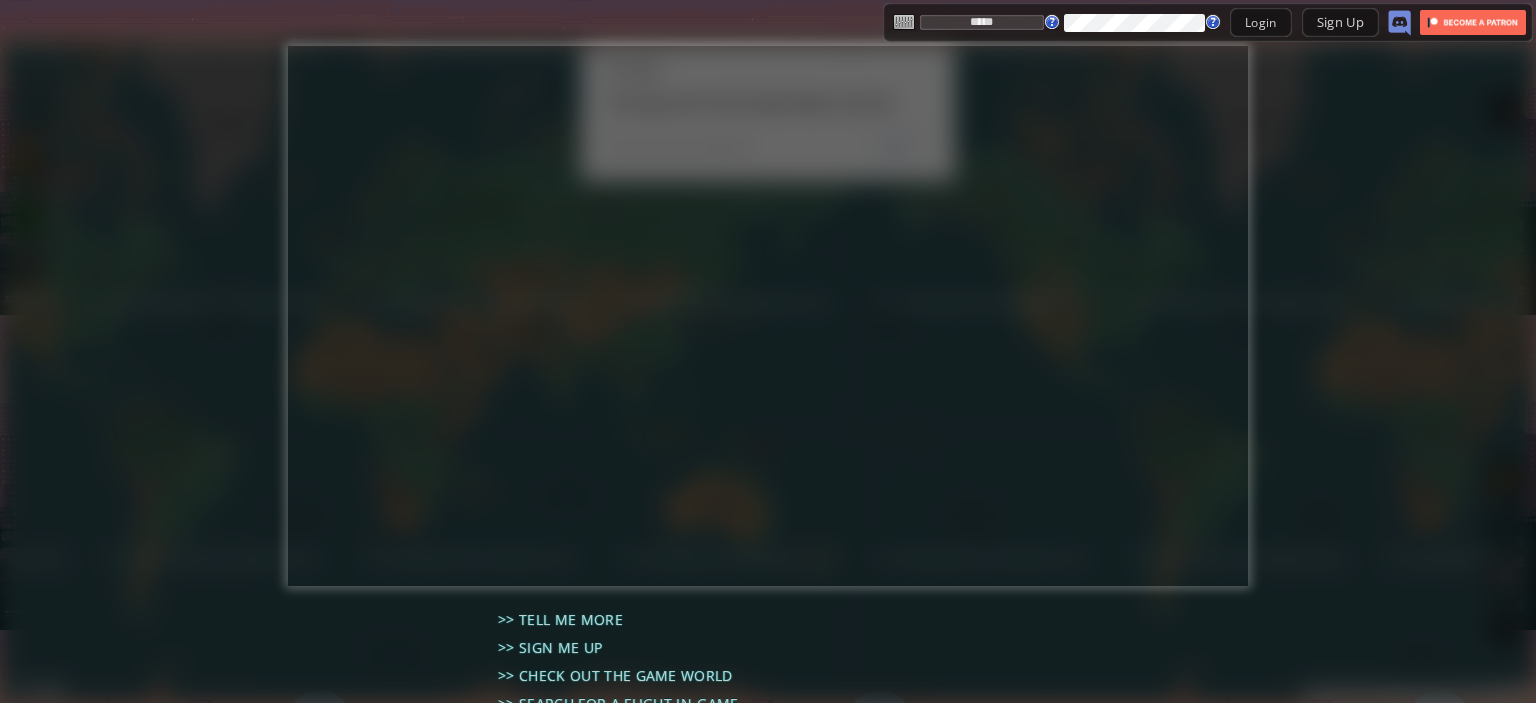 type on "*********" 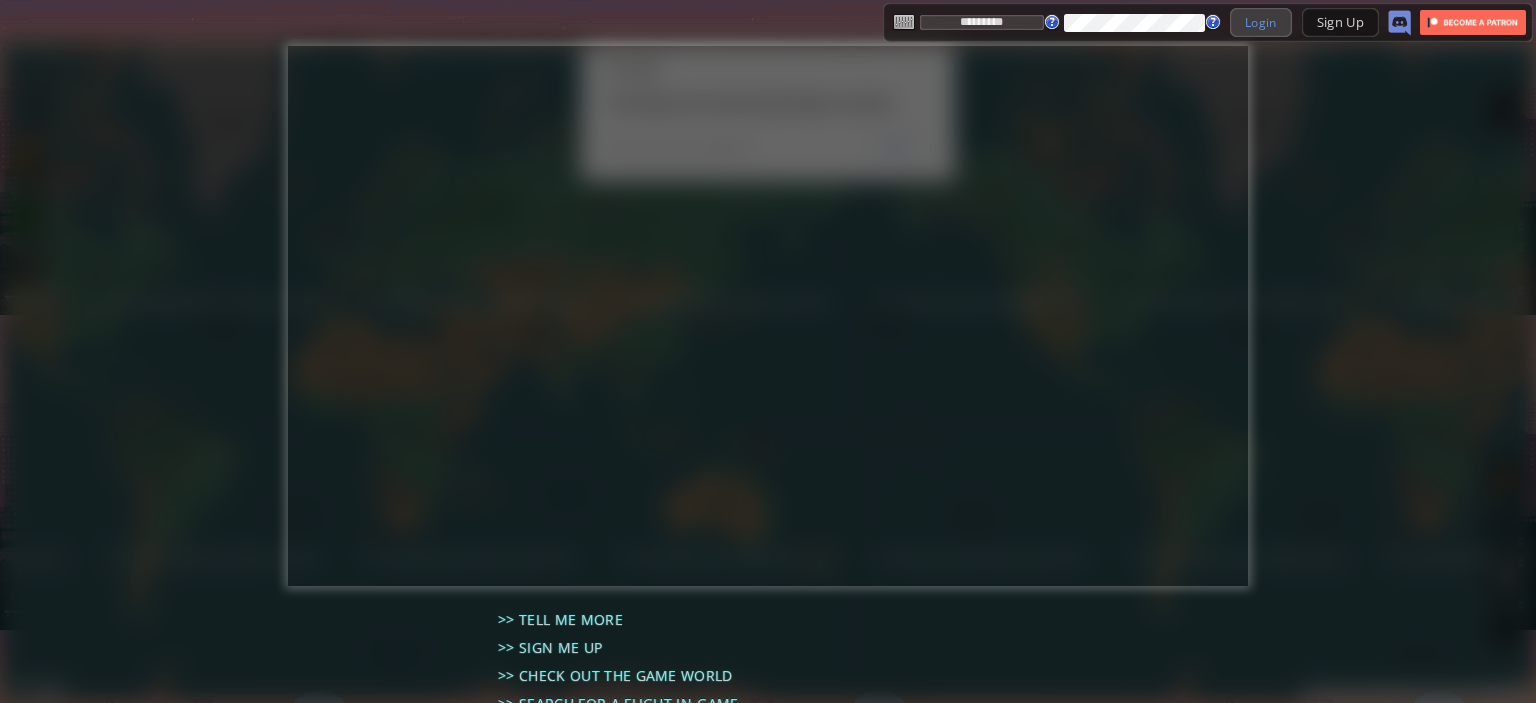 click on "Login" at bounding box center [1261, 22] 